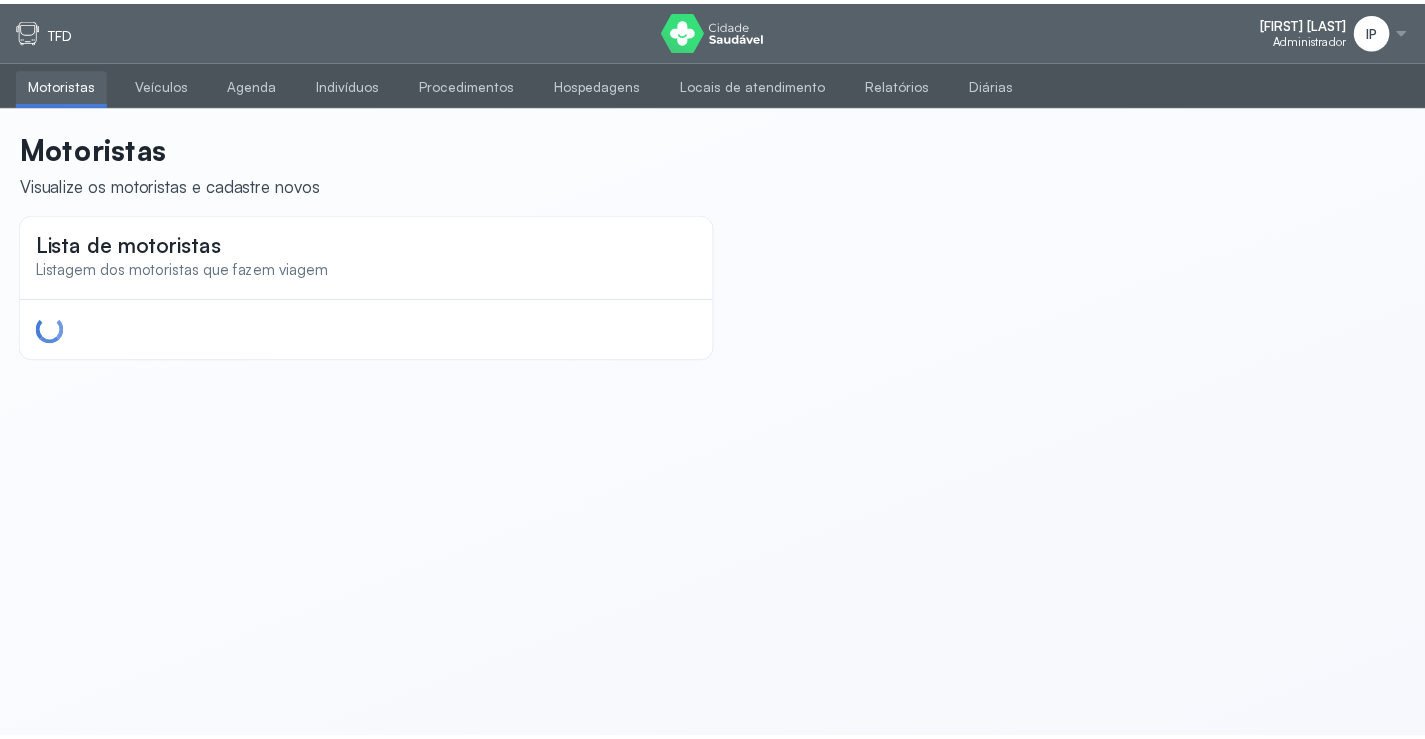 scroll, scrollTop: 0, scrollLeft: 0, axis: both 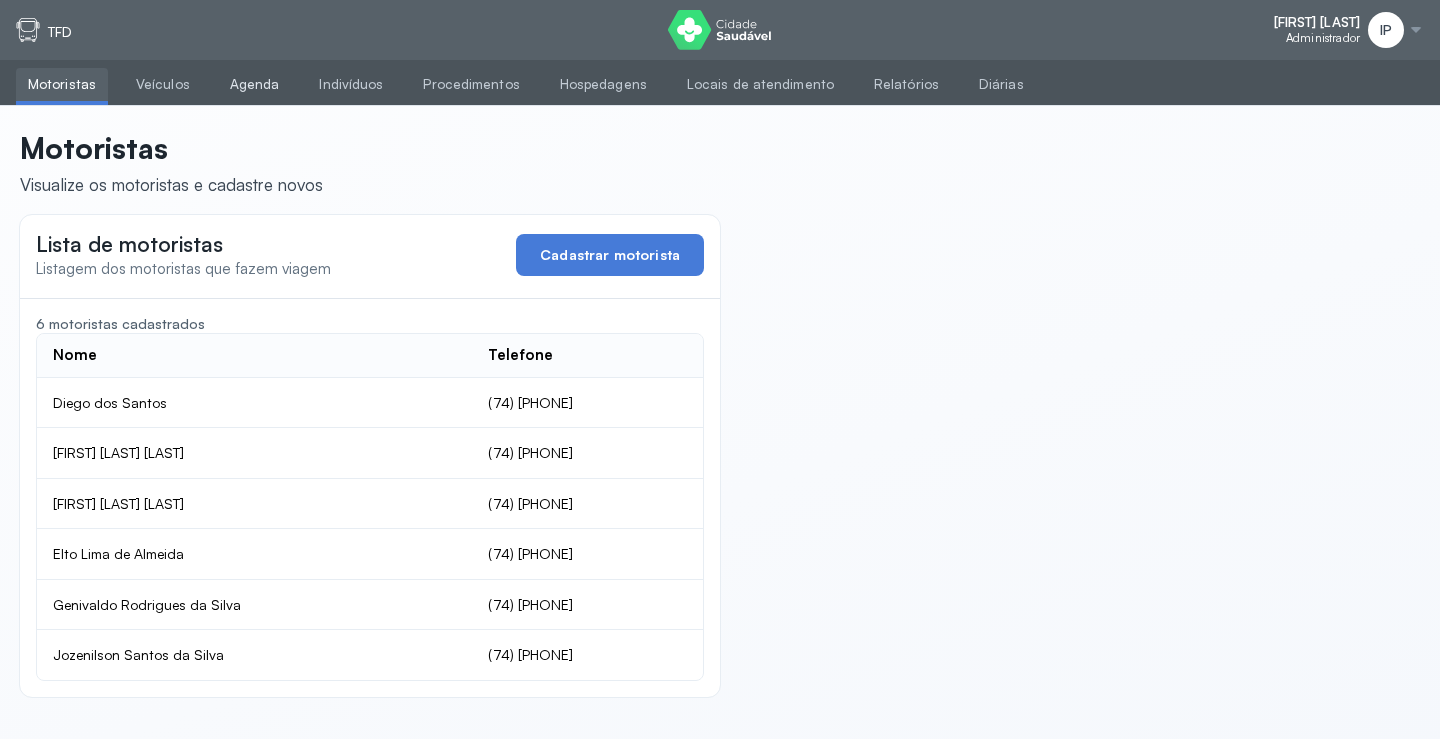 click on "Agenda" at bounding box center (255, 84) 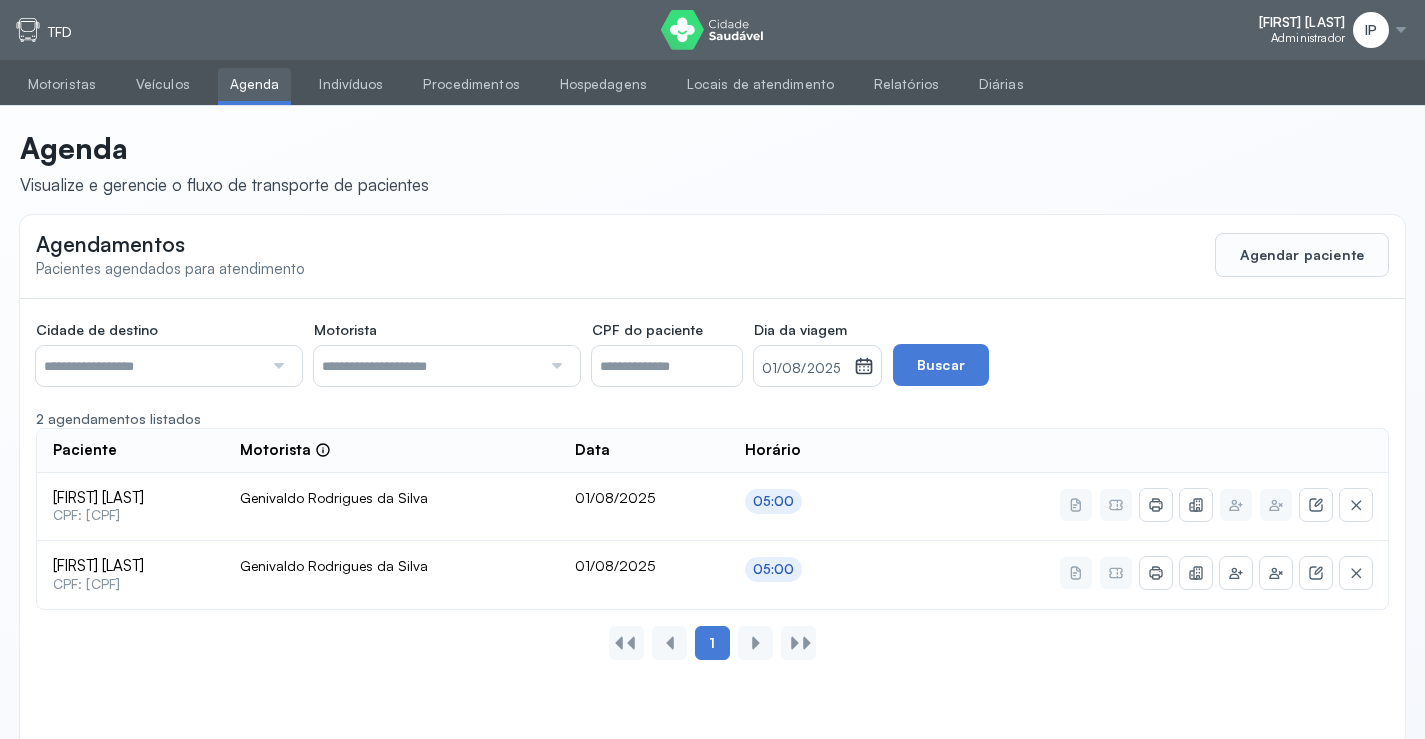 click at bounding box center [149, 366] 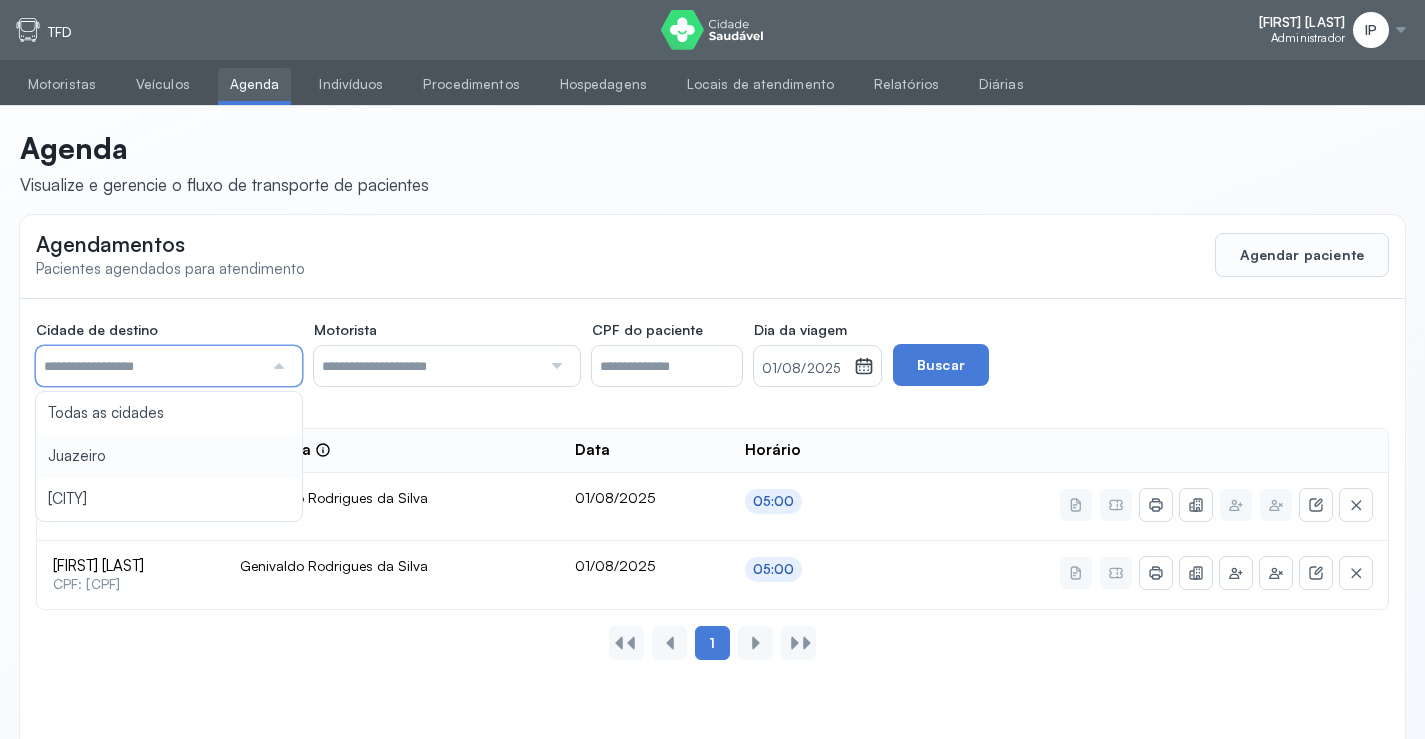 type on "********" 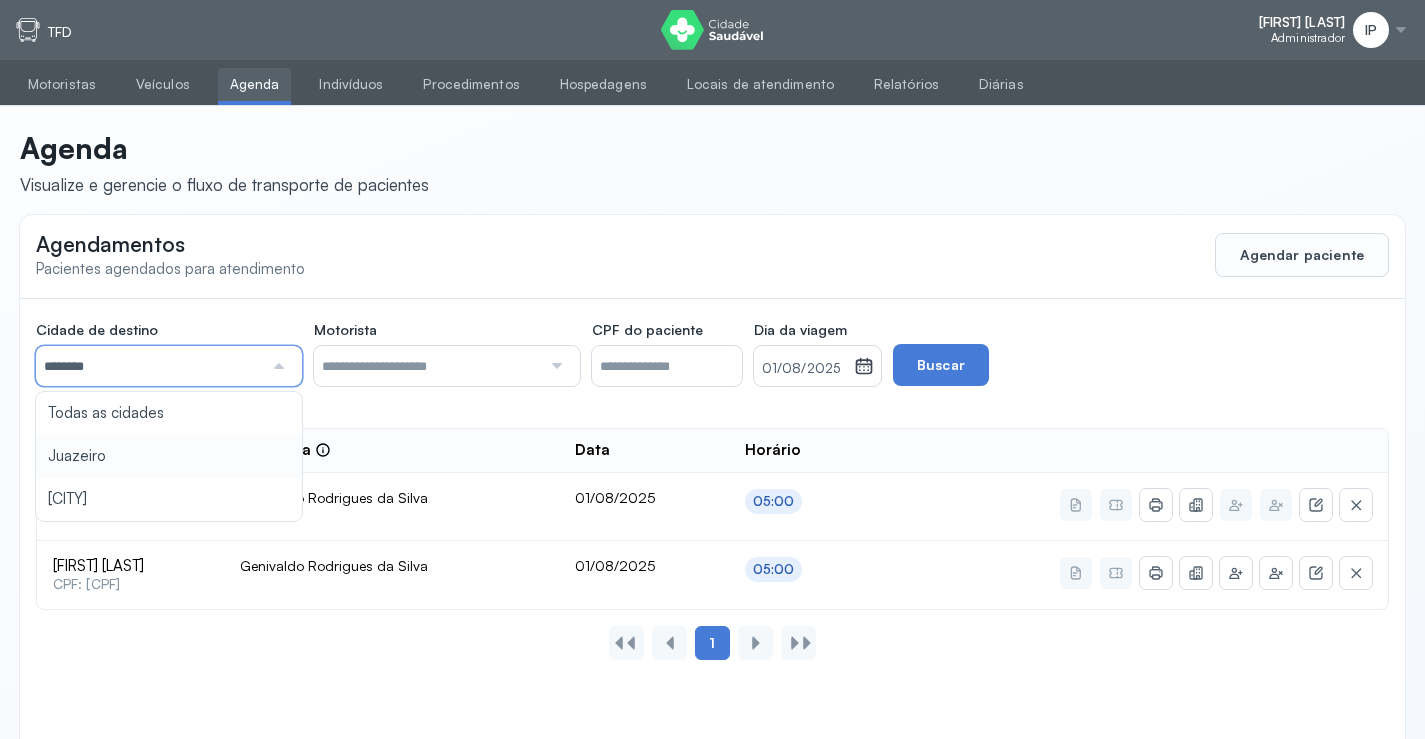 click on "Cidade de destino ******** Todas as cidades Juazeiro Salvador Motorista Todos os motoristas Diego dos Santos Edevon dos Santos Souza Edevon dos Santos Souza Elto Lima de Almeida Genivaldo Rodrigues da Silva Jozenilson Santos da Silva CPF do paciente Dia da viagem 01/08/2025 agosto 2025 S T Q Q S S D 1 2 3 4 5 6 7 8 9 10 11 12 13 14 15 16 17 18 19 20 21 22 23 24 25 26 27 28 29 30 31 jan fev mar abr maio jun jul ago set out nov dez 2018 2019 2020 2021 2022 2023 2024 2025 2026 2027 2028 2029 Buscar 2 agendamentos listados Paciente Motorista Data Horário Poliana Evangelista Dionizio CPF: 005.547.545-09 Genivaldo Rodrigues da Silva 01/08/2025 05:00 Vanessa Mascarenhas Simoes CPF: 099.294.705-73 Genivaldo Rodrigues da Silva 01/08/2025 05:00 1" 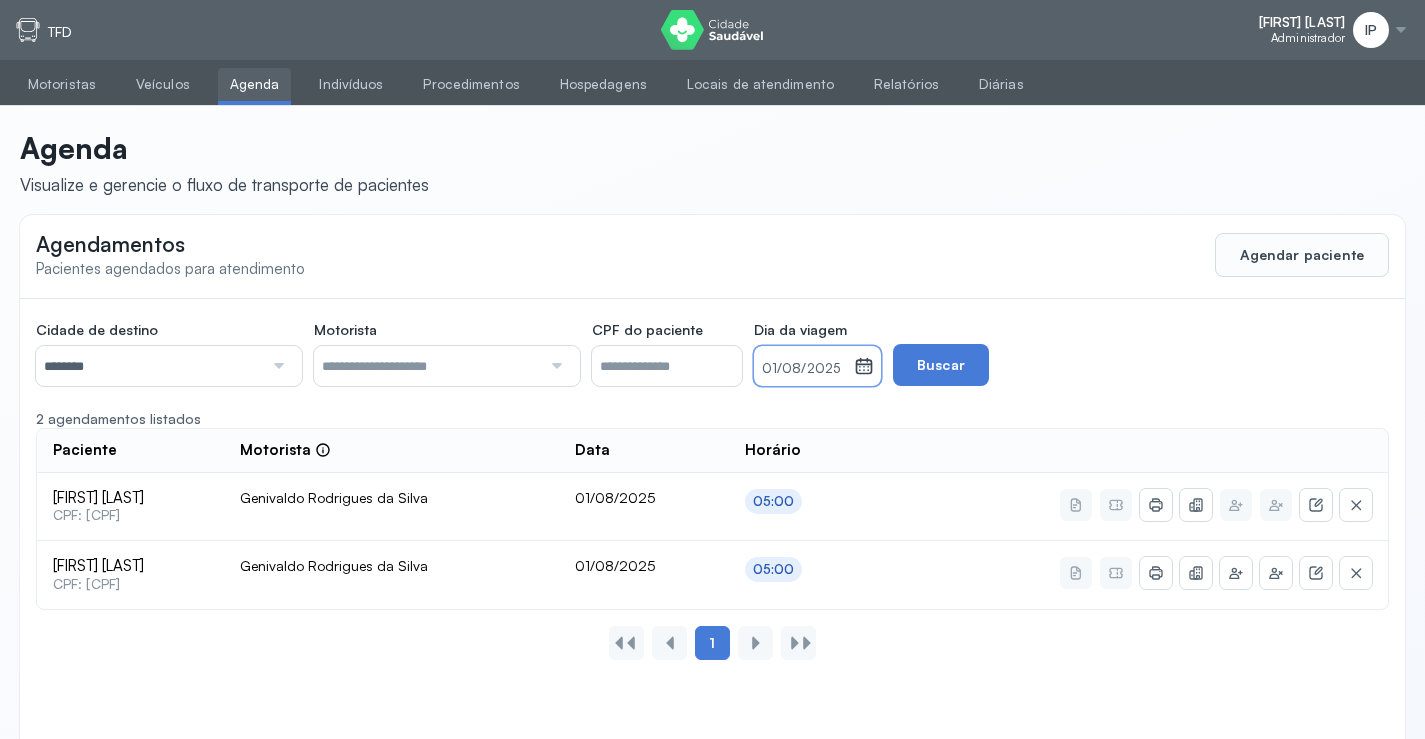 click on "01/08/2025" at bounding box center (804, 369) 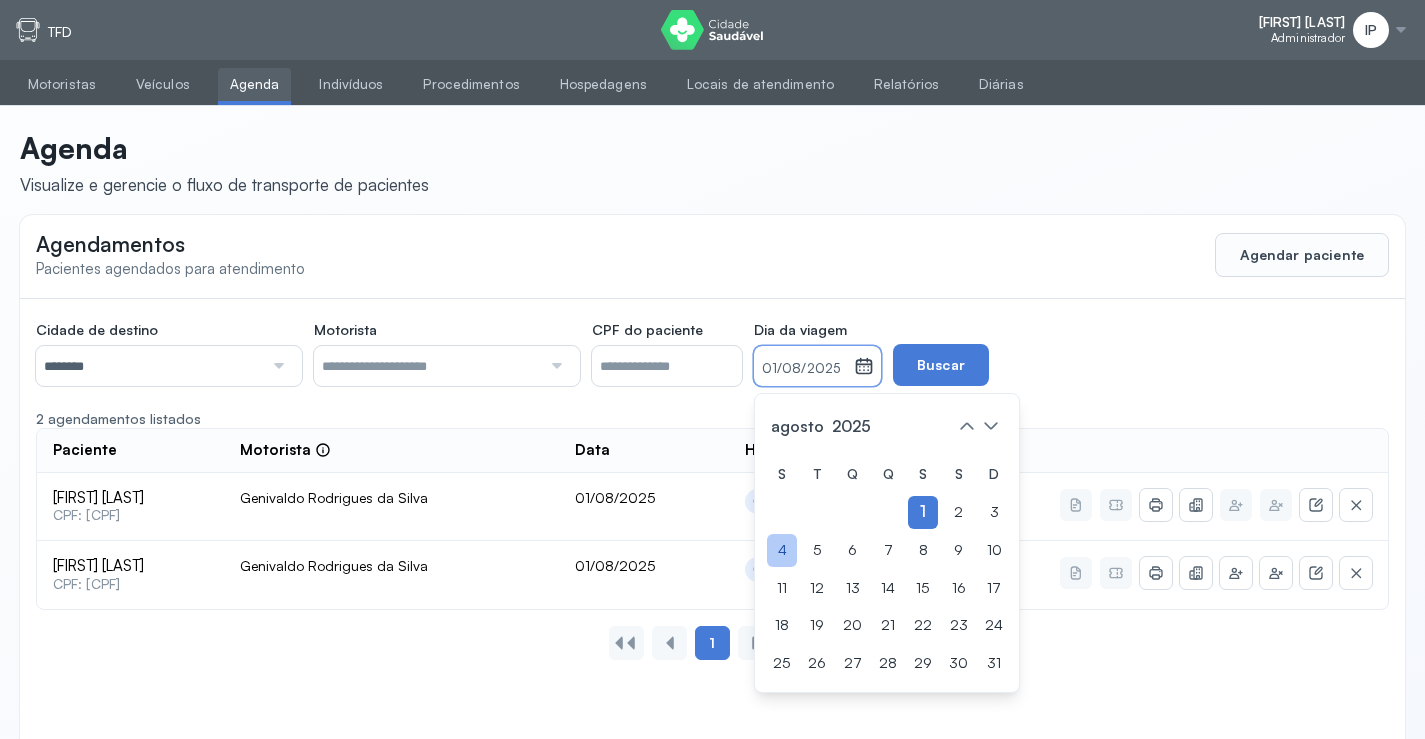 click on "4" 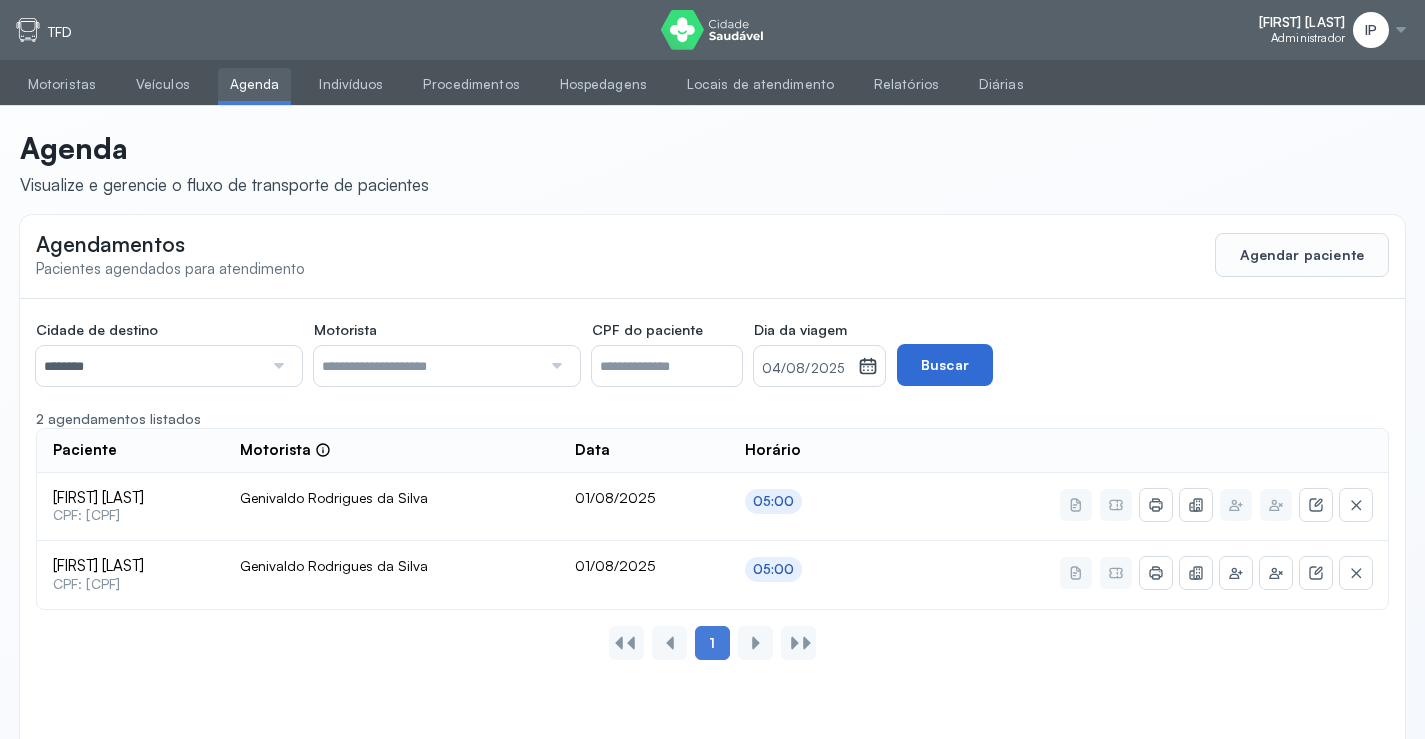 drag, startPoint x: 923, startPoint y: 372, endPoint x: 945, endPoint y: 382, distance: 24.166092 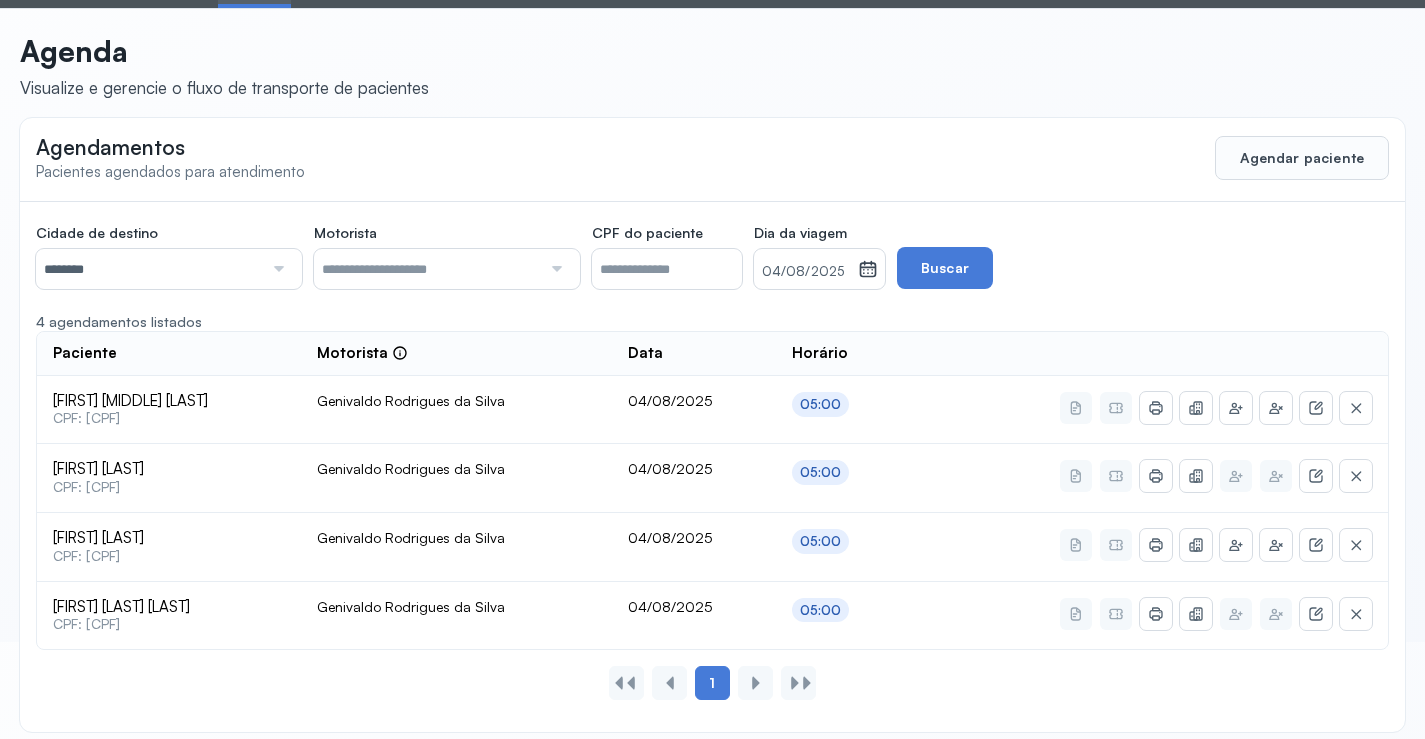 scroll, scrollTop: 110, scrollLeft: 0, axis: vertical 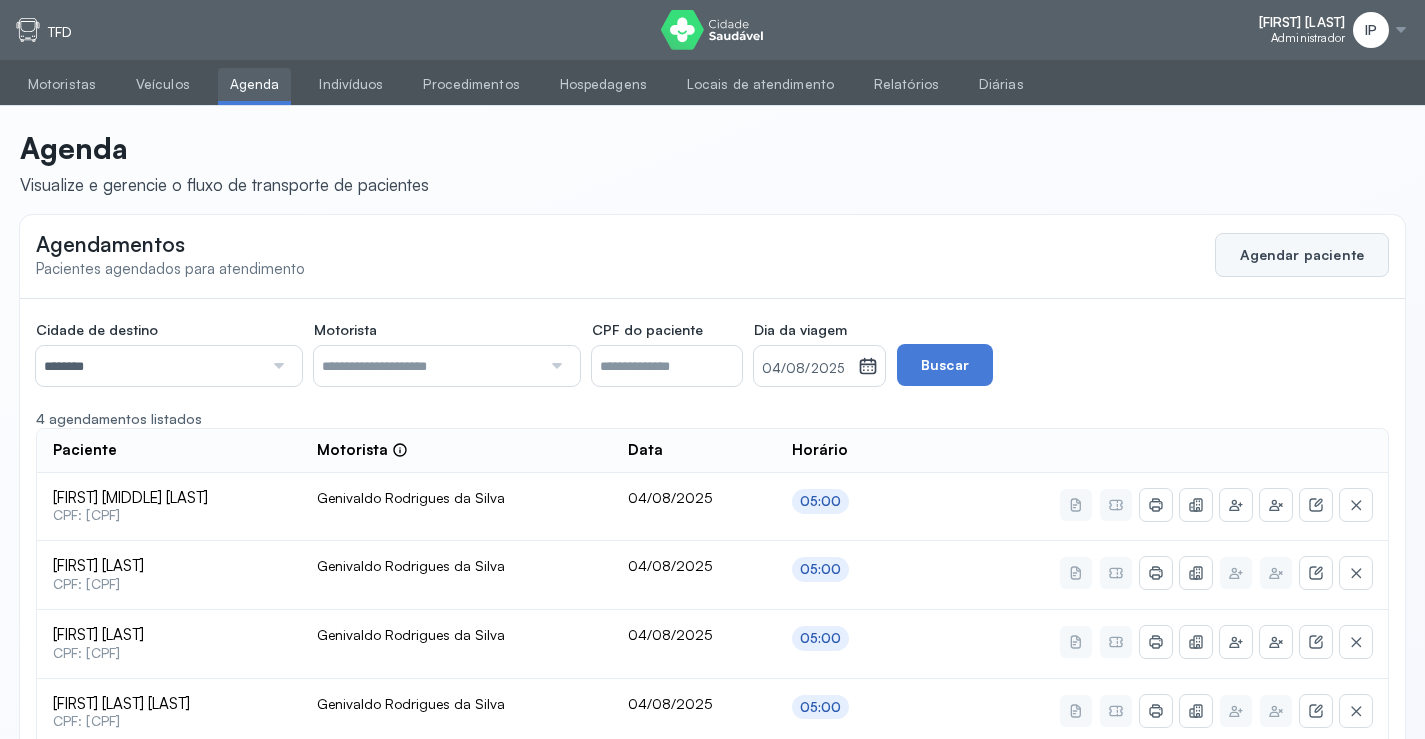 click on "Agendar paciente" 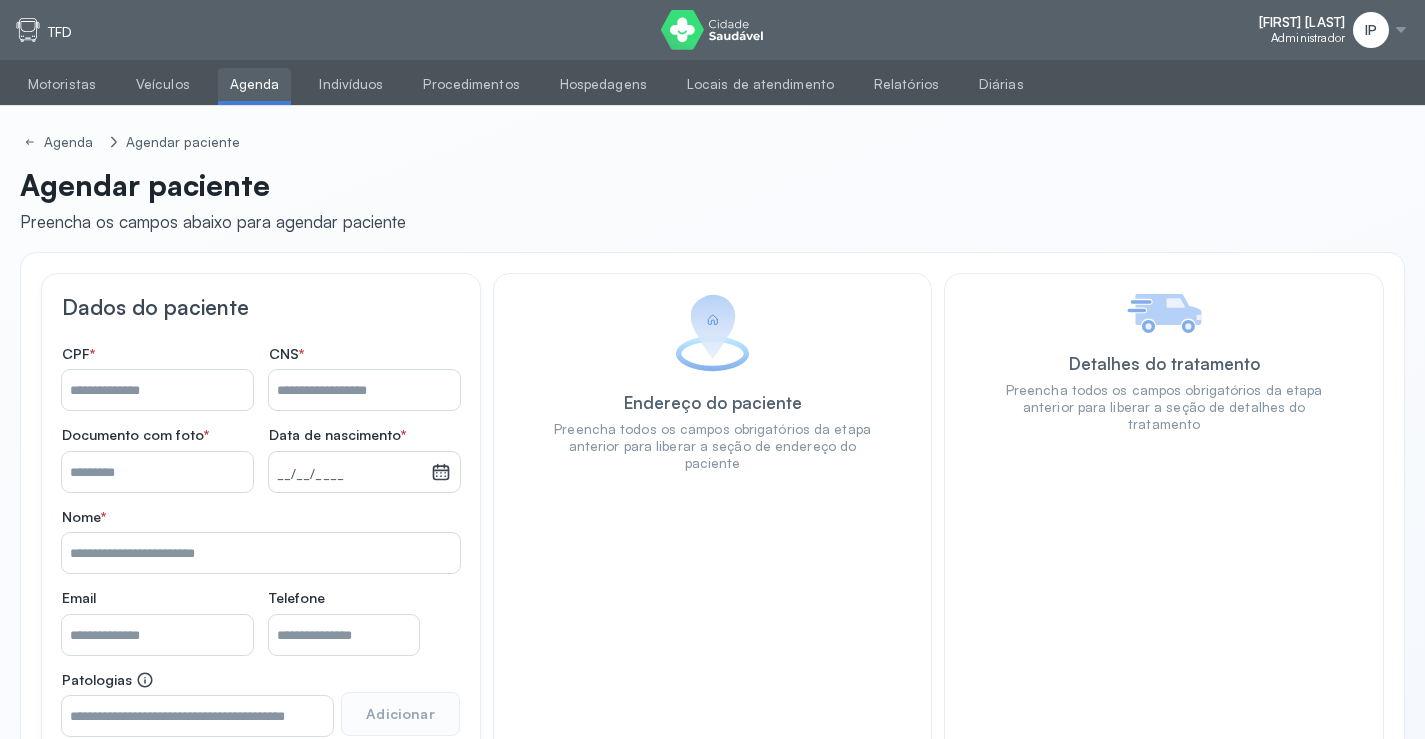 click on "Nome   *" at bounding box center (157, 390) 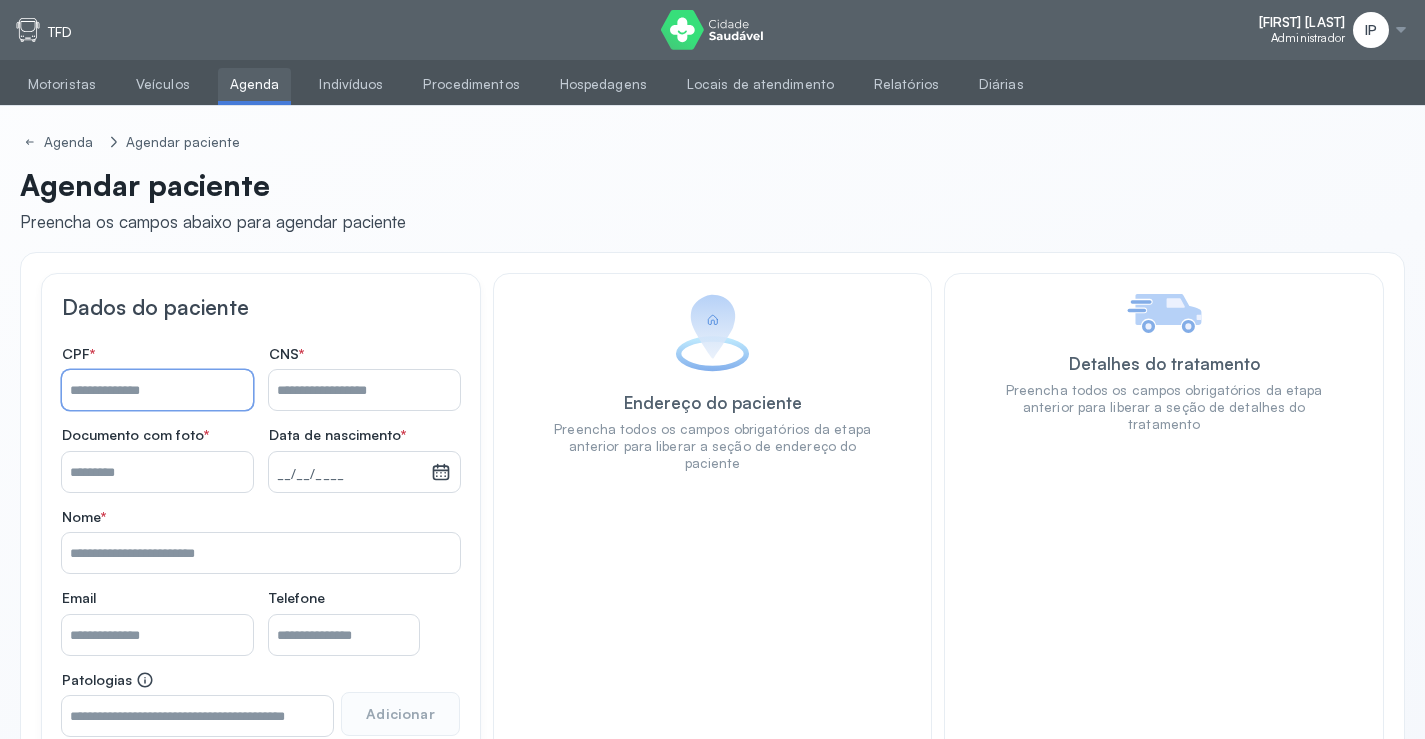 click on "Nome   *" at bounding box center [364, 390] 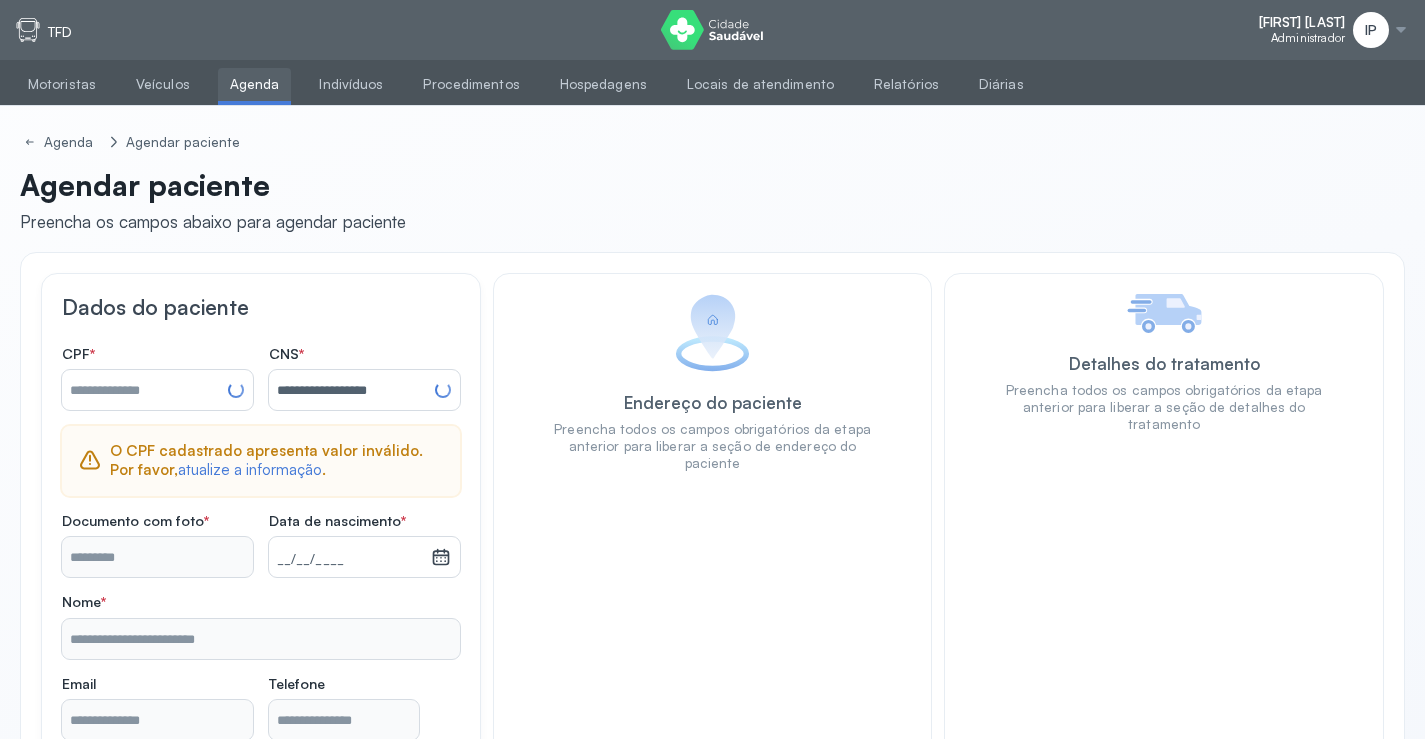 type on "**********" 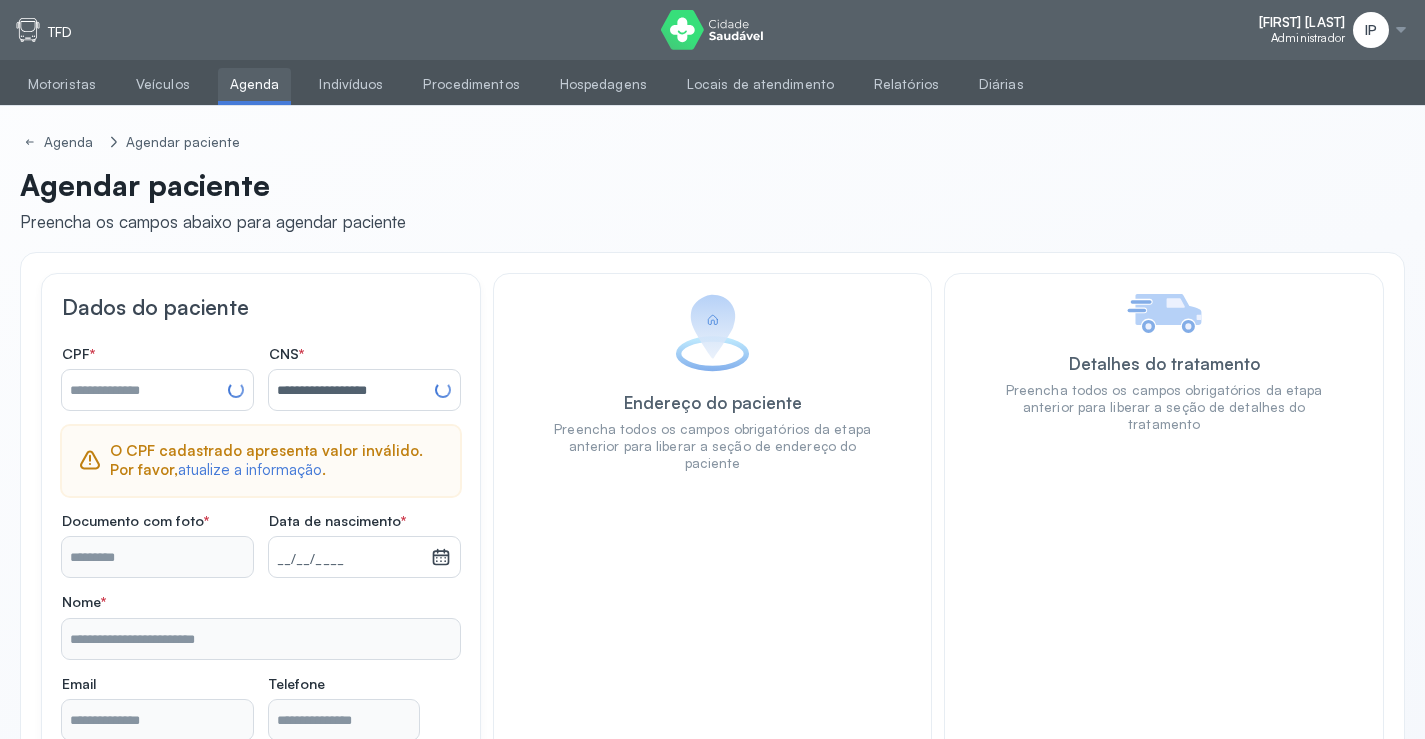 type on "**********" 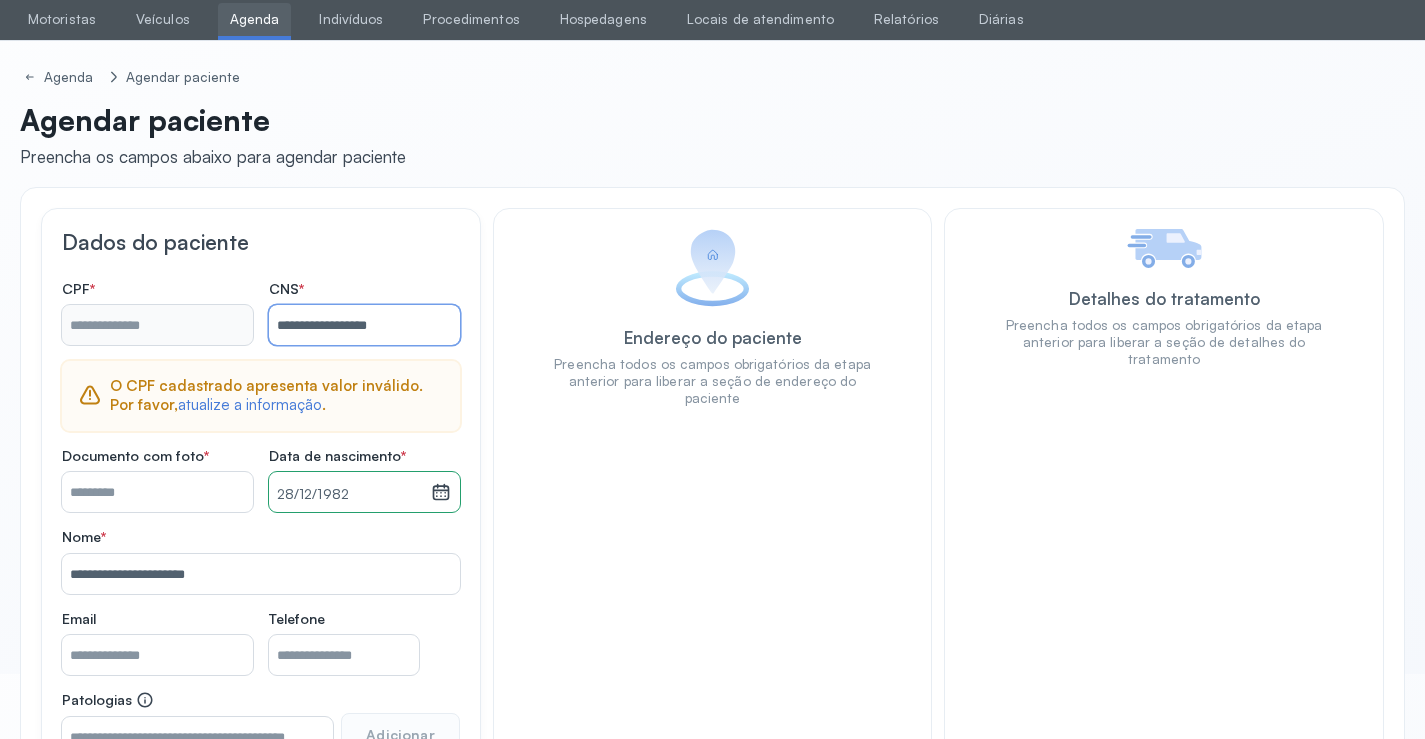 scroll, scrollTop: 100, scrollLeft: 0, axis: vertical 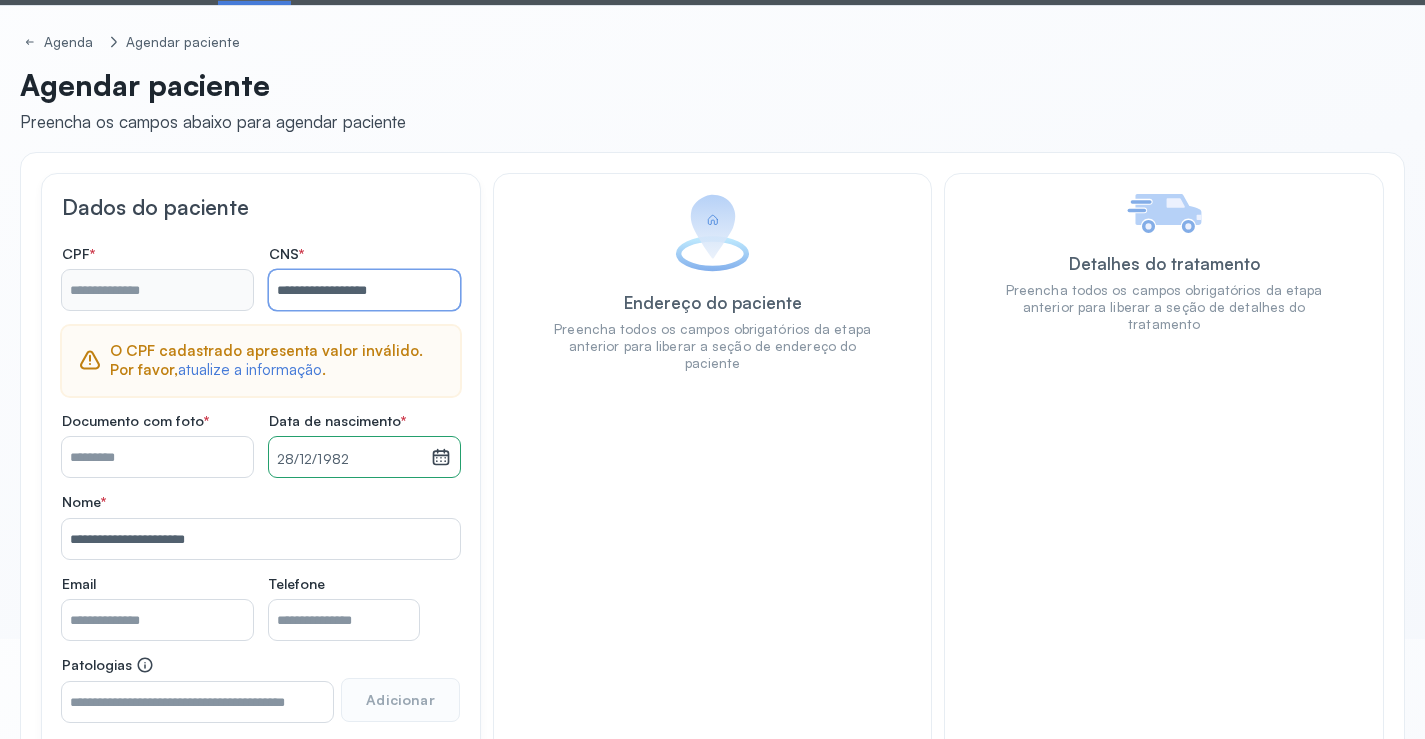 type on "**********" 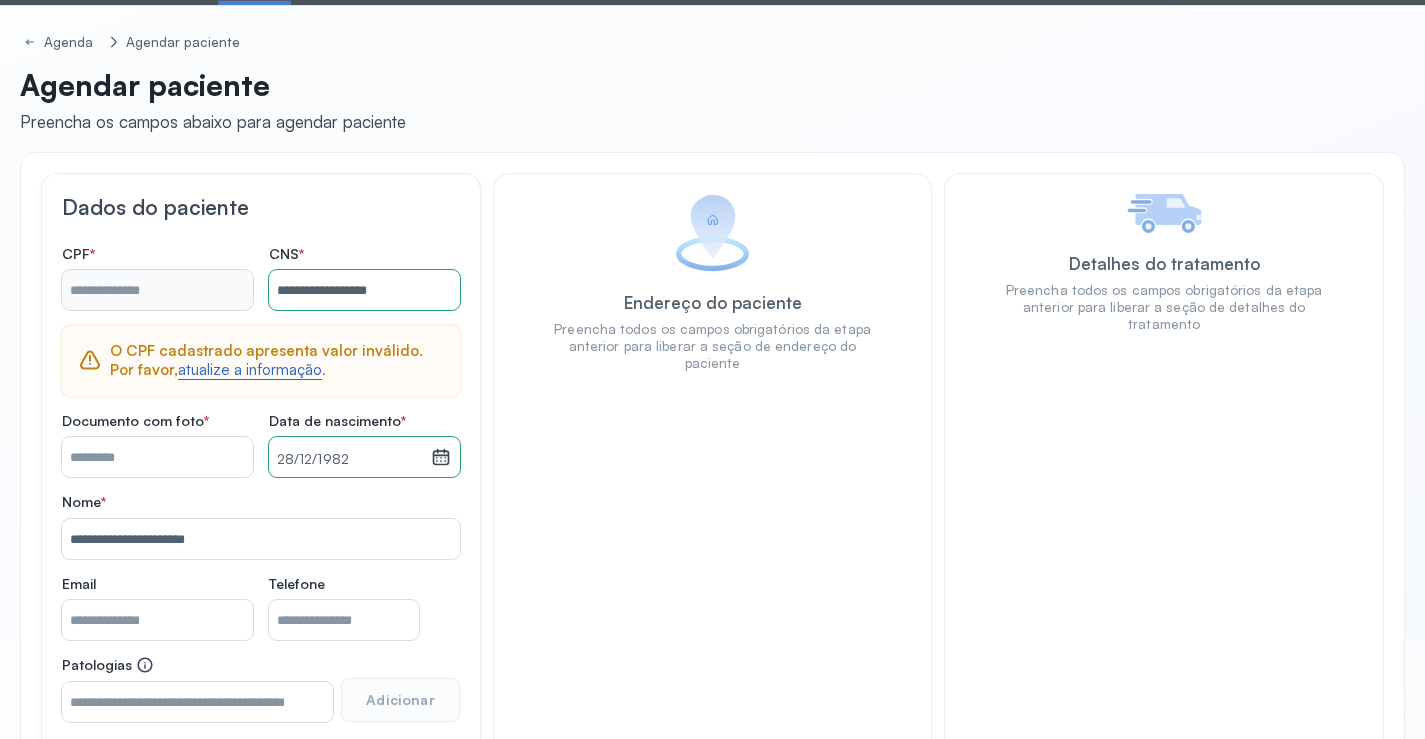 click on "atualize a informação" at bounding box center [250, 370] 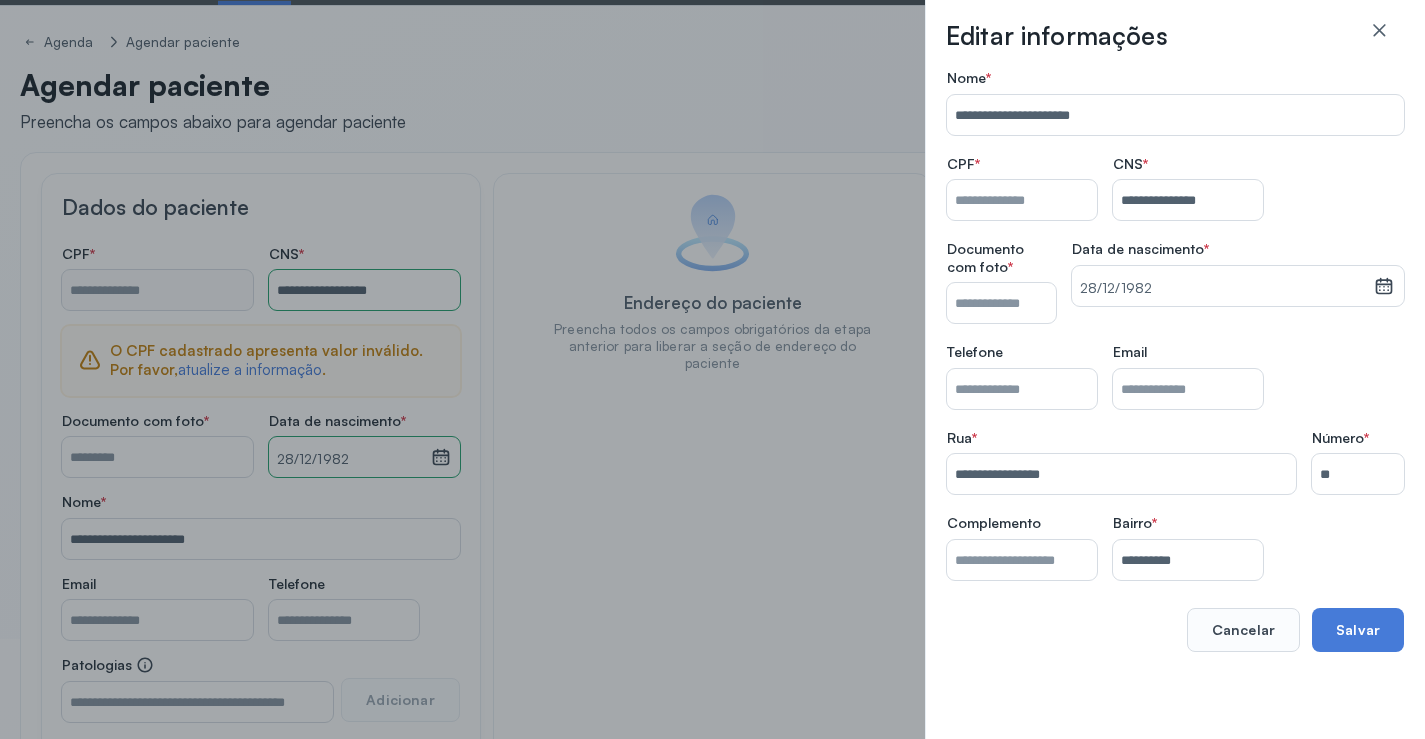 click on "Nome   *" at bounding box center [1022, 200] 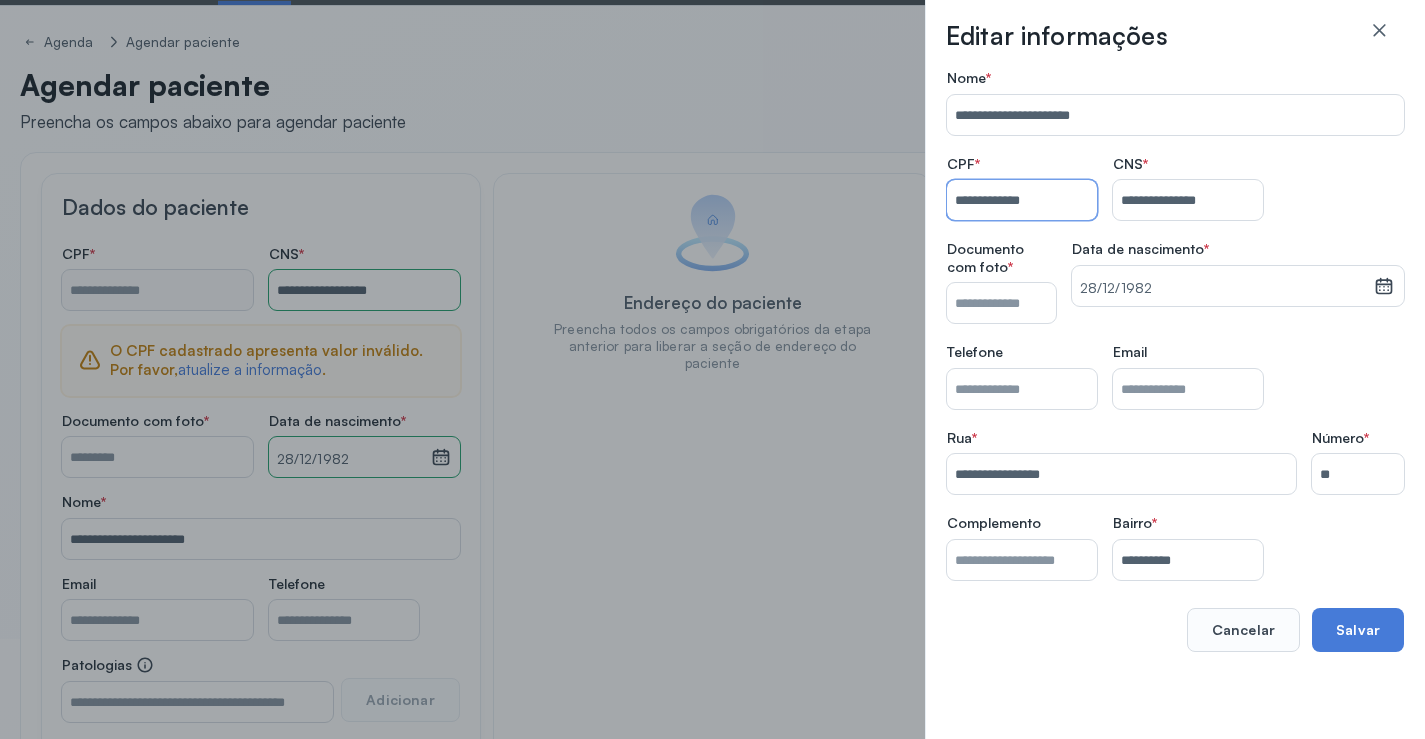 type on "**********" 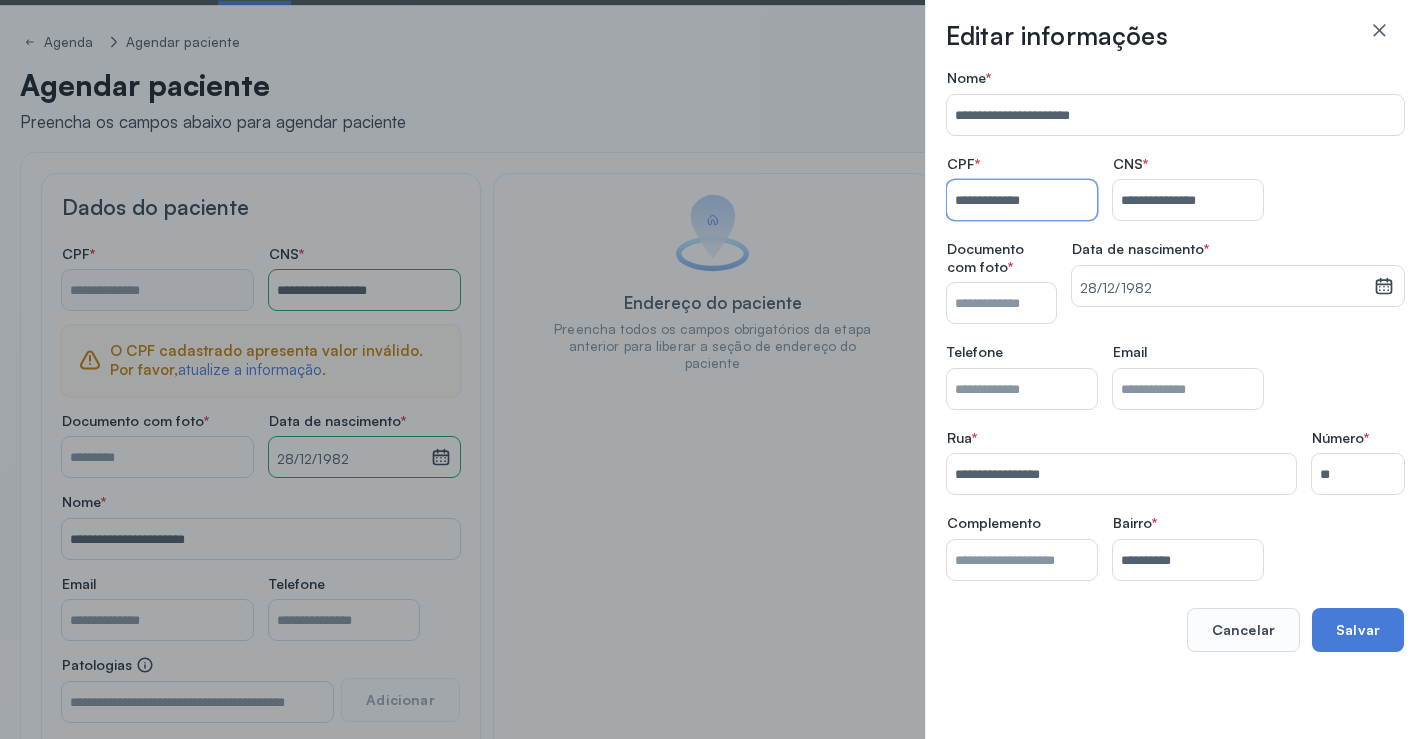 type on "**********" 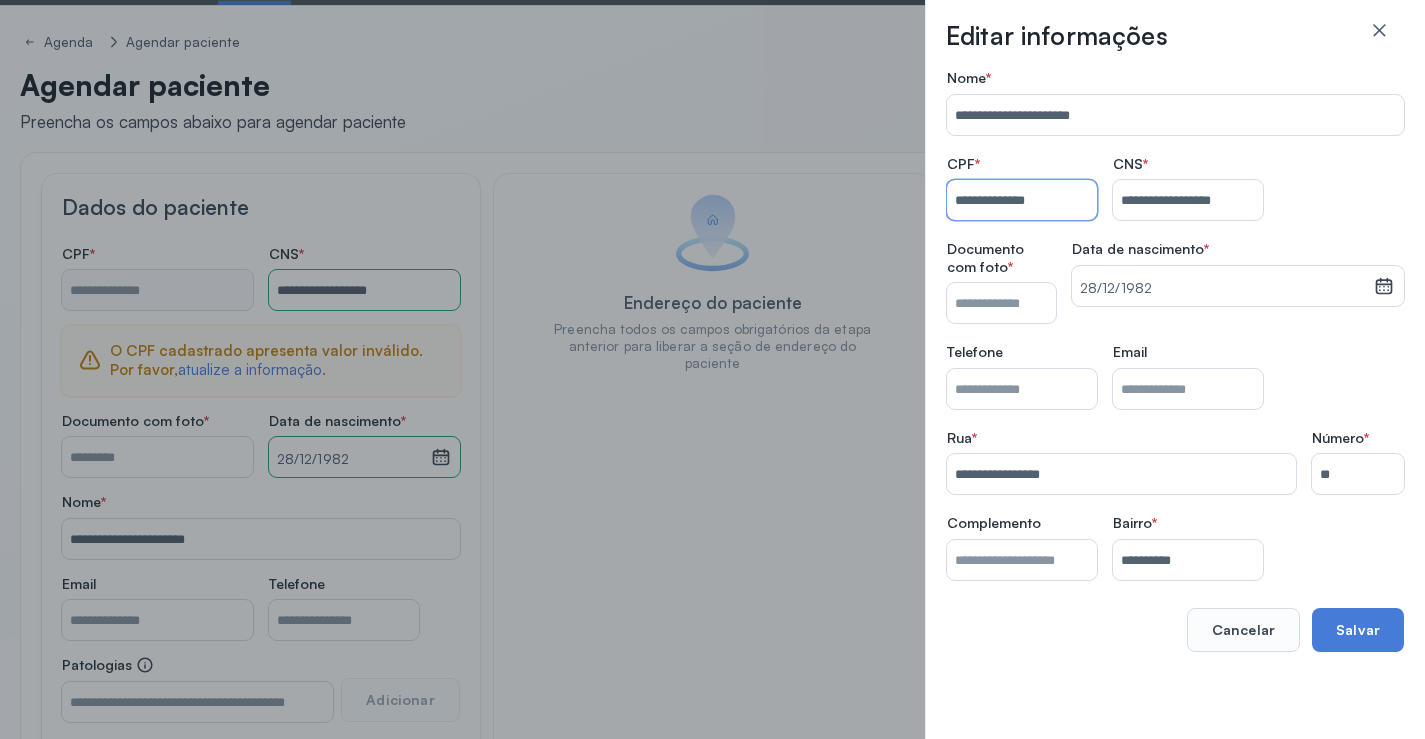 type on "**********" 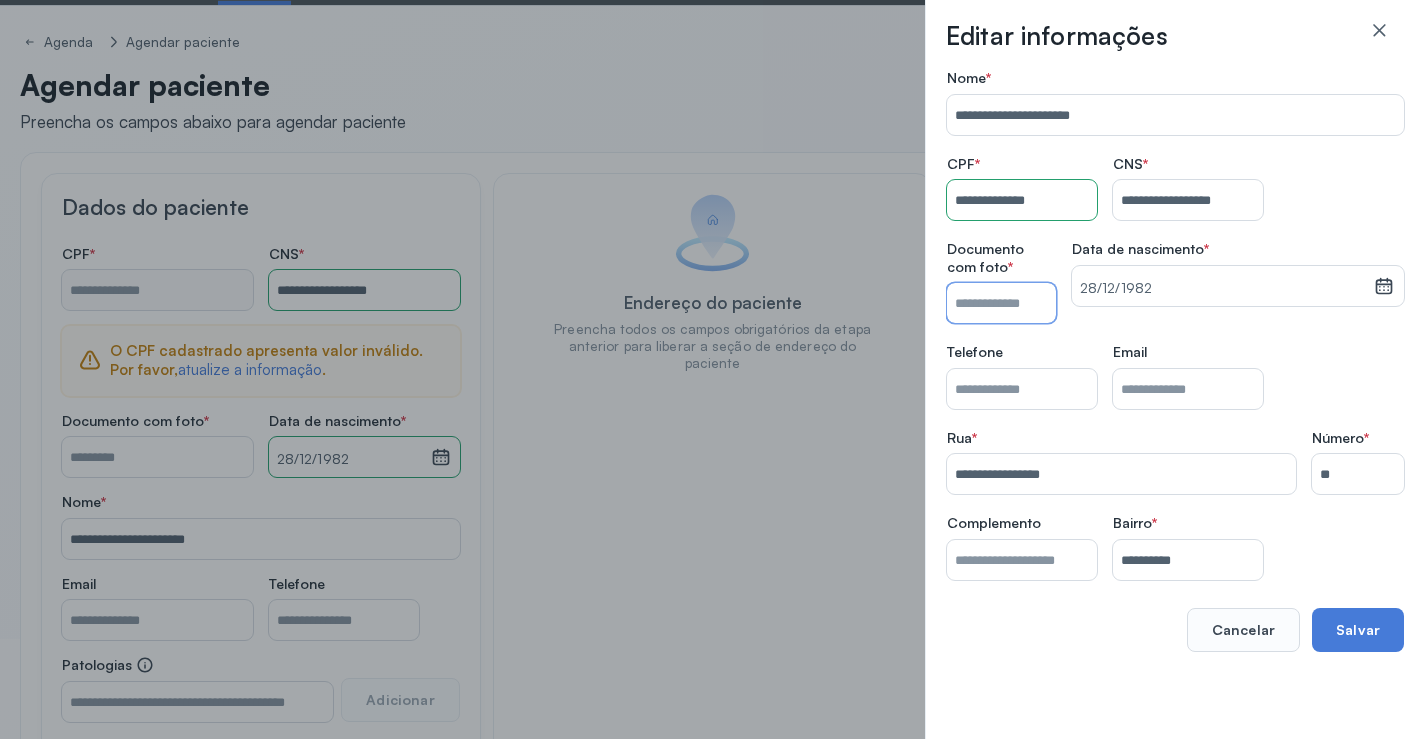 click on "Nome   *" at bounding box center [1001, 303] 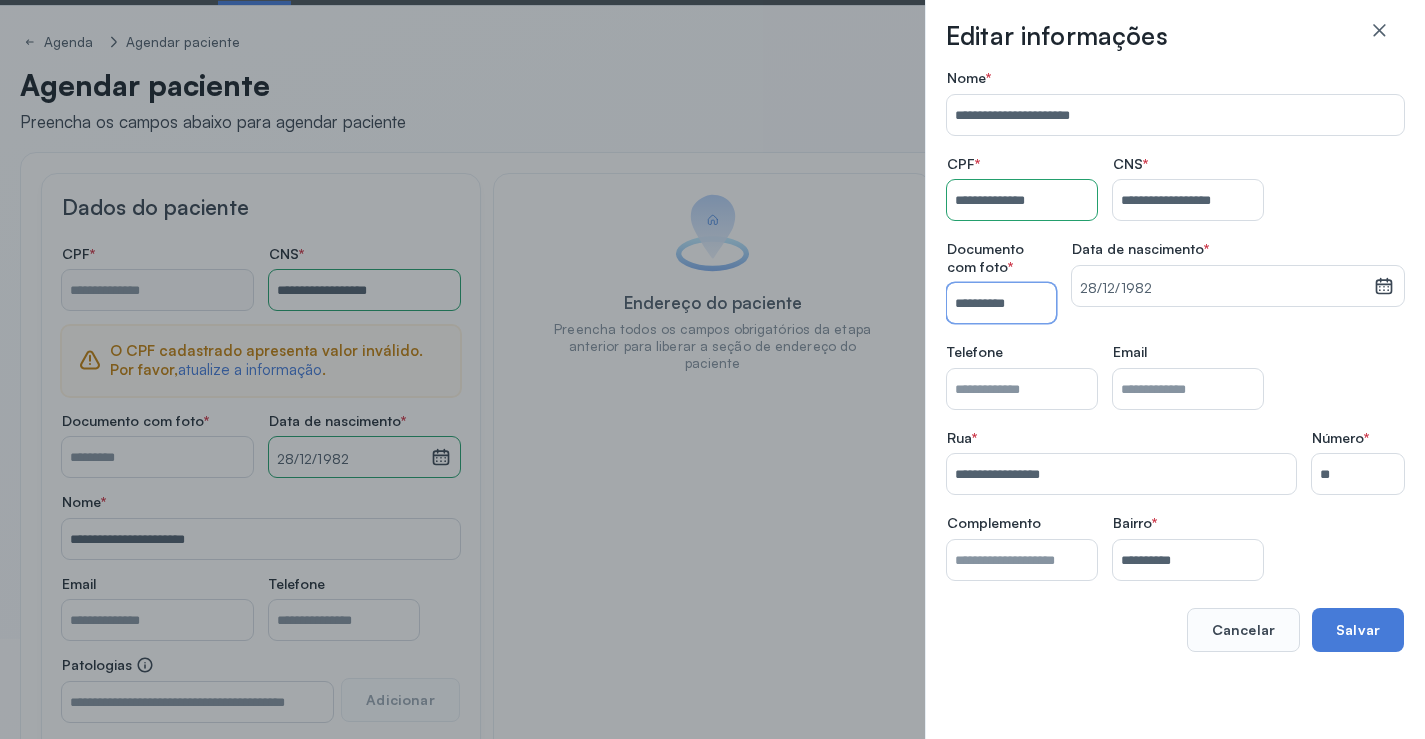type on "**********" 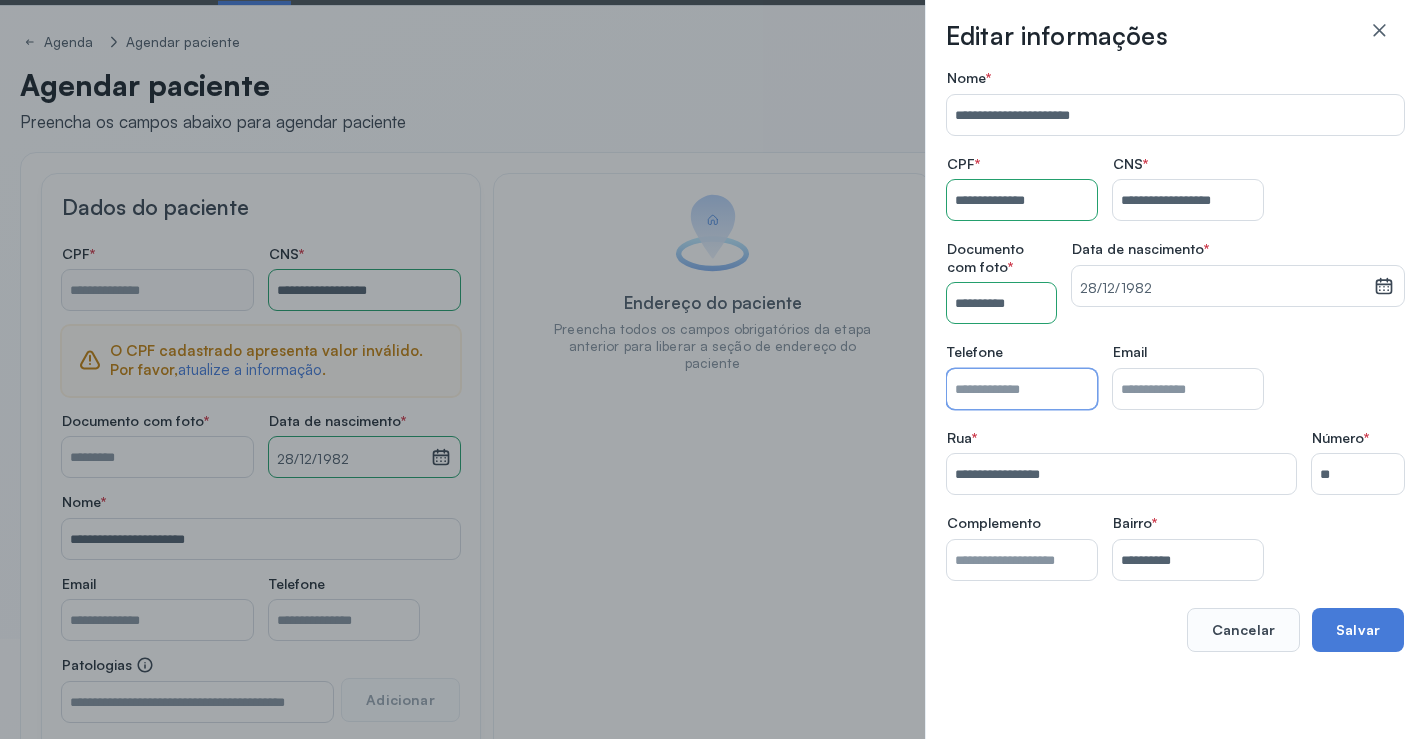 click on "Nome   *" at bounding box center (1022, 389) 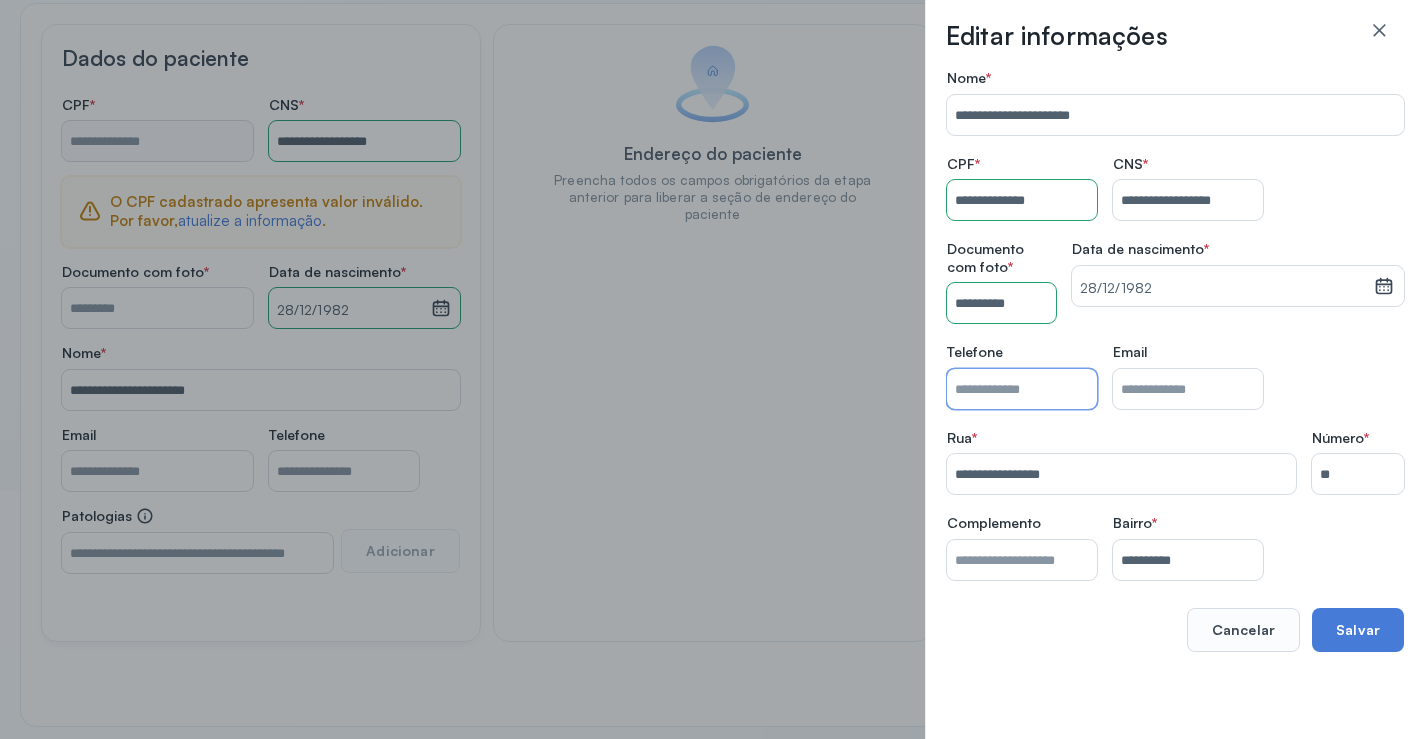 scroll, scrollTop: 257, scrollLeft: 0, axis: vertical 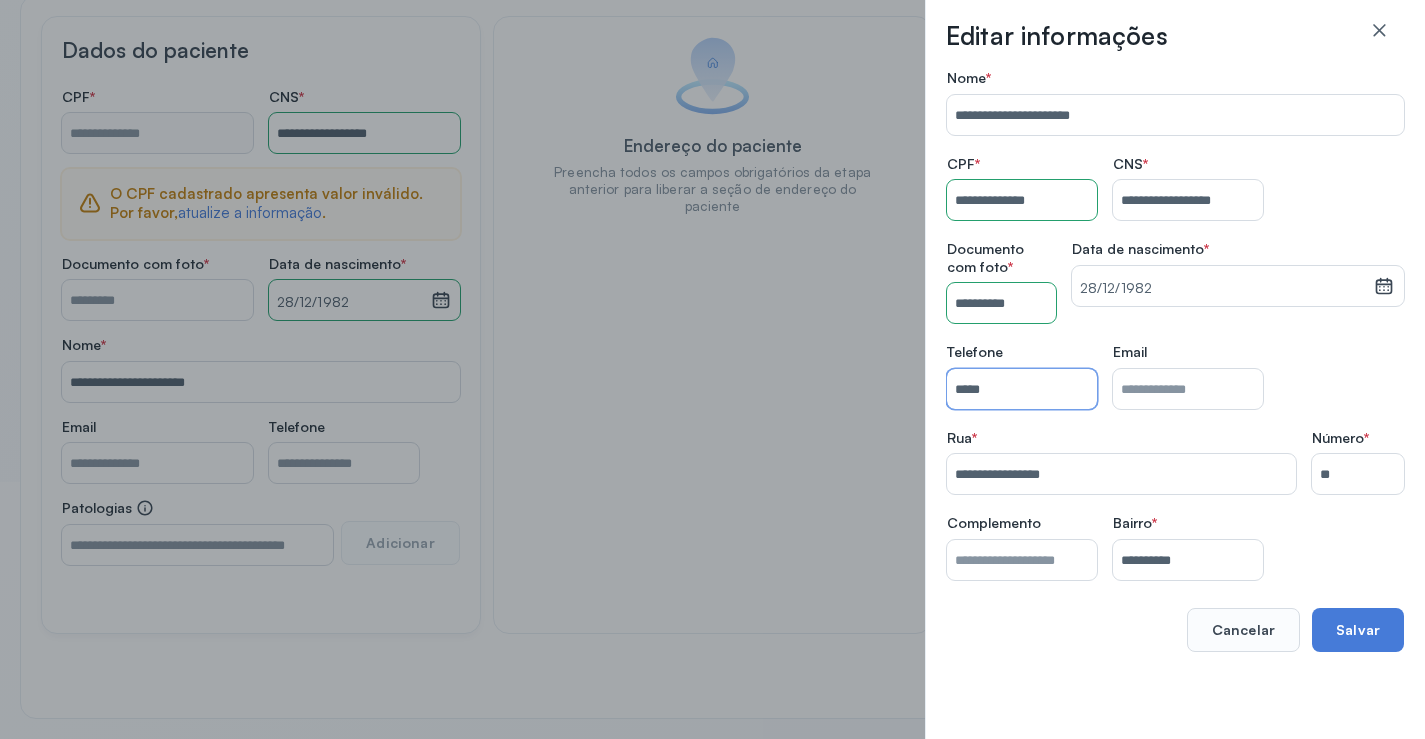 type on "**" 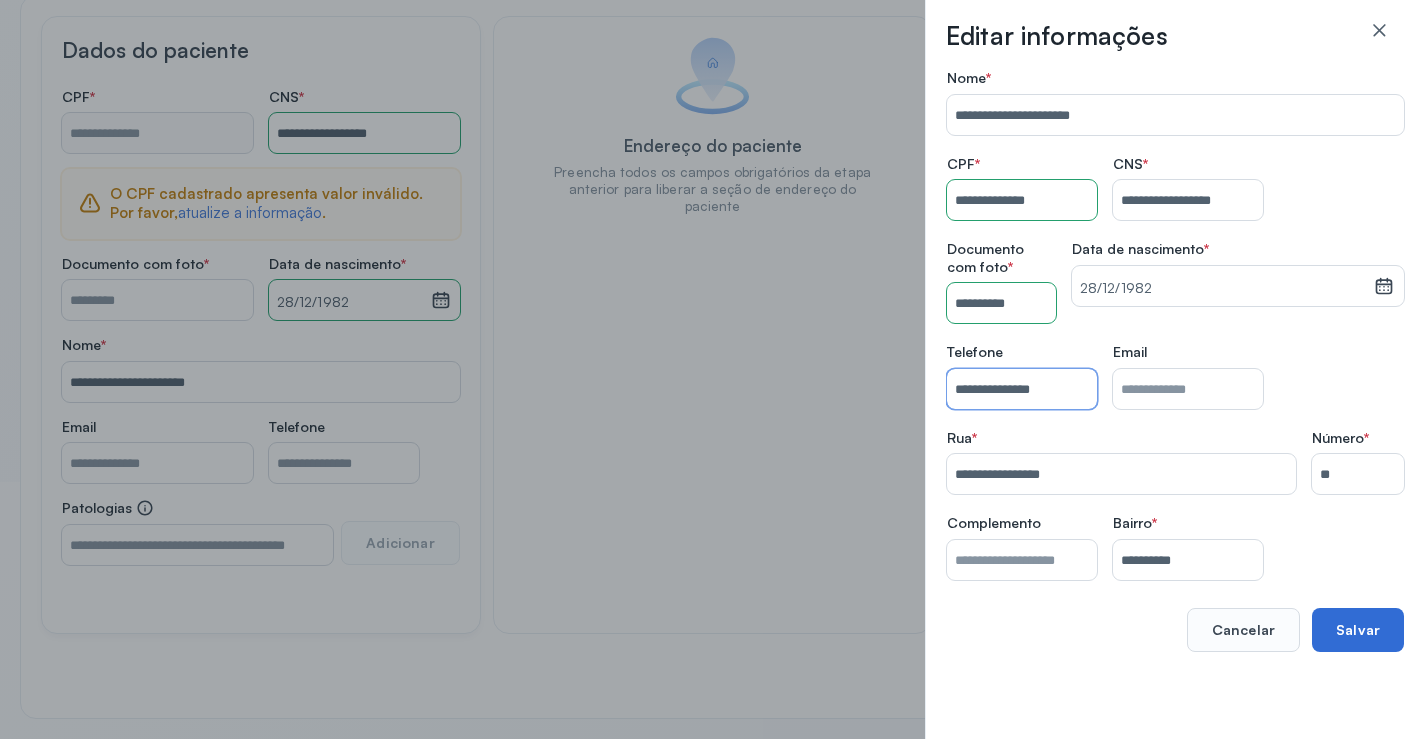 type on "**********" 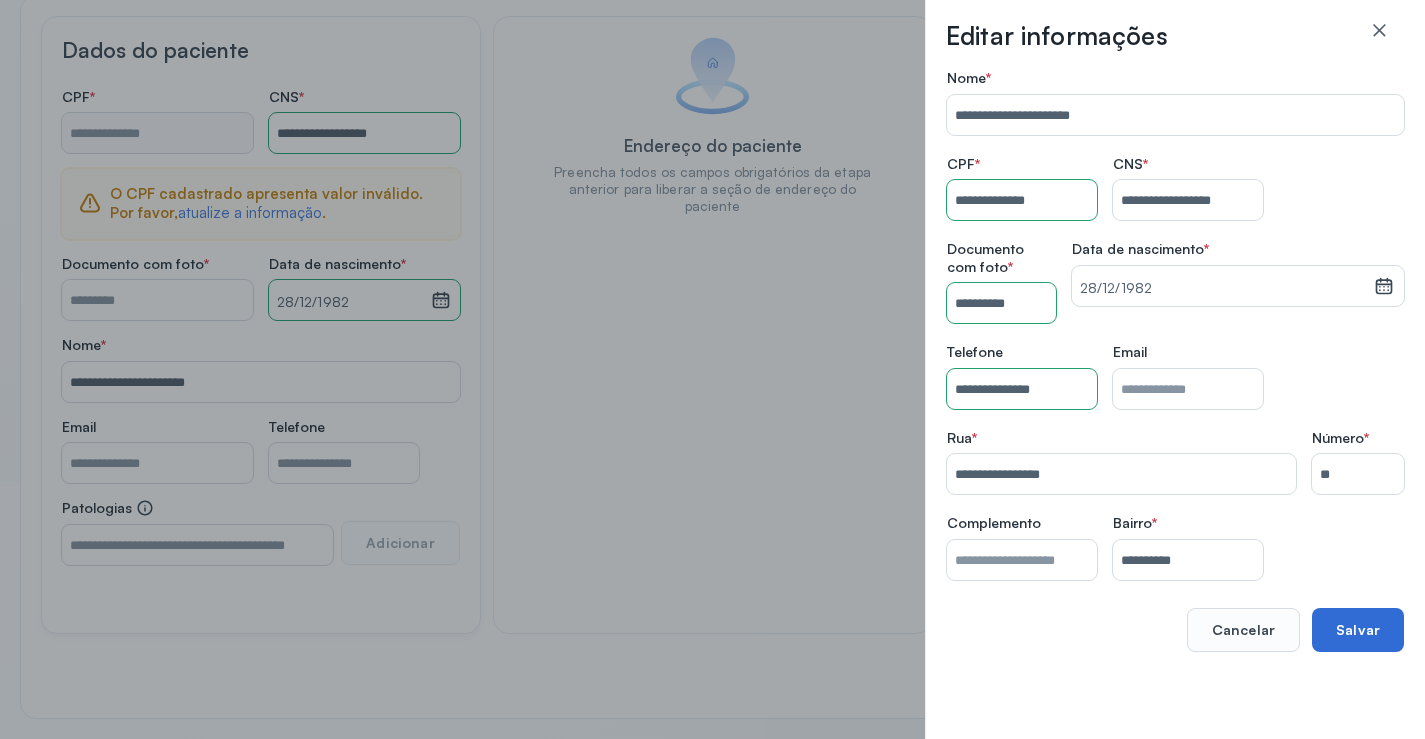 click on "Salvar" at bounding box center (1358, 630) 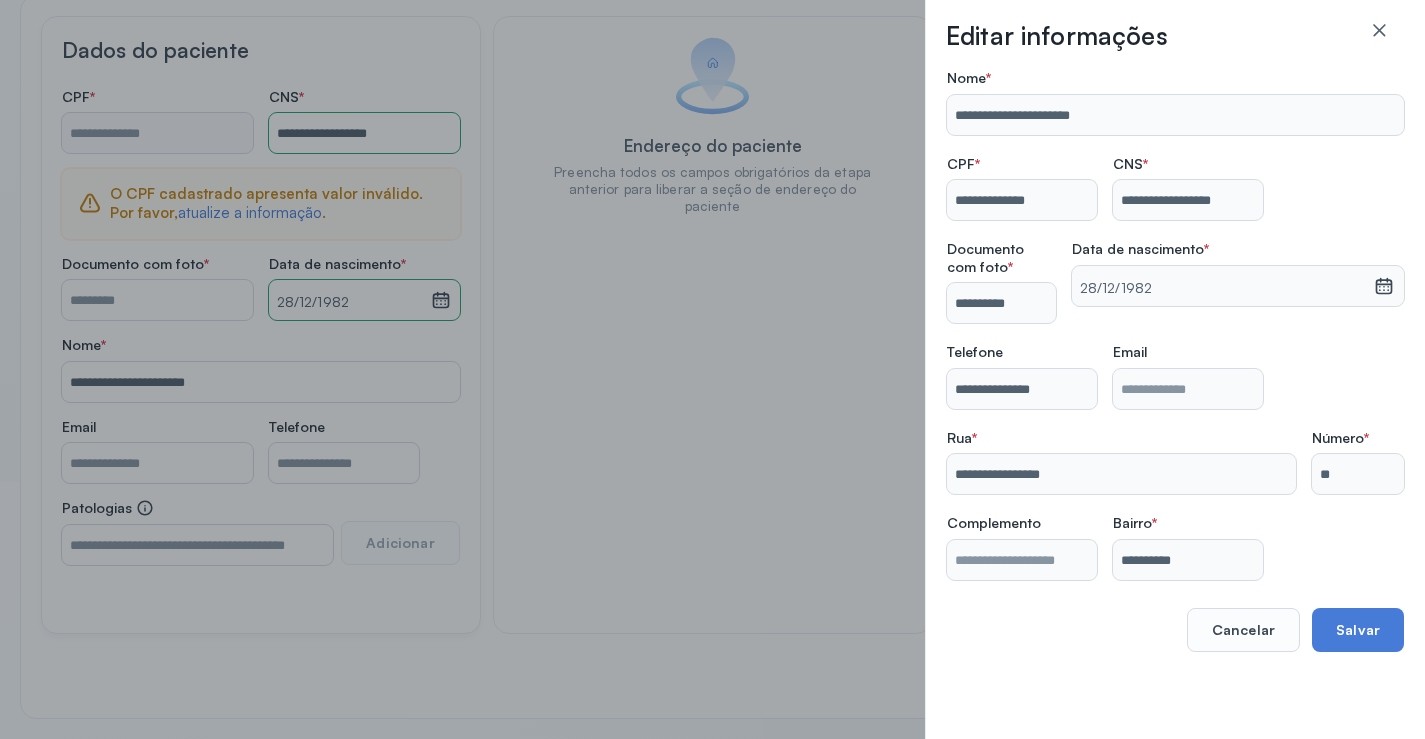 type on "**********" 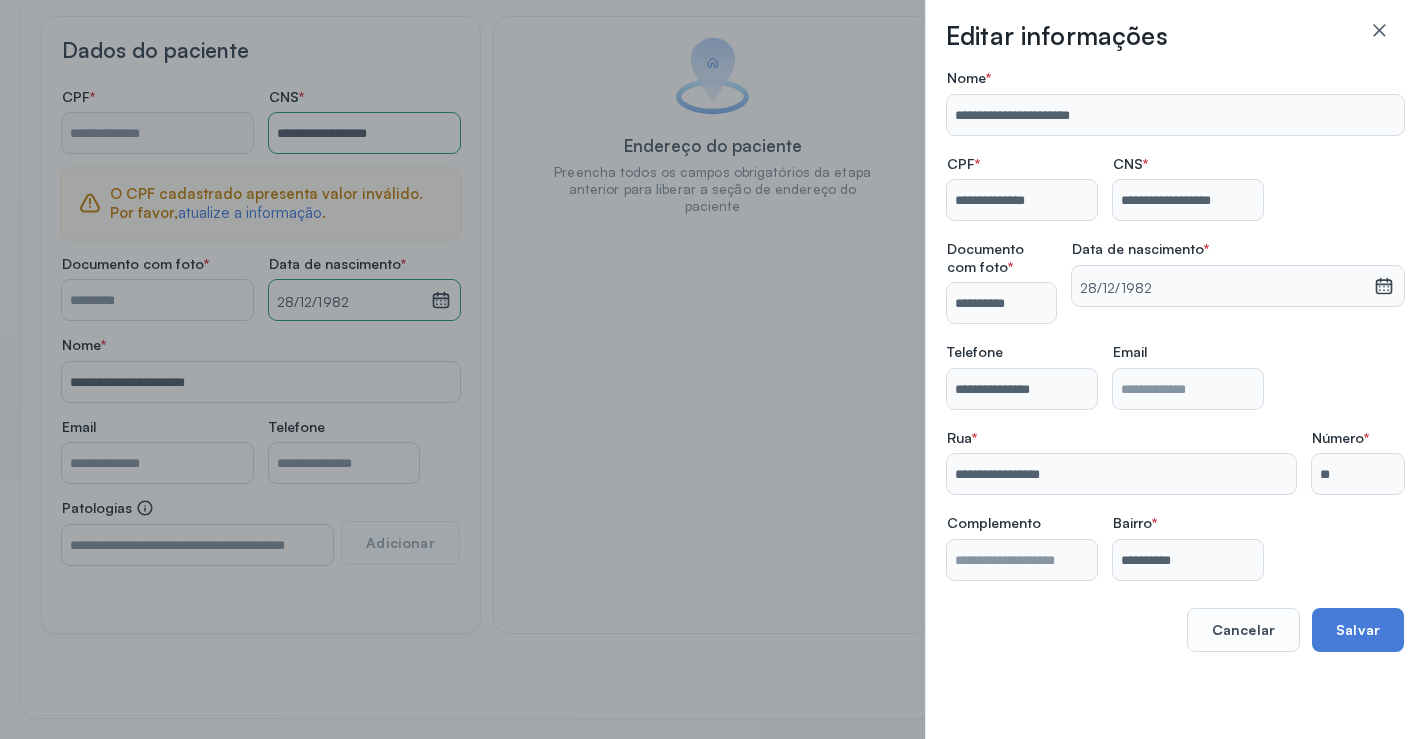 type on "**********" 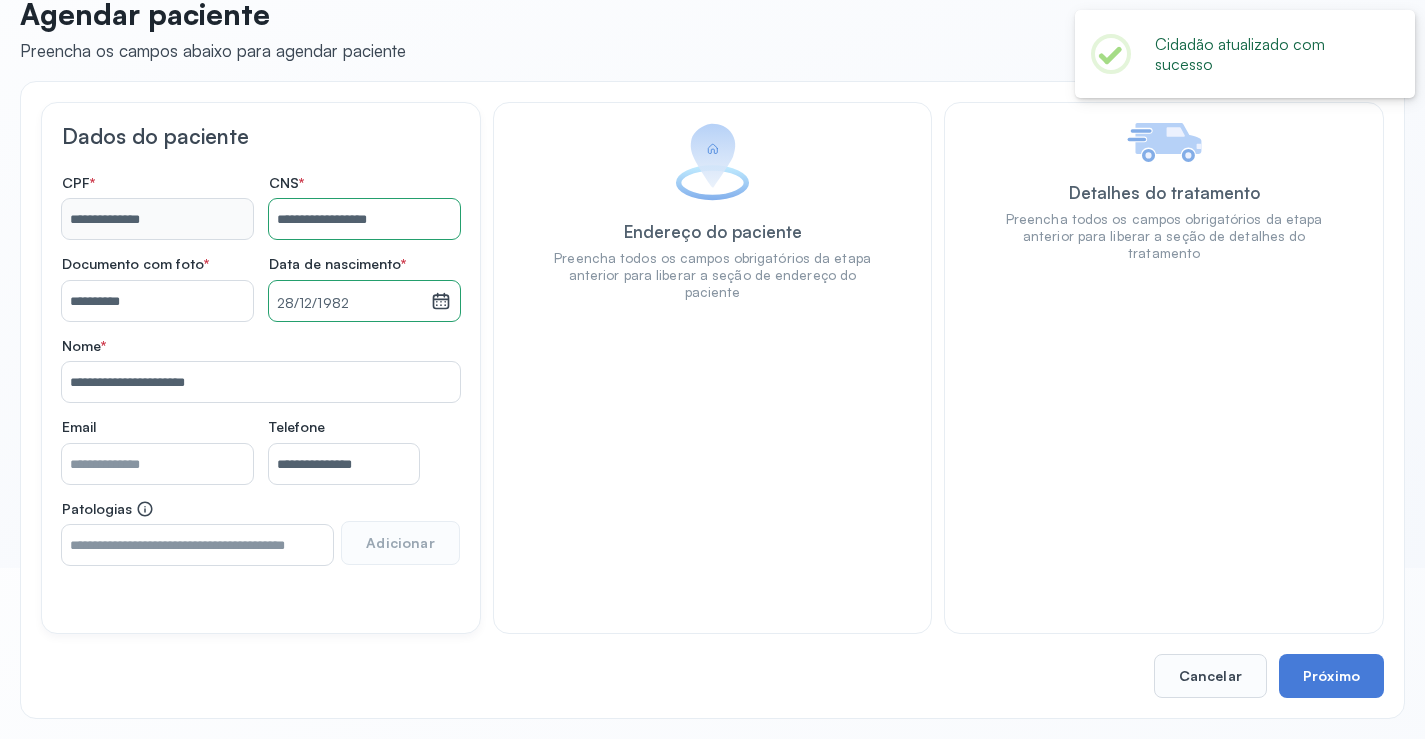 scroll, scrollTop: 171, scrollLeft: 0, axis: vertical 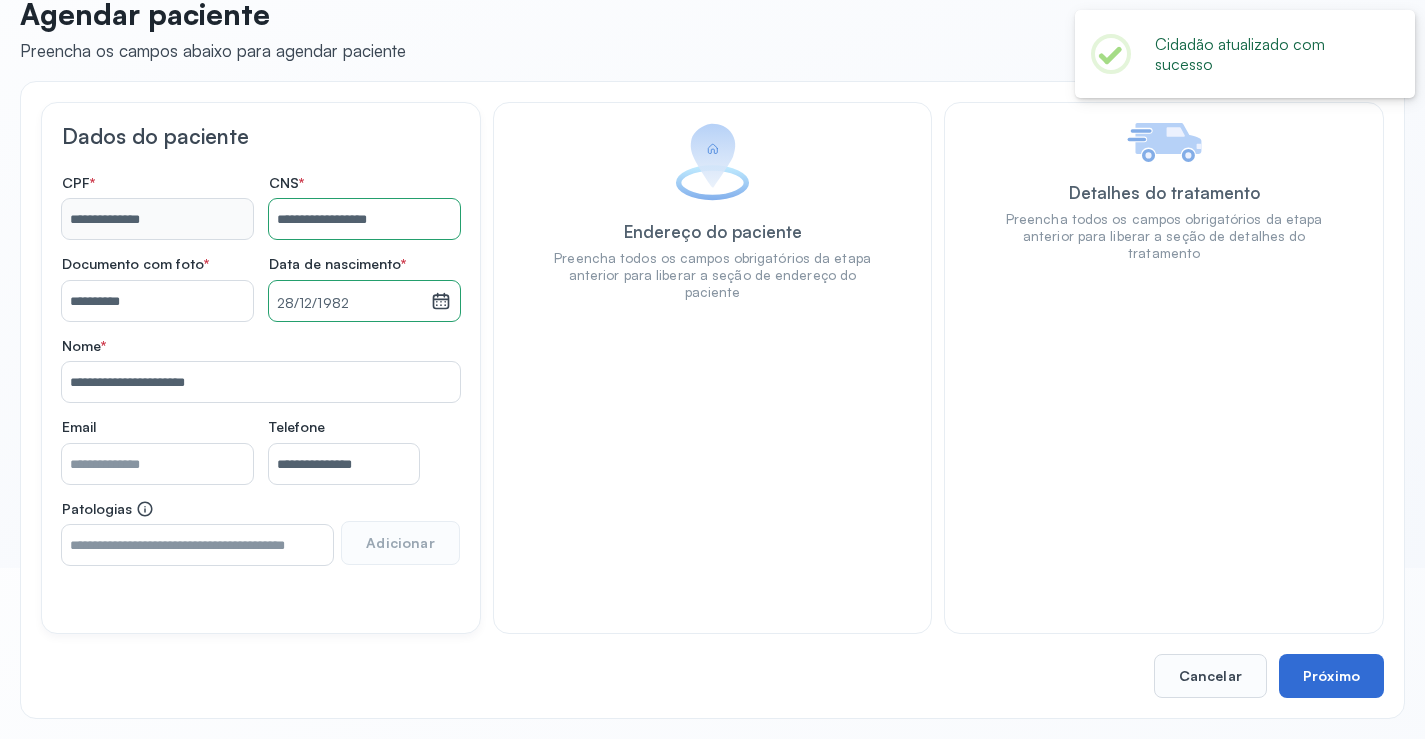 click on "Próximo" at bounding box center [1331, 676] 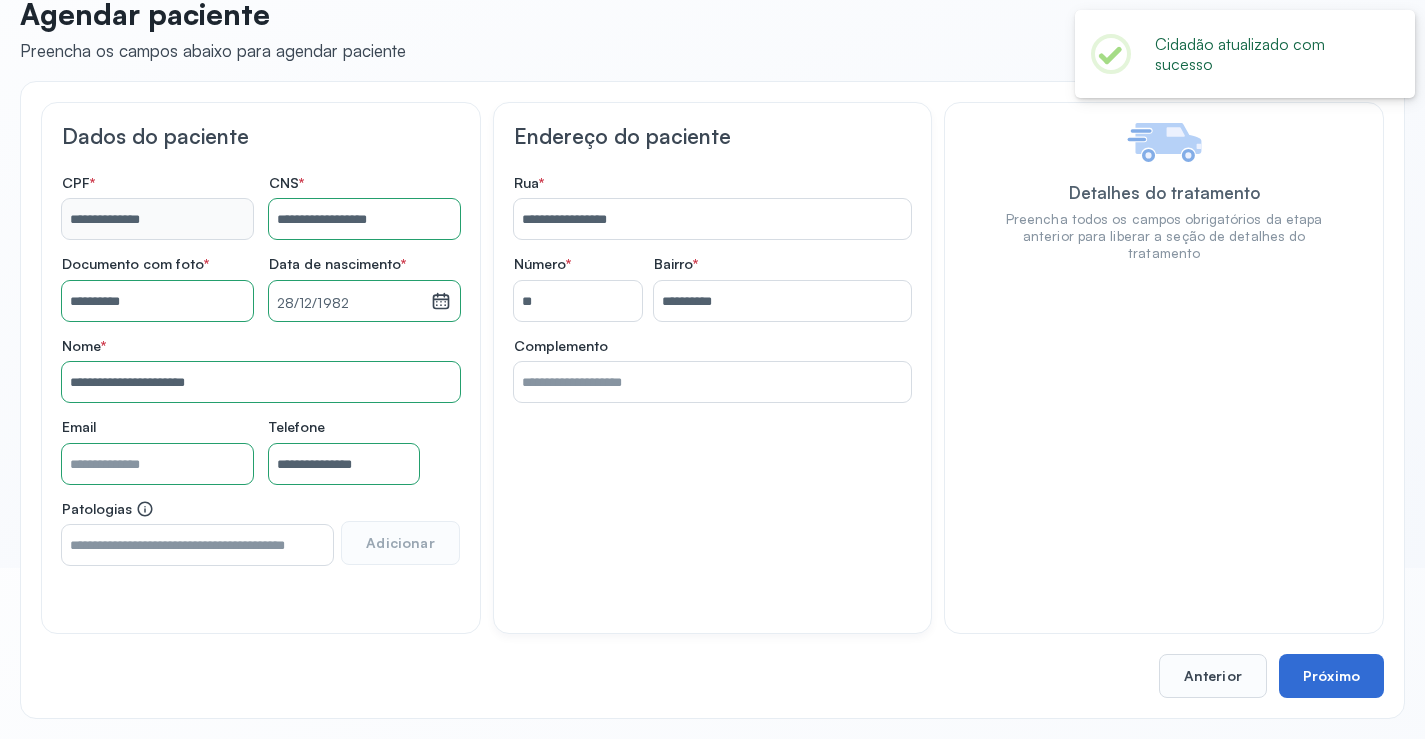 click on "Próximo" at bounding box center (1331, 676) 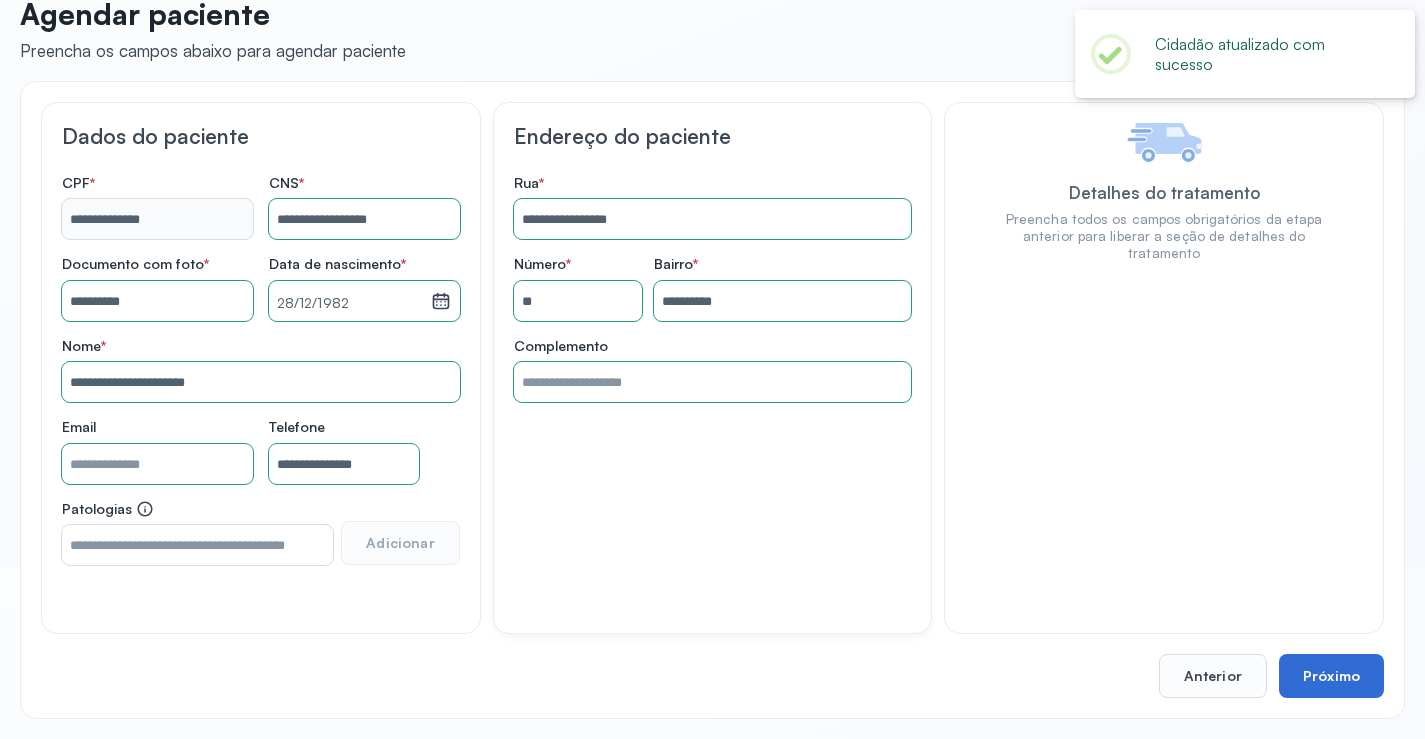 click on "Próximo" at bounding box center [1331, 676] 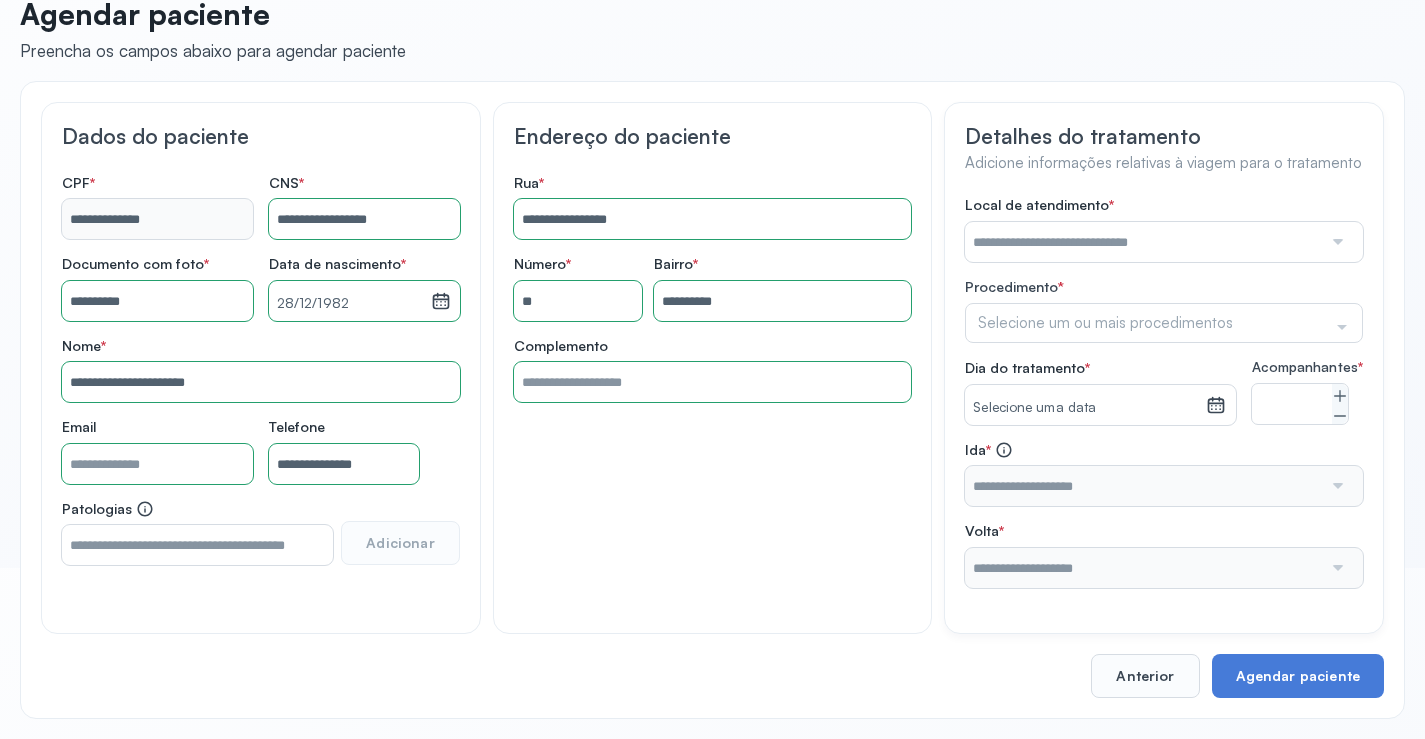 click on "Local de atendimento   *" at bounding box center [1164, 229] 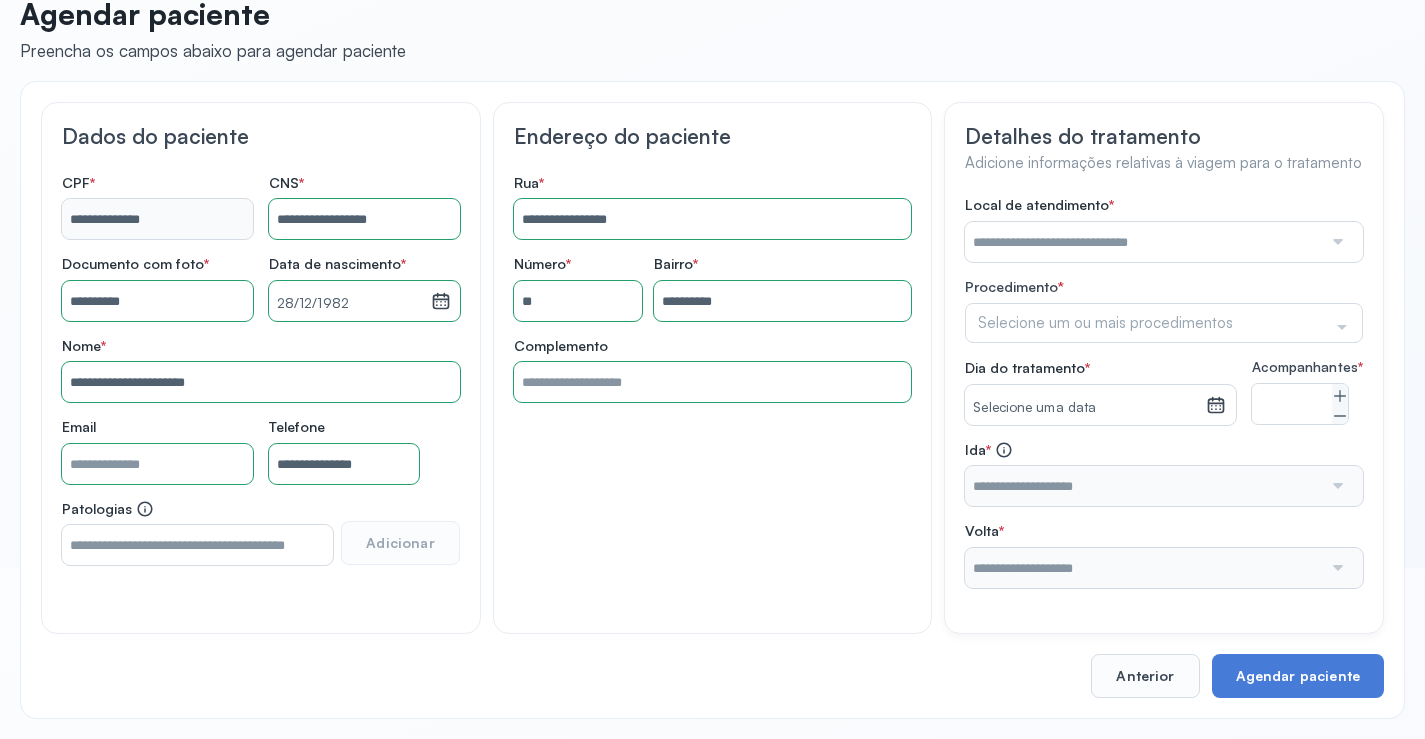 click at bounding box center (1143, 242) 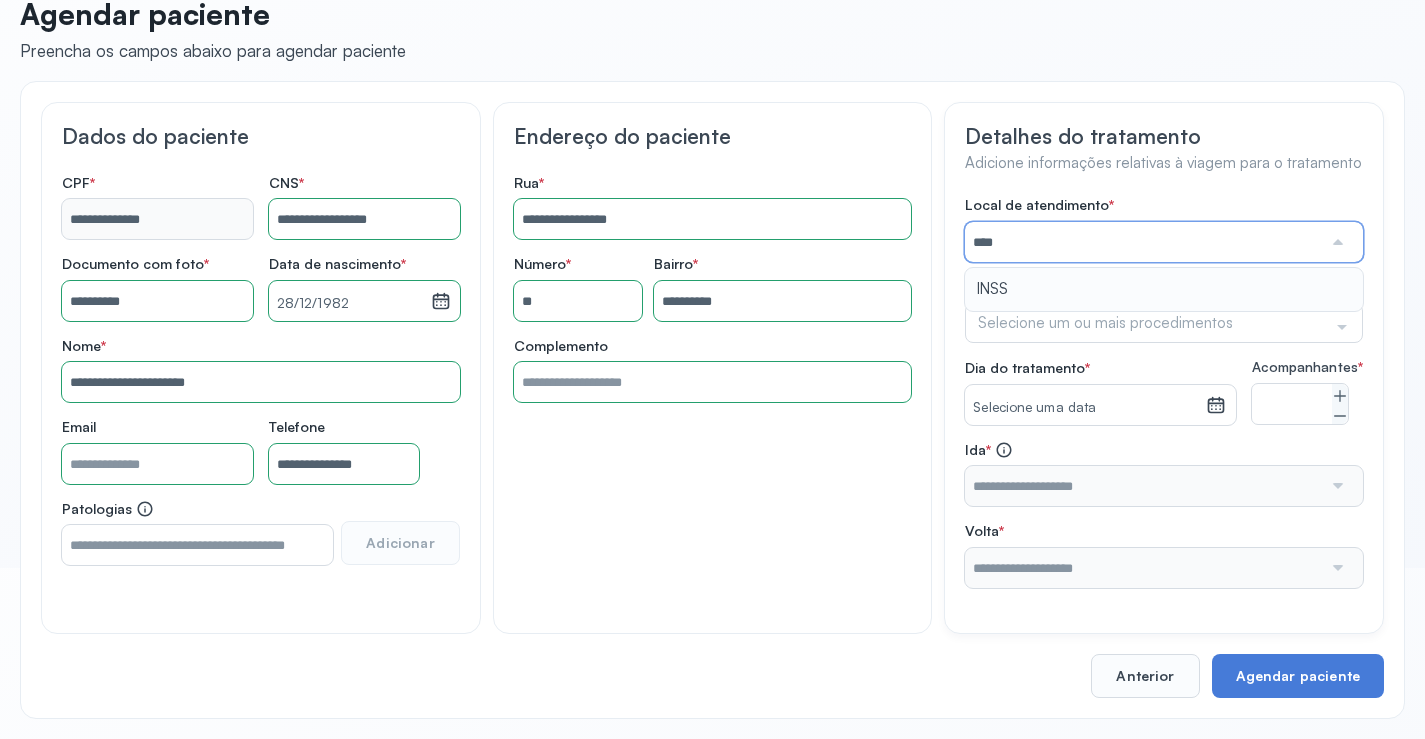type on "****" 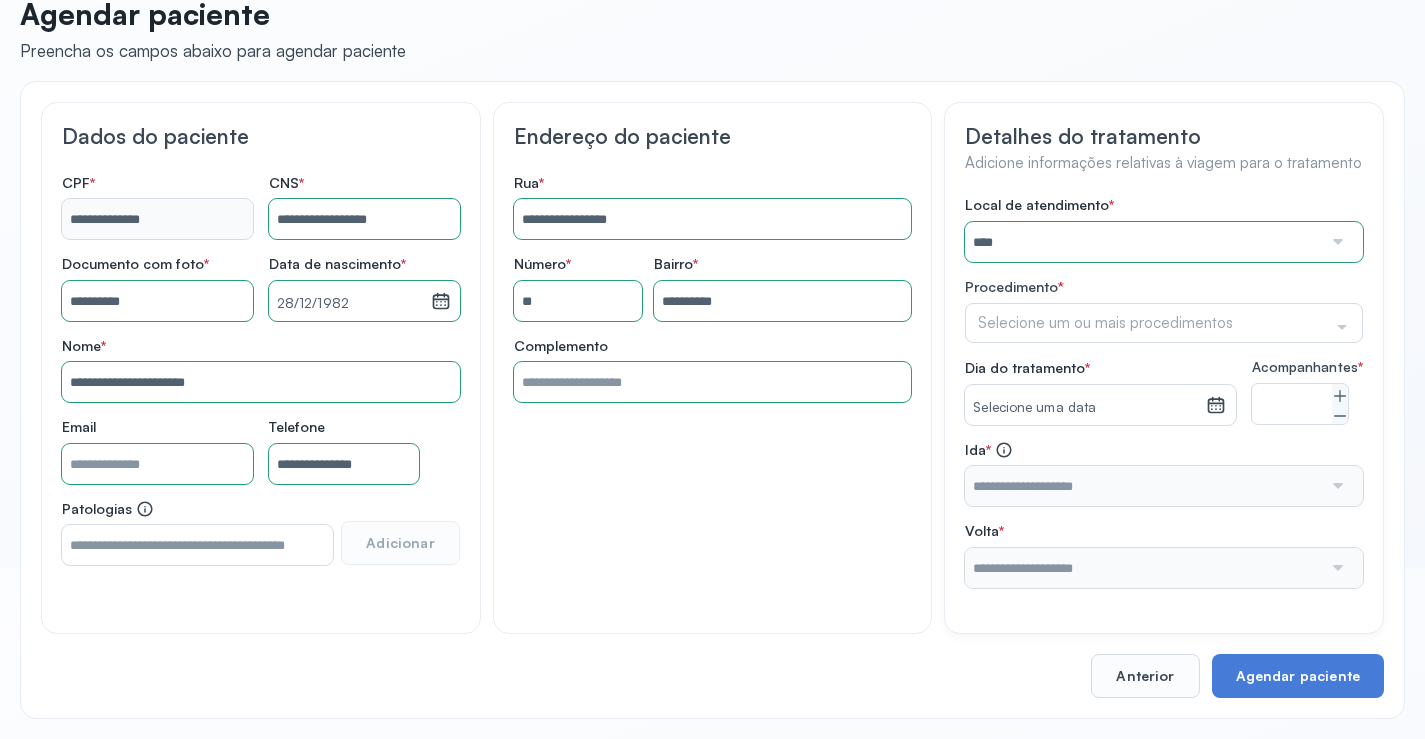 click on "Local de atendimento   *  **** A CLINICA DA MULHER ABO AMOR SAUDE ANACON ANDRE PRINCIPE ANGIO CLINICA APAE APAME DE PETROLINA APAMI PETROLINA ARISTIDES AUDIBEM AUDIBEM AUDICENTRO AUDIFON PETROLINA AZZO SAUDE PETROLINA BRINCARE CABULA CALIPER ESCOLA DE IMAGEM CAPS CDI CDTO CEDAP CEDEBA CENTRO BAIANO DE ESTUDOS CENTRO DE APOIO A AUDIÇAO CENTRO DE MEDICINA NUCLEAR DE PETROLINA CENTRO DE SAUDE CLEMENTINO FRAGA CENTRO INTEGRADO DA COLUNA VERTEBRAL CENTRO MEDICO ANTONIO BALBINO CENTRO OFTALMOLOGICO CASTELO BRANCO CEPARH CEPRED CEPRIS CERPRIS CIDI CIMED CLIMED CLINATA CLINEFRO CLINICA  AFETUS PETROLINA CLINICA  ALFA CLINICA  ALFA CENTRO MÉDICO CLINICA  SHOPPING DA BAHIA CLINICA  URBANO SAMPAIO FILHO CLINICA AGEUS CLINICA AMO CLINICA AMOR A SAUDE CLINICA AMOR E SAUDE PETROLINA CLINICA ANA MASTER CLINICA ANGICLIN CLINICA BIOCHEK UP CLINICA CAM CLINICA CARDIO PULMONAR CLINICA CASA GERIATRICA DE PETROLINA CLINICA CASTELO BRANCO CLINICA CDTO CLINICA CENTRO MEDICO VITRAUX CLINICA CINTILO PETROLINA CLINICA CLIMED BRASIL" at bounding box center [1164, 392] 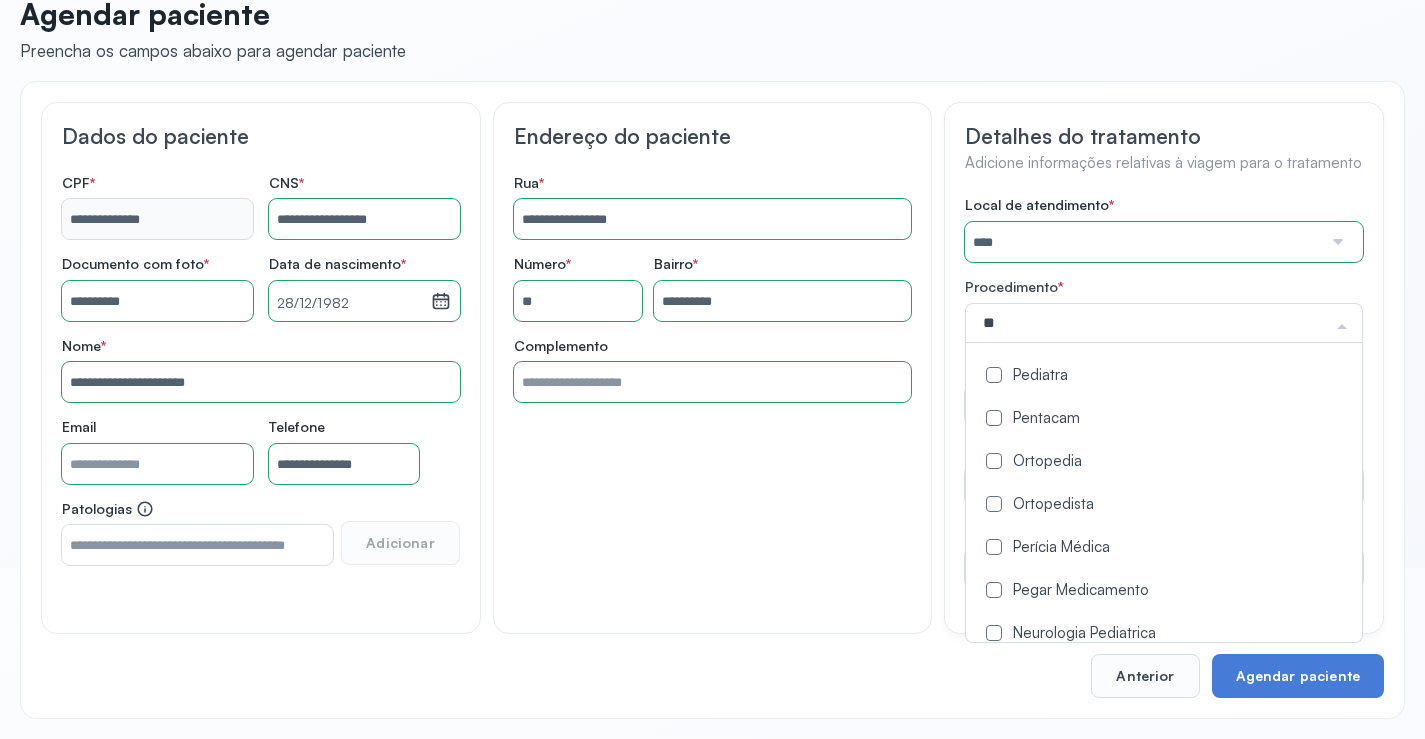 type on "***" 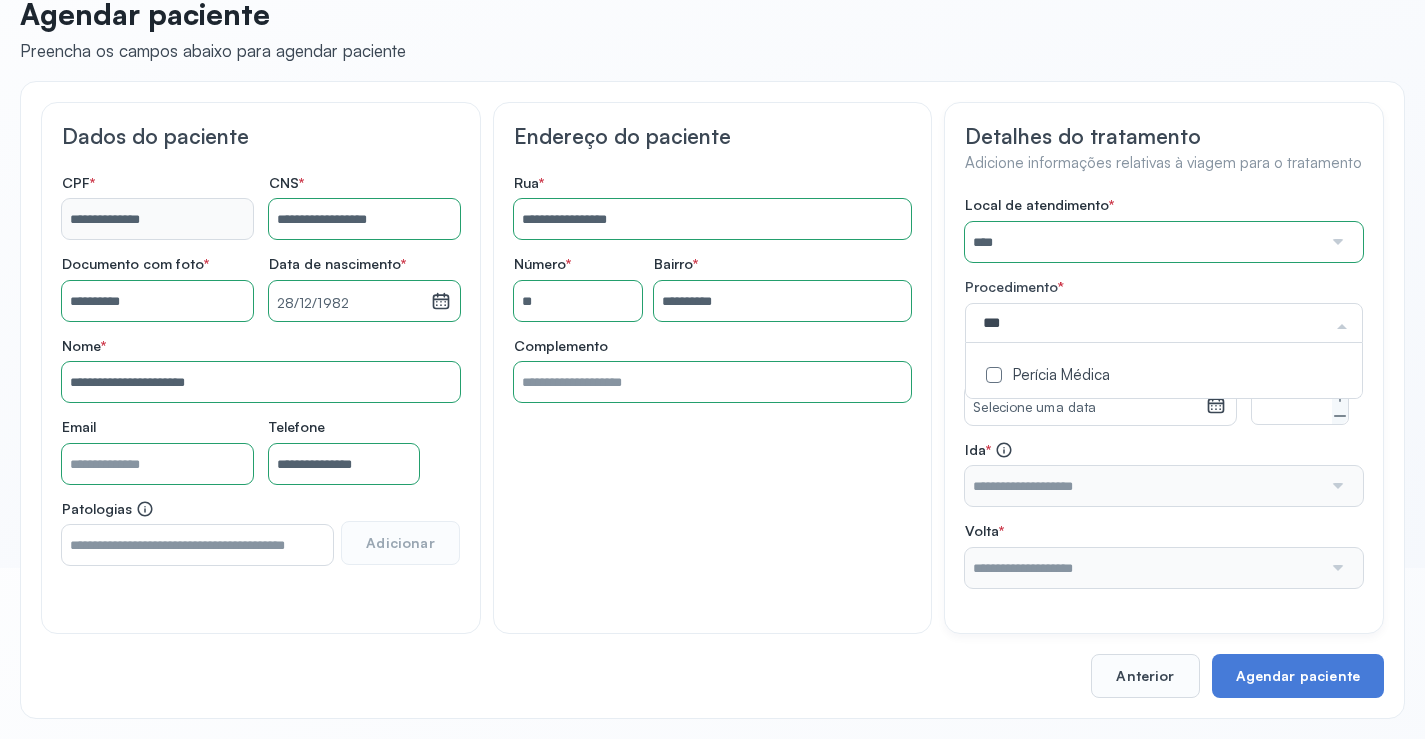 click on "Perícia Médica" 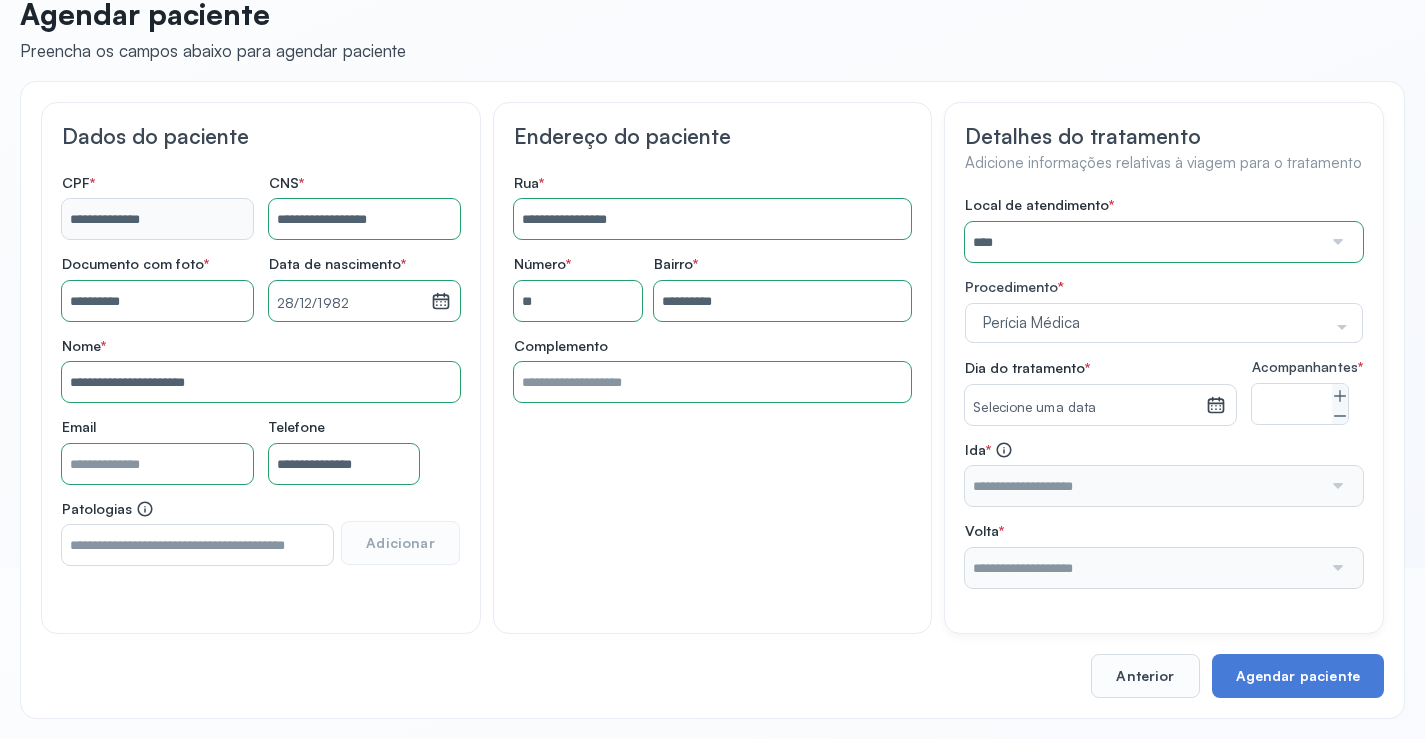 drag, startPoint x: 952, startPoint y: 395, endPoint x: 1002, endPoint y: 413, distance: 53.14132 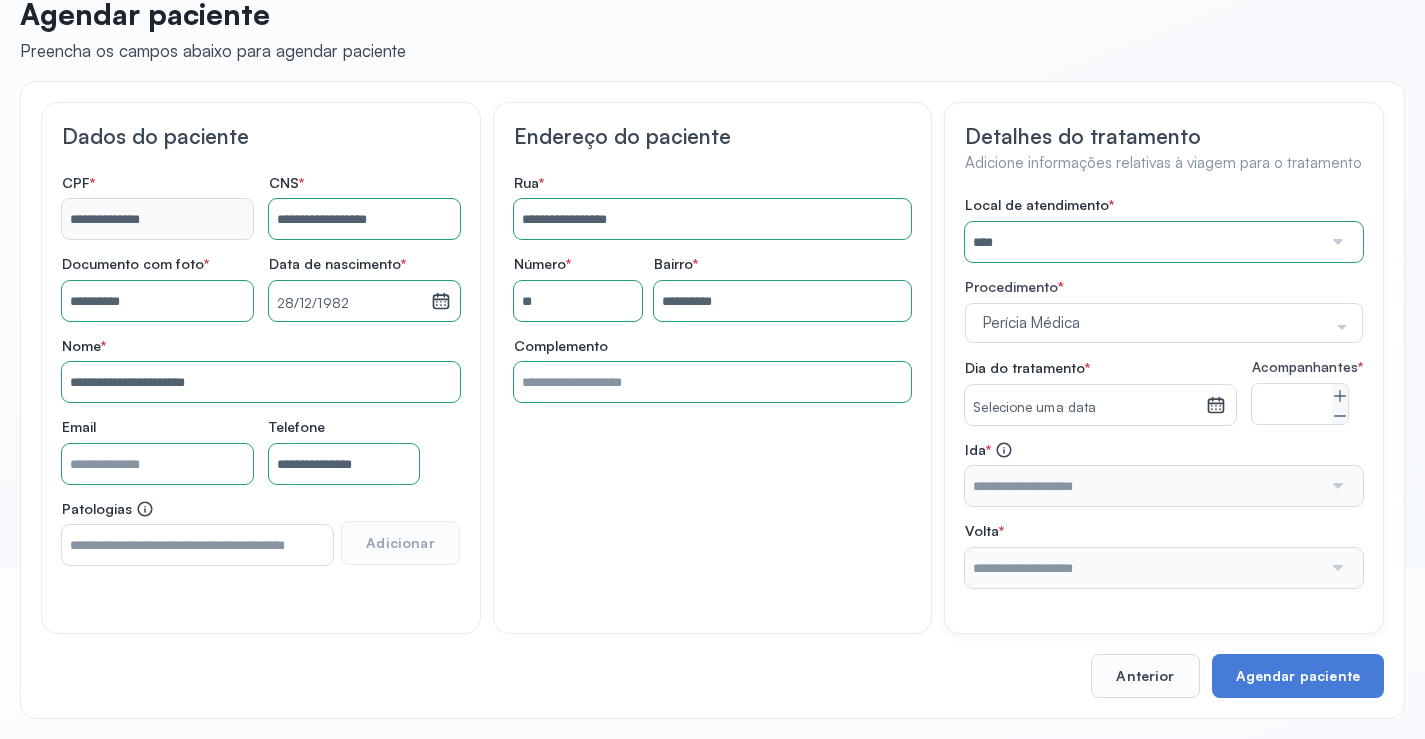 click on "Detalhes do tratamento Adicione informações relativas à viagem para o tratamento Local de atendimento   *  **** A CLINICA DA MULHER ABO AMOR SAUDE ANACON ANDRE PRINCIPE ANGIO CLINICA APAE APAME DE PETROLINA APAMI PETROLINA ARISTIDES AUDIBEM AUDIBEM AUDICENTRO AUDIFON PETROLINA AZZO SAUDE PETROLINA BRINCARE CABULA CALIPER ESCOLA DE IMAGEM CAPS CDI CDTO CEDAP CEDEBA CENTRO BAIANO DE ESTUDOS CENTRO DE APOIO A AUDIÇAO CENTRO DE MEDICINA NUCLEAR DE PETROLINA CENTRO DE SAUDE CLEMENTINO FRAGA CENTRO INTEGRADO DA COLUNA VERTEBRAL CENTRO MEDICO ANTONIO BALBINO CENTRO OFTALMOLOGICO CASTELO BRANCO CEPARH CEPRED CEPRIS CERPRIS CIDI CIMED CLIMED CLINATA CLINEFRO CLINICA  AFETUS PETROLINA CLINICA  ALFA CLINICA  ALFA CENTRO MÉDICO CLINICA  SHOPPING DA BAHIA CLINICA  URBANO SAMPAIO FILHO CLINICA AGEUS CLINICA AMO CLINICA AMOR A SAUDE CLINICA AMOR E SAUDE PETROLINA CLINICA ANA MASTER CLINICA ANGICLIN CLINICA BIOCHEK UP CLINICA CAM CLINICA CARDIO PULMONAR CLINICA CASA GERIATRICA DE PETROLINA CLINICA CASTELO BRANCO CLIOFT" 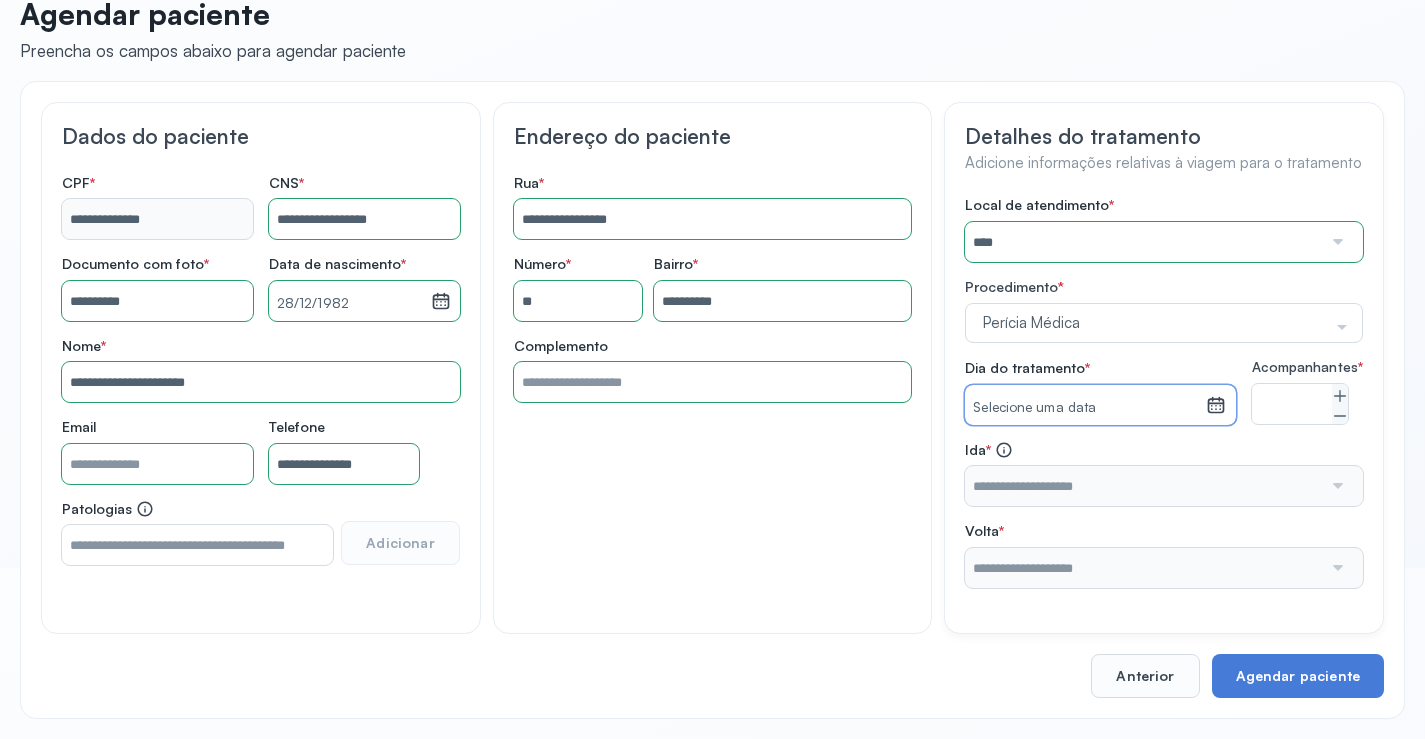 click on "Selecione uma data" at bounding box center (1085, 408) 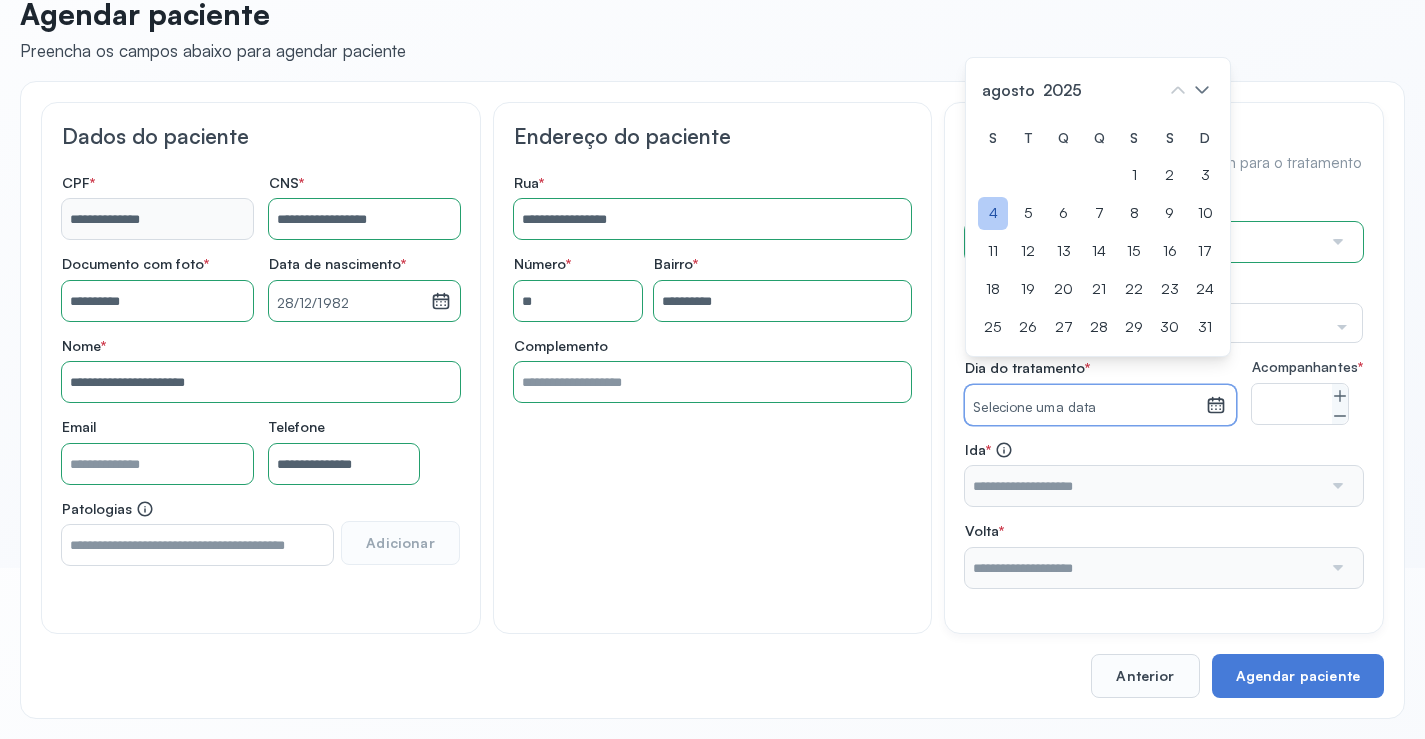 click on "4" 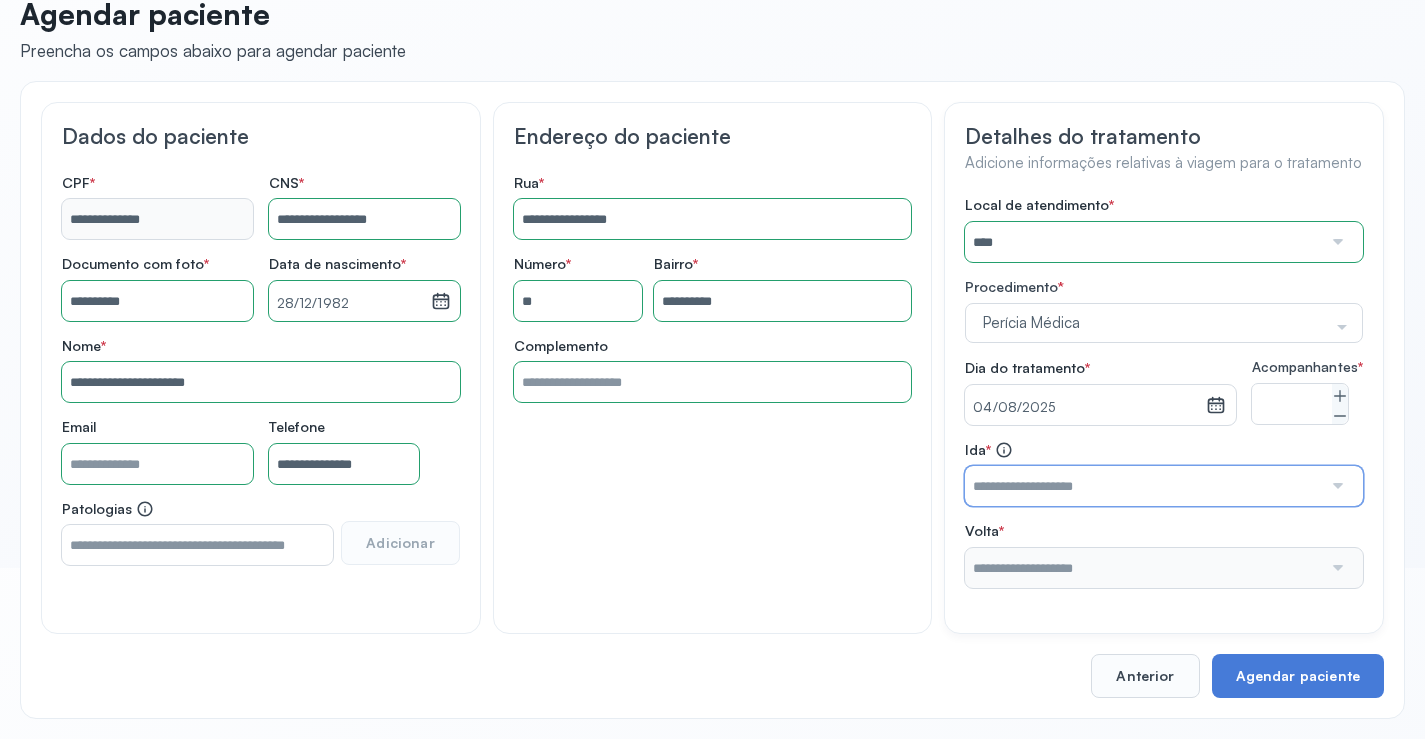 click at bounding box center [1143, 486] 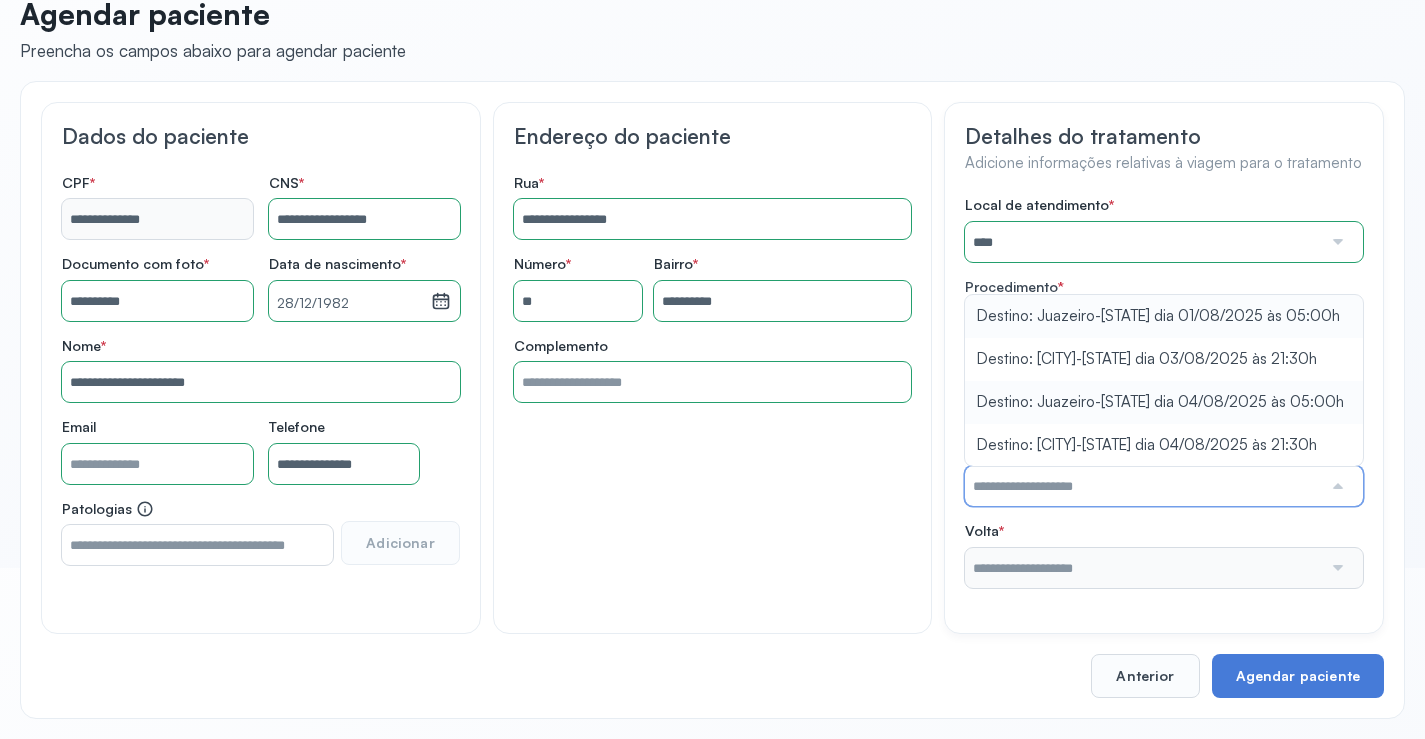type on "**********" 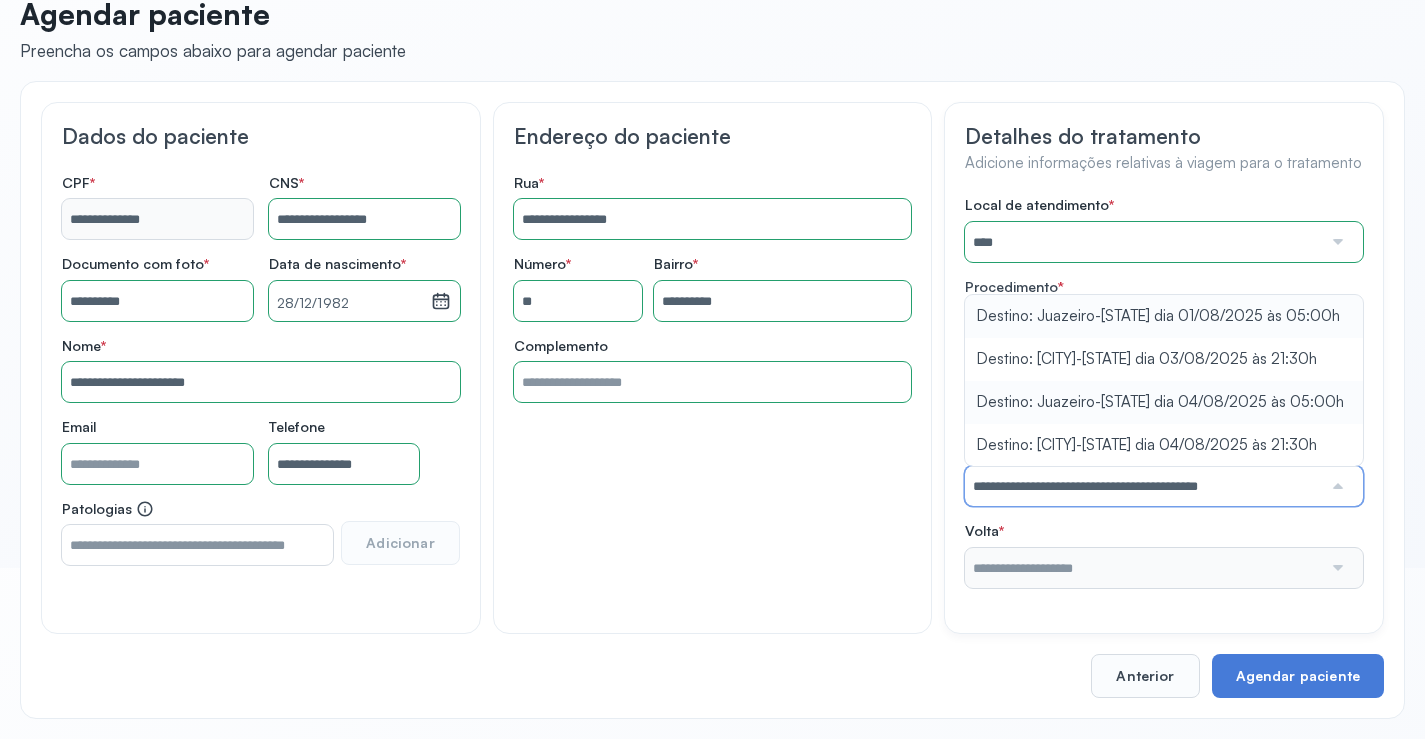 click on "Local de atendimento   *  **** A CLINICA DA MULHER ABO AMOR SAUDE ANACON ANDRE PRINCIPE ANGIO CLINICA APAE APAME DE PETROLINA APAMI PETROLINA ARISTIDES AUDIBEM AUDIBEM AUDICENTRO AUDIFON PETROLINA AZZO SAUDE PETROLINA BRINCARE CABULA CALIPER ESCOLA DE IMAGEM CAPS CDI CDTO CEDAP CEDEBA CENTRO BAIANO DE ESTUDOS CENTRO DE APOIO A AUDIÇAO CENTRO DE MEDICINA NUCLEAR DE PETROLINA CENTRO DE SAUDE CLEMENTINO FRAGA CENTRO INTEGRADO DA COLUNA VERTEBRAL CENTRO MEDICO ANTONIO BALBINO CENTRO OFTALMOLOGICO CASTELO BRANCO CEPARH CEPRED CEPRIS CERPRIS CIDI CIMED CLIMED CLINATA CLINEFRO CLINICA  AFETUS PETROLINA CLINICA  ALFA CLINICA  ALFA CENTRO MÉDICO CLINICA  SHOPPING DA BAHIA CLINICA  URBANO SAMPAIO FILHO CLINICA AGEUS CLINICA AMO CLINICA AMOR A SAUDE CLINICA AMOR E SAUDE PETROLINA CLINICA ANA MASTER CLINICA ANGICLIN CLINICA BIOCHEK UP CLINICA CAM CLINICA CARDIO PULMONAR CLINICA CASA GERIATRICA DE PETROLINA CLINICA CASTELO BRANCO CLINICA CDTO CLINICA CENTRO MEDICO VITRAUX CLINICA CINTILO PETROLINA CLINICA CLIMED BRASIL" at bounding box center (1164, 392) 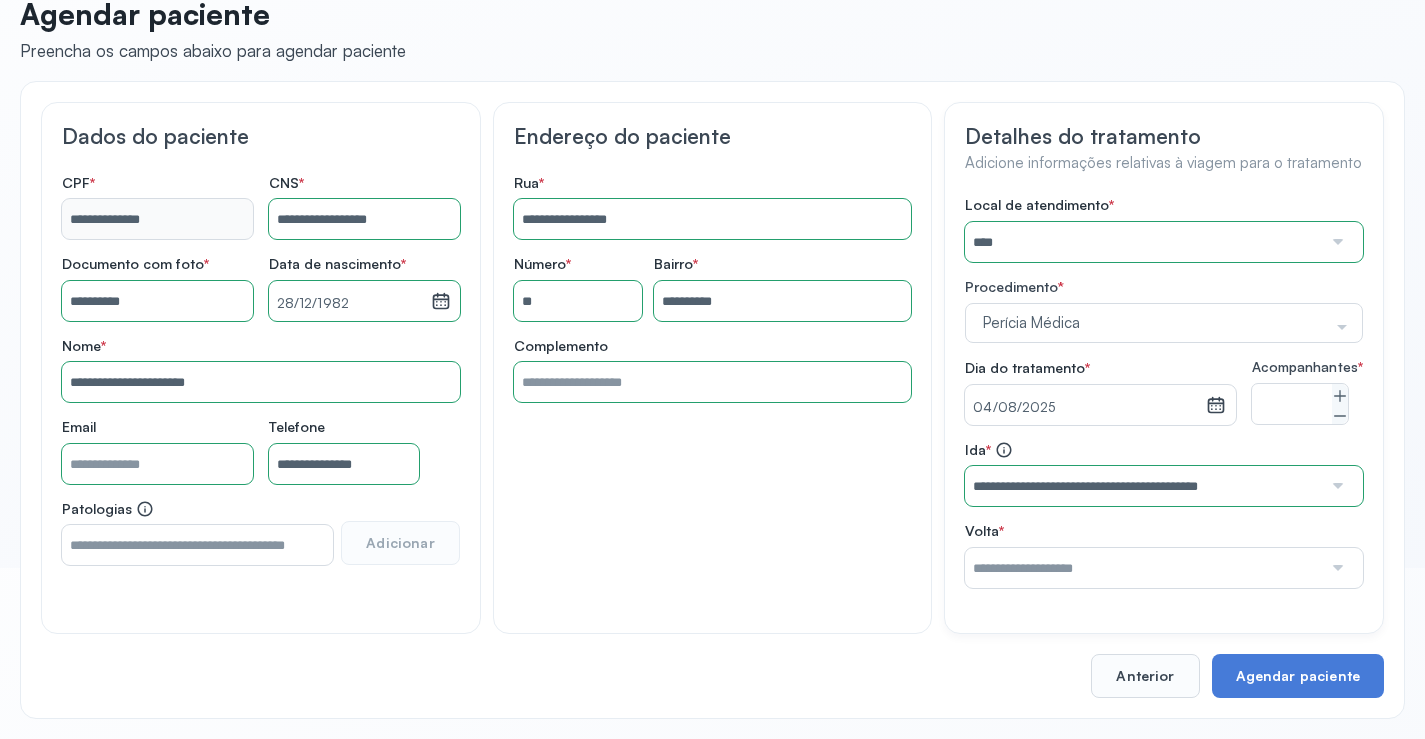 click at bounding box center (1143, 568) 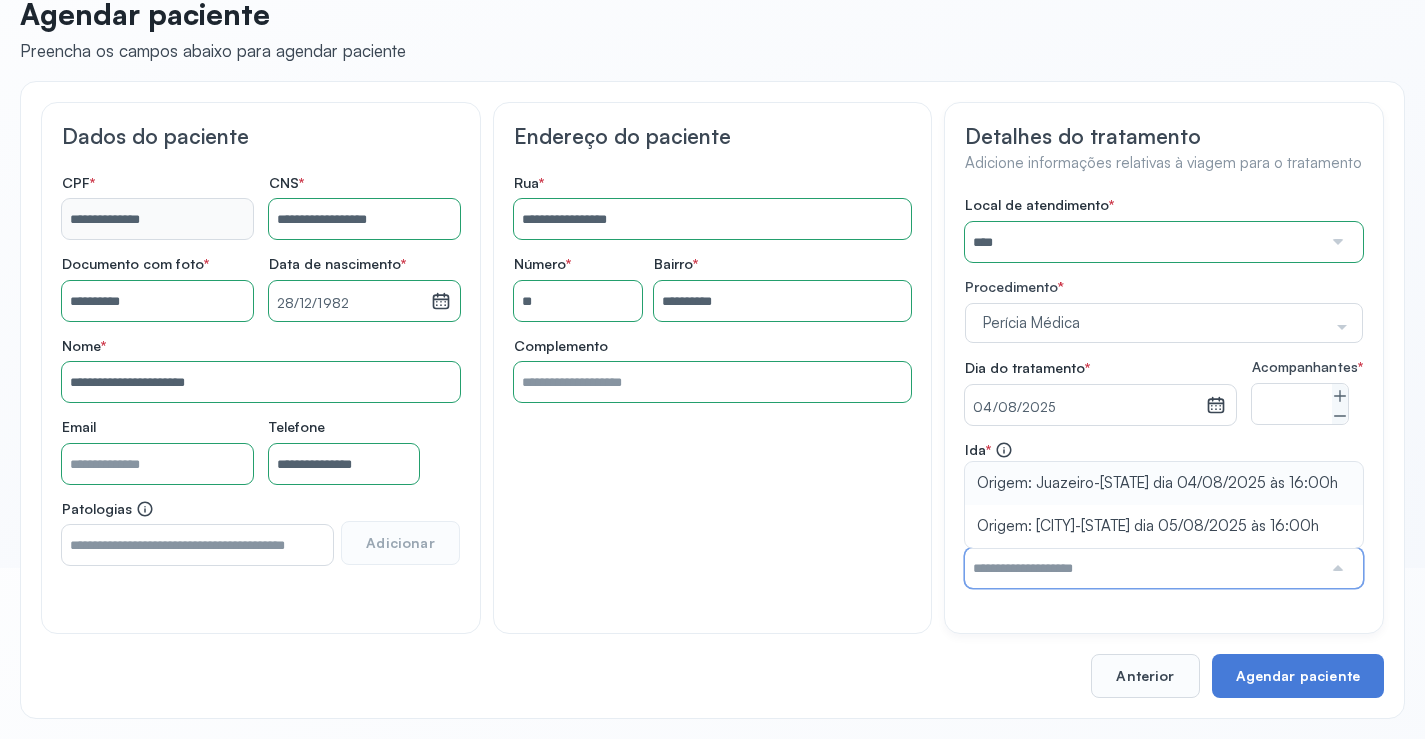 type on "**********" 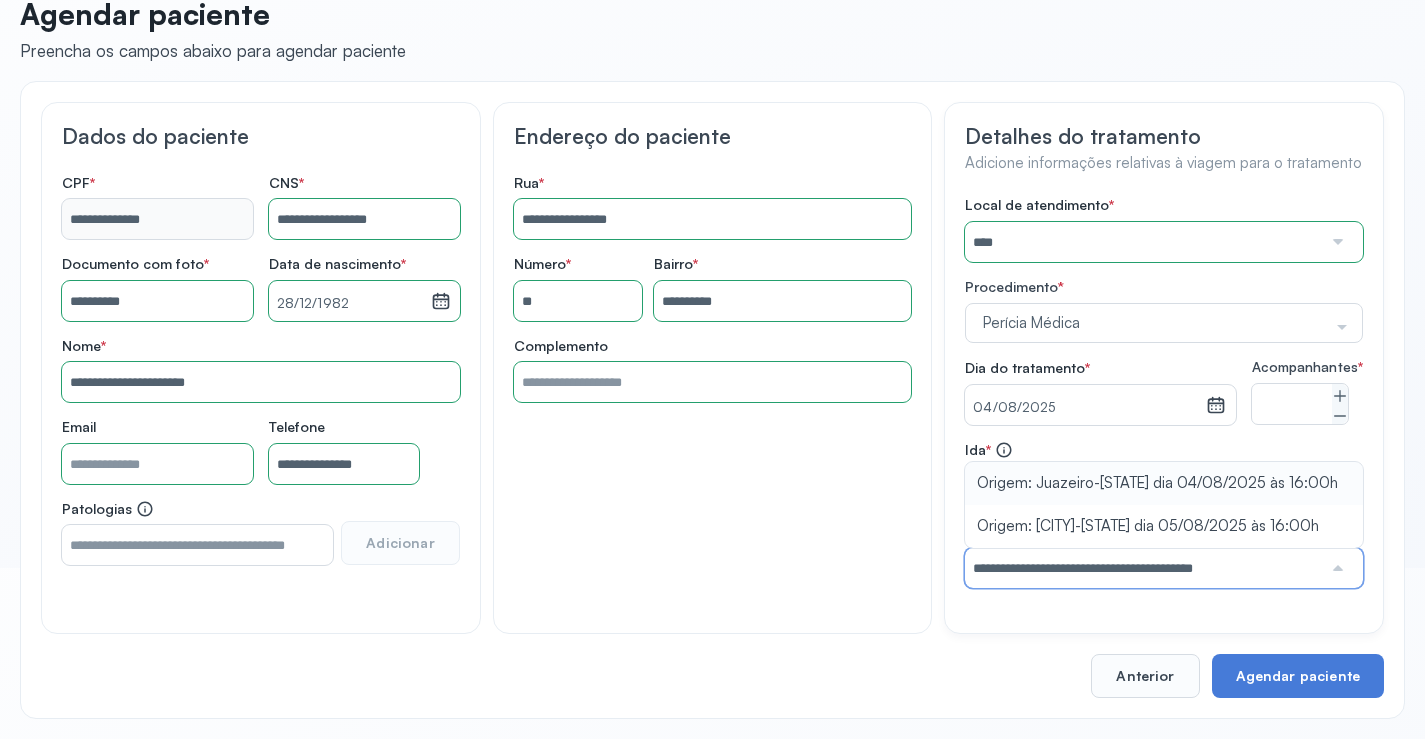 drag, startPoint x: 1115, startPoint y: 506, endPoint x: 1139, endPoint y: 538, distance: 40 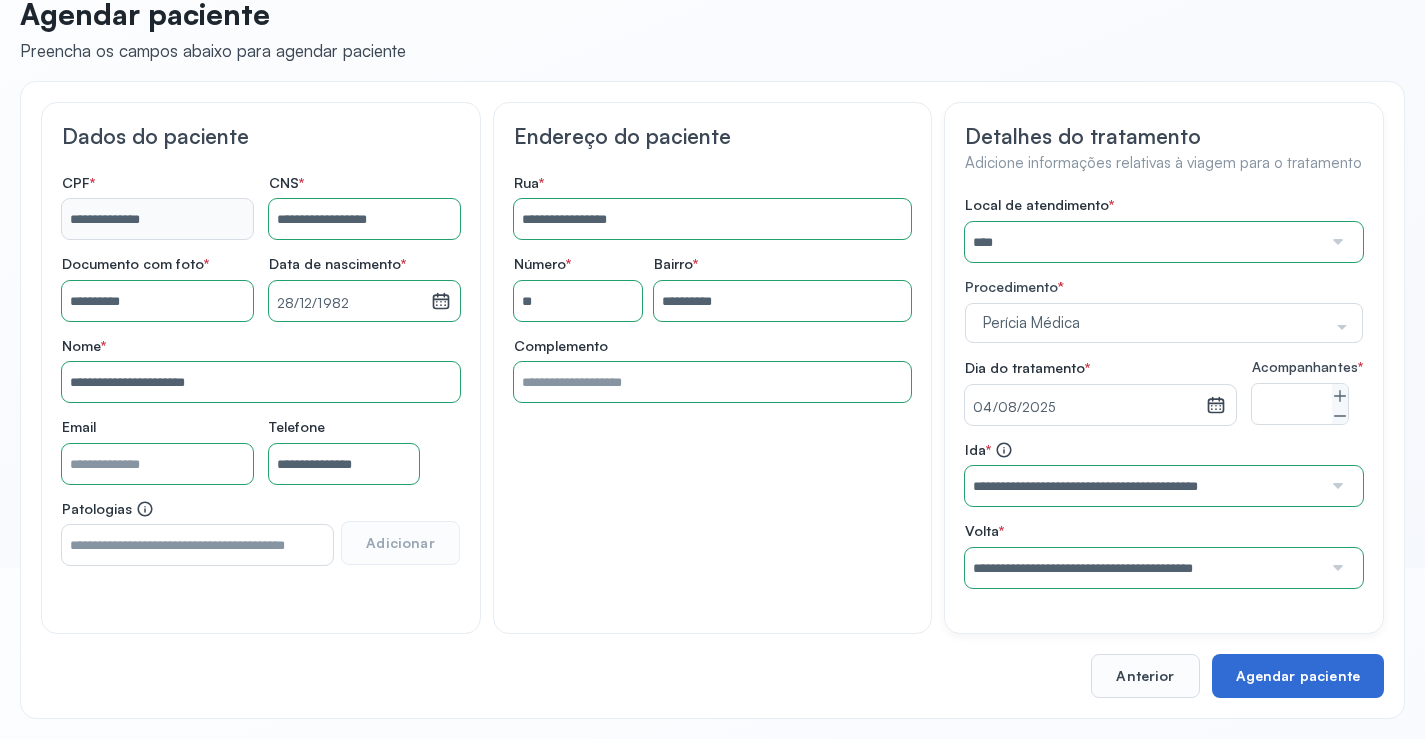 click on "Agendar paciente" at bounding box center (1298, 676) 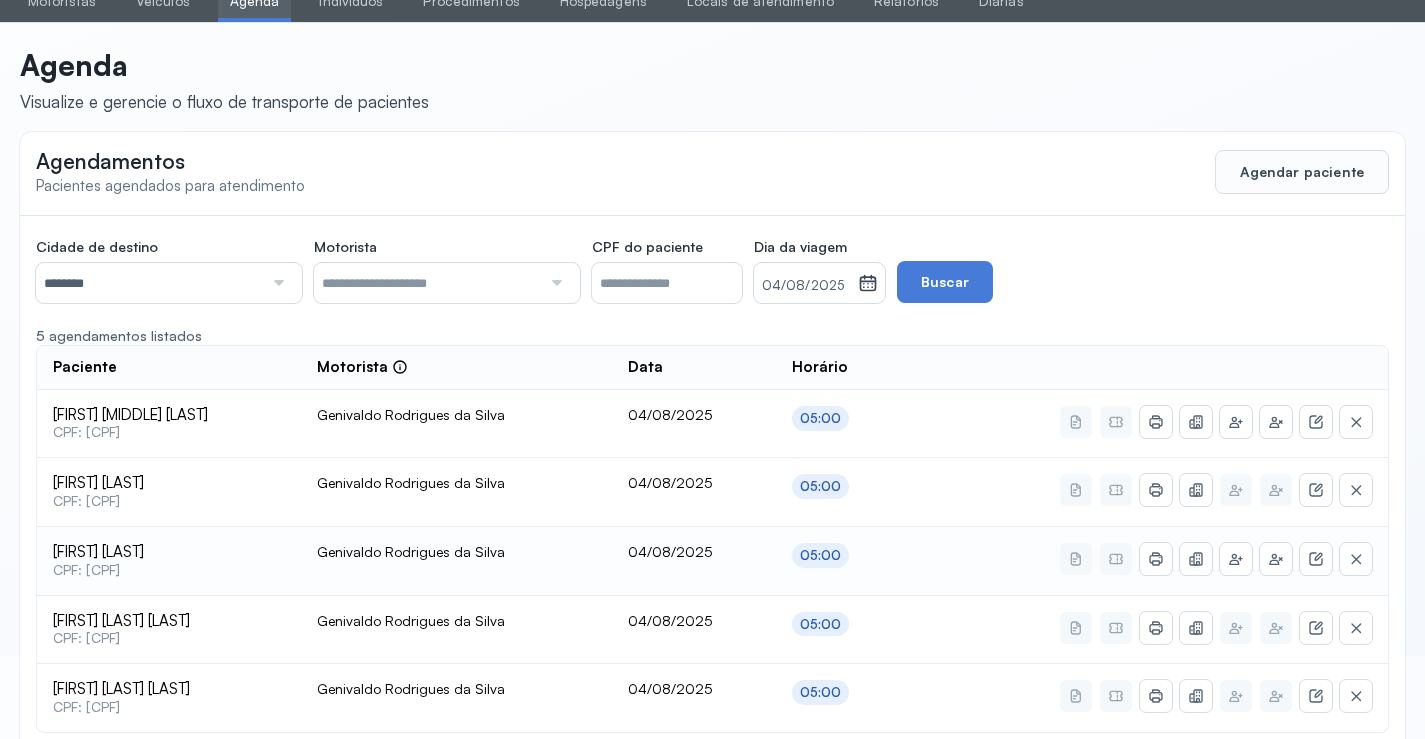 scroll, scrollTop: 179, scrollLeft: 0, axis: vertical 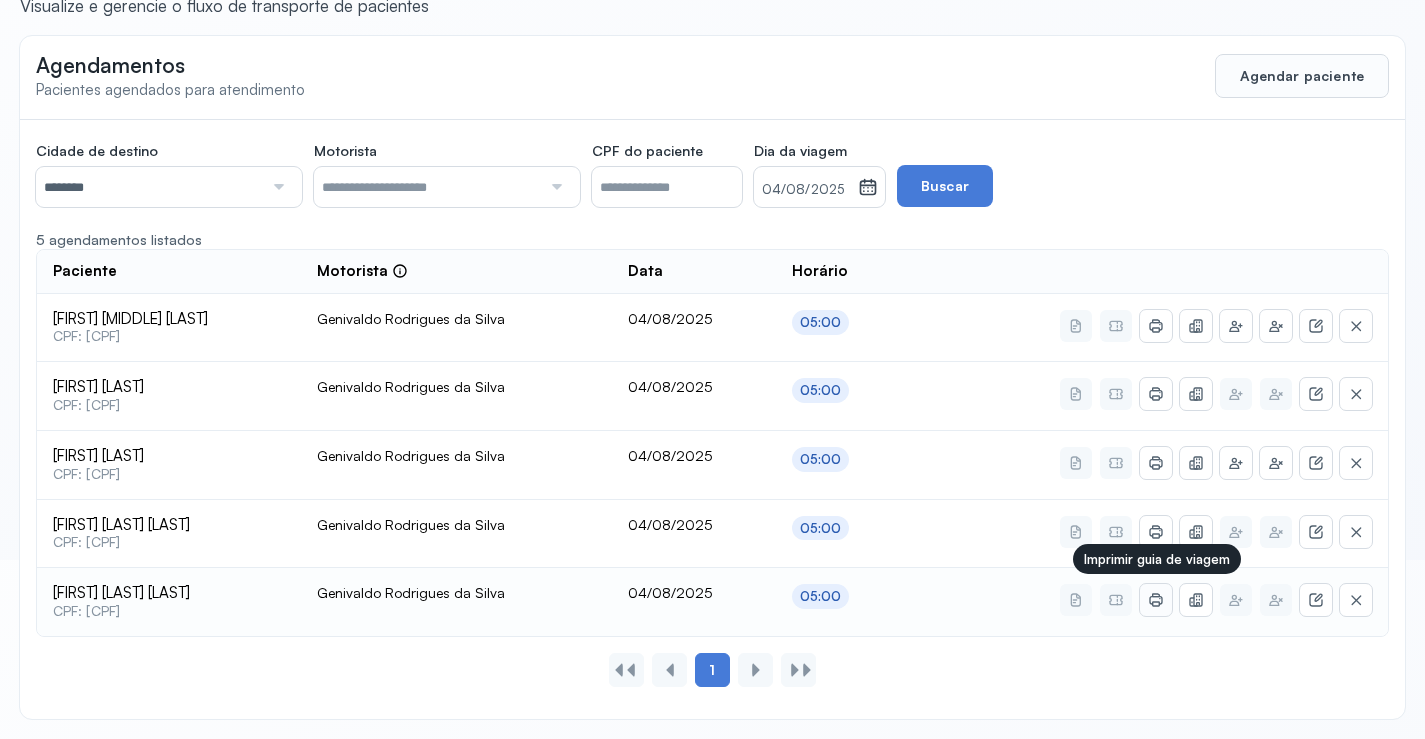 click 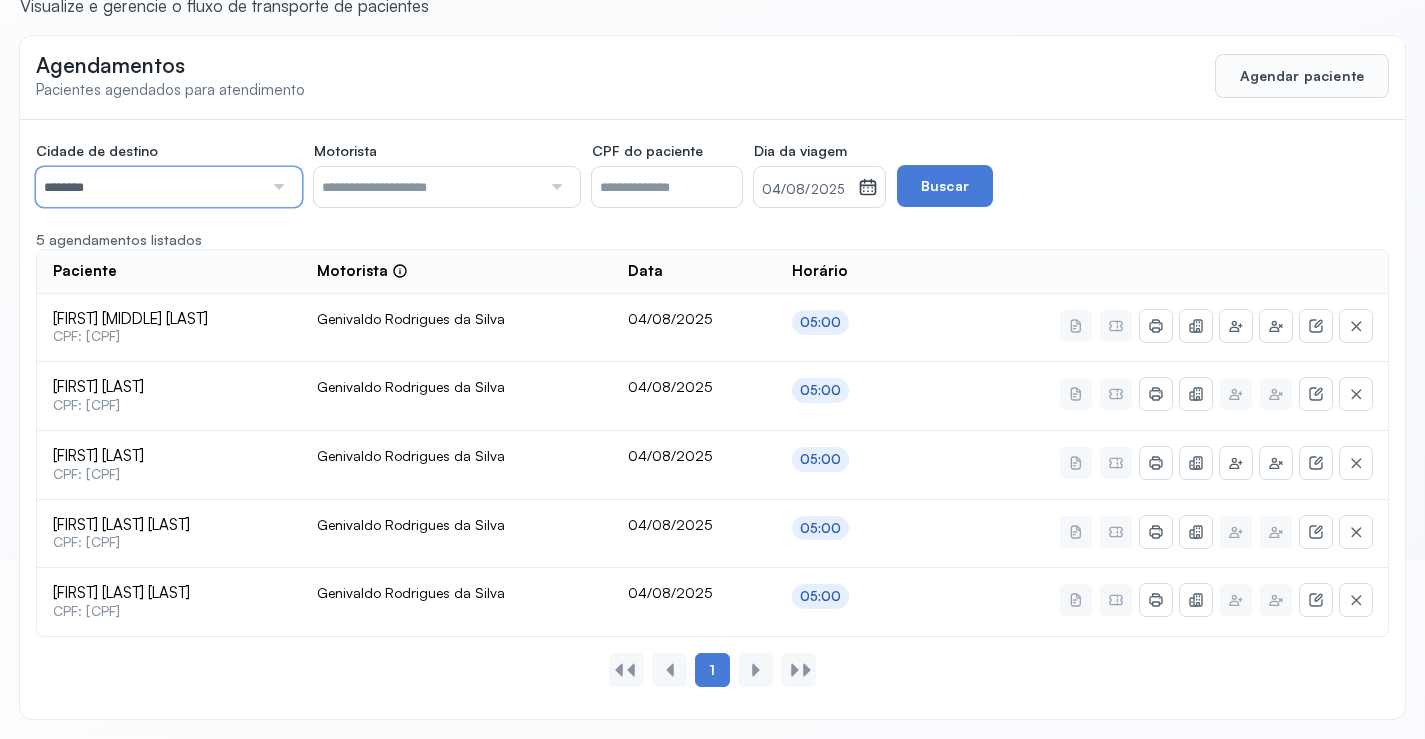 click on "********" at bounding box center [149, 187] 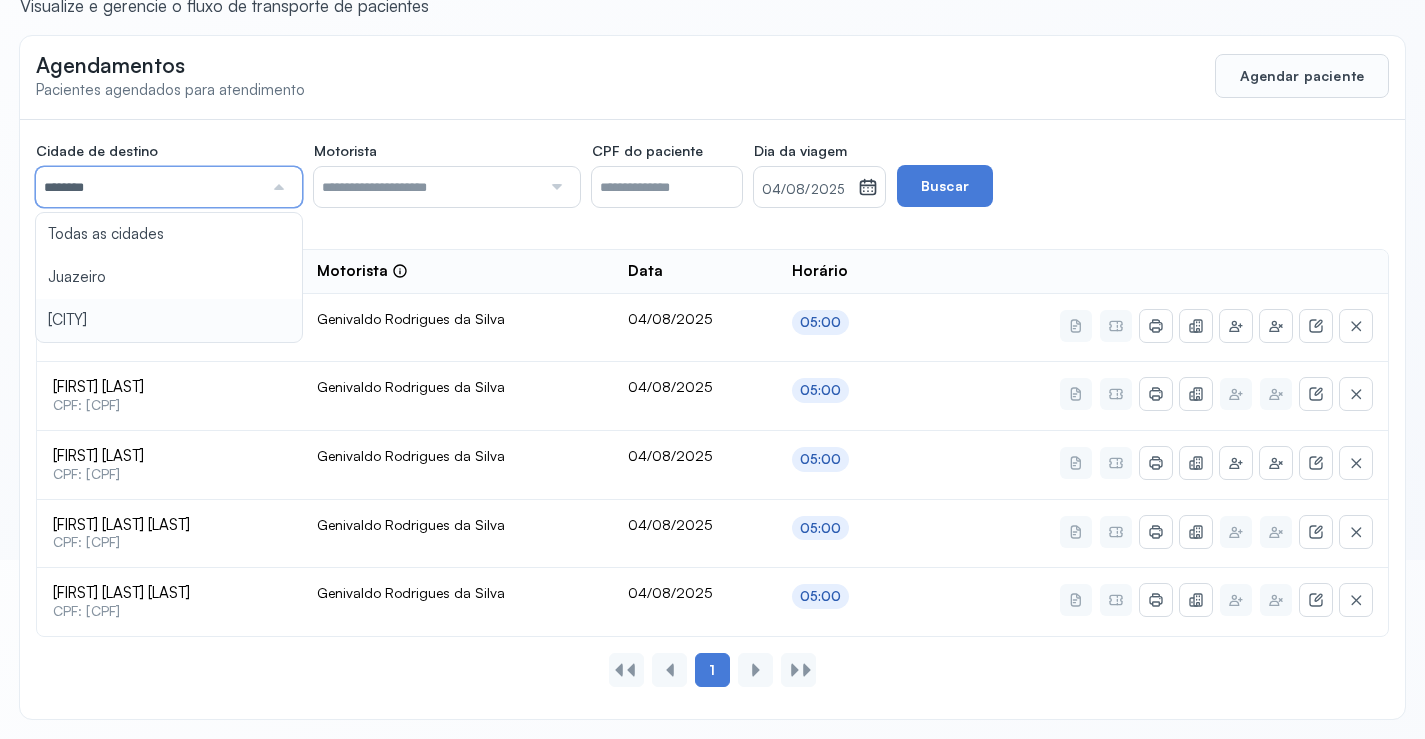 type on "********" 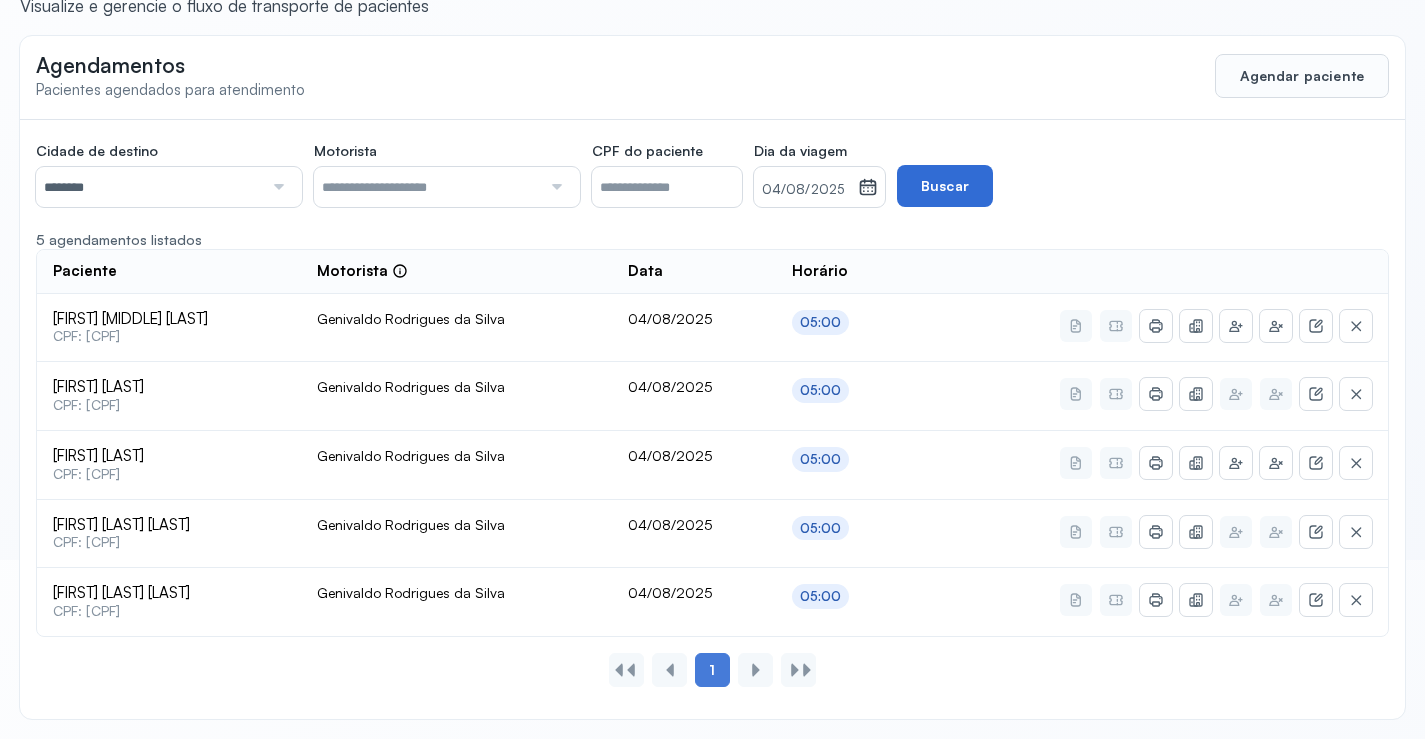 click on "Buscar" at bounding box center (945, 186) 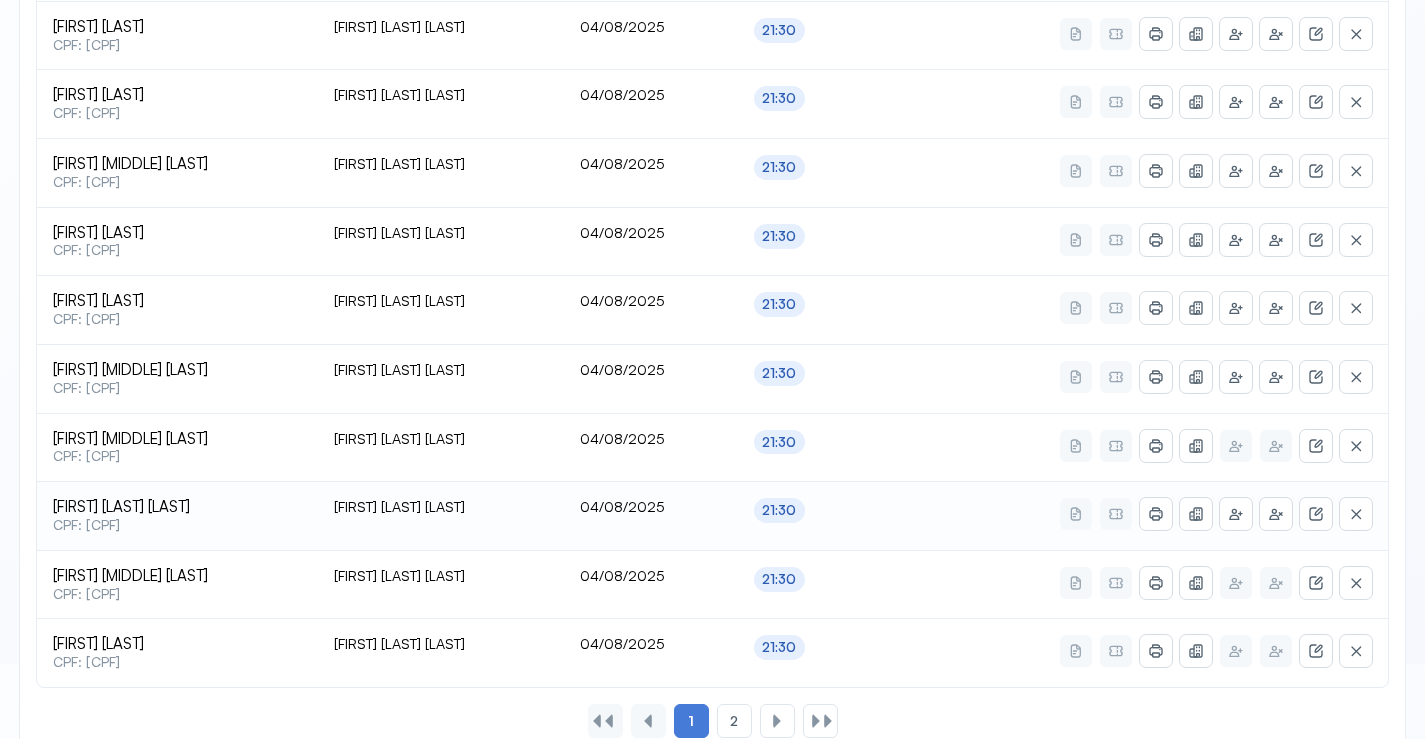 scroll, scrollTop: 865, scrollLeft: 0, axis: vertical 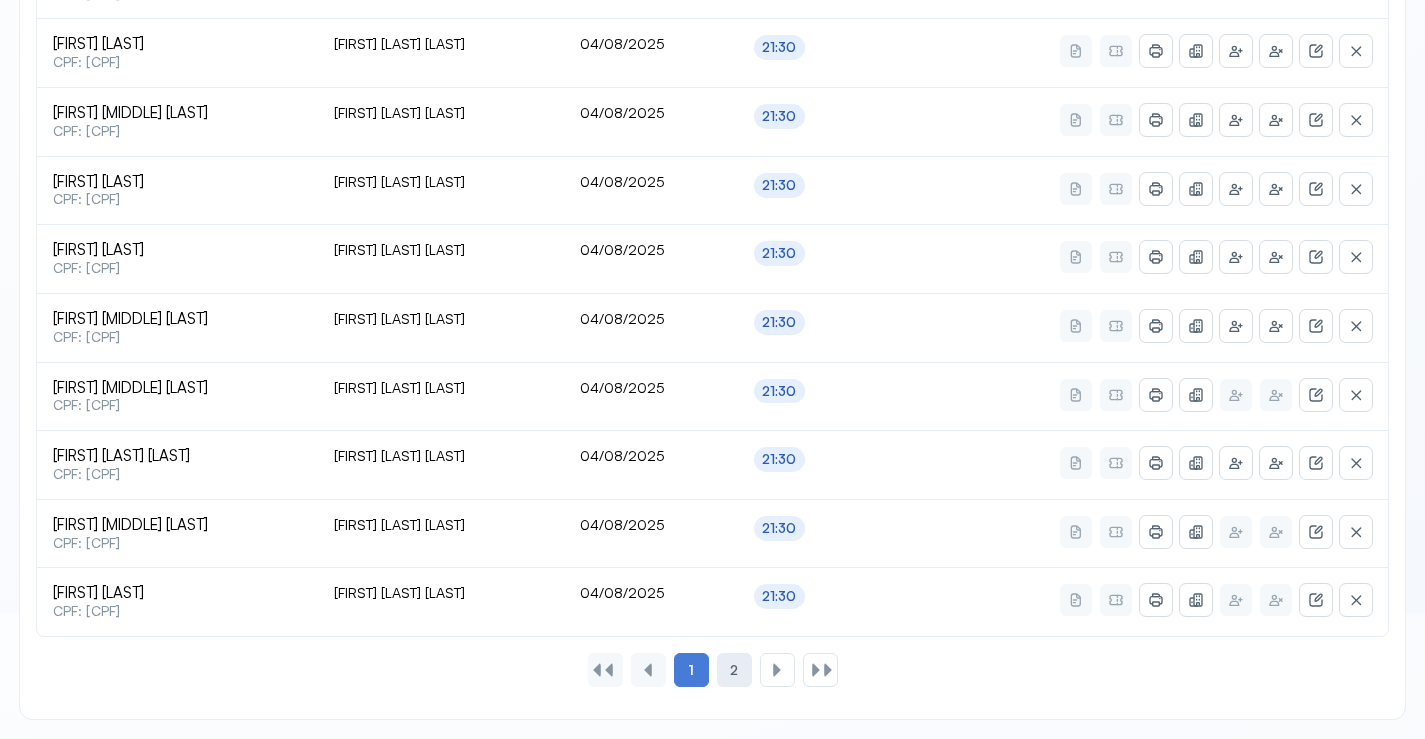 click on "2" at bounding box center (734, 670) 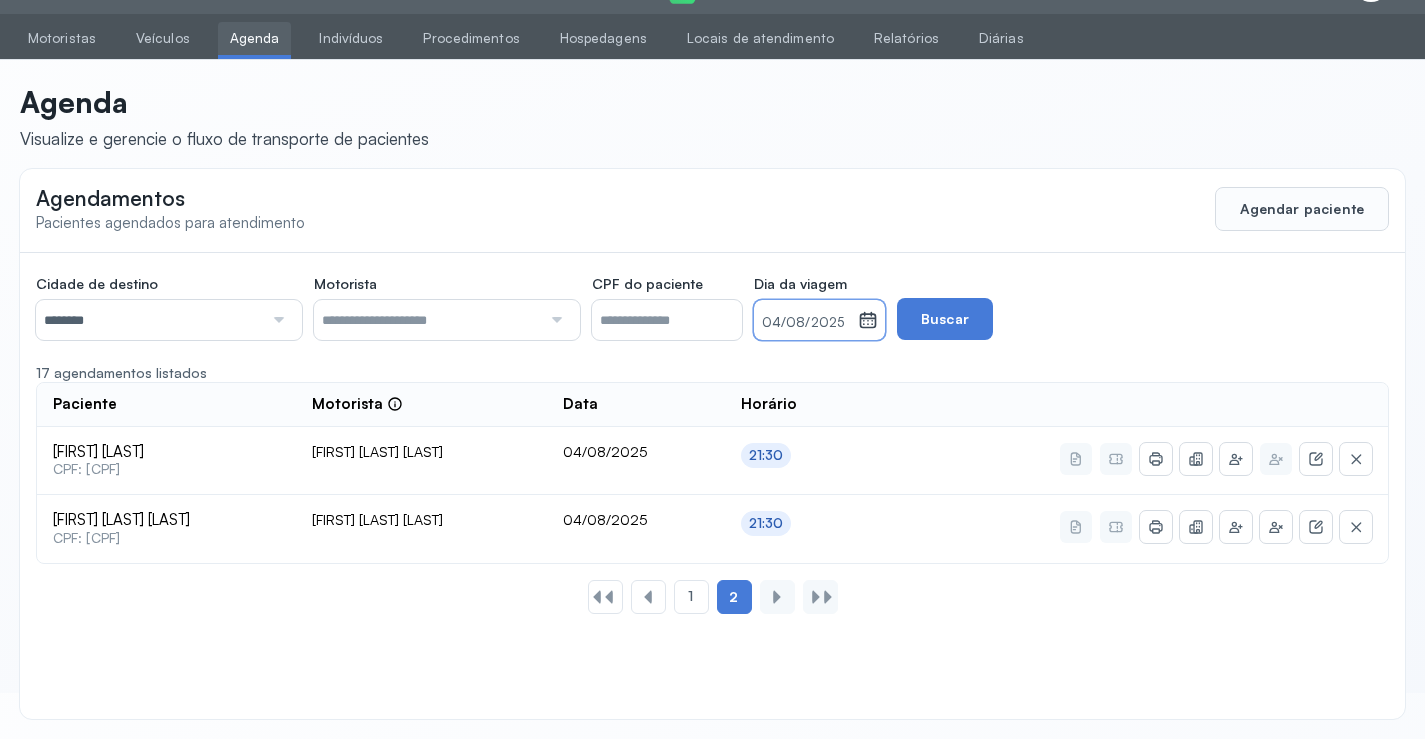 click on "04/08/2025" at bounding box center [806, 323] 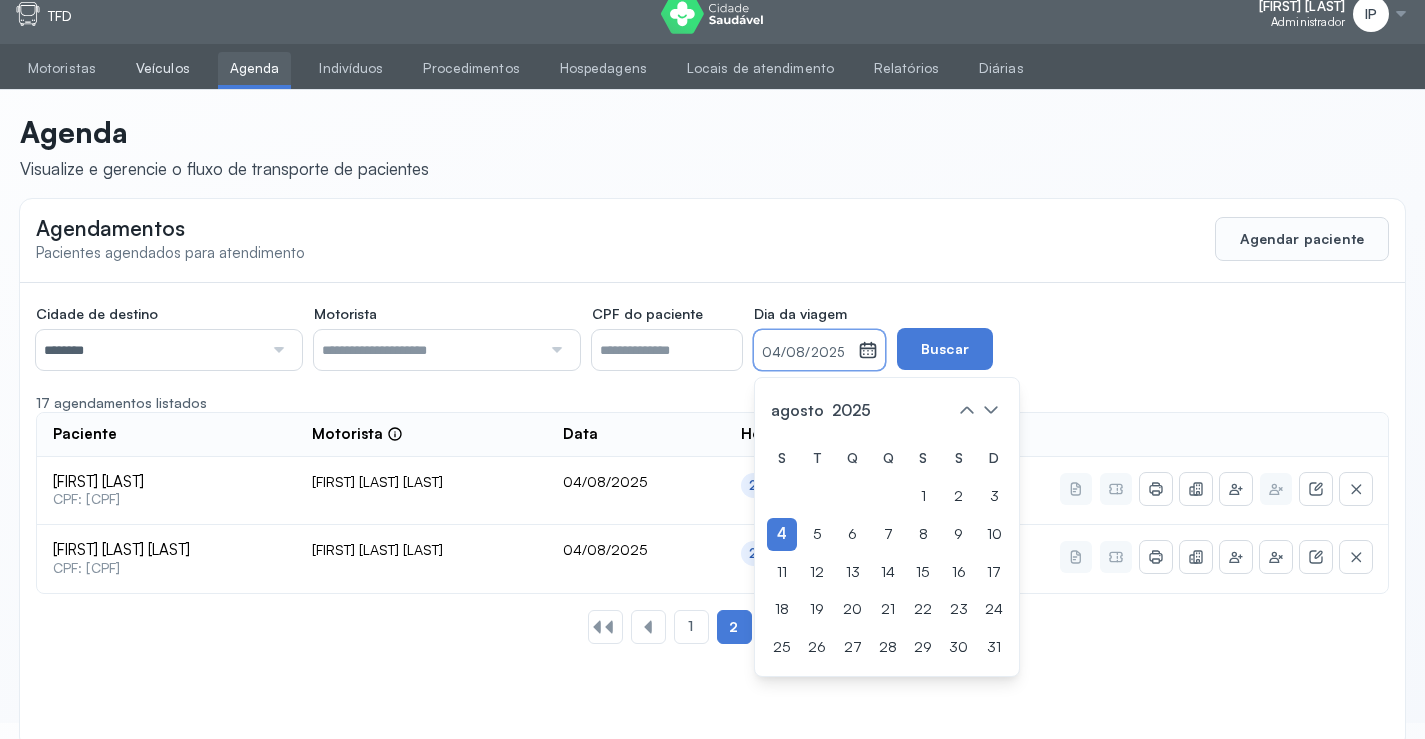 scroll, scrollTop: 0, scrollLeft: 0, axis: both 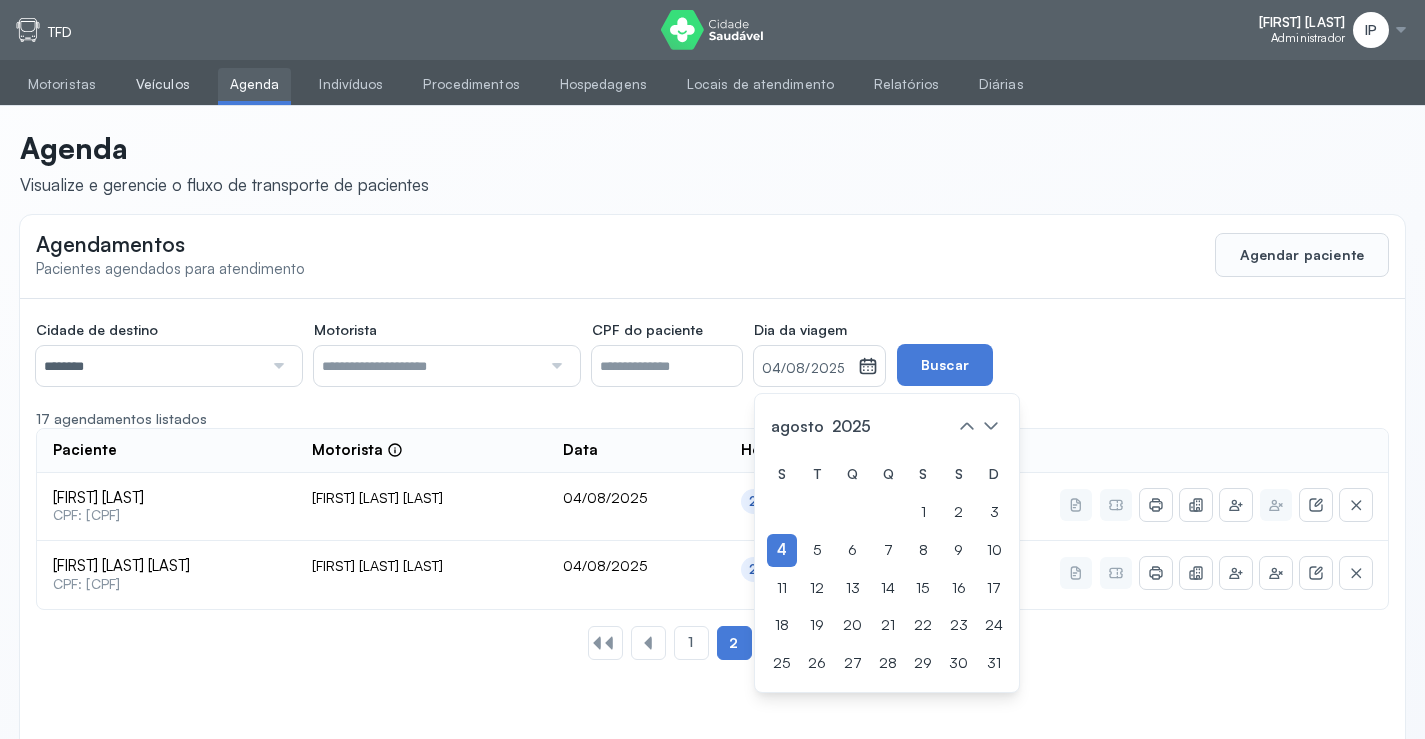 click on "Veículos" at bounding box center (163, 84) 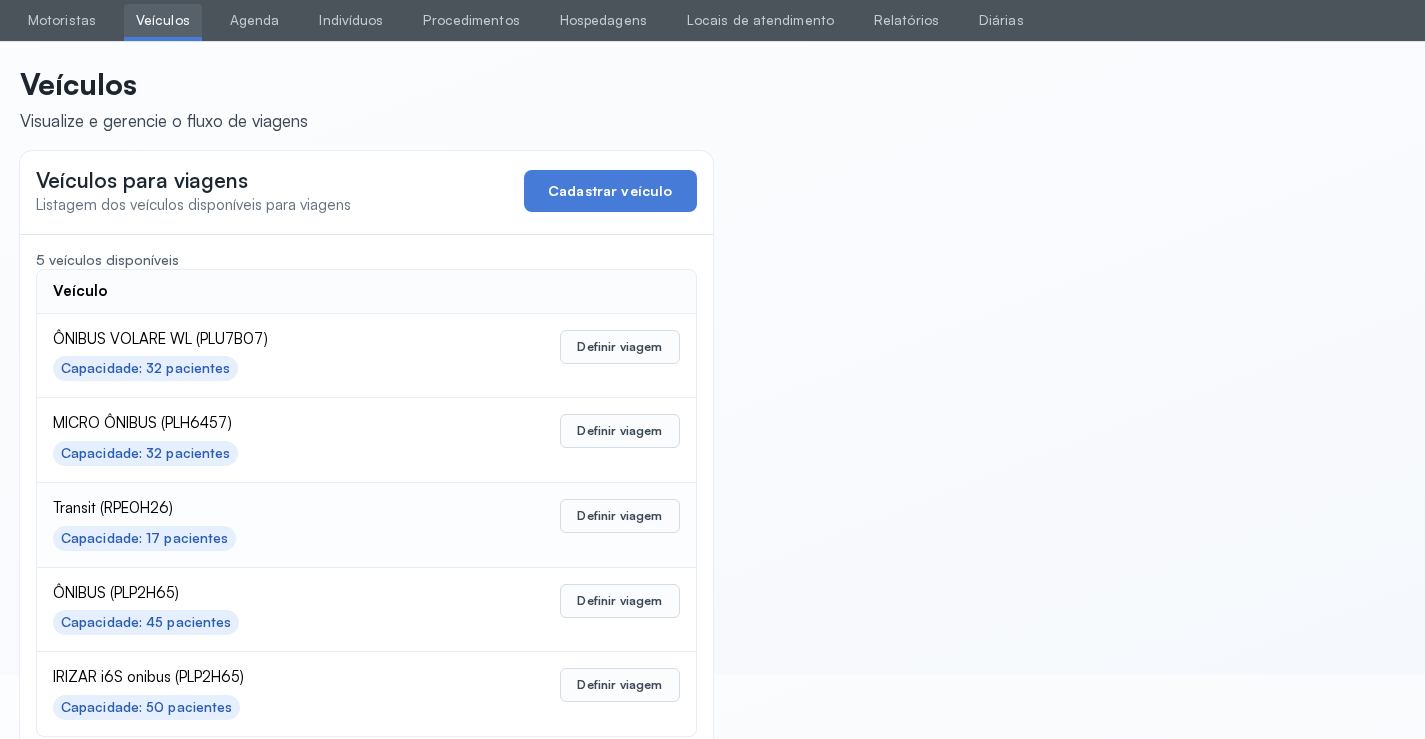 scroll, scrollTop: 98, scrollLeft: 0, axis: vertical 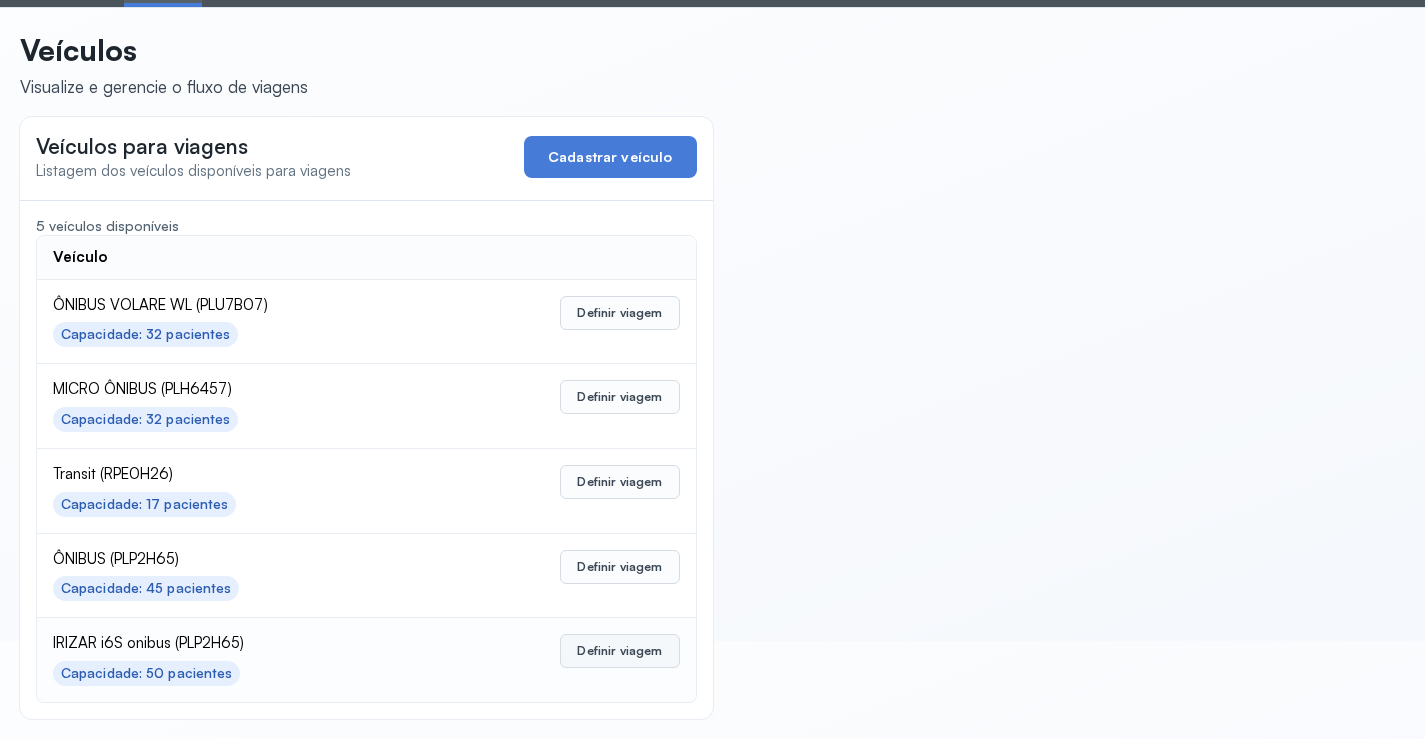 click on "Definir viagem" at bounding box center (619, 651) 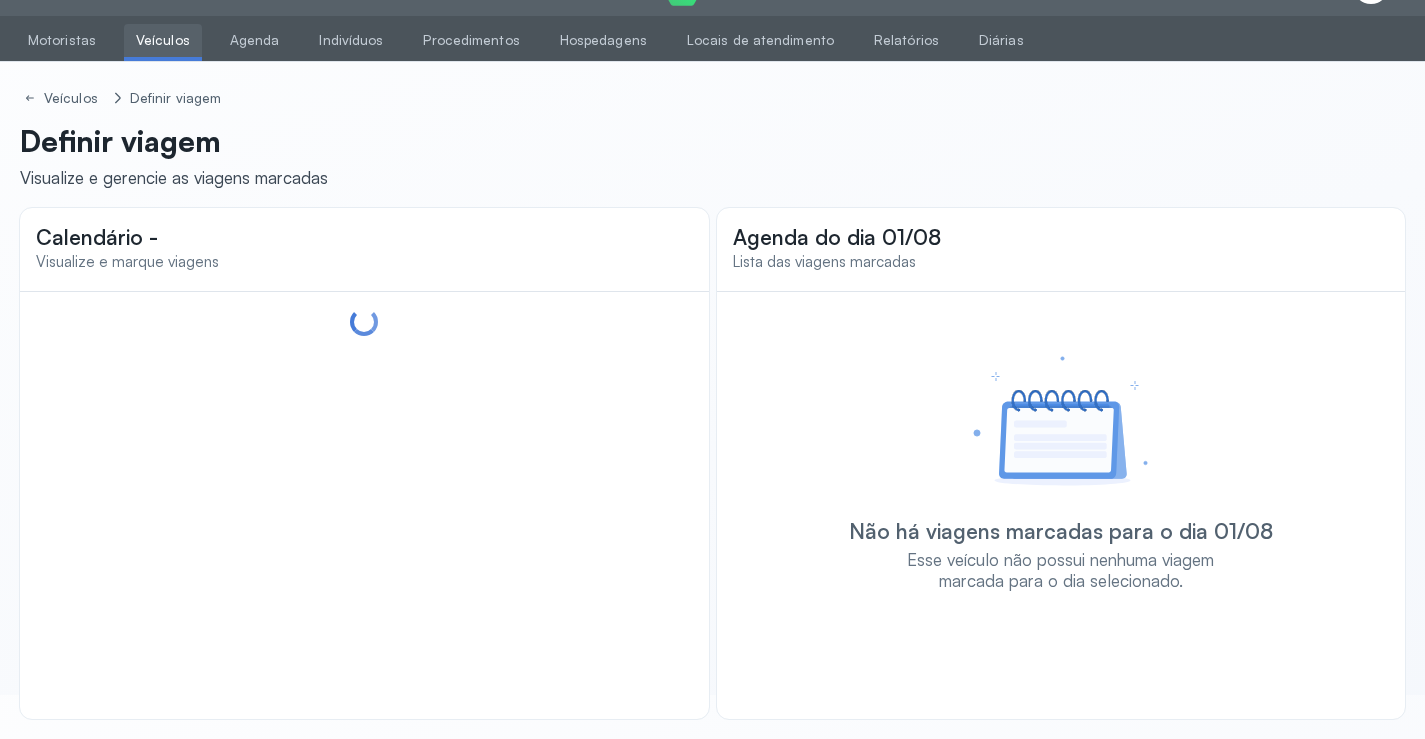 scroll, scrollTop: 44, scrollLeft: 0, axis: vertical 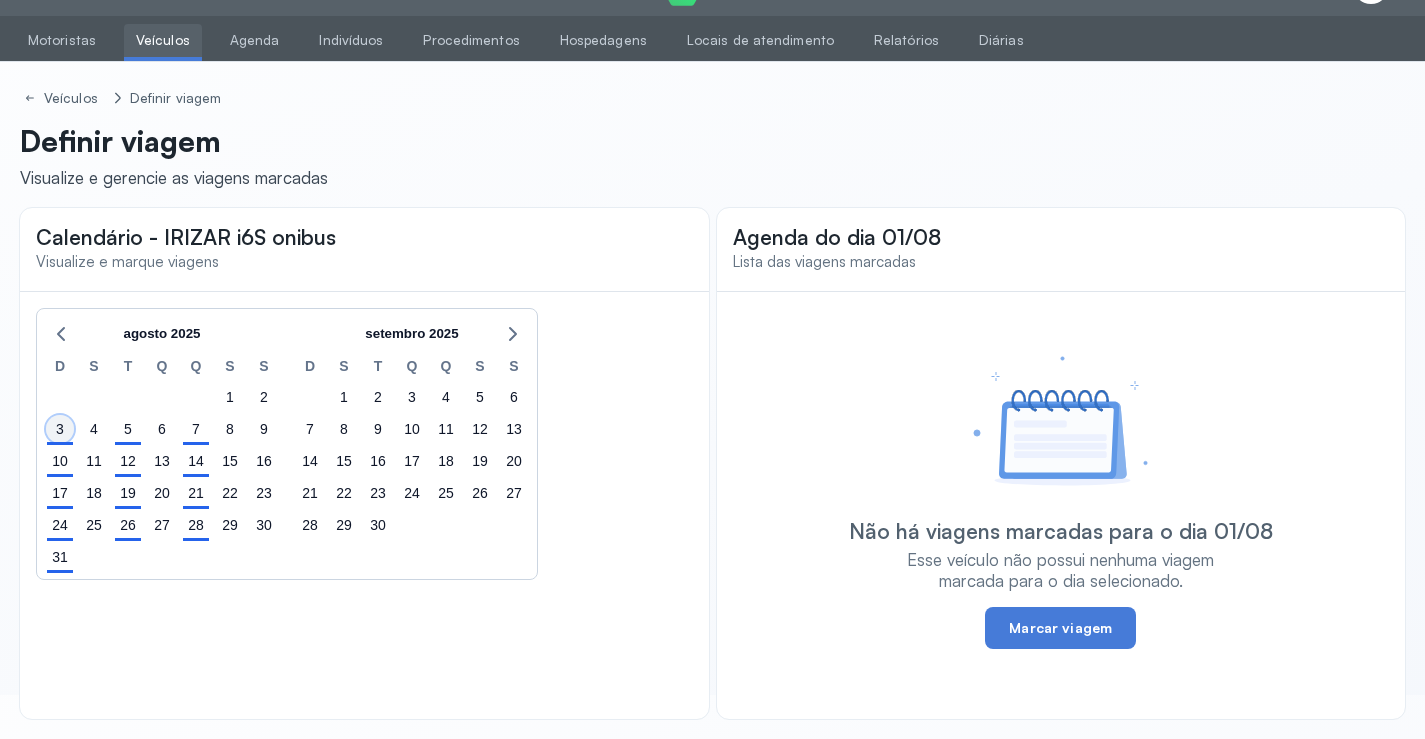click on "3" 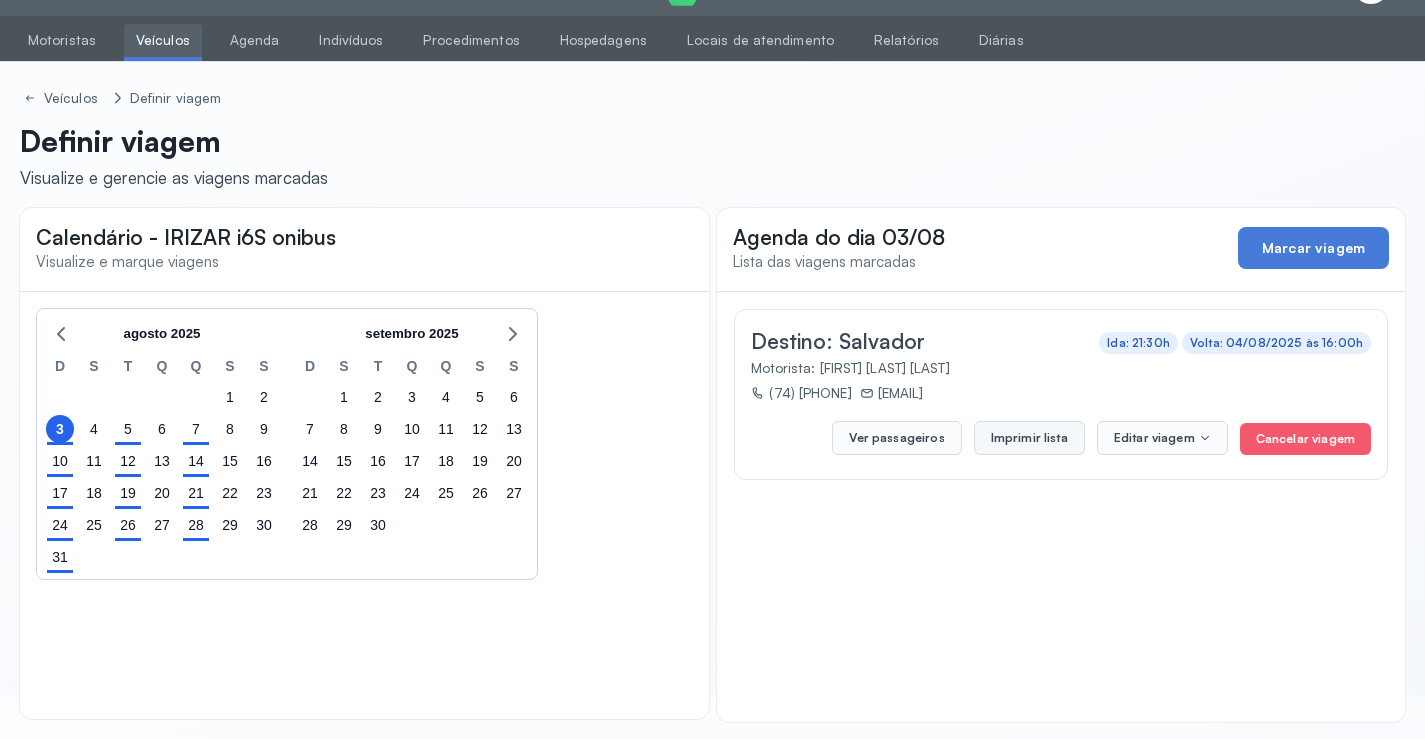 click on "Imprimir lista" at bounding box center [1029, 438] 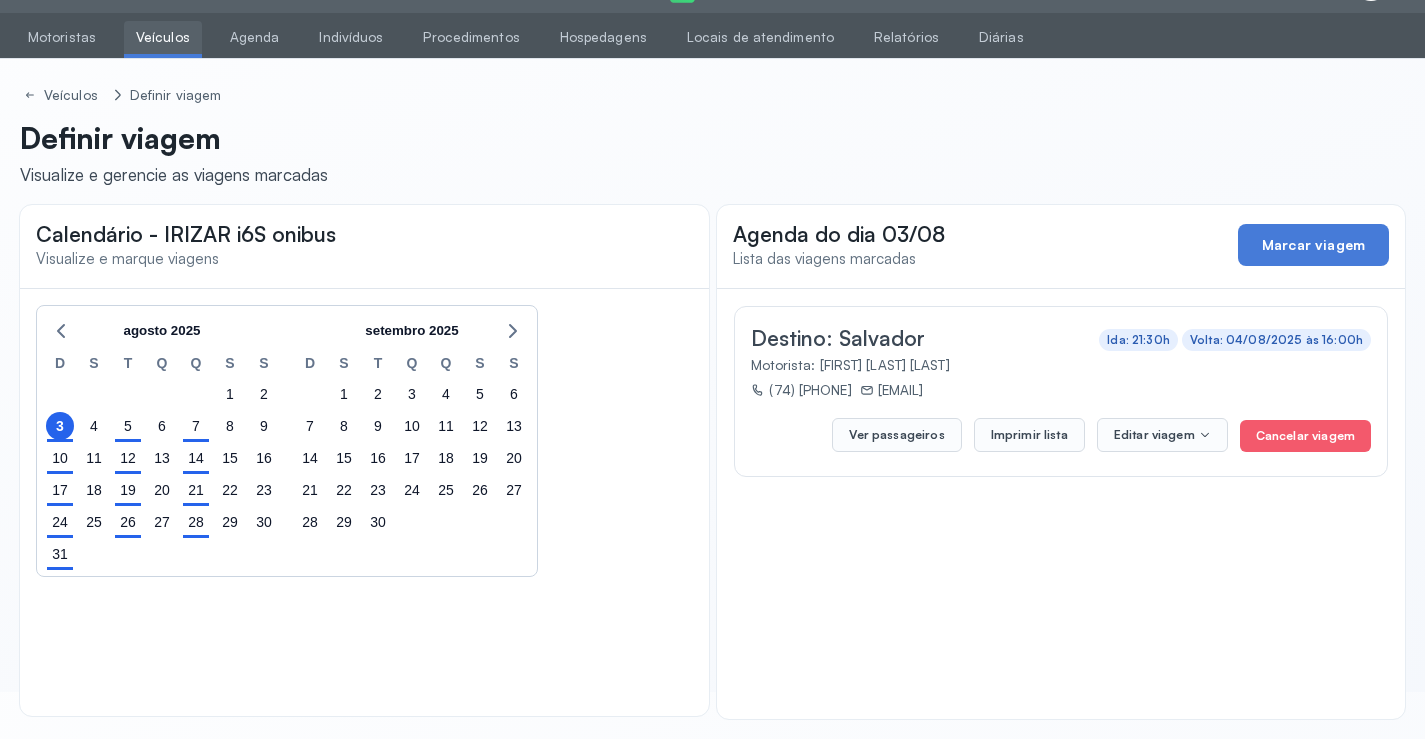 scroll, scrollTop: 0, scrollLeft: 0, axis: both 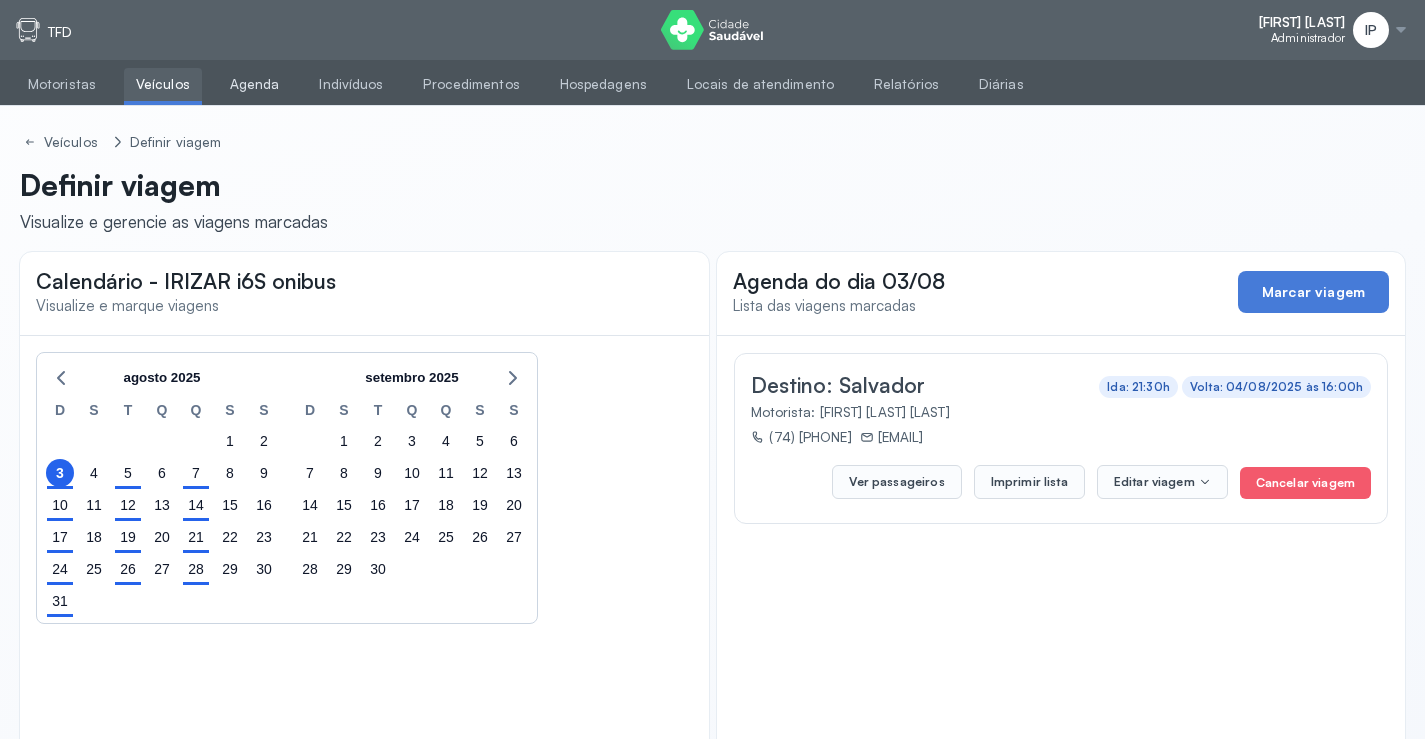 click on "Agenda" at bounding box center [255, 84] 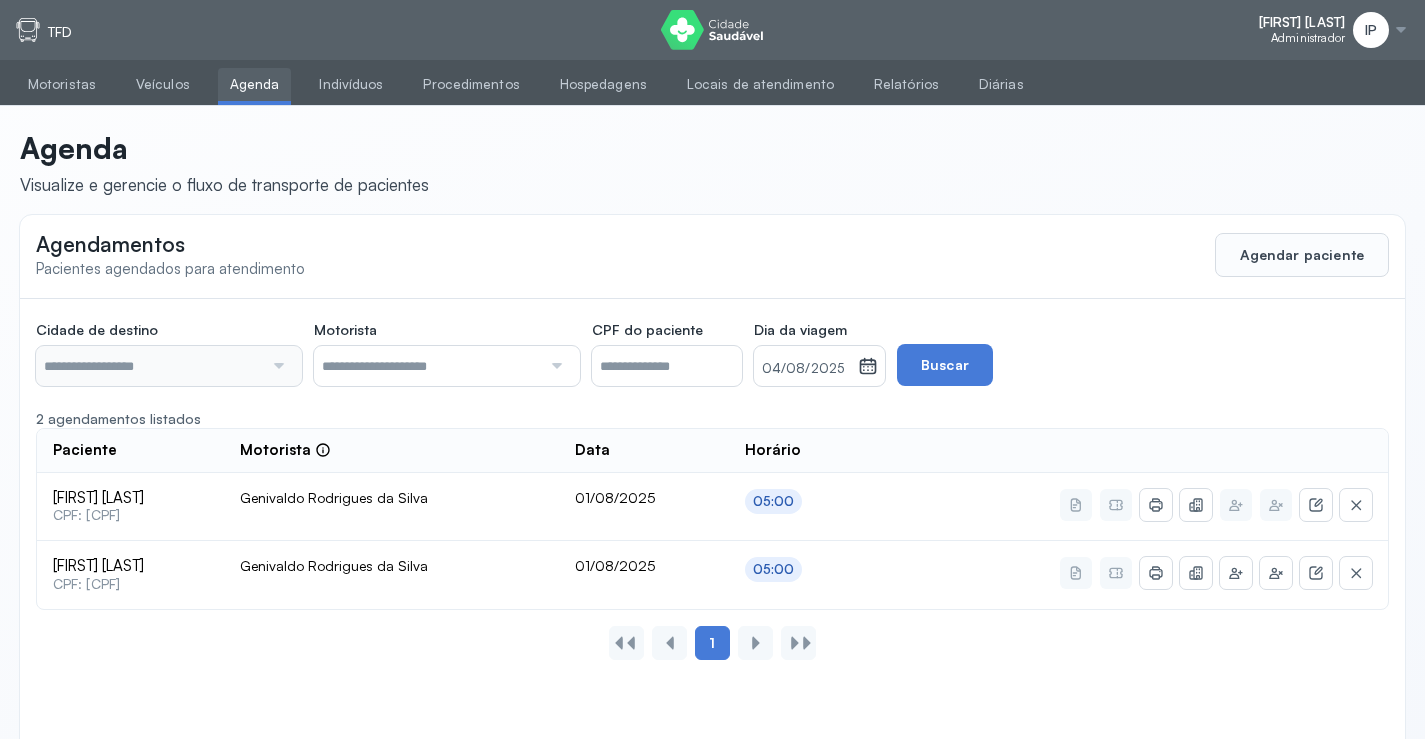 type on "********" 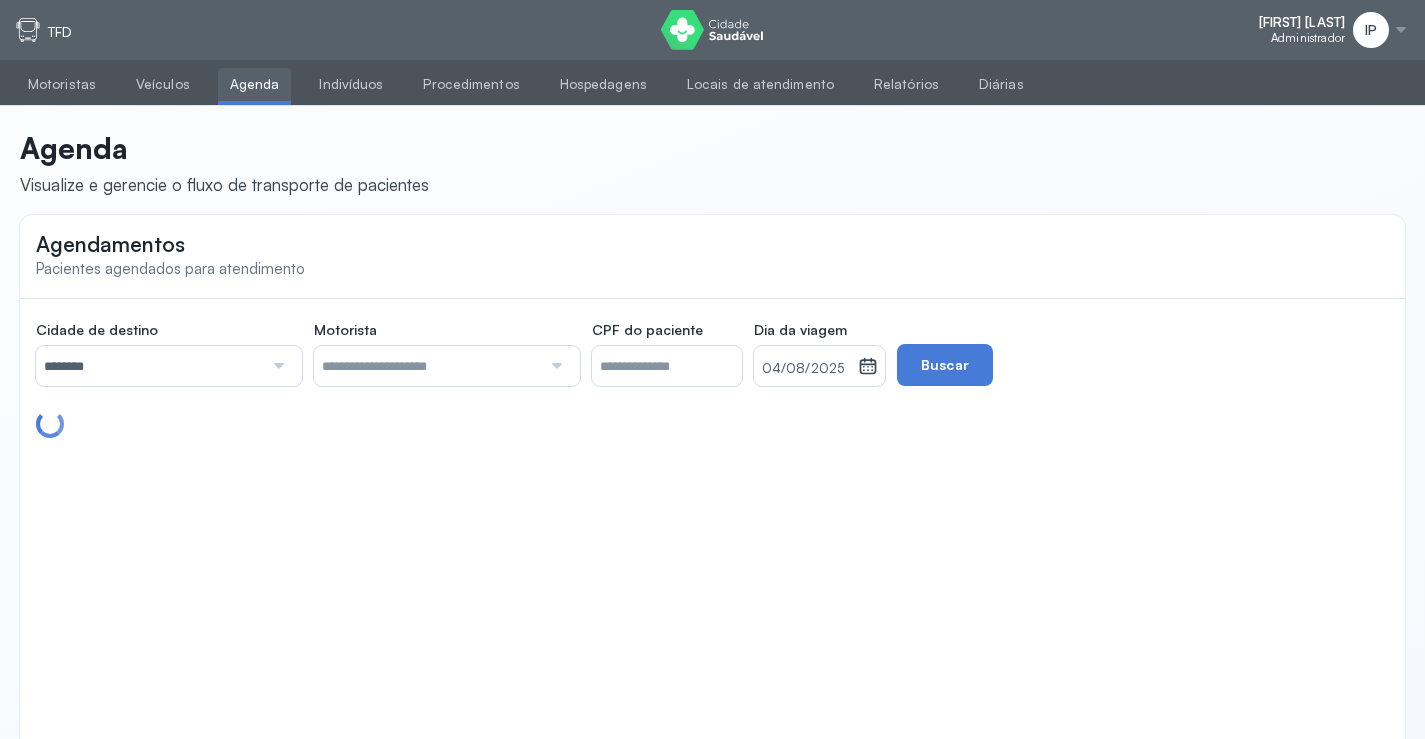 click on "********" at bounding box center (149, 366) 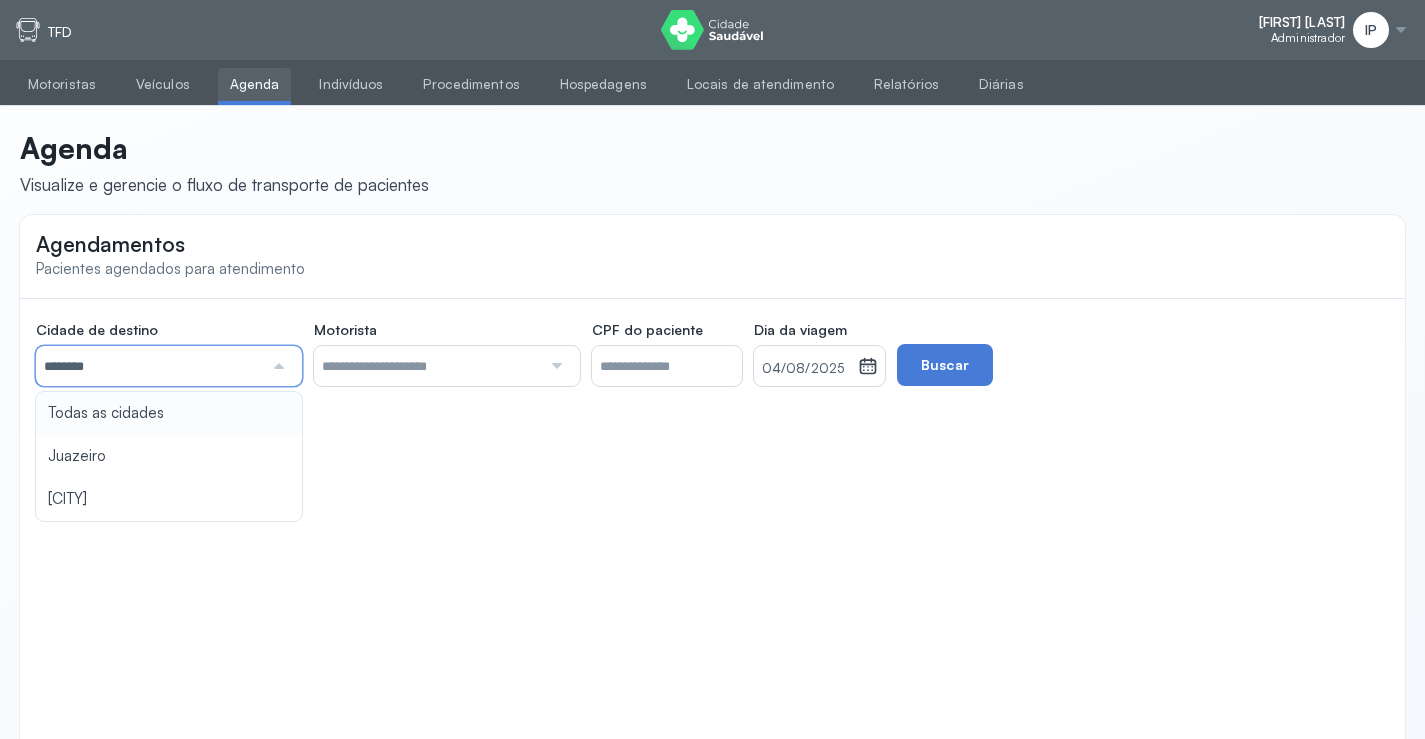 click on "04/08/2025" at bounding box center (806, 369) 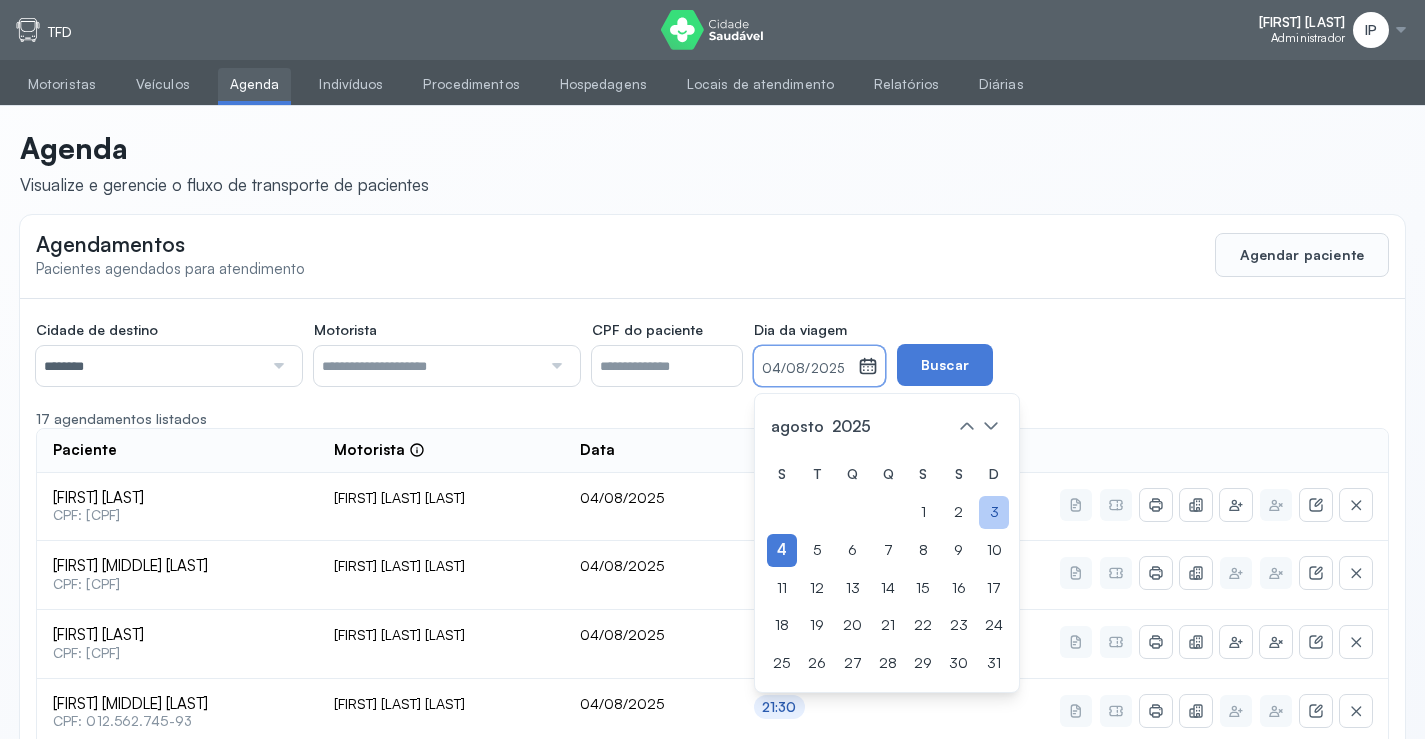 click on "3" 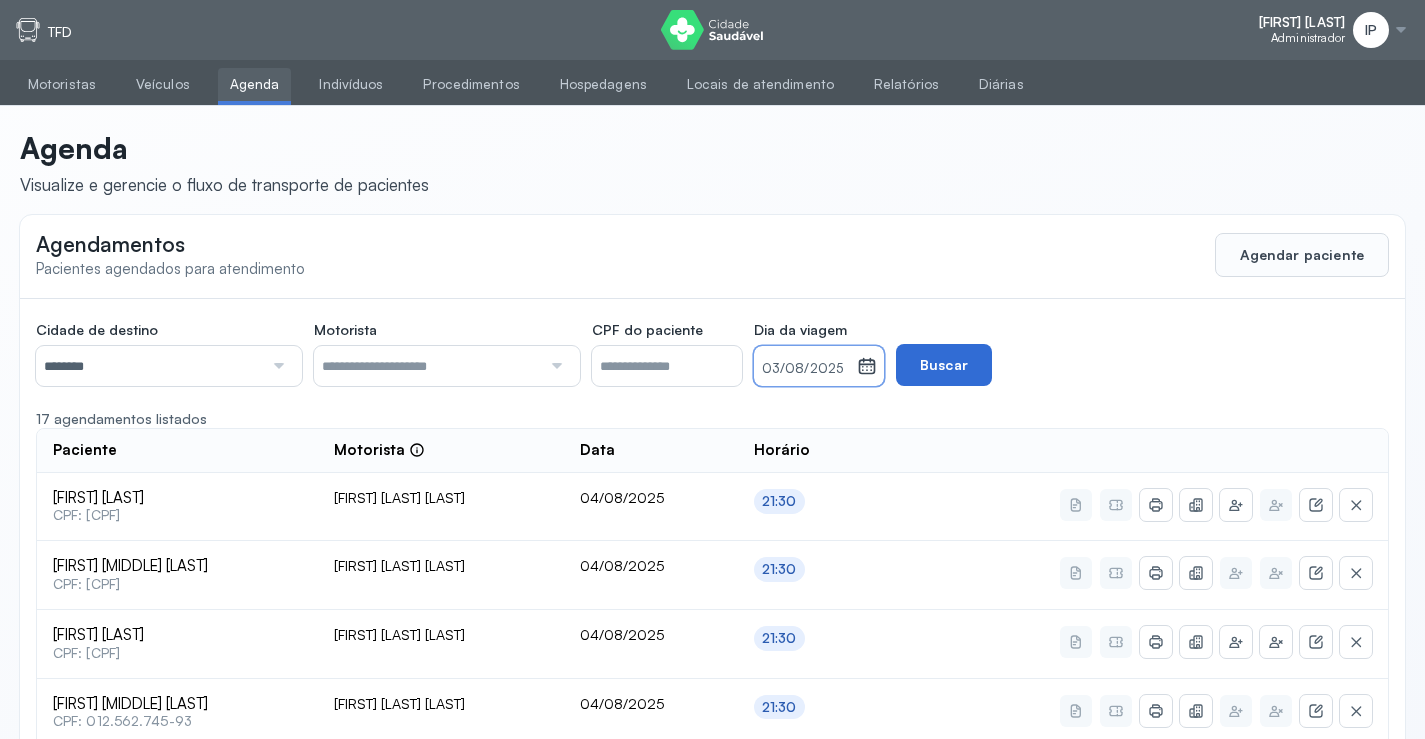 click on "Buscar" at bounding box center [944, 365] 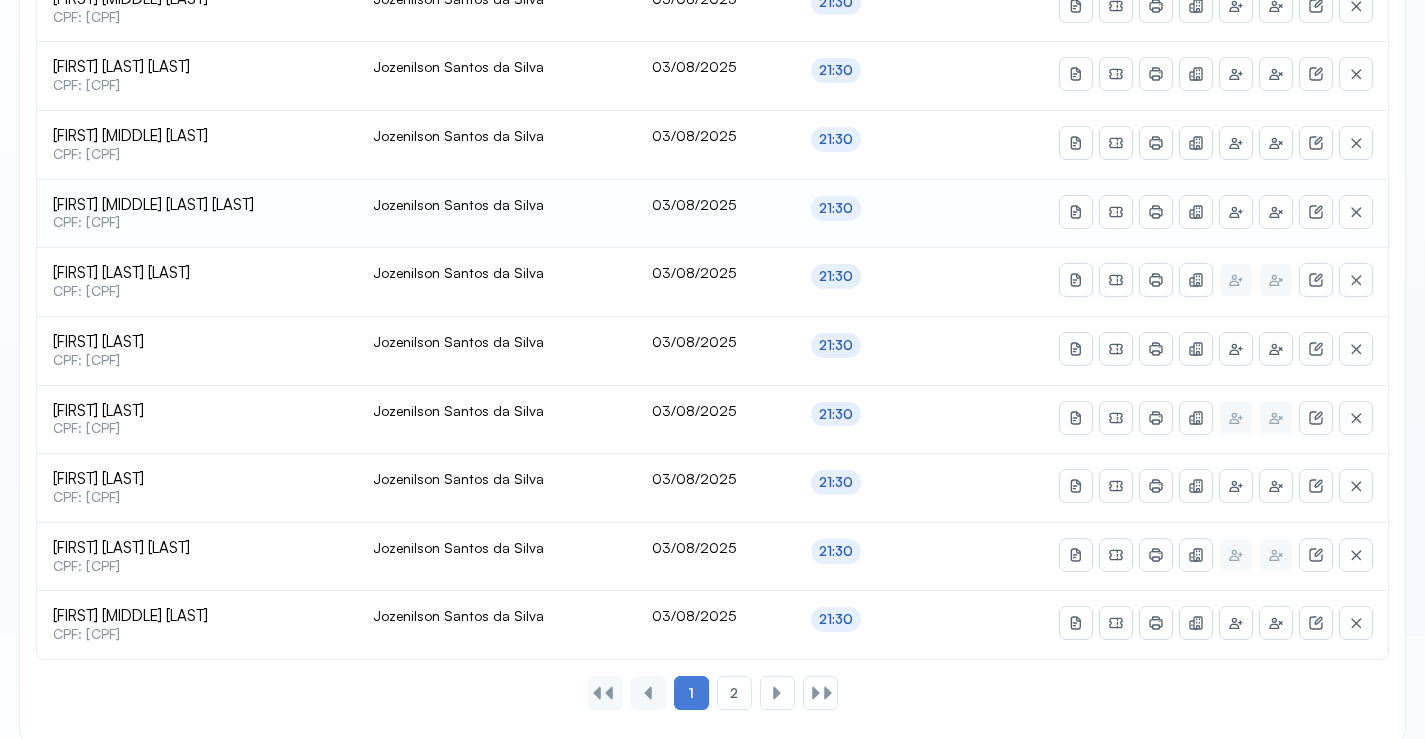 scroll, scrollTop: 865, scrollLeft: 0, axis: vertical 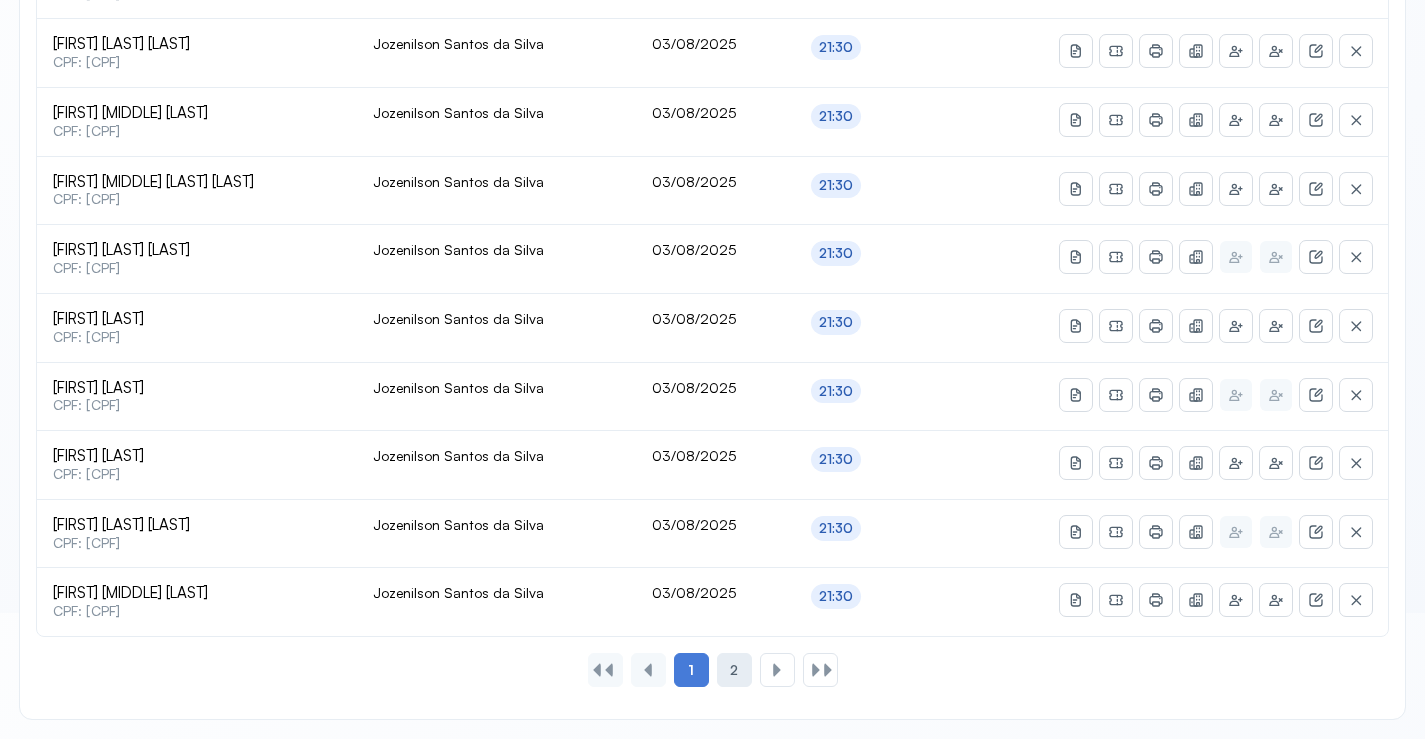 click on "2" 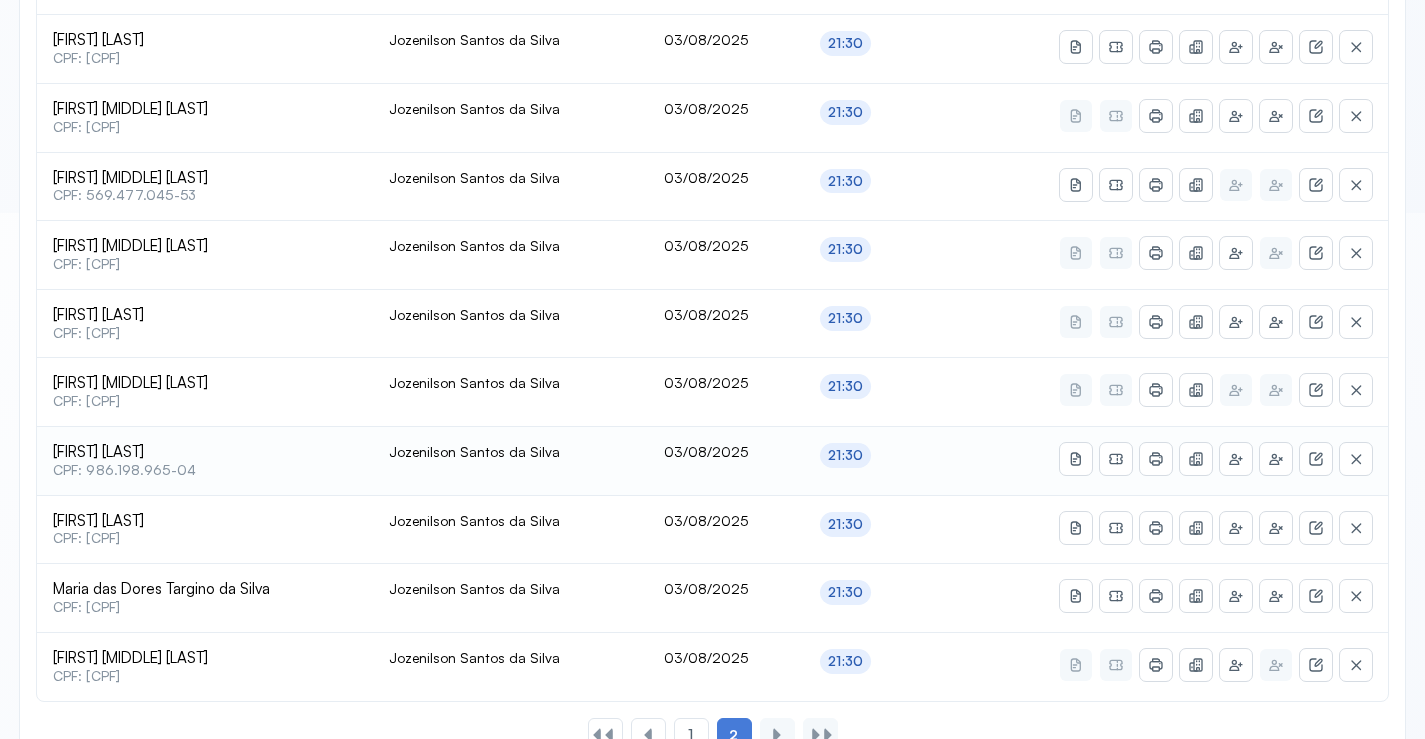 scroll, scrollTop: 491, scrollLeft: 0, axis: vertical 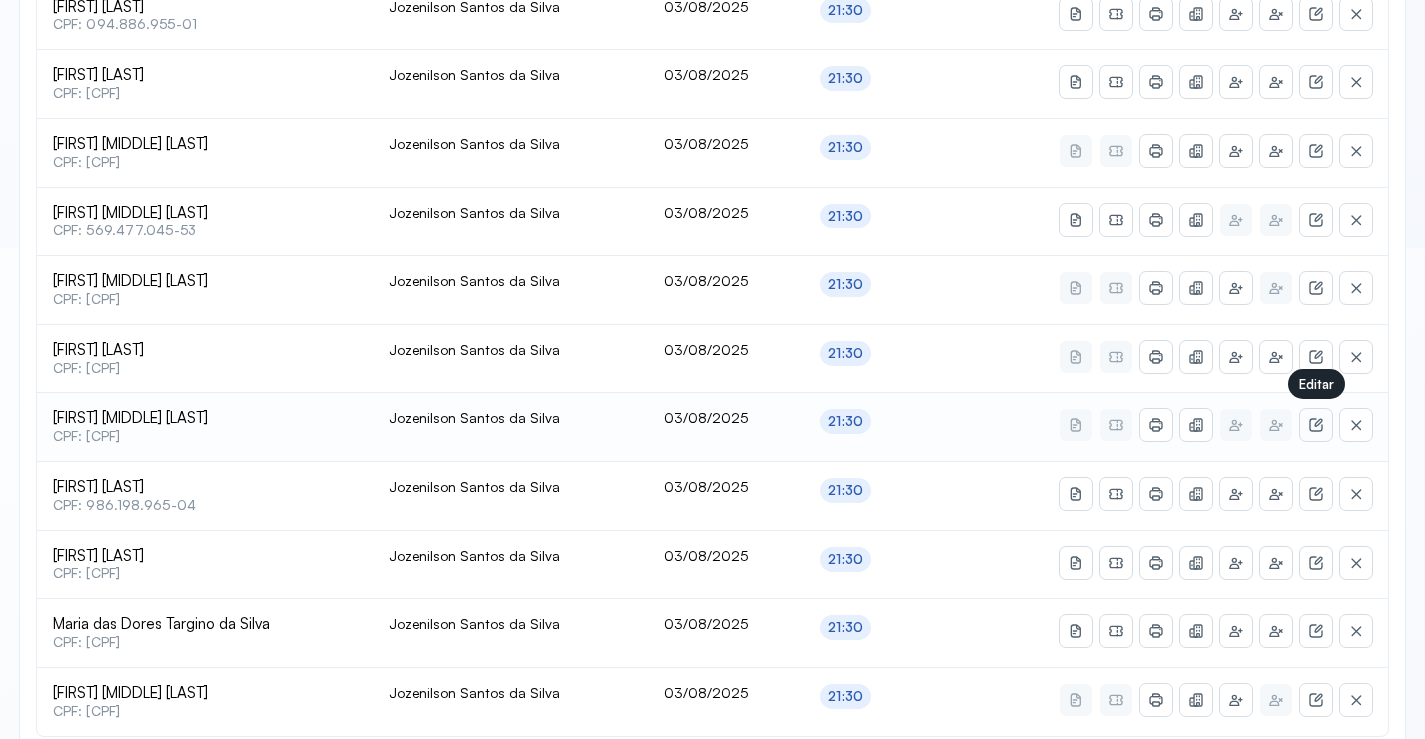 click 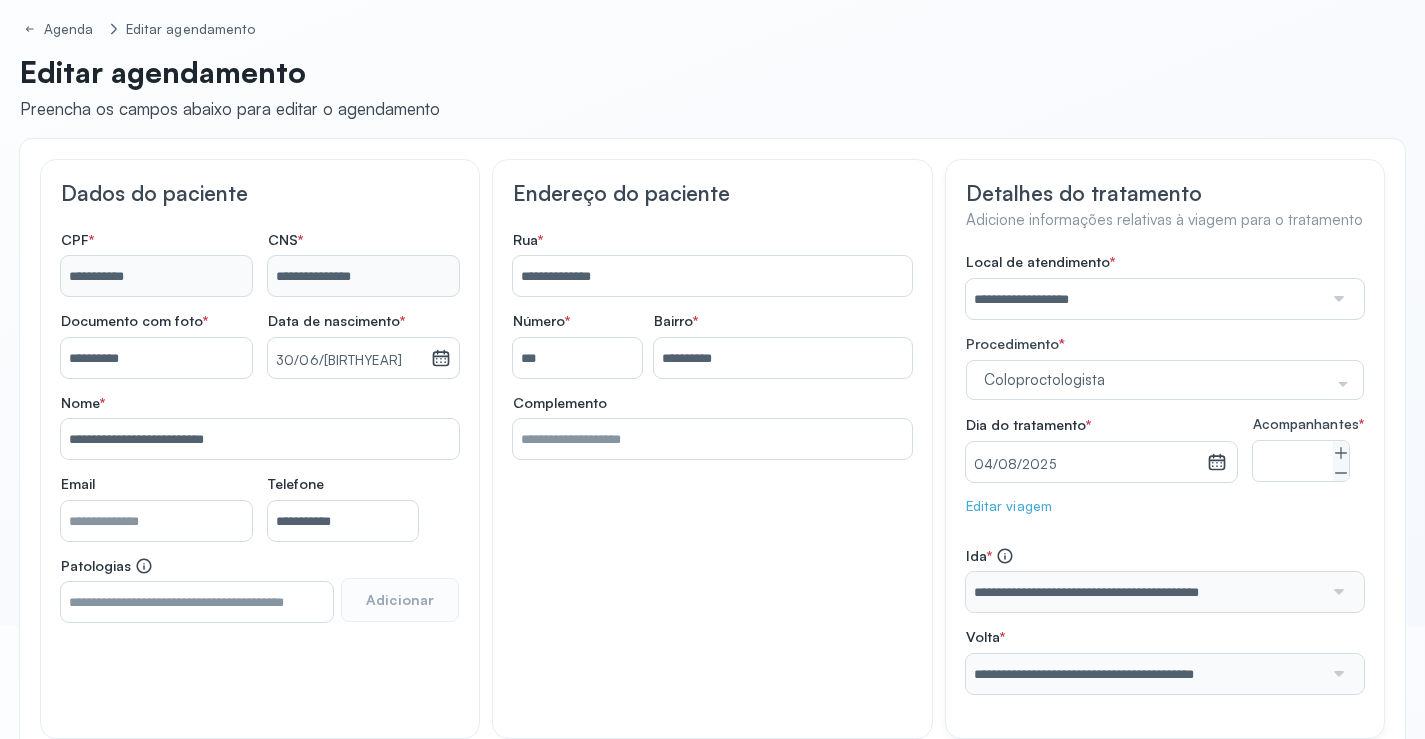 scroll, scrollTop: 0, scrollLeft: 0, axis: both 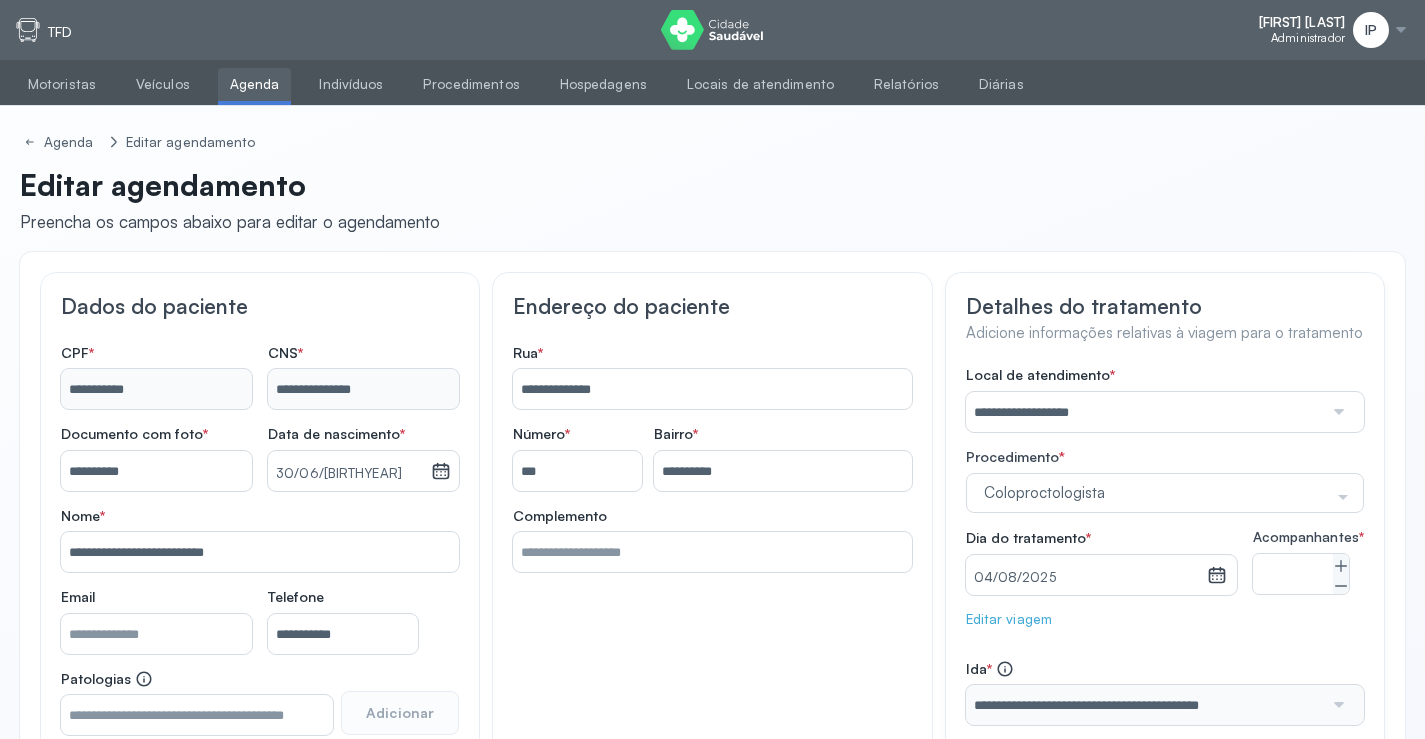 click on "Agenda" at bounding box center (255, 84) 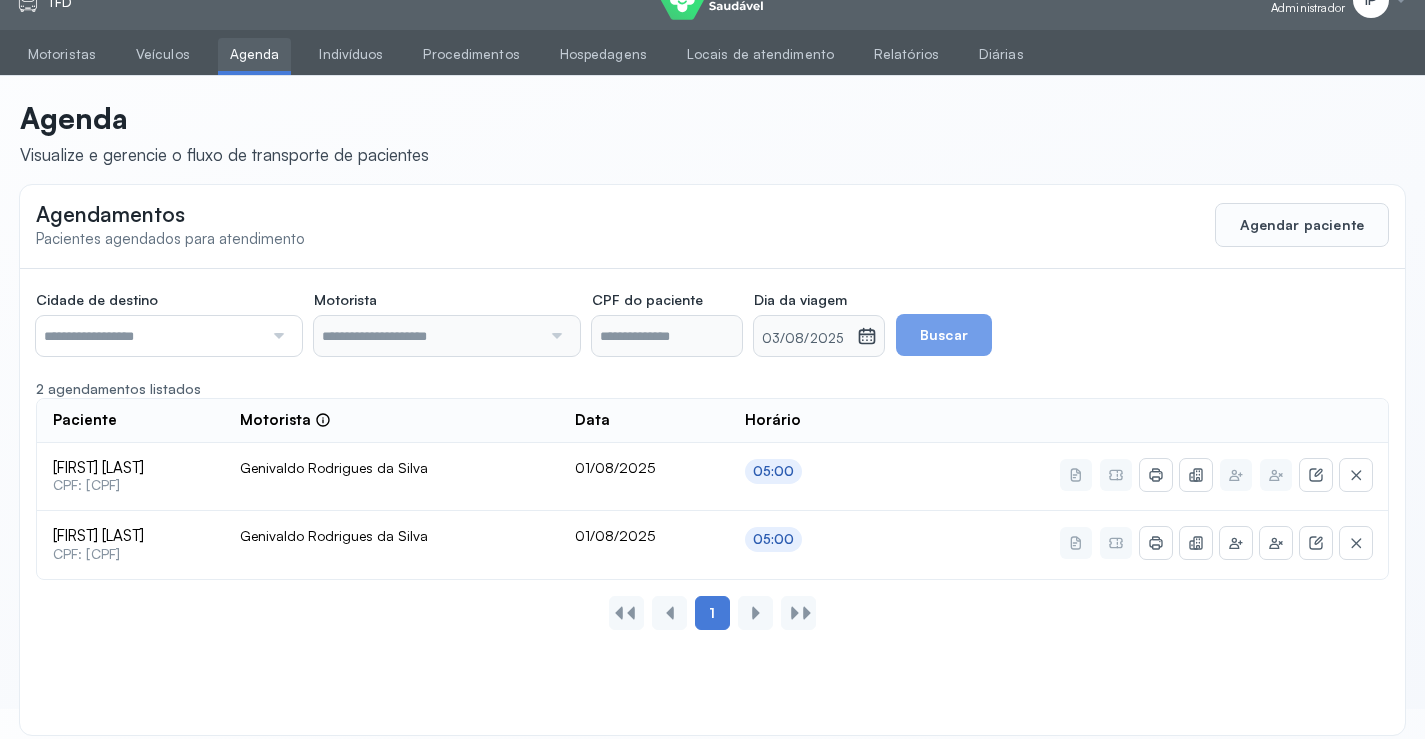 scroll, scrollTop: 46, scrollLeft: 0, axis: vertical 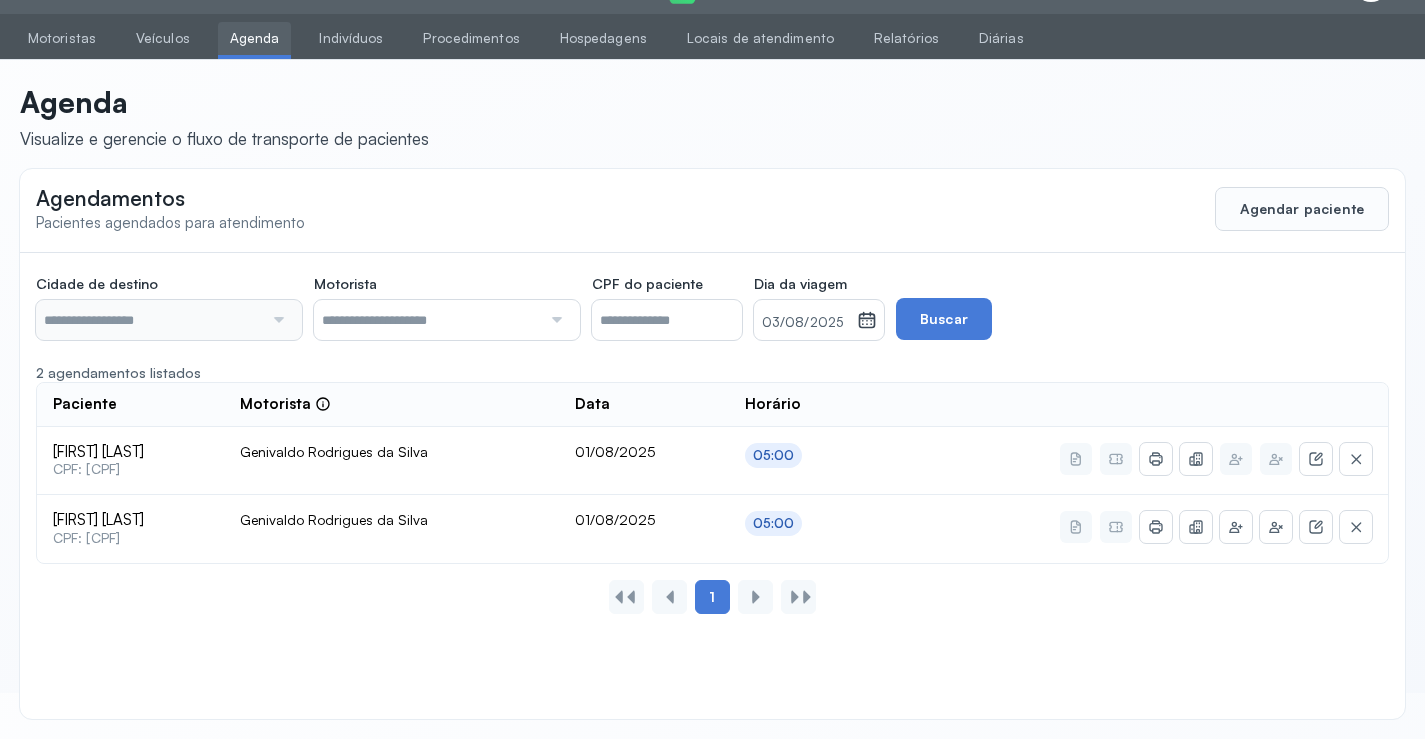 type on "********" 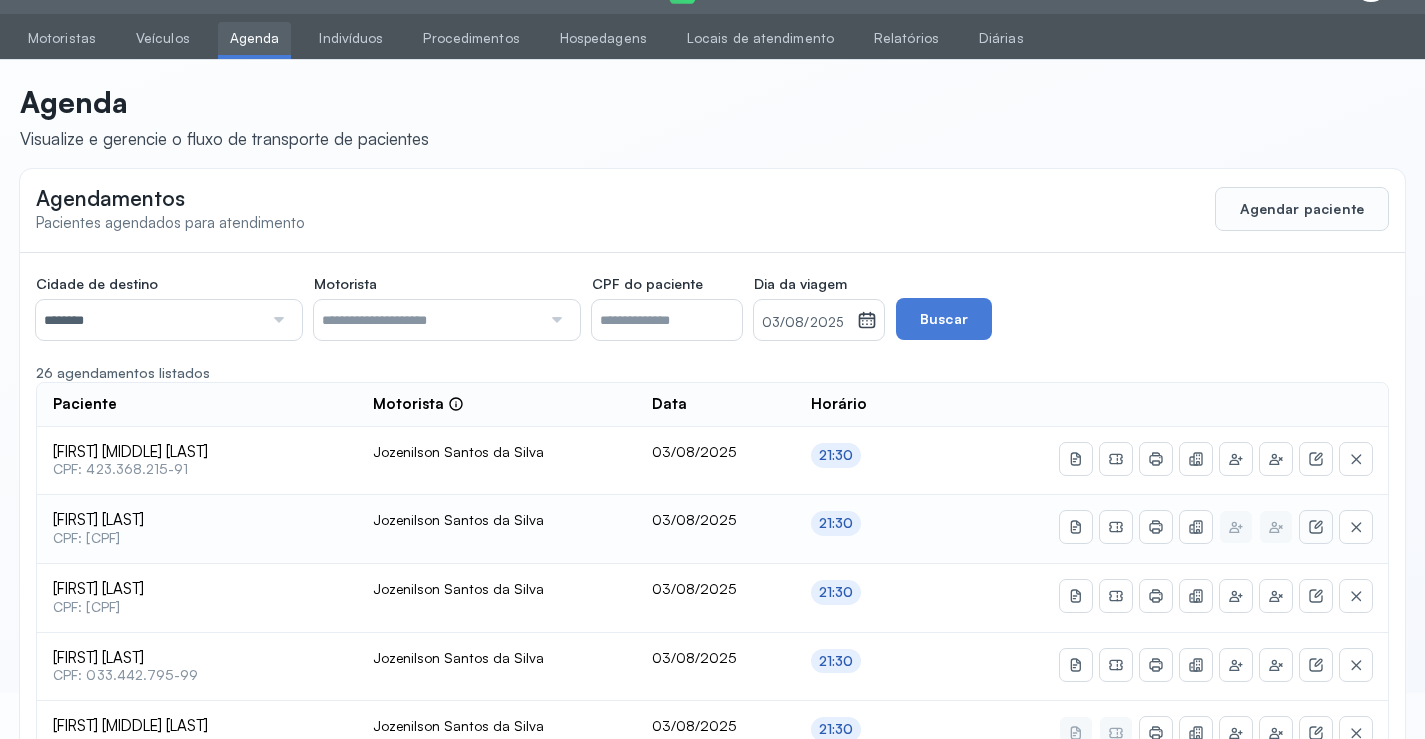 click 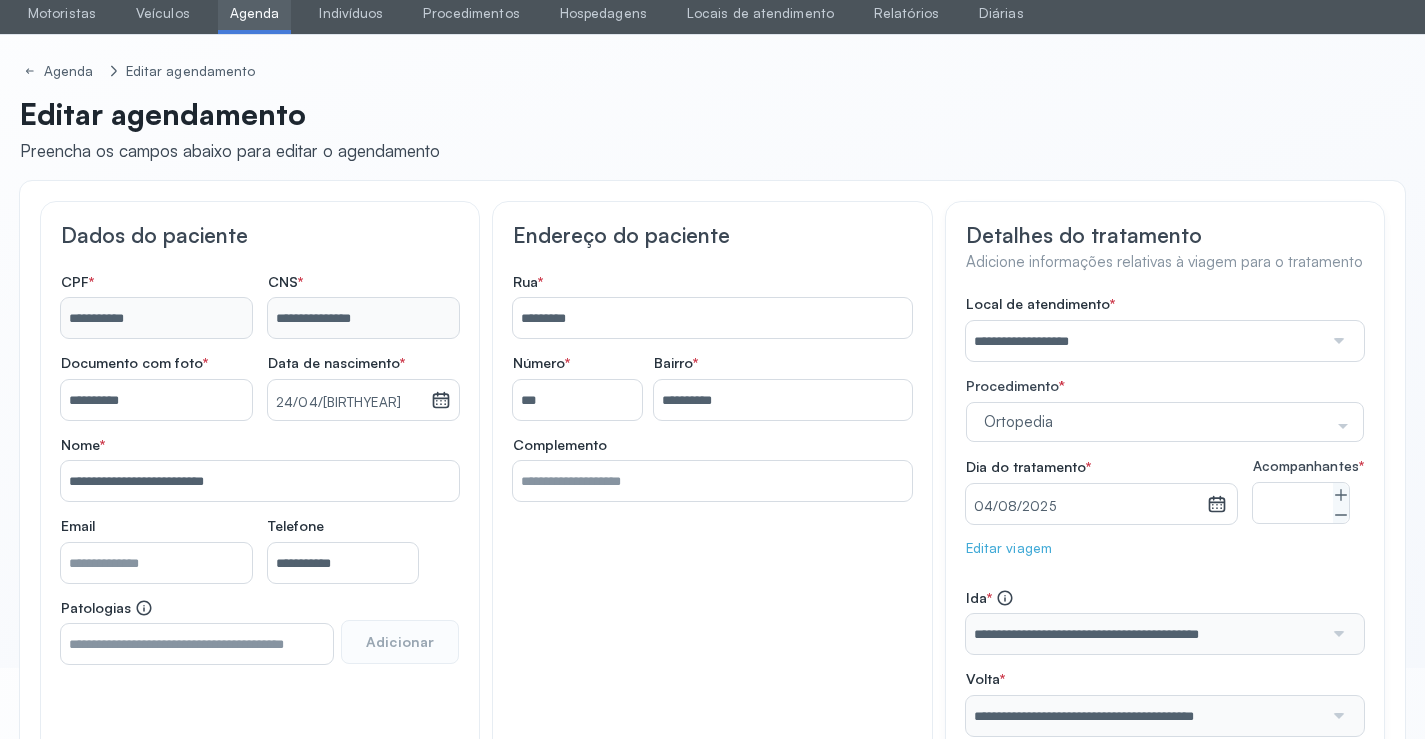 scroll, scrollTop: 0, scrollLeft: 0, axis: both 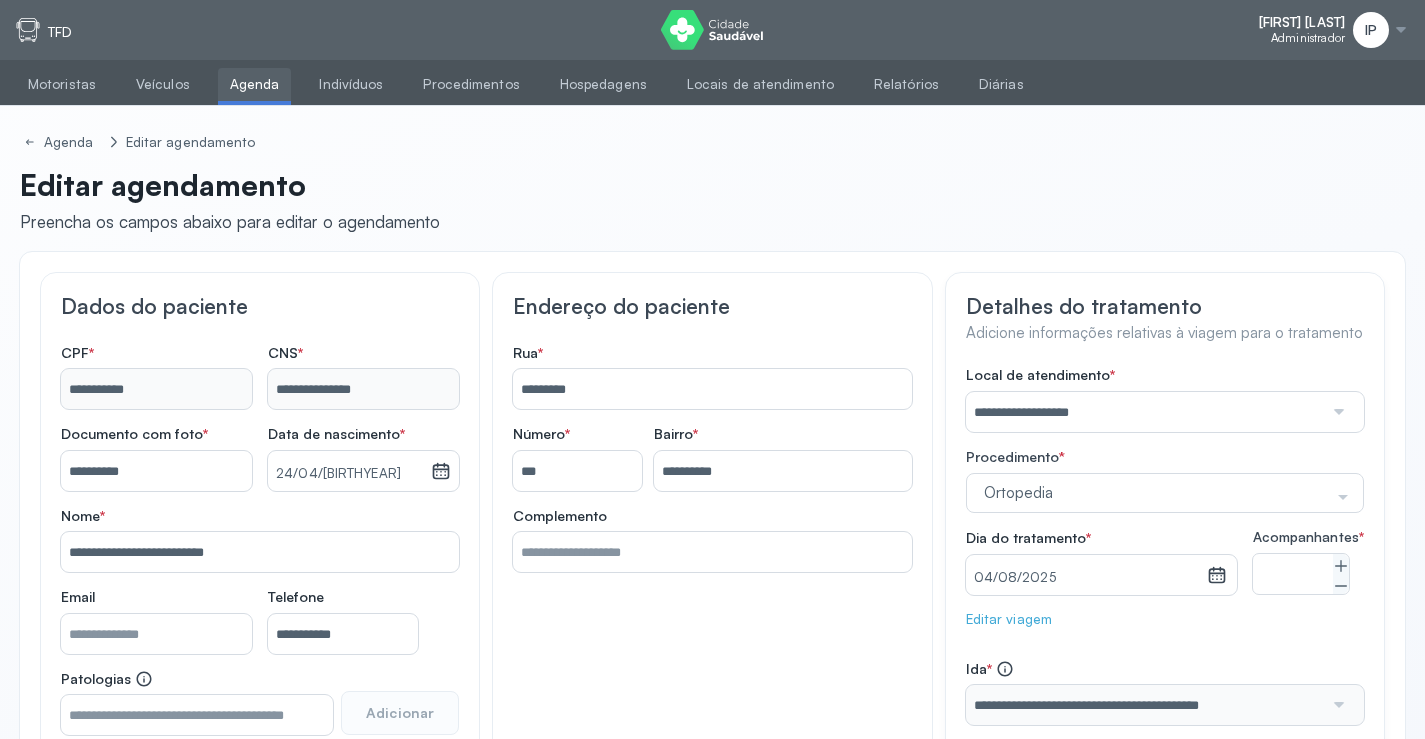 click on "Agenda" at bounding box center (255, 84) 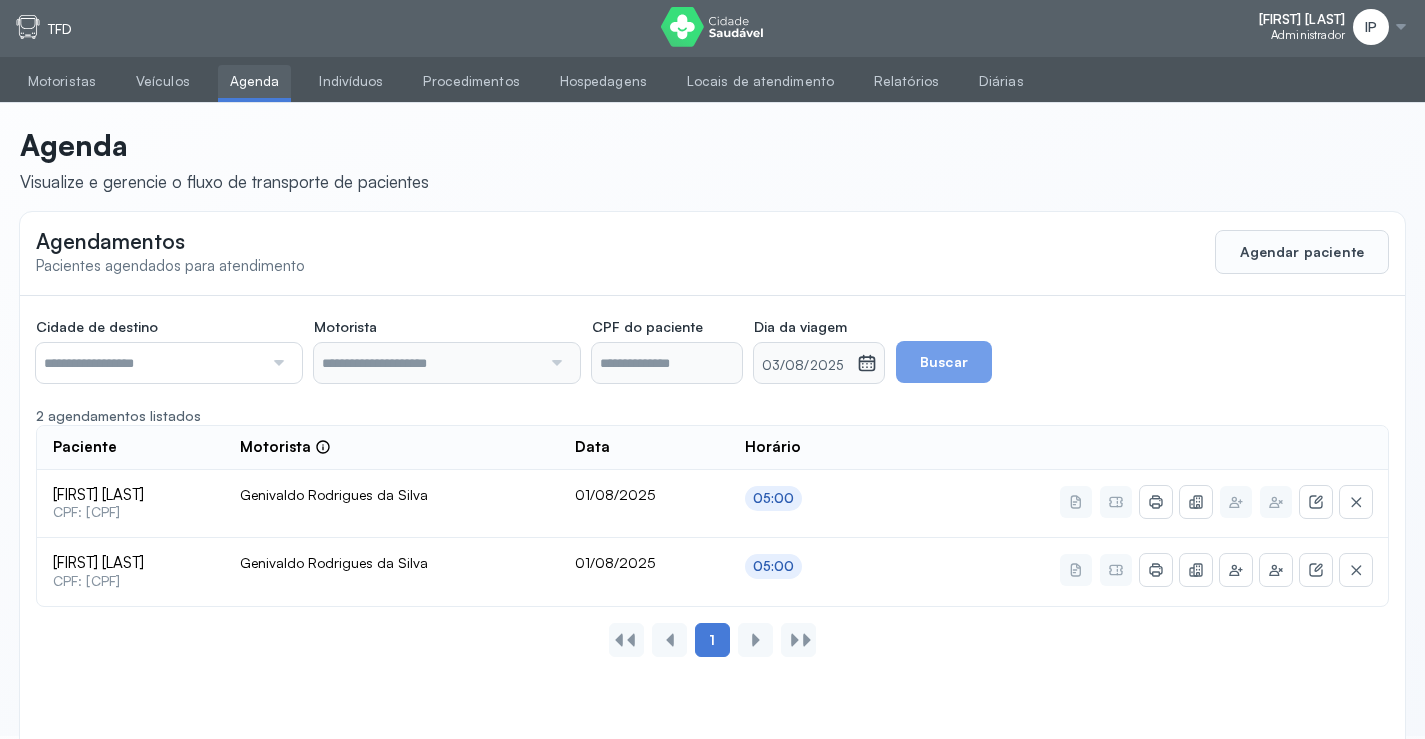 scroll, scrollTop: 46, scrollLeft: 0, axis: vertical 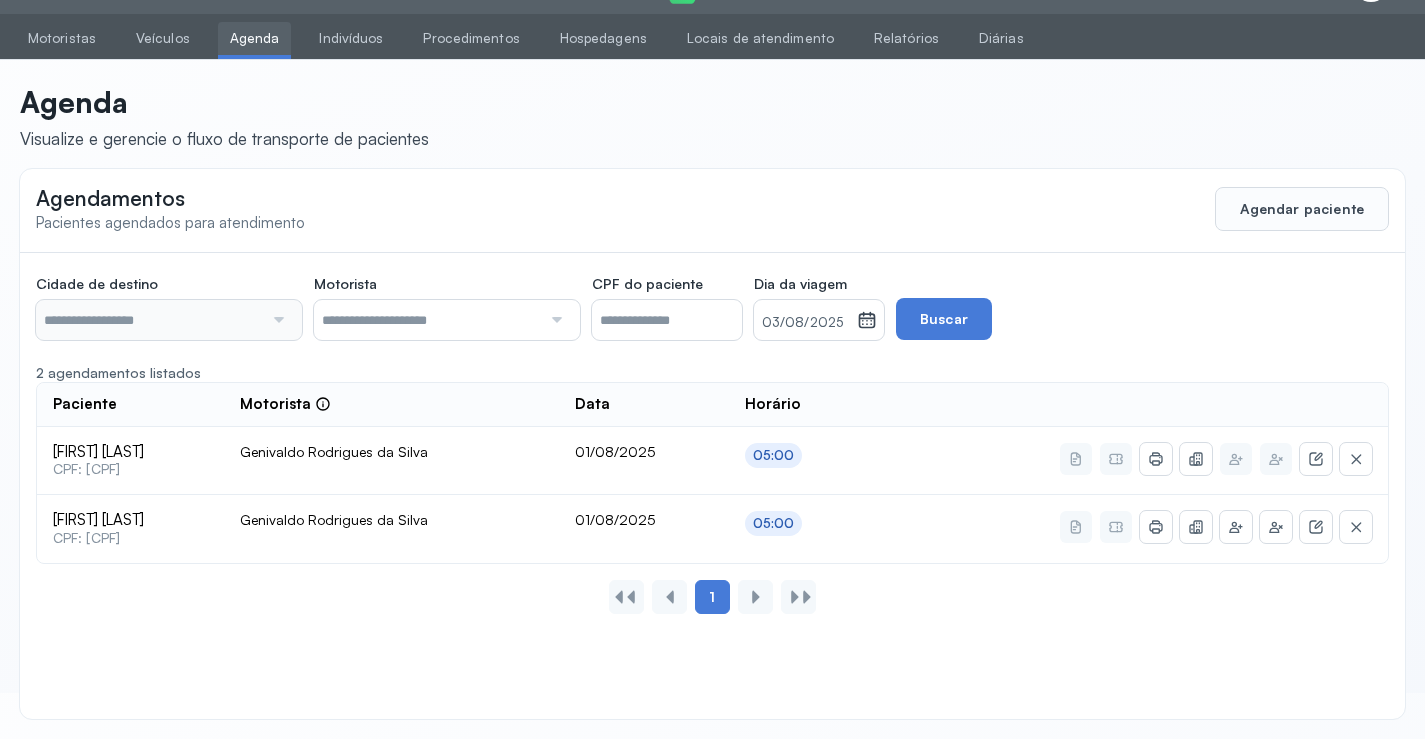 type on "********" 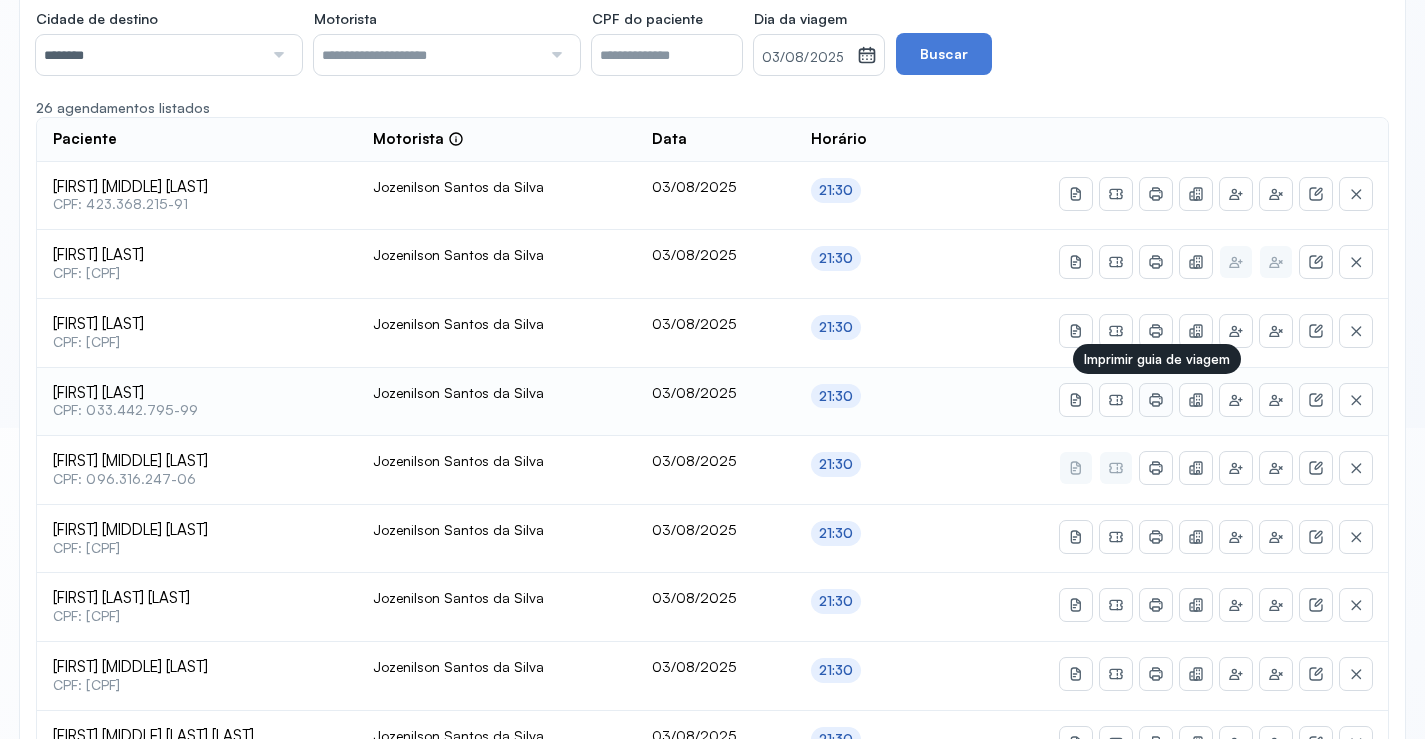scroll, scrollTop: 346, scrollLeft: 0, axis: vertical 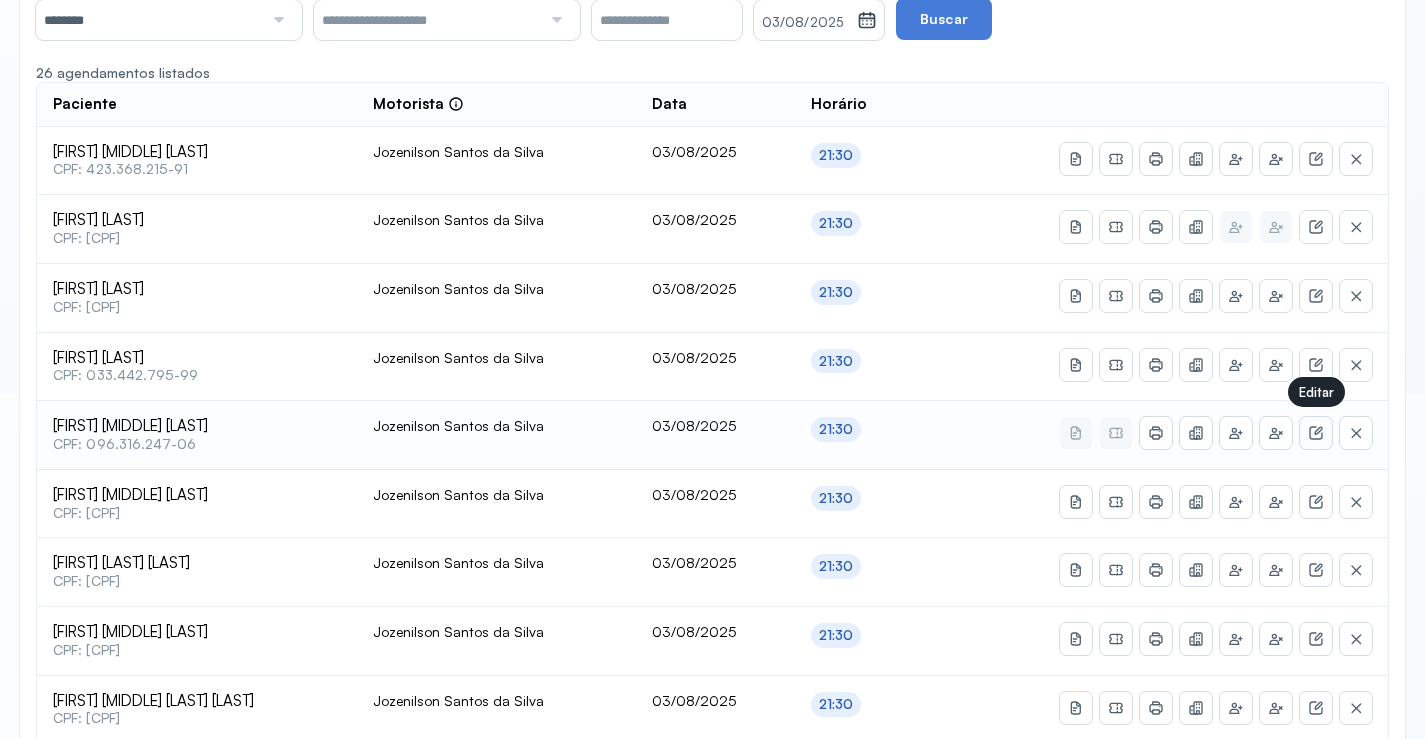 click 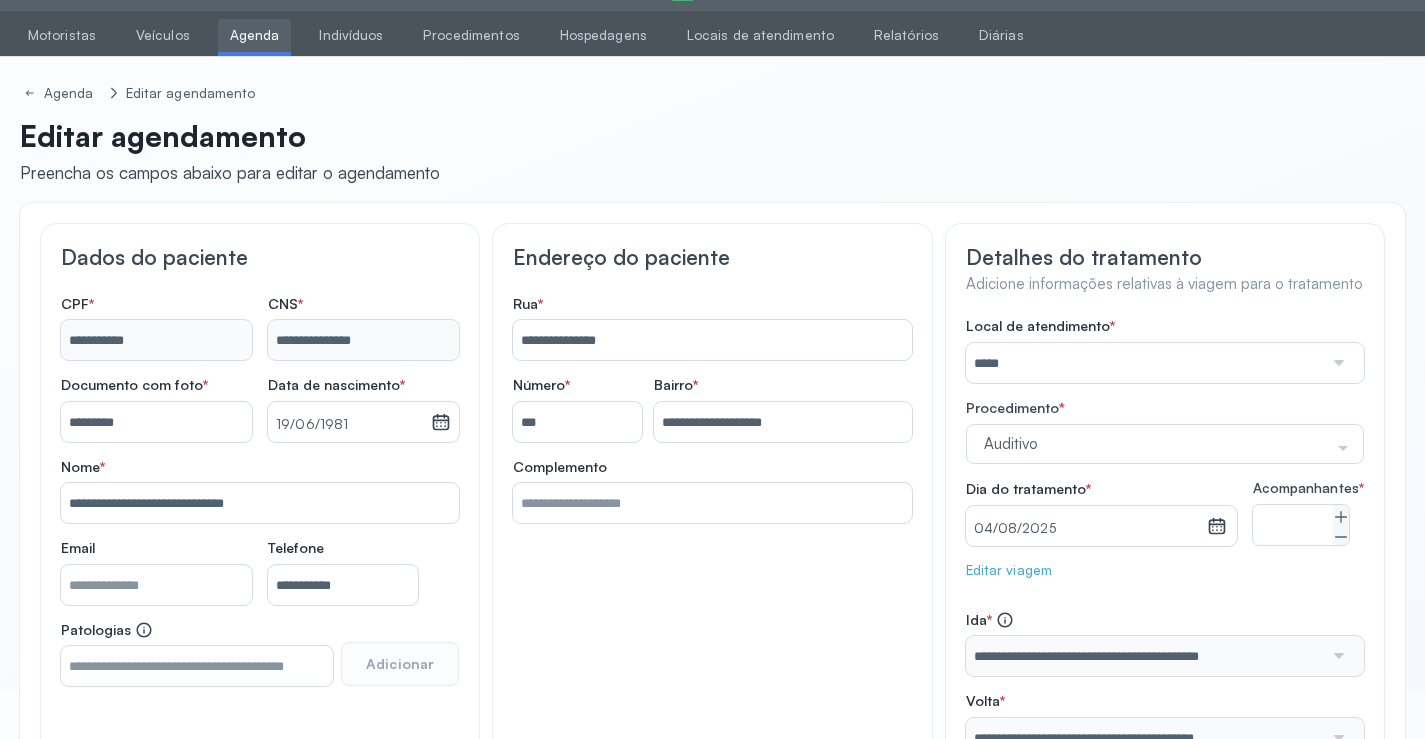 scroll, scrollTop: 0, scrollLeft: 0, axis: both 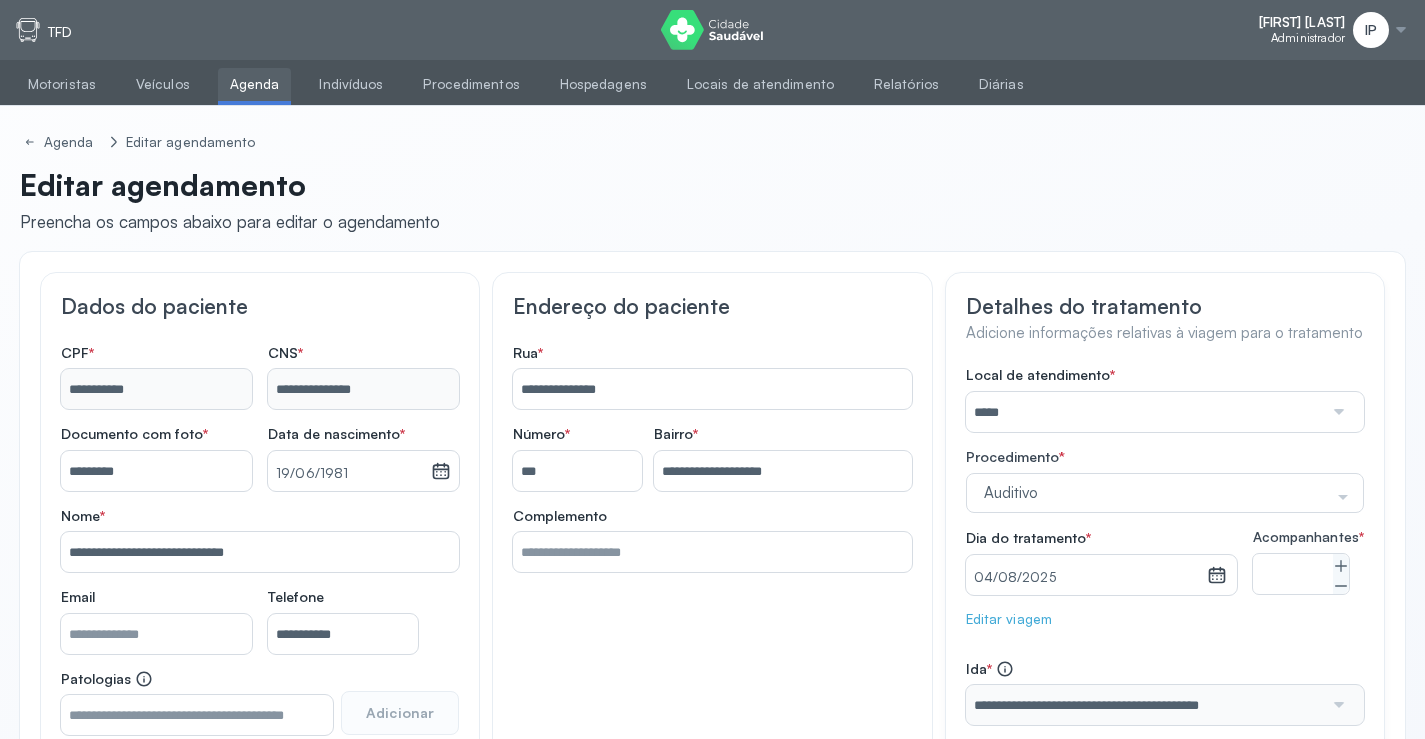 click on "Agenda" at bounding box center (255, 84) 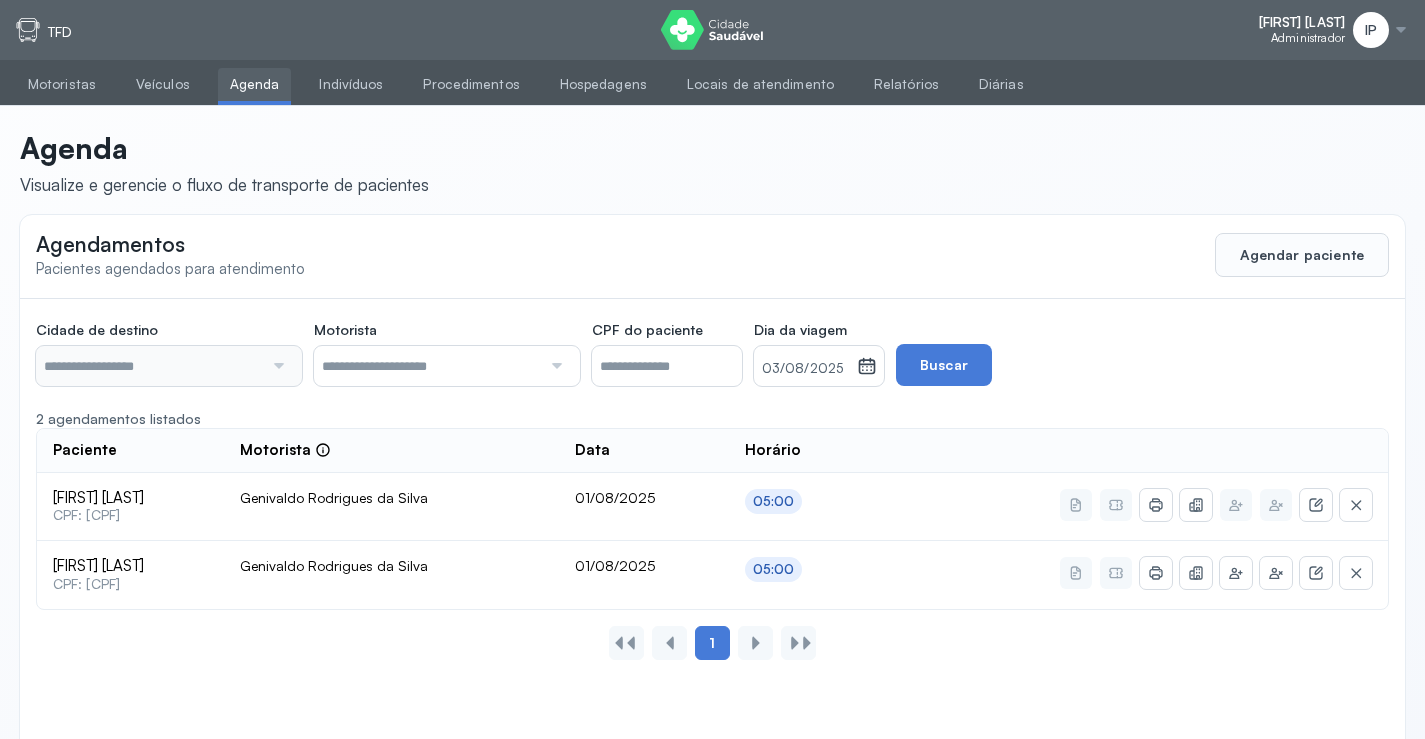 type on "********" 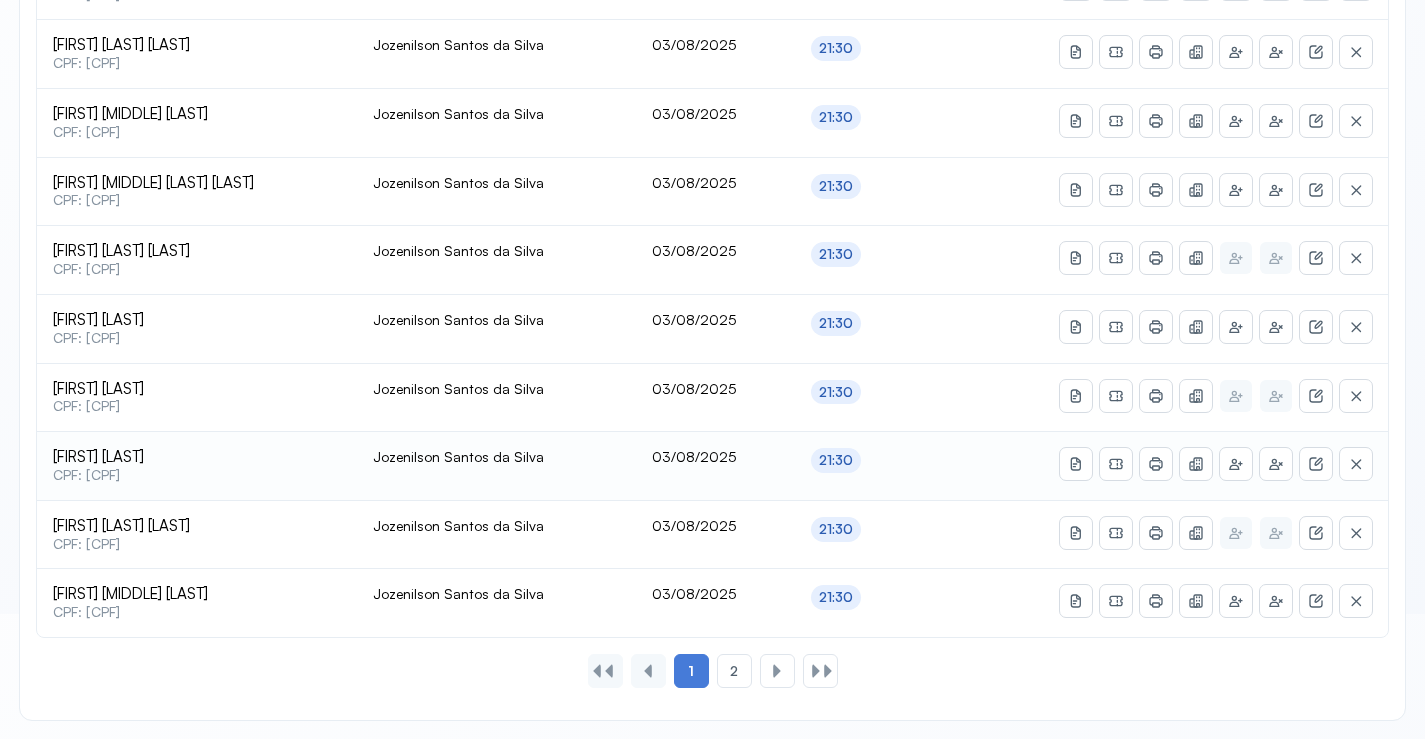 scroll, scrollTop: 865, scrollLeft: 0, axis: vertical 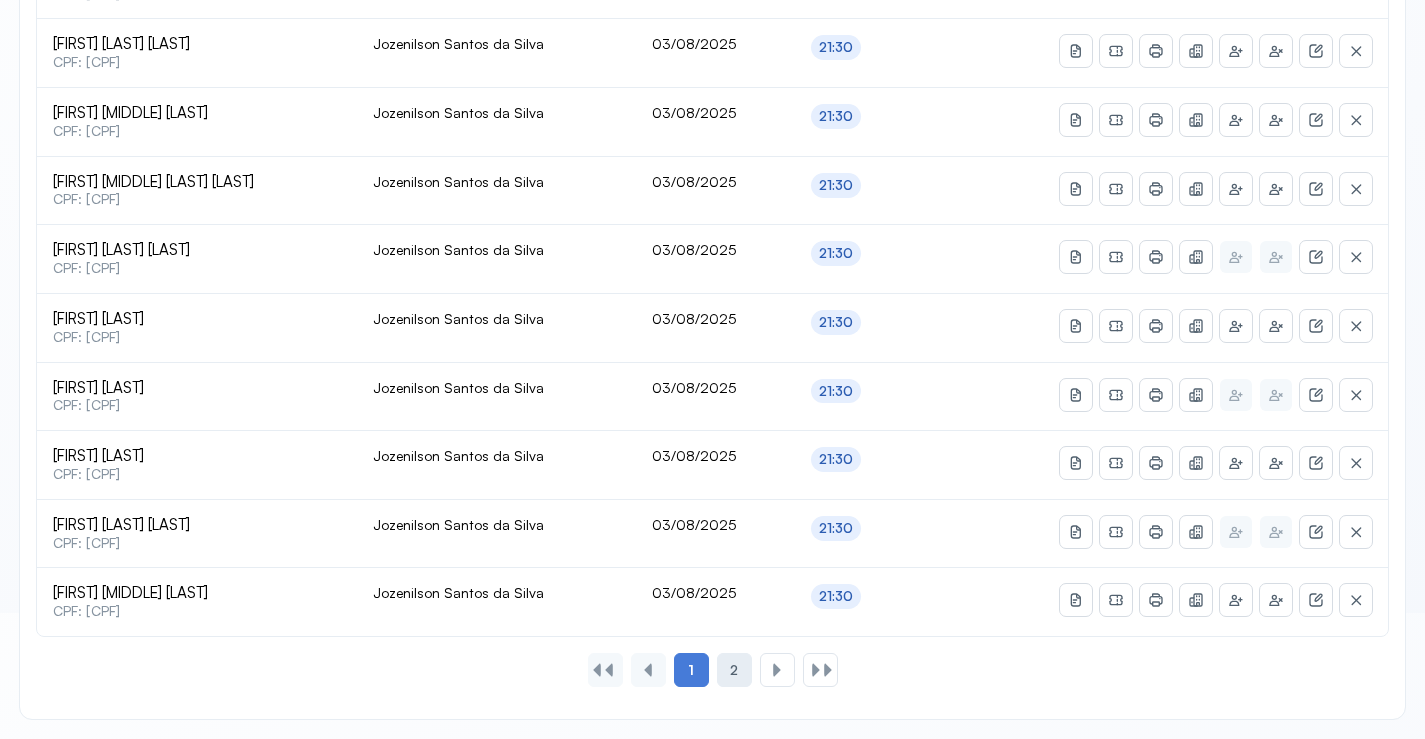 click on "2" 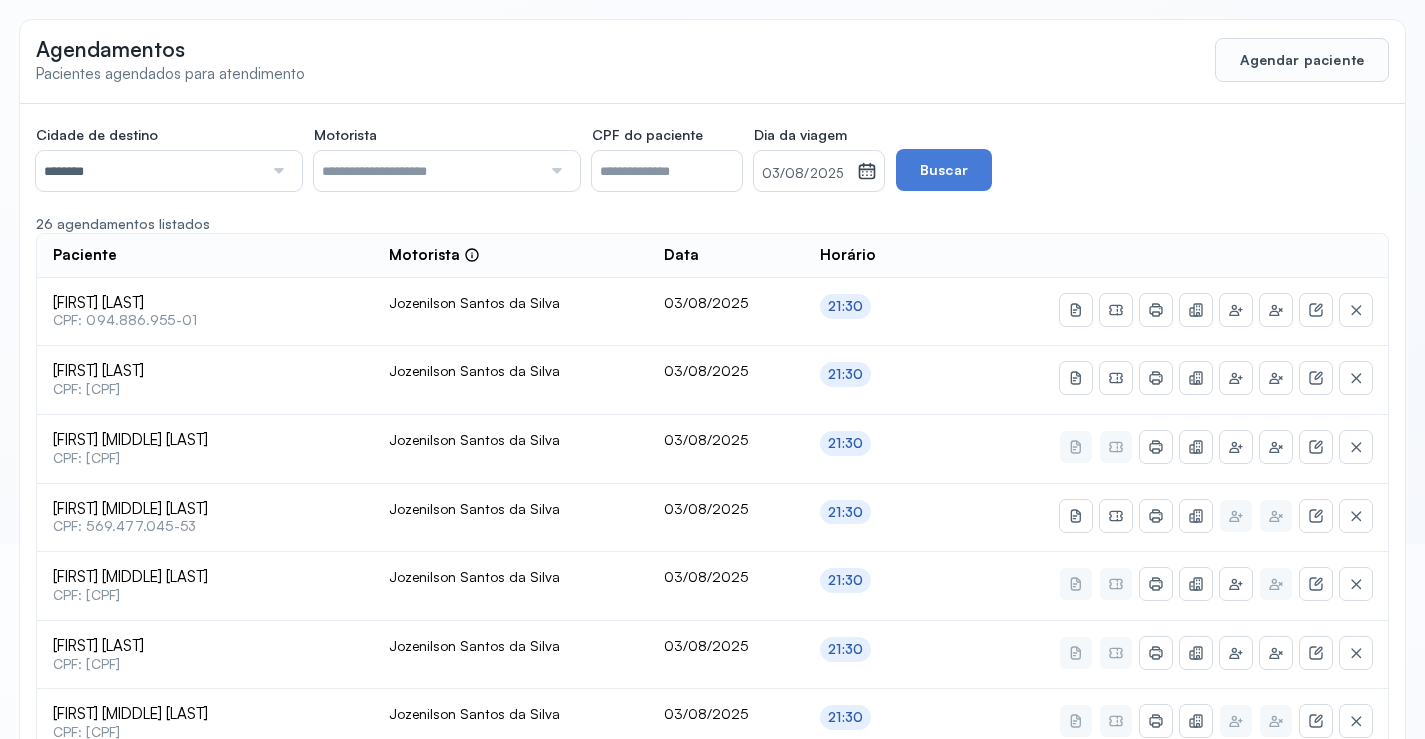 scroll, scrollTop: 0, scrollLeft: 0, axis: both 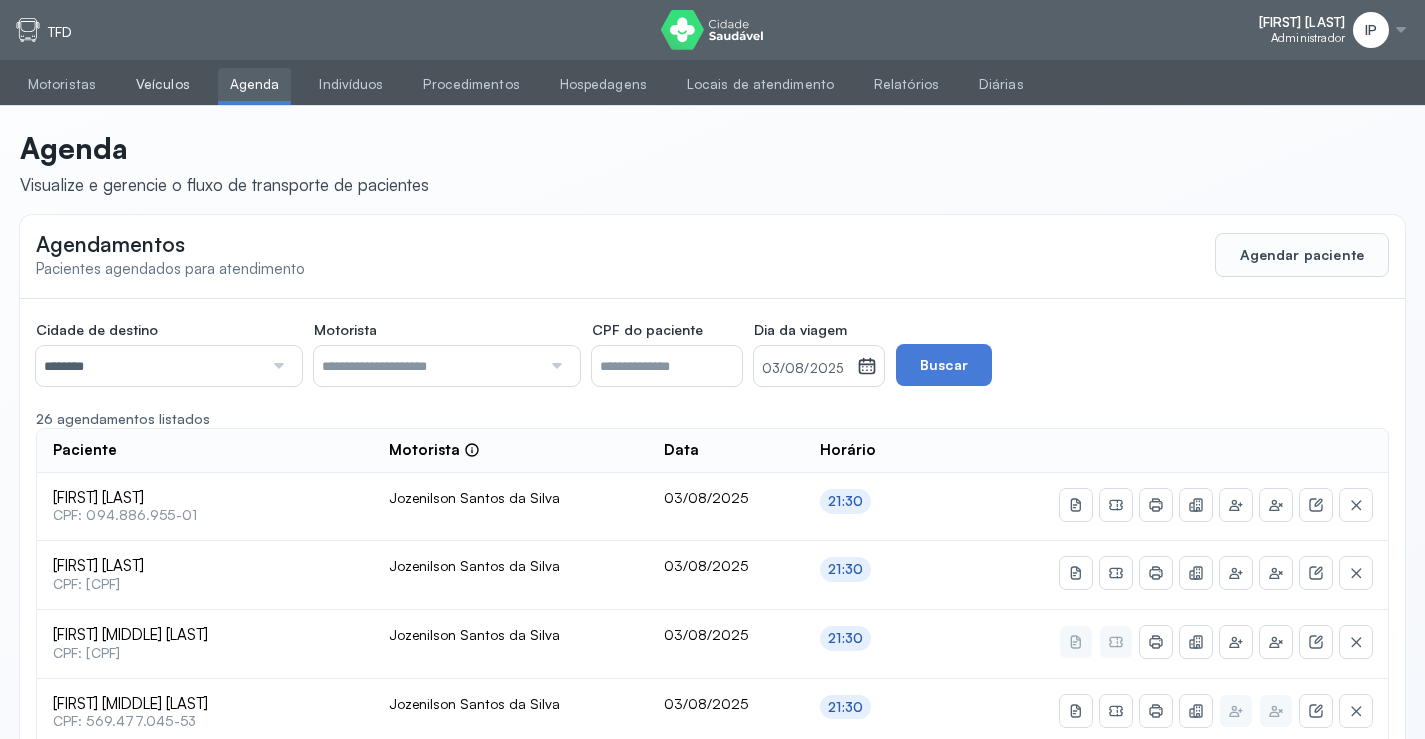 click on "Veículos" at bounding box center [163, 84] 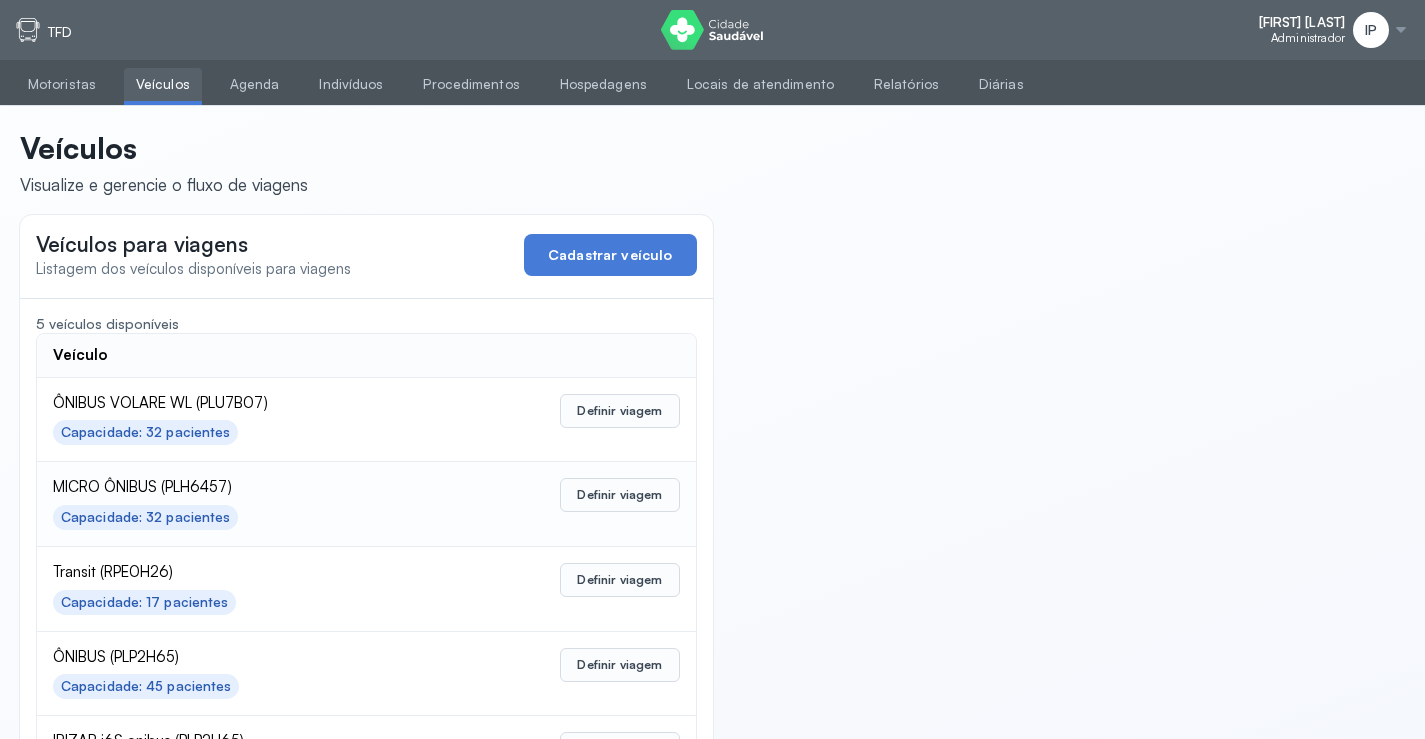 scroll, scrollTop: 98, scrollLeft: 0, axis: vertical 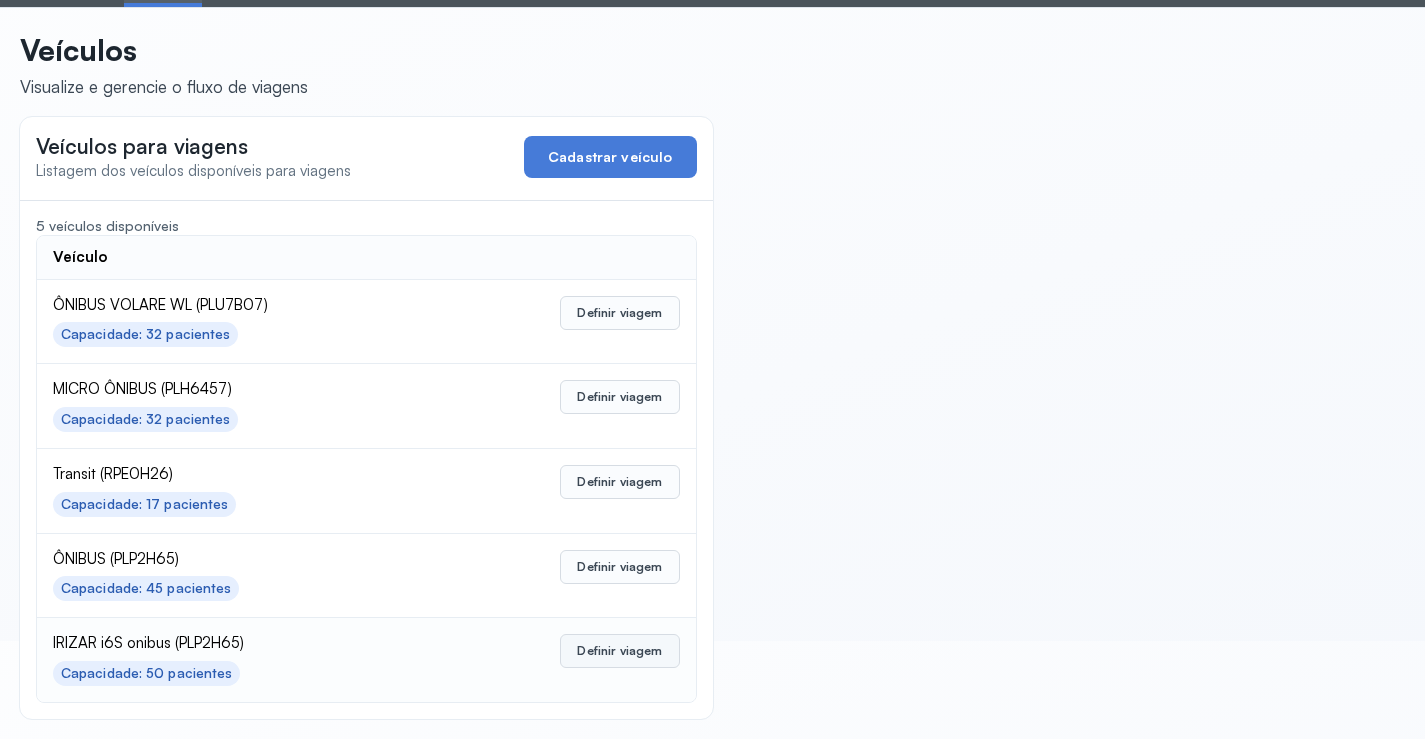 click on "Definir viagem" at bounding box center (619, 651) 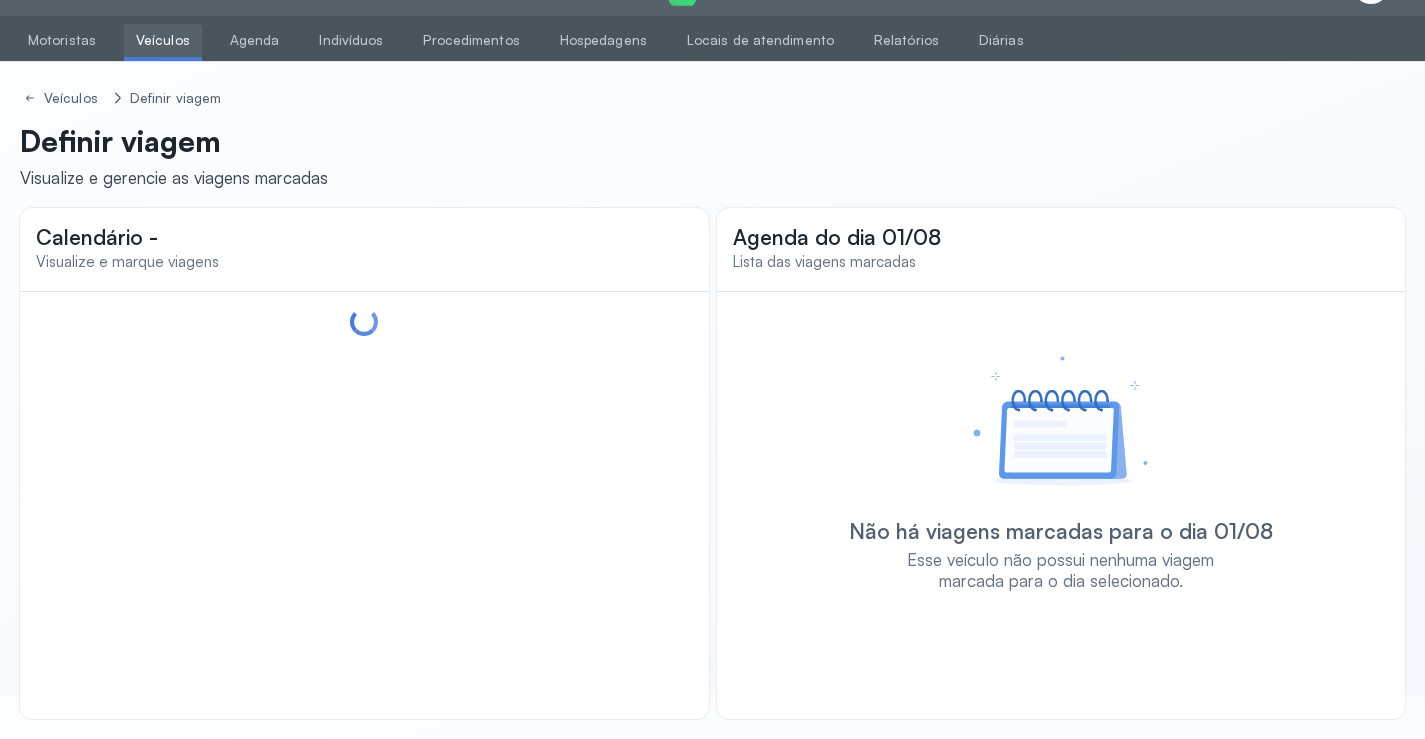 scroll, scrollTop: 44, scrollLeft: 0, axis: vertical 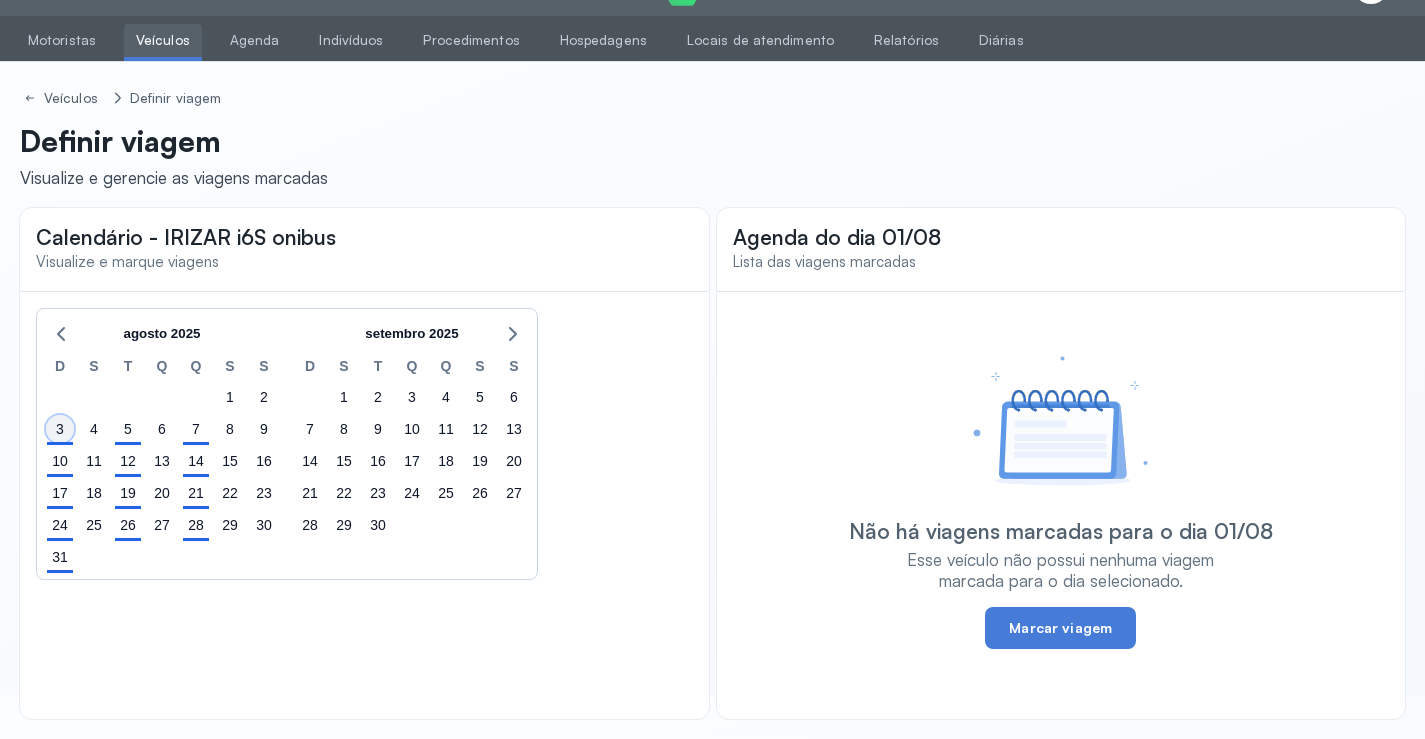 click on "3" 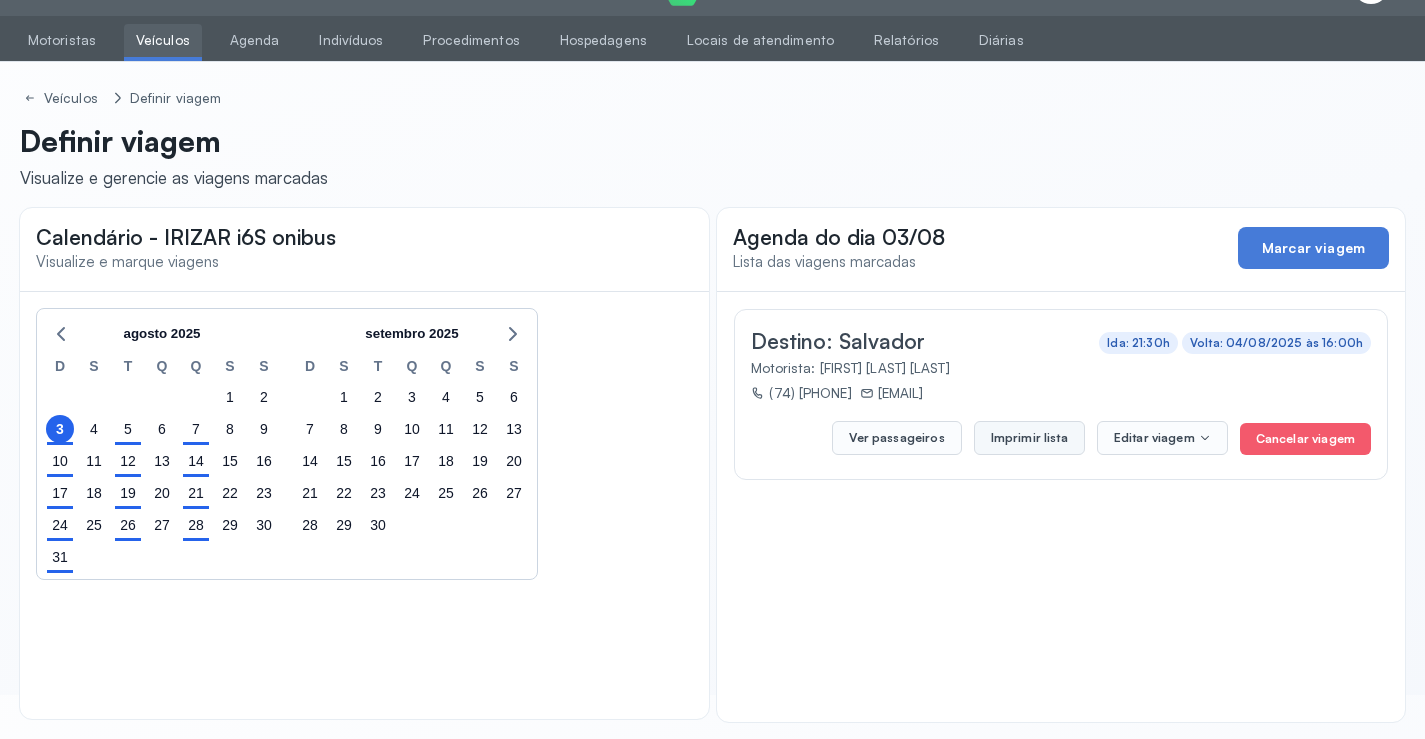 click on "Imprimir lista" at bounding box center (1029, 438) 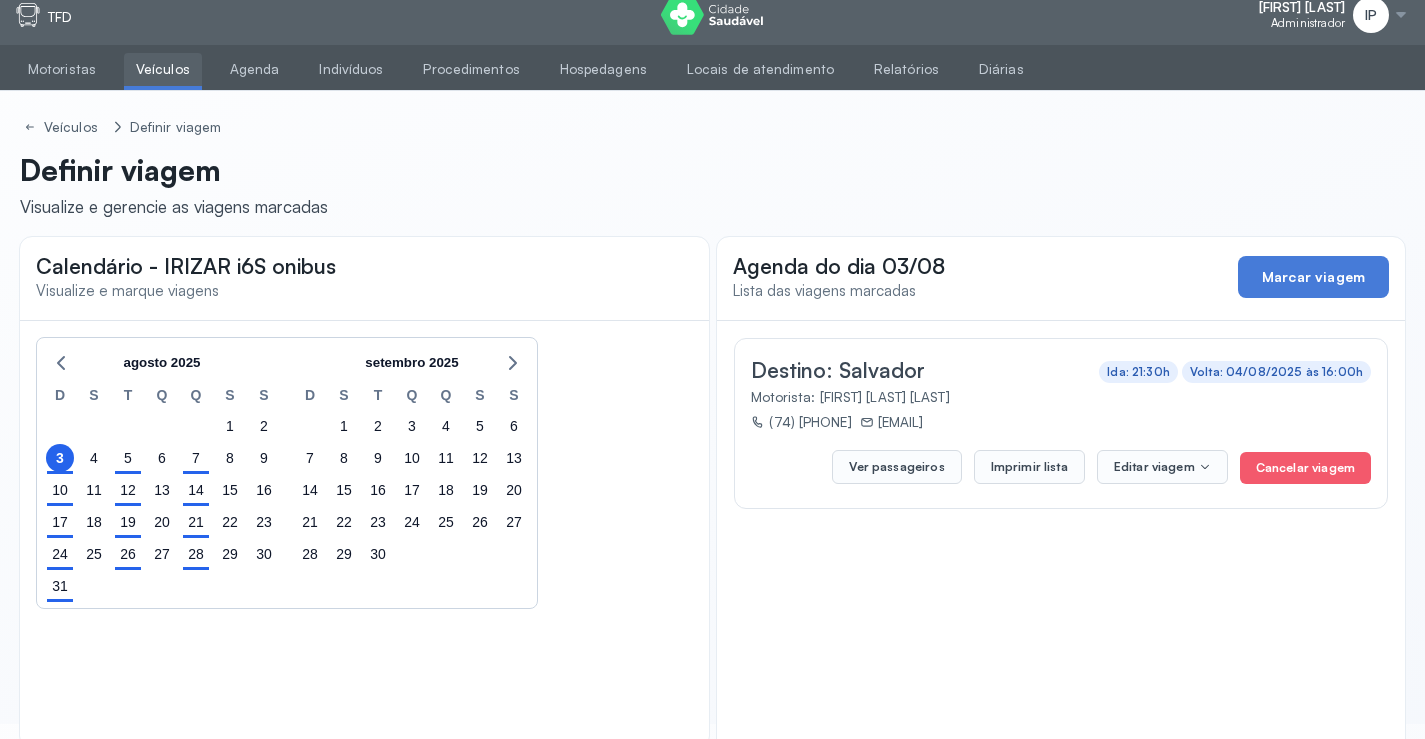 scroll, scrollTop: 0, scrollLeft: 0, axis: both 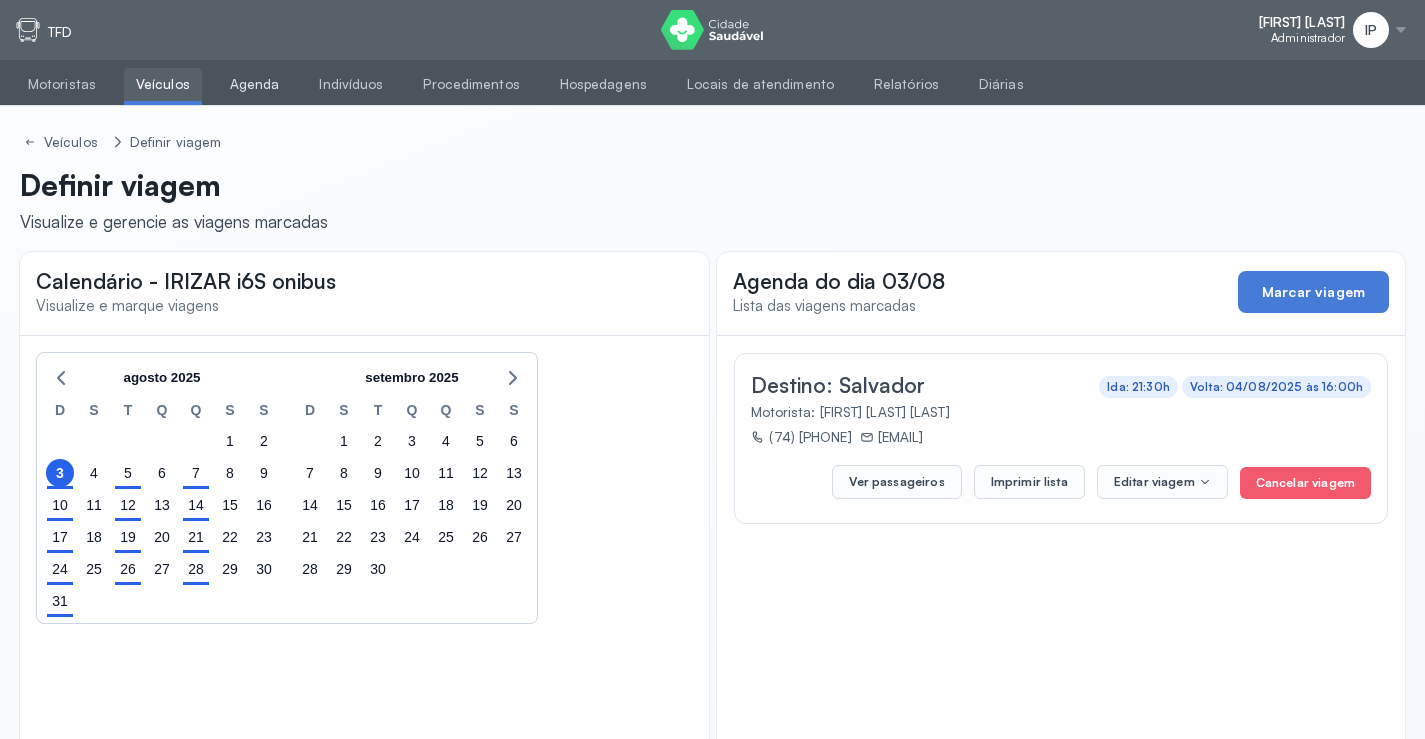 click on "Agenda" at bounding box center (255, 84) 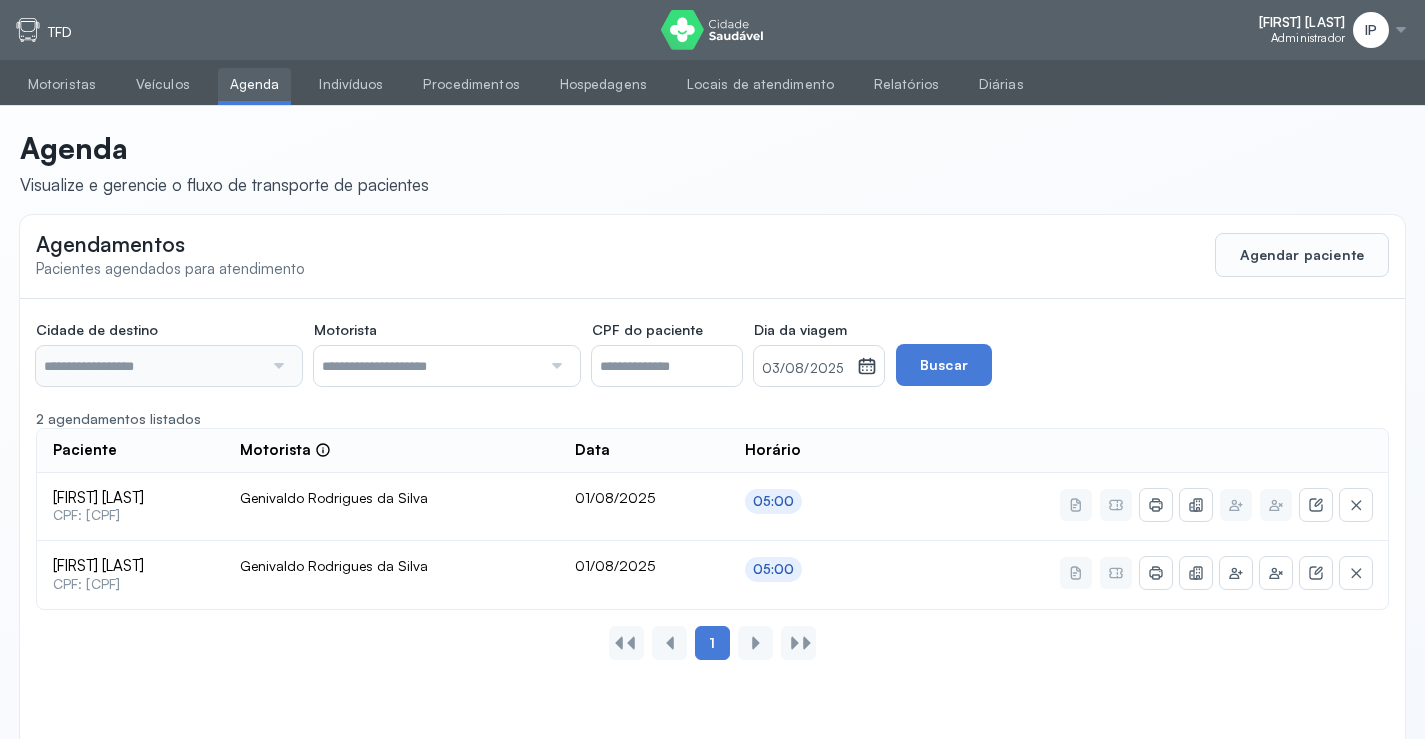 type on "********" 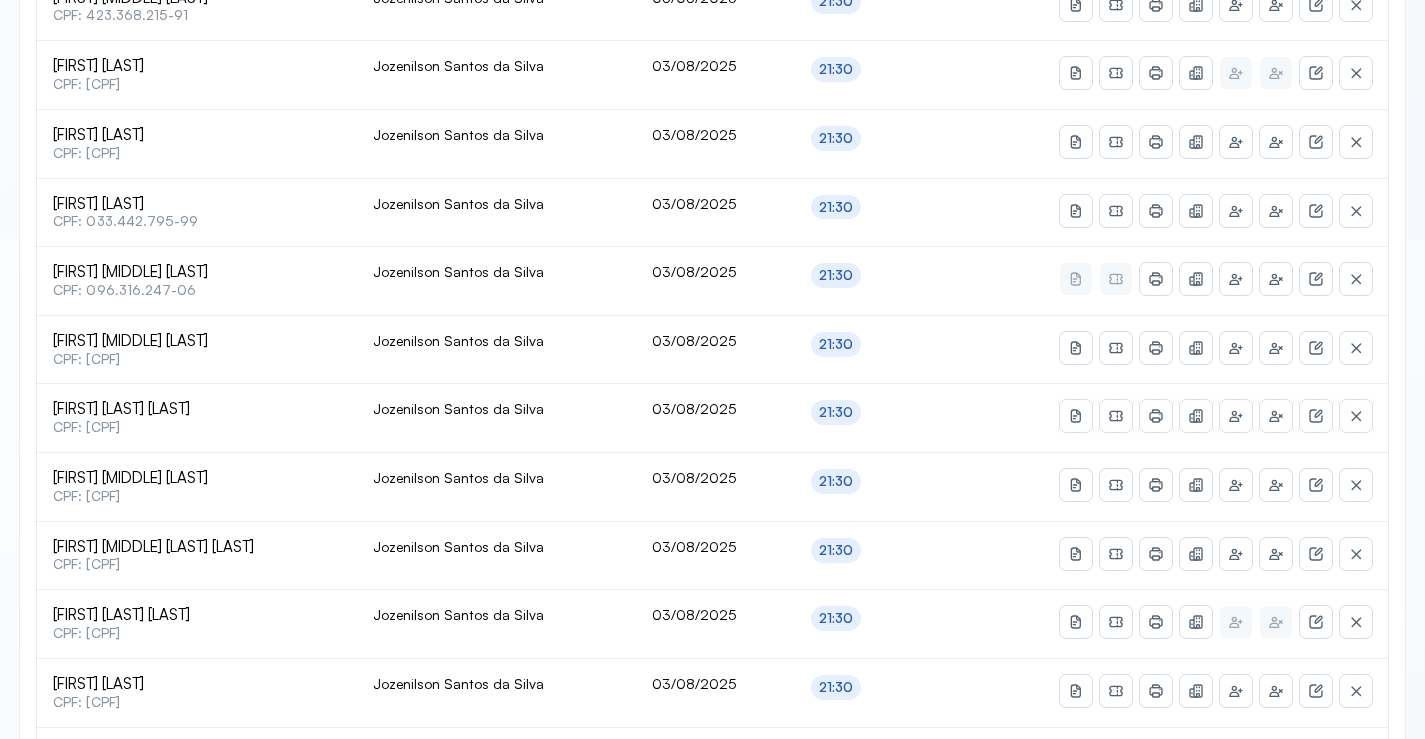 scroll, scrollTop: 865, scrollLeft: 0, axis: vertical 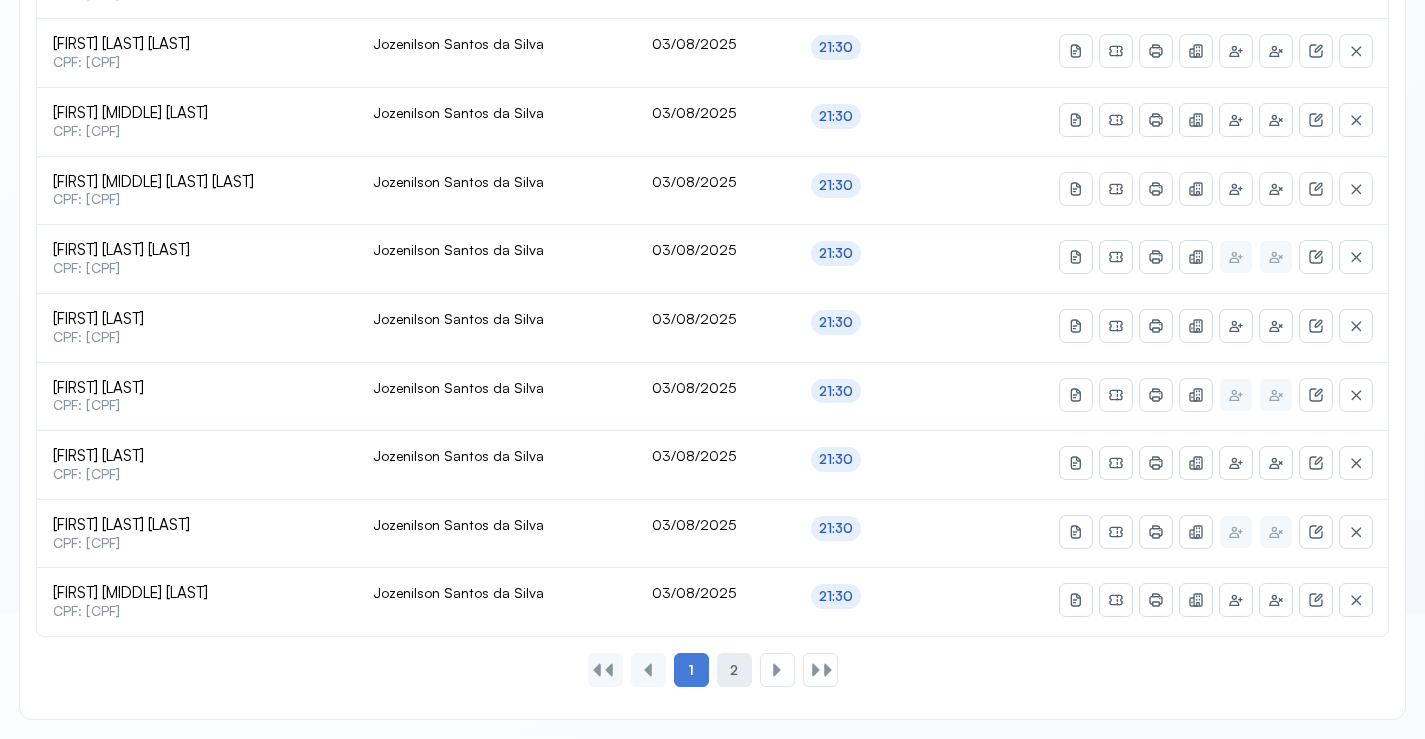 click on "2" 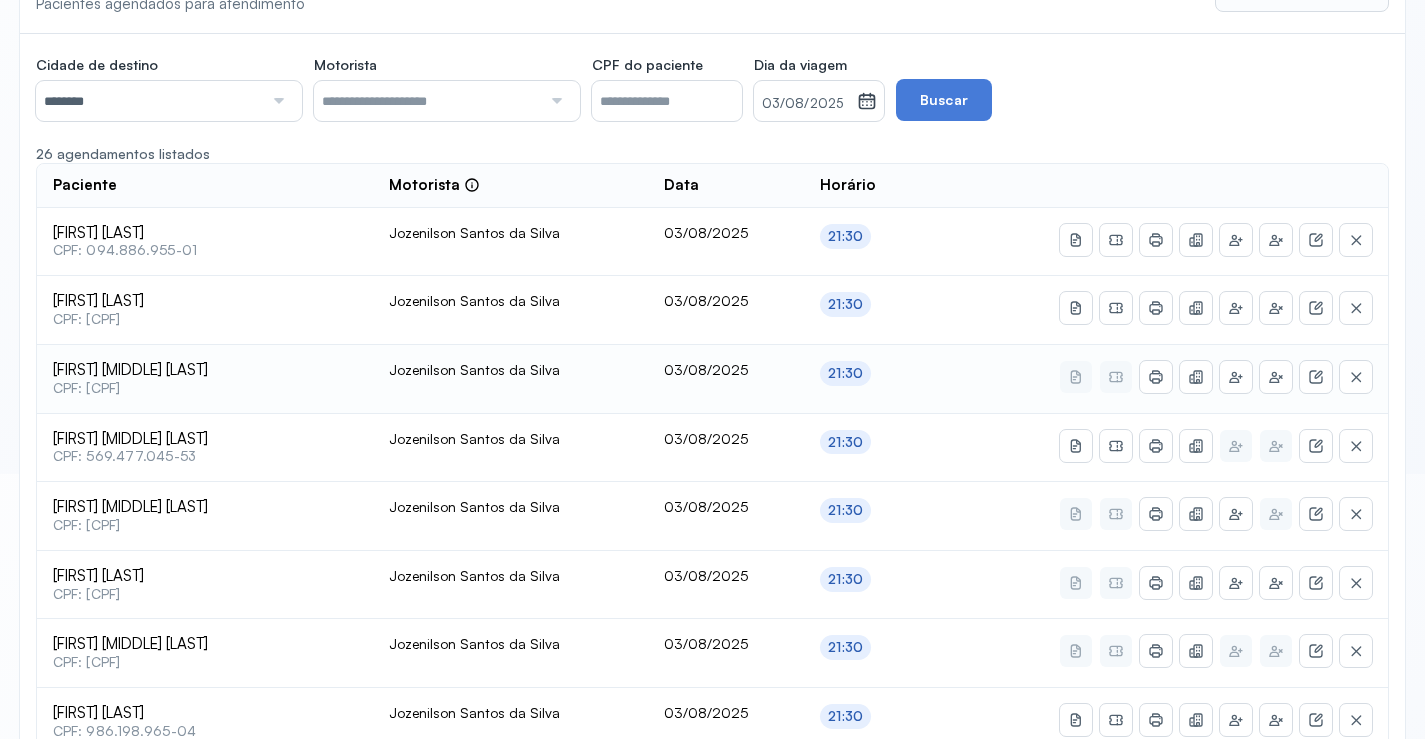scroll, scrollTop: 300, scrollLeft: 0, axis: vertical 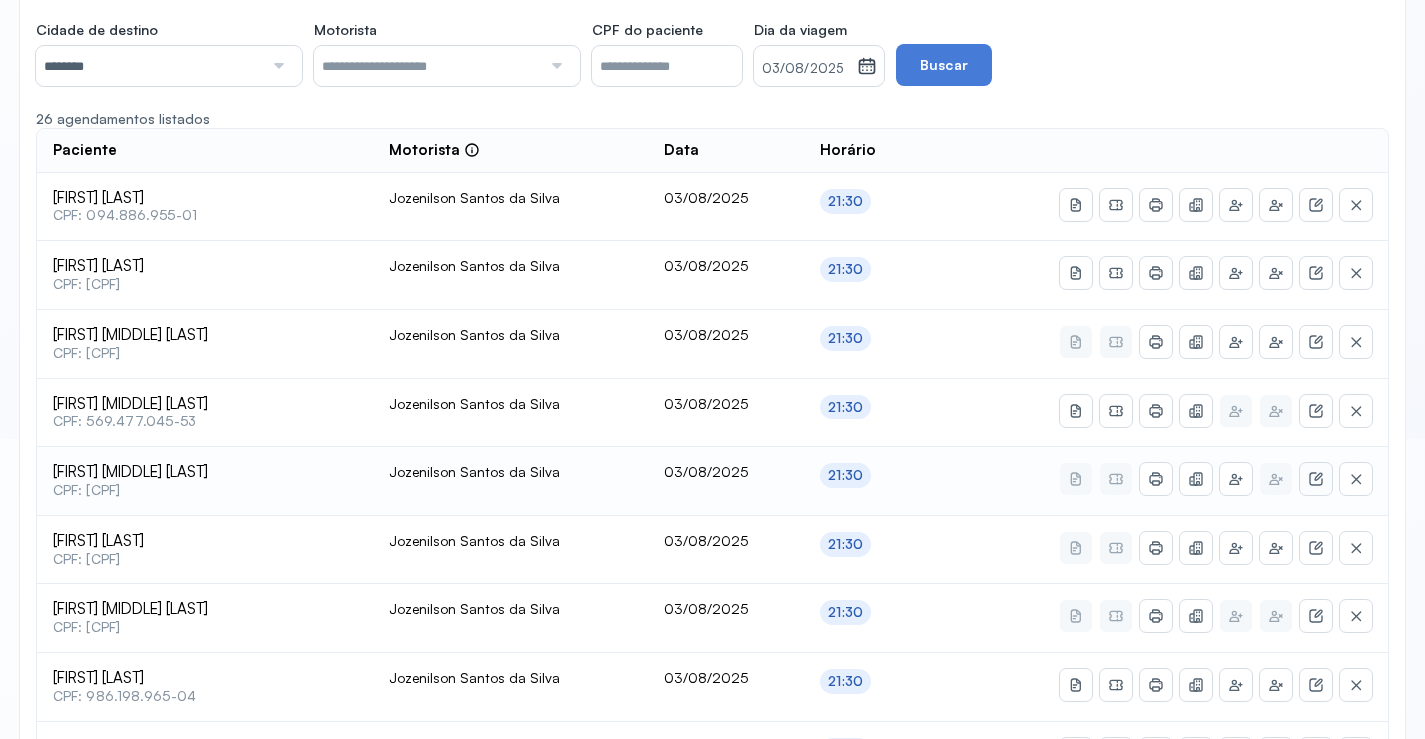 click 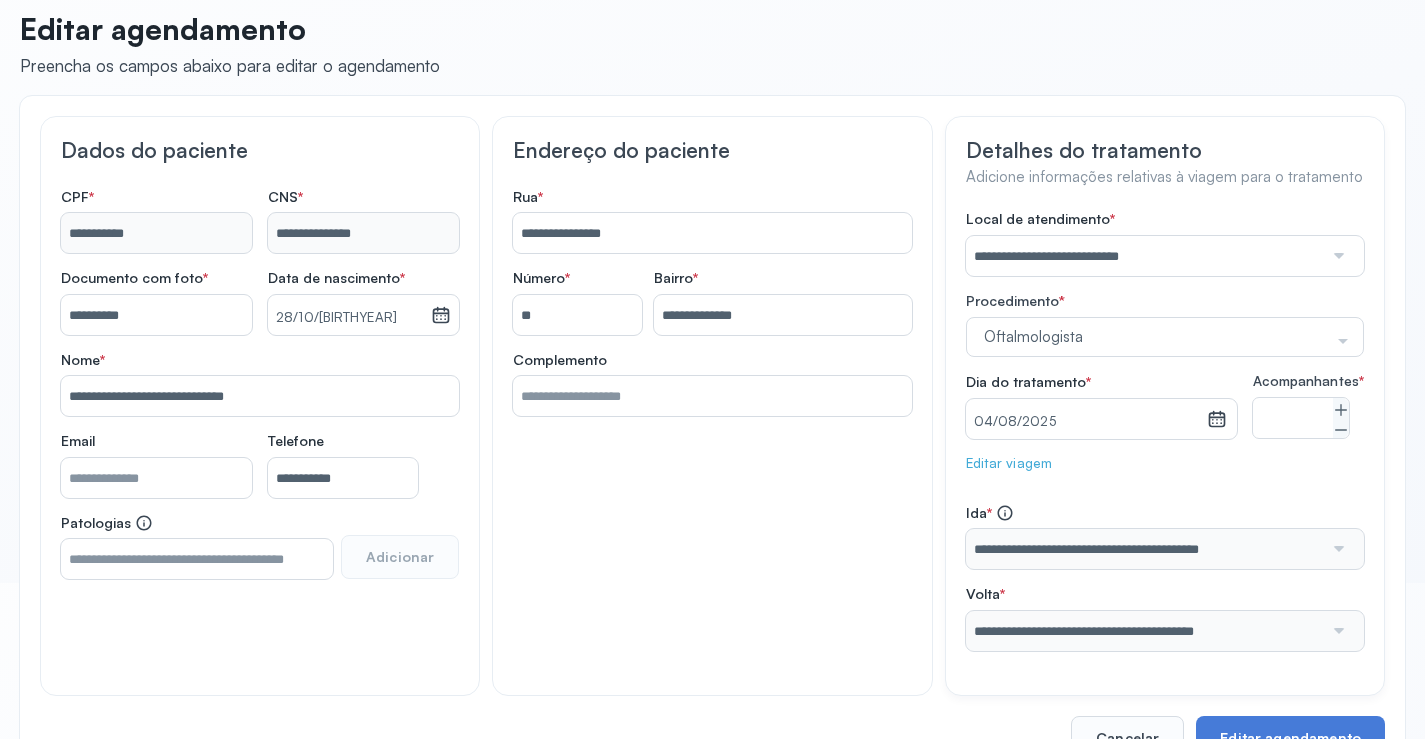 scroll, scrollTop: 0, scrollLeft: 0, axis: both 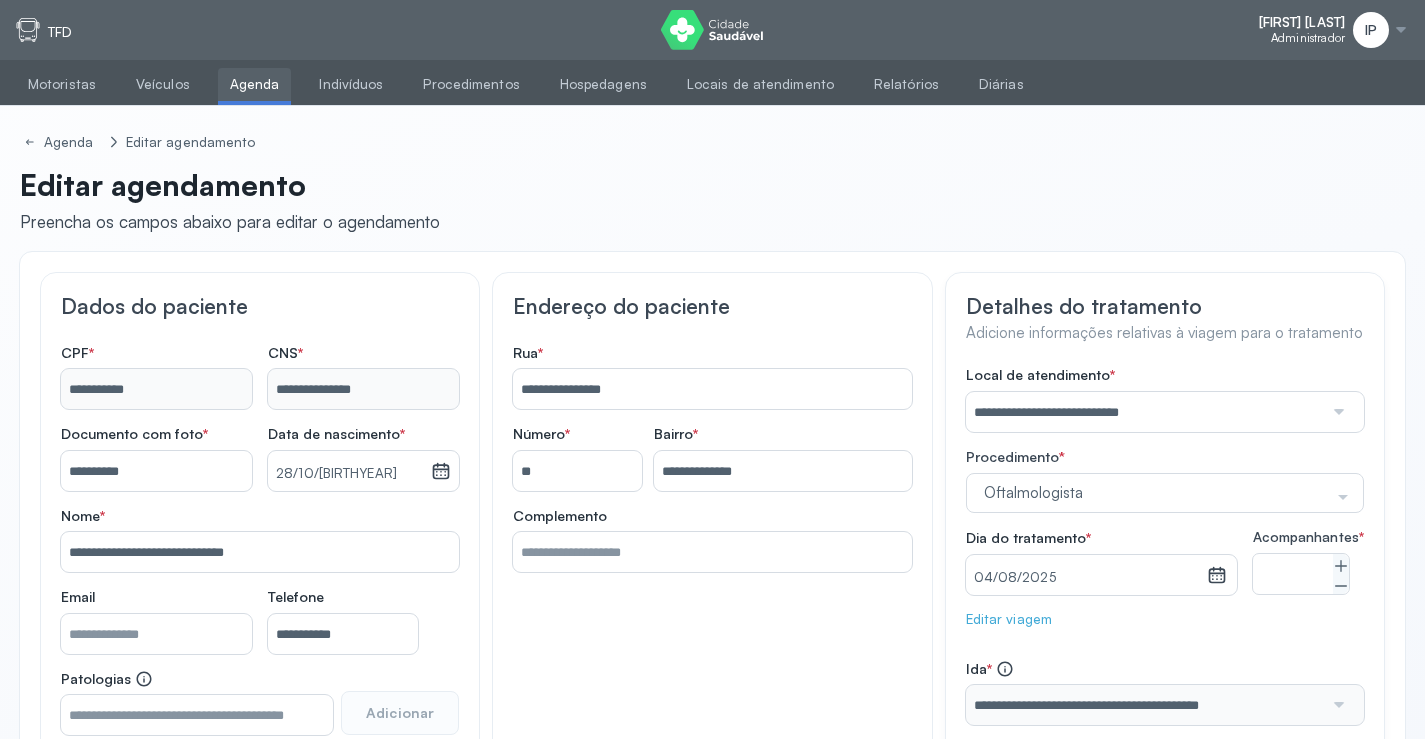 click on "Agenda" at bounding box center [255, 84] 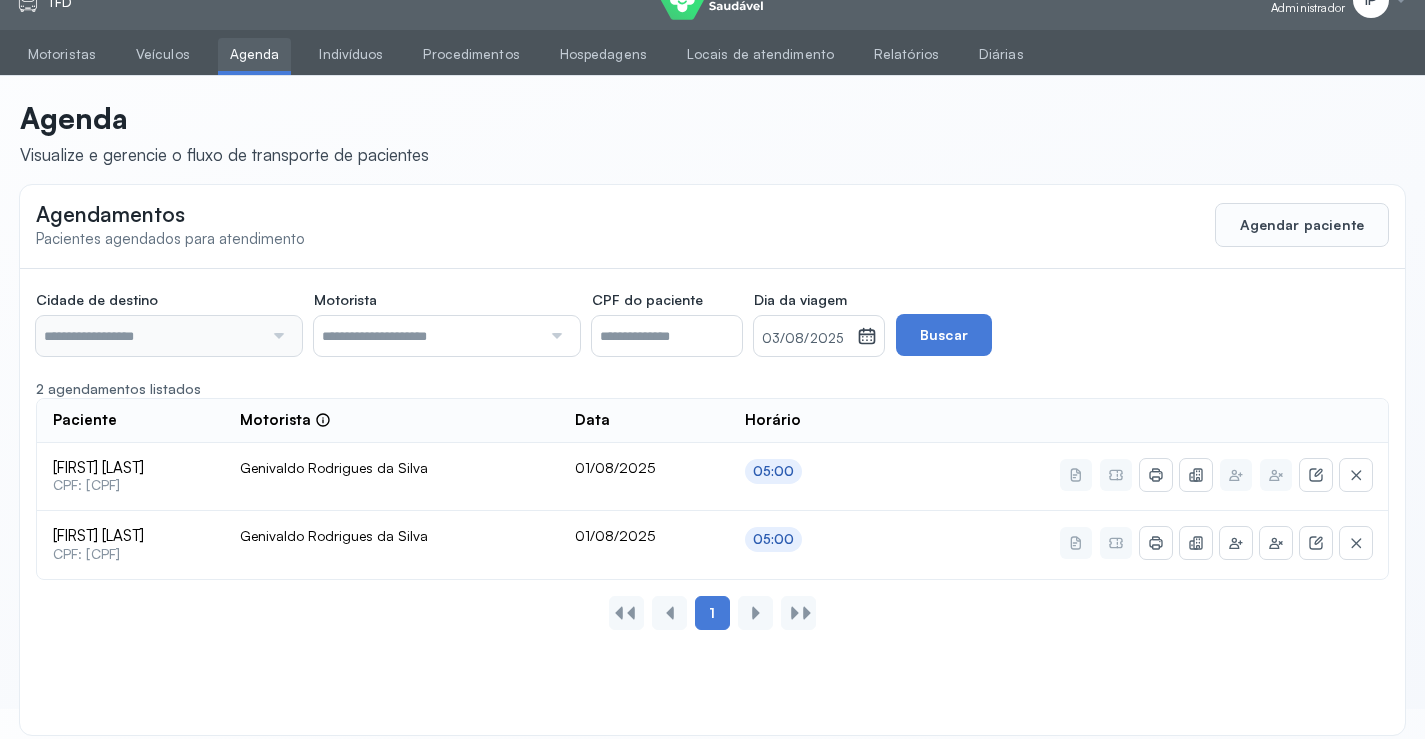scroll, scrollTop: 46, scrollLeft: 0, axis: vertical 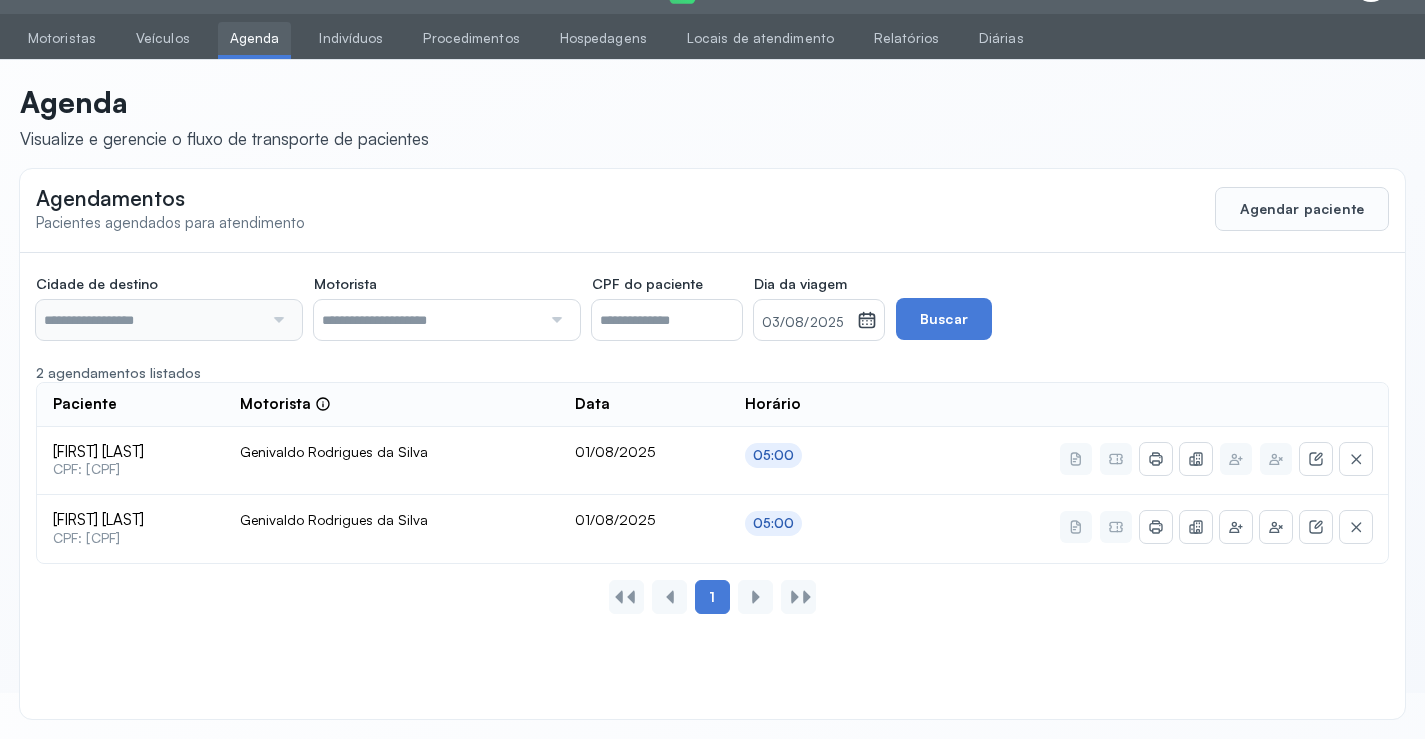 type on "********" 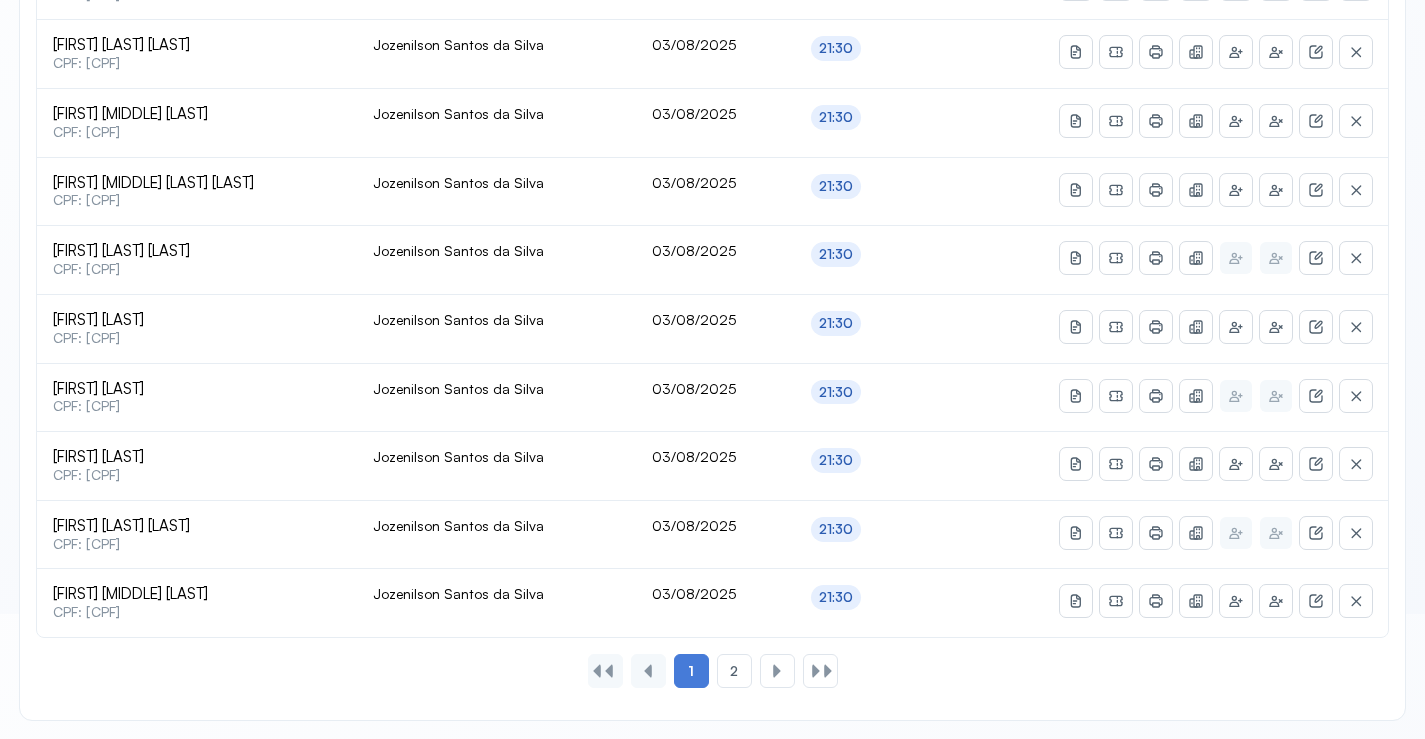 scroll, scrollTop: 865, scrollLeft: 0, axis: vertical 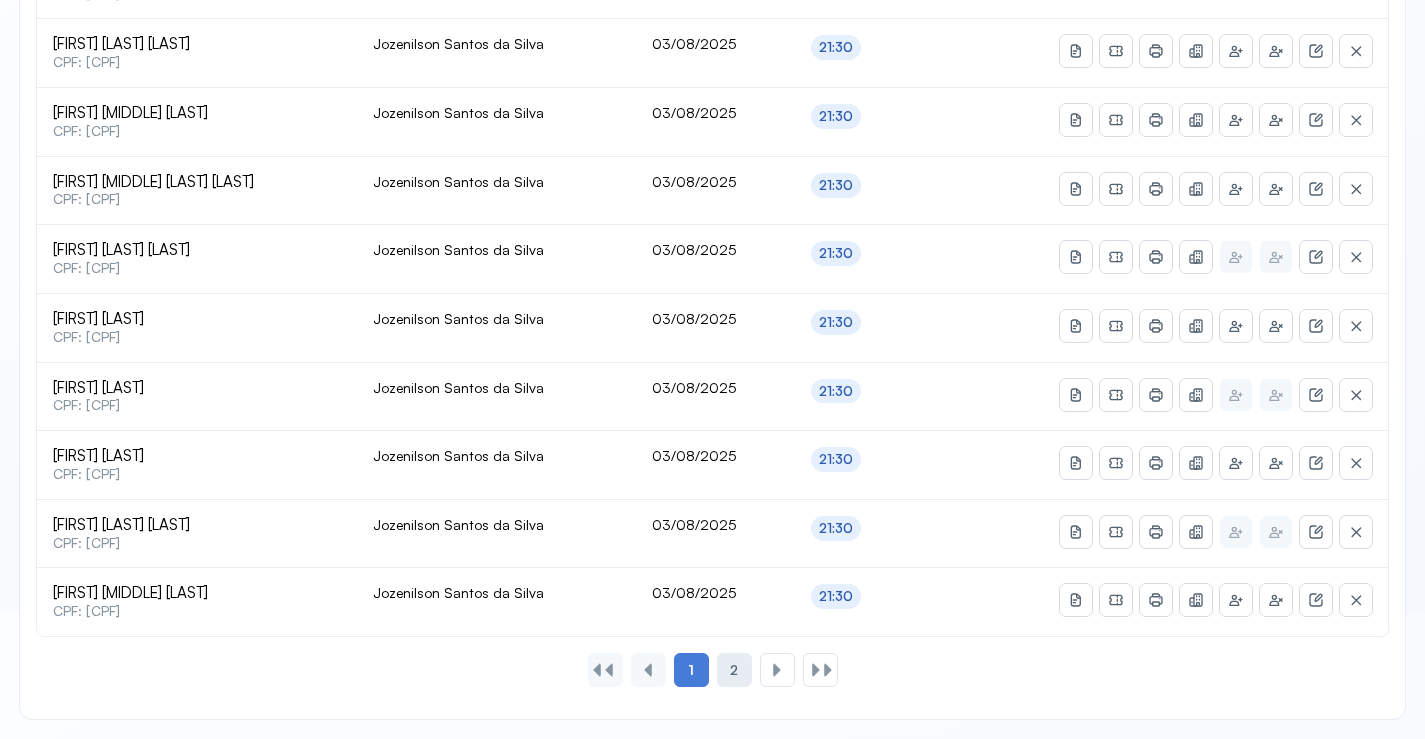 click on "2" 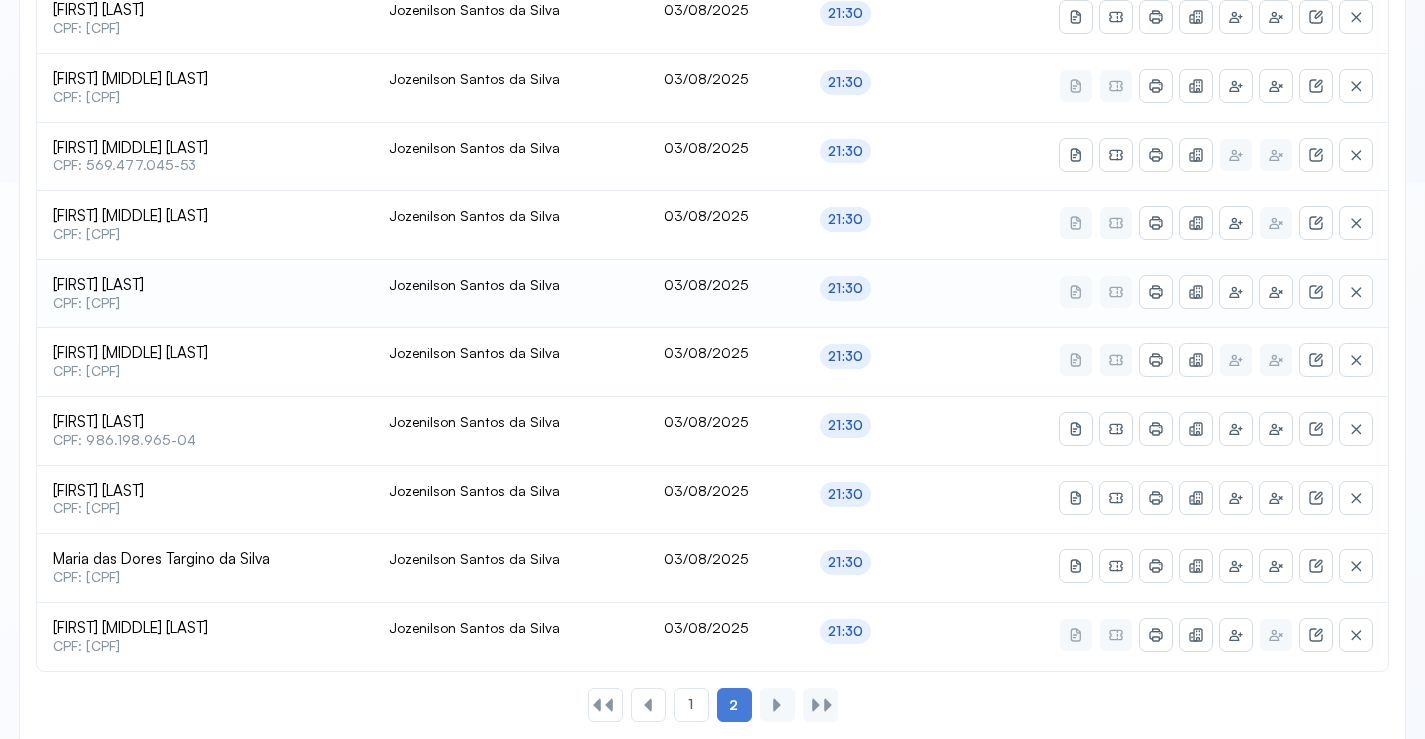 scroll, scrollTop: 591, scrollLeft: 0, axis: vertical 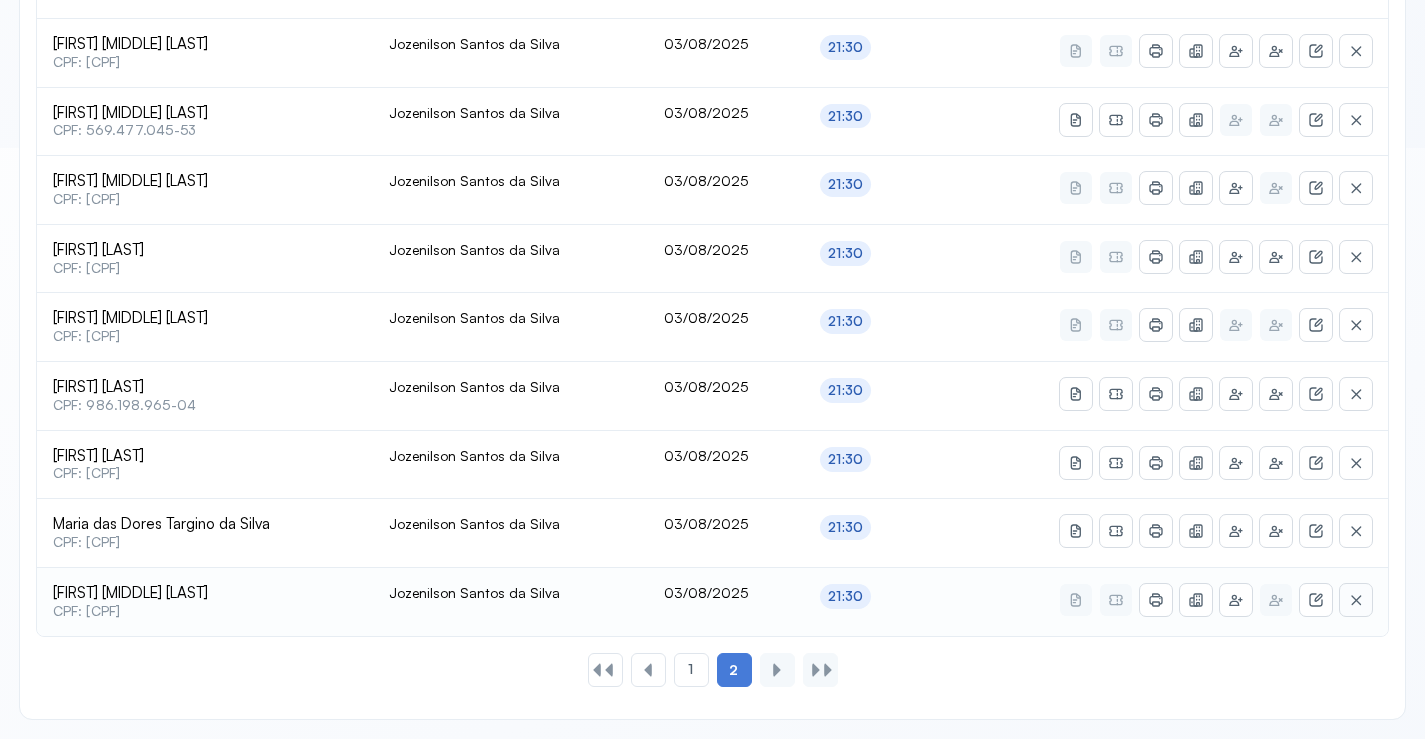 click 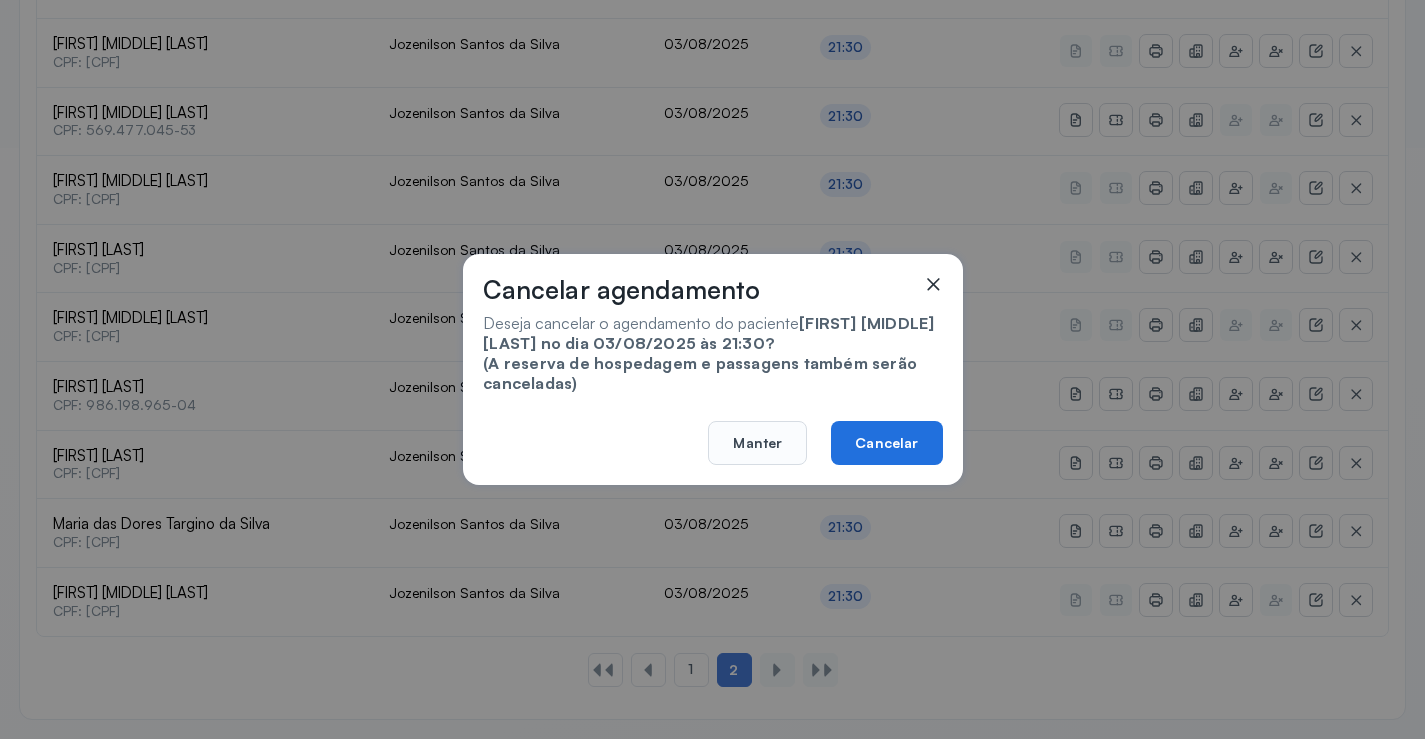click on "Cancelar" 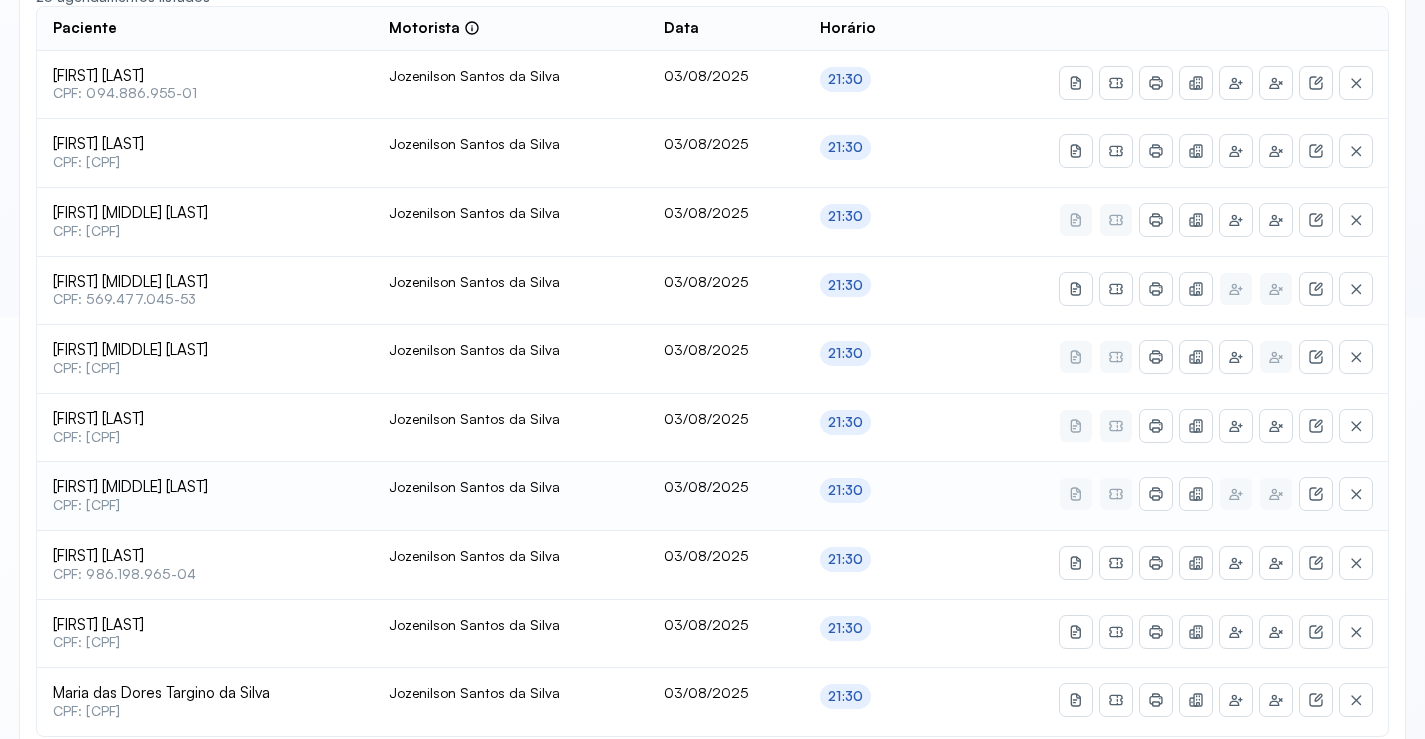 scroll, scrollTop: 522, scrollLeft: 0, axis: vertical 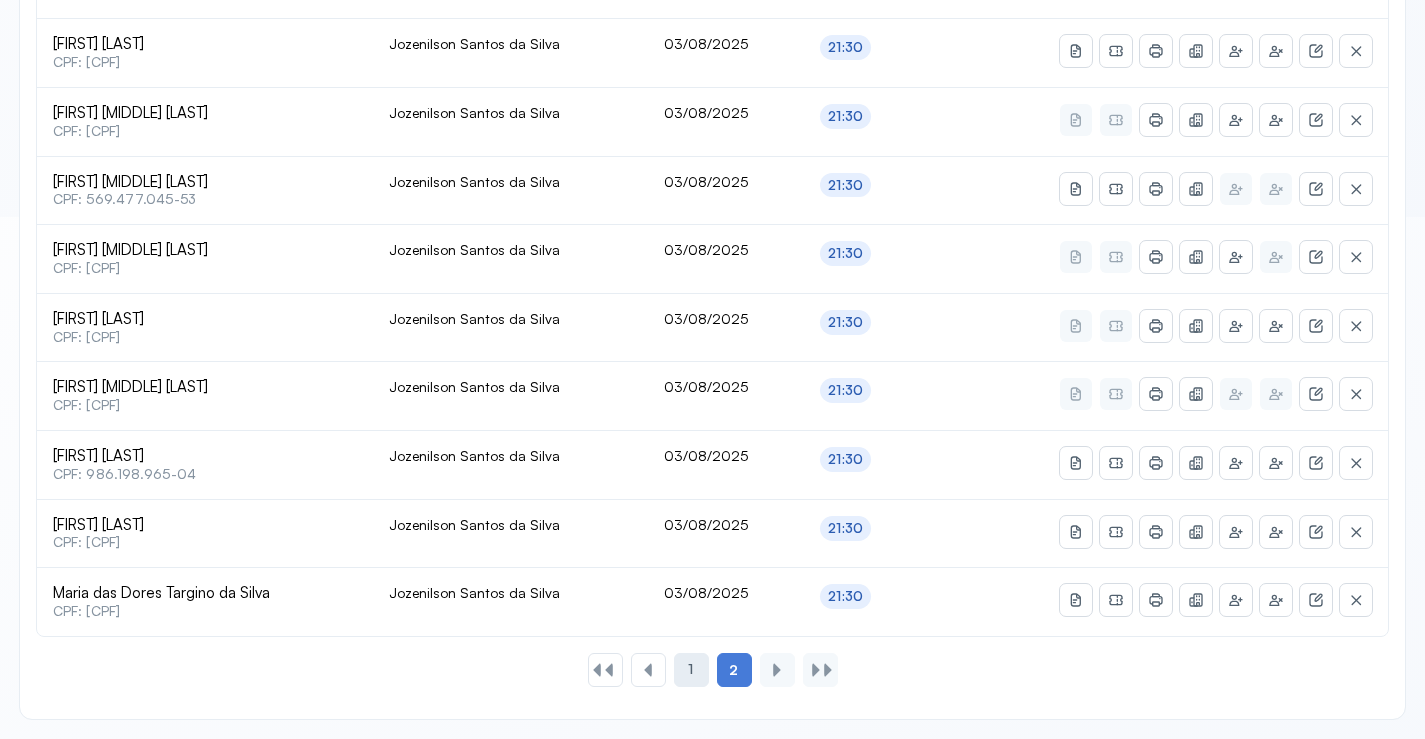 click on "1" 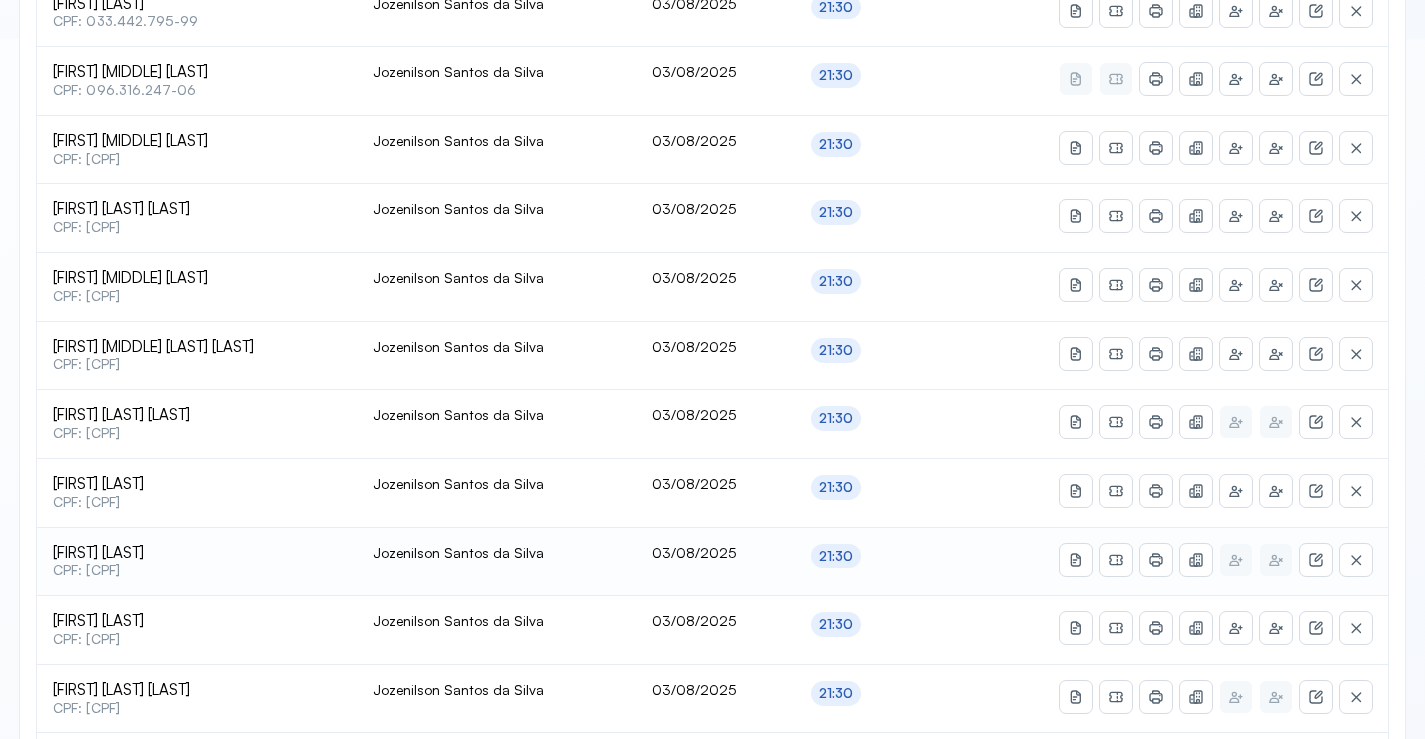 scroll, scrollTop: 865, scrollLeft: 0, axis: vertical 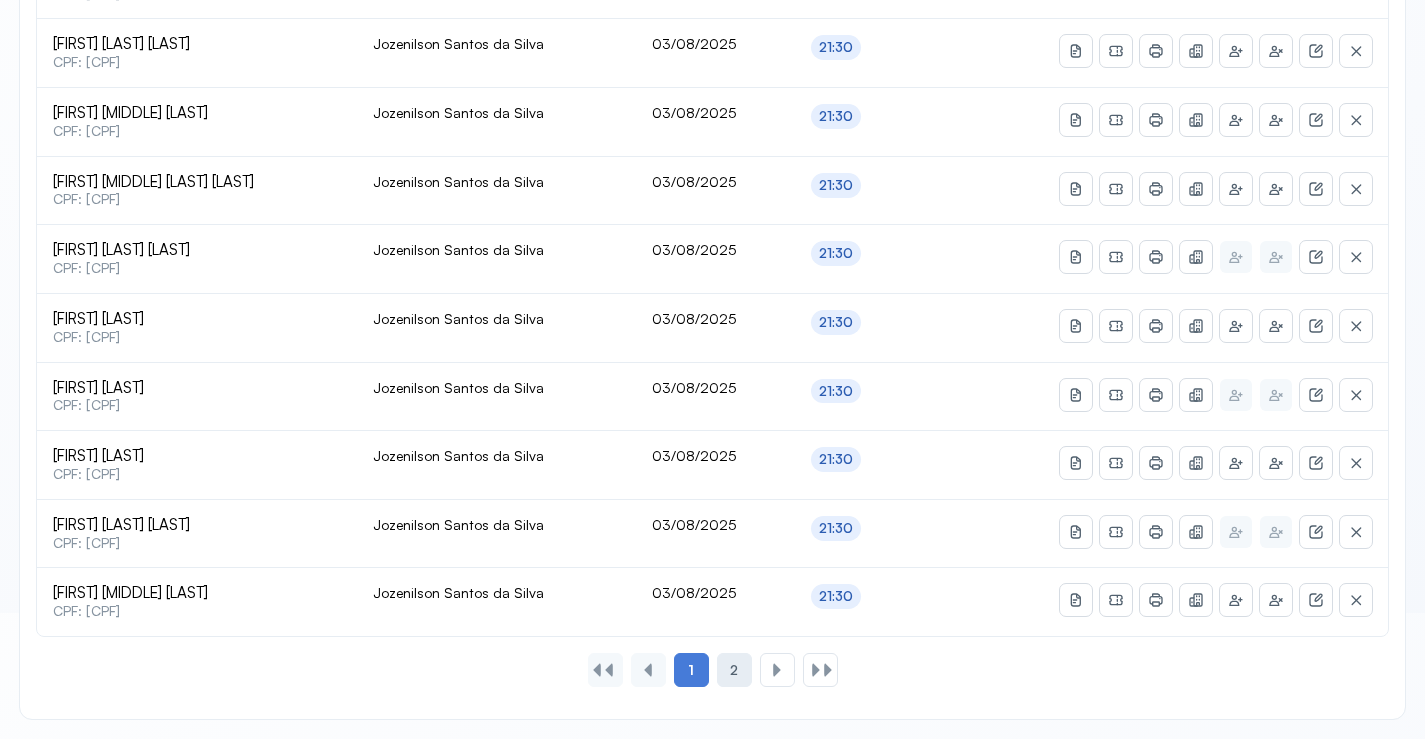 click on "2" 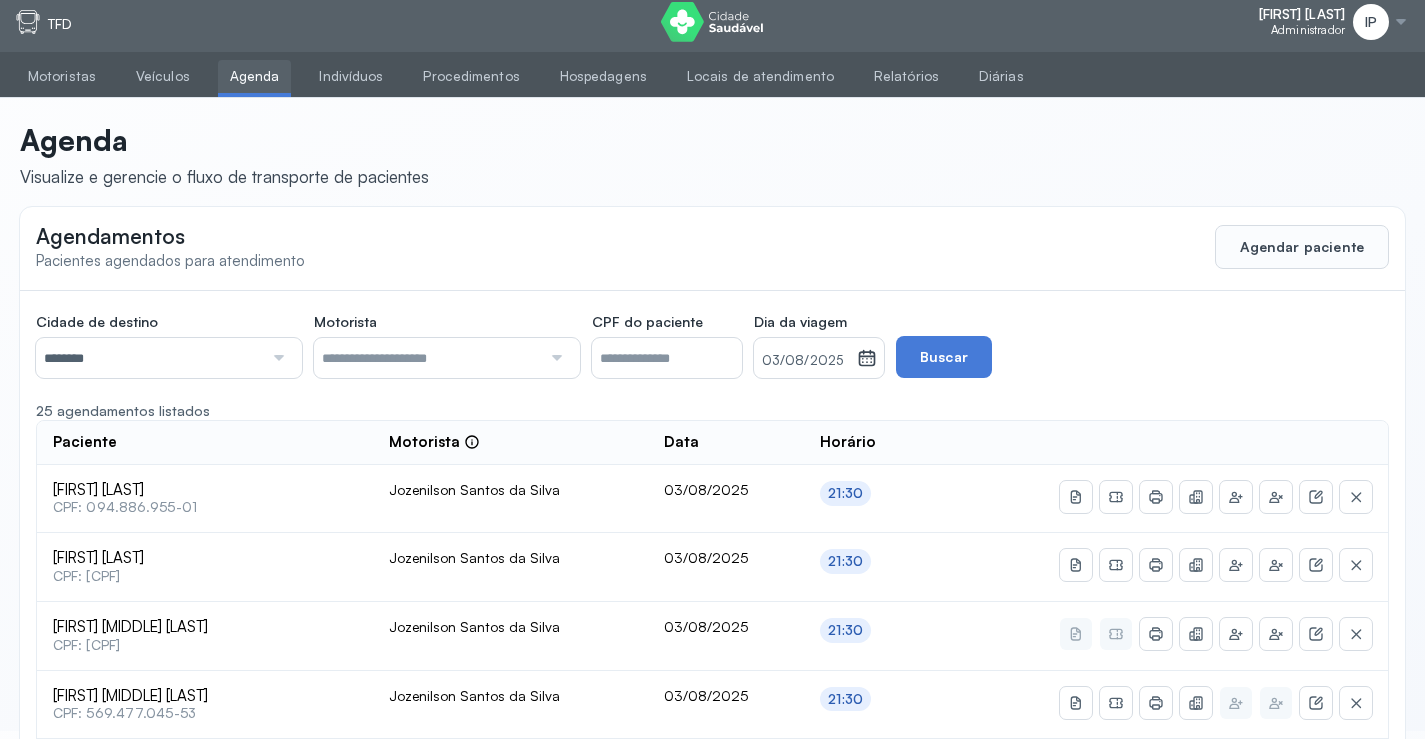 scroll, scrollTop: 0, scrollLeft: 0, axis: both 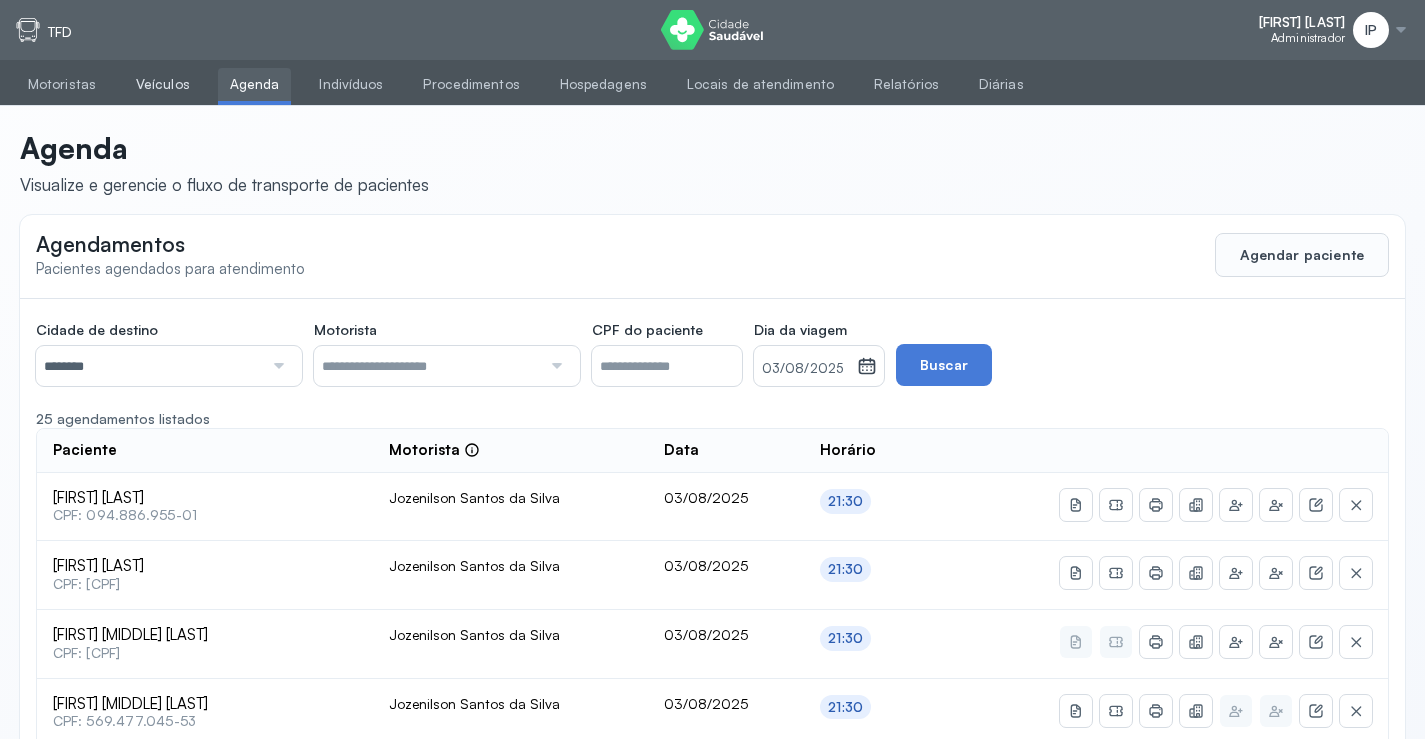 click on "Veículos" at bounding box center [163, 84] 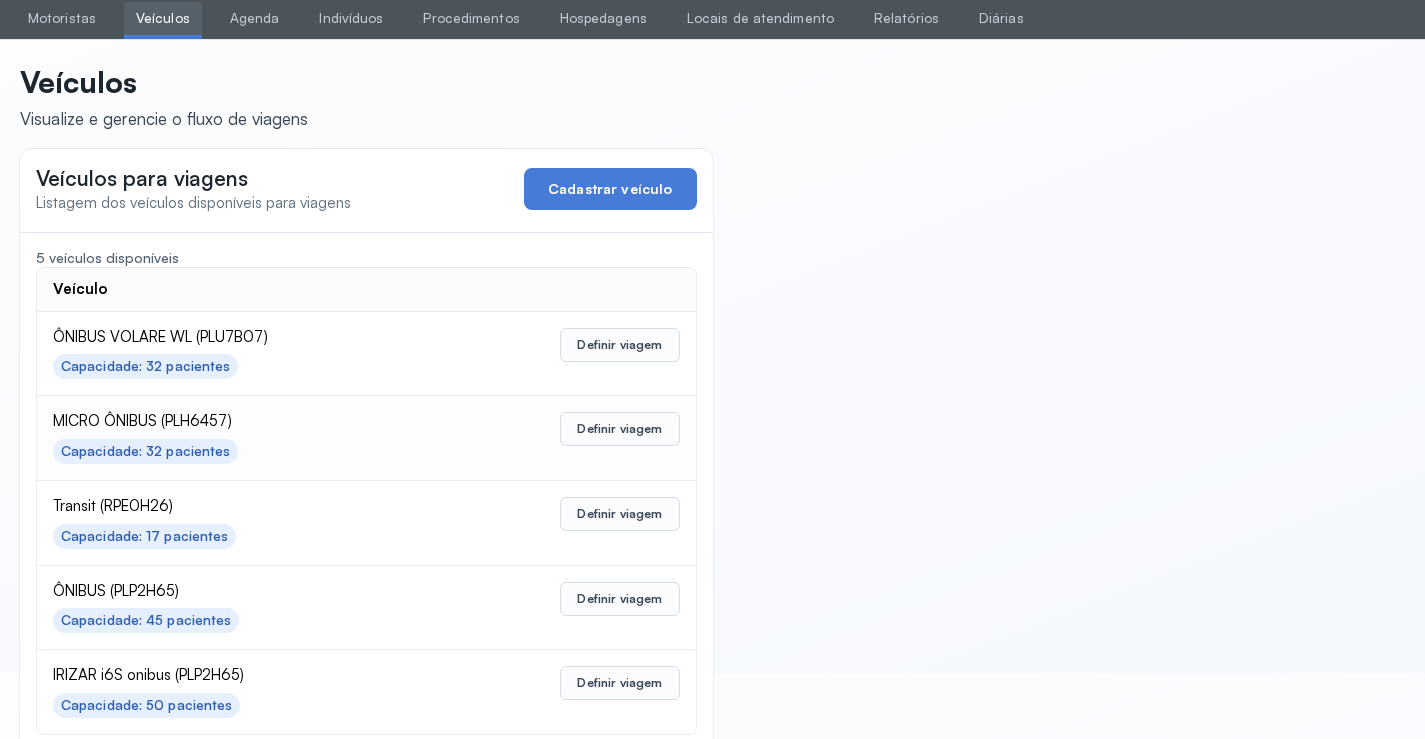 scroll, scrollTop: 98, scrollLeft: 0, axis: vertical 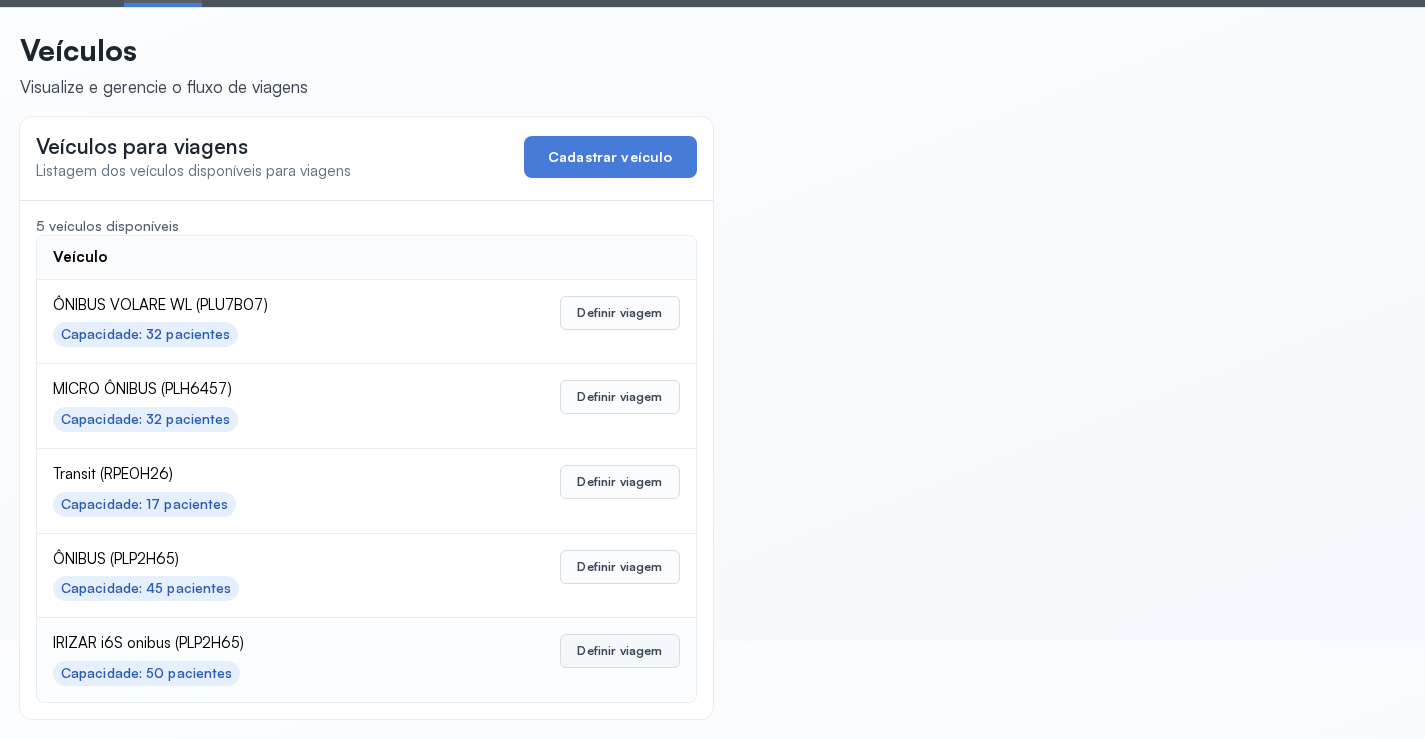 click on "Definir viagem" at bounding box center (619, 651) 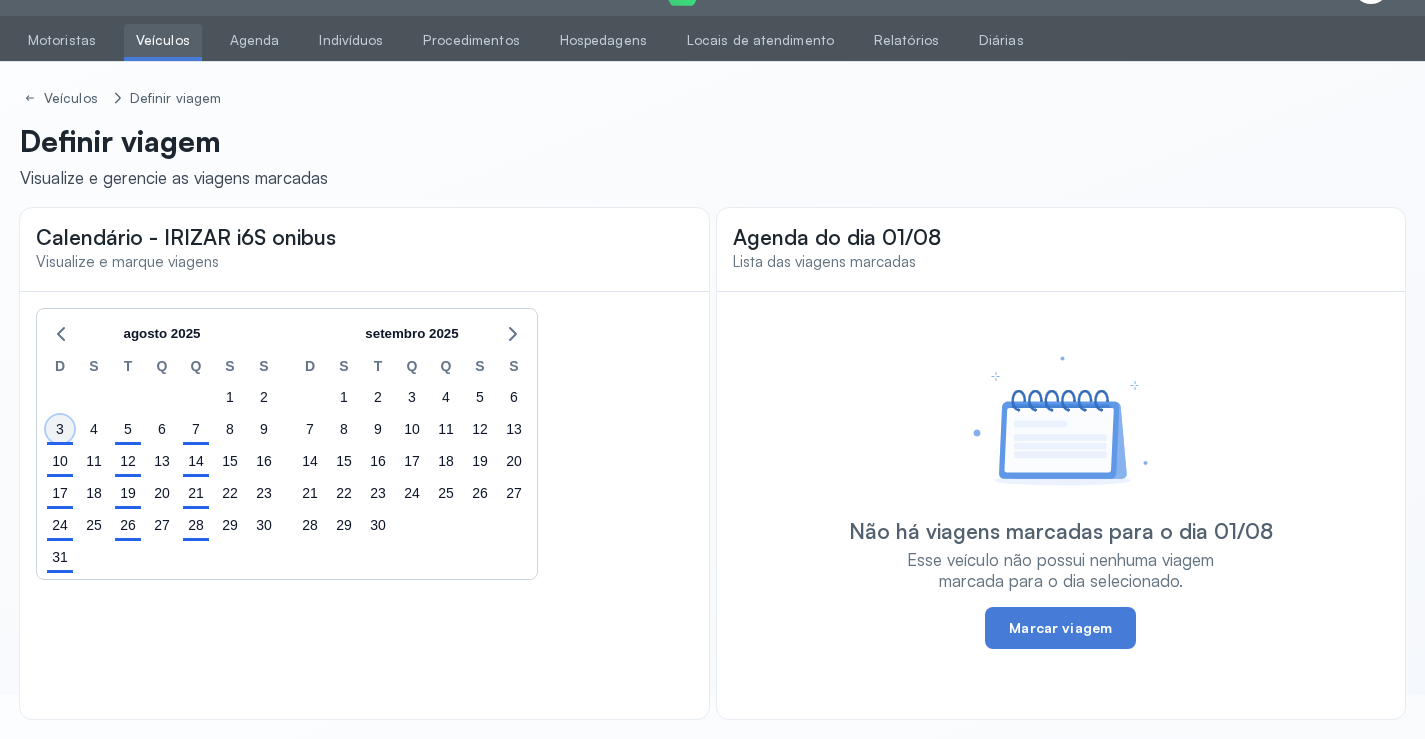 click on "3" 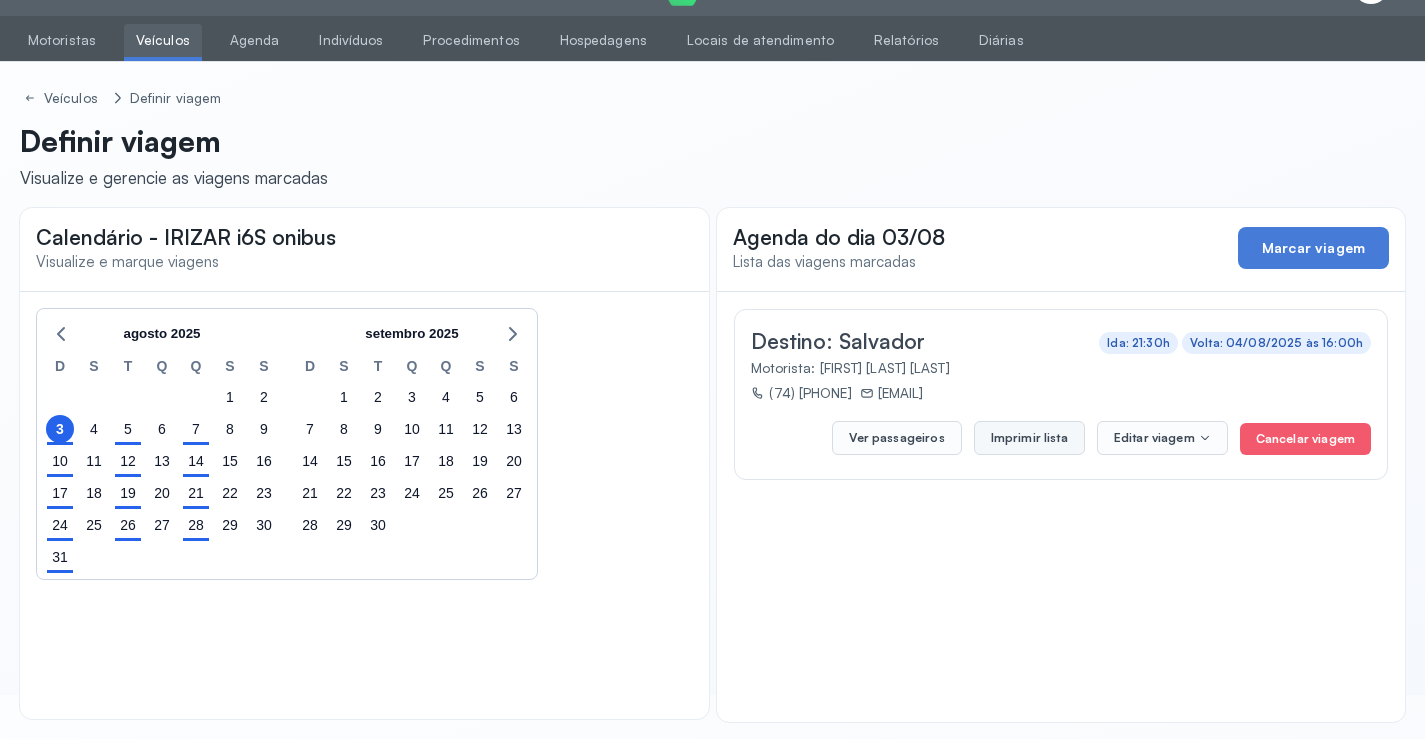 click on "Imprimir lista" at bounding box center (1029, 438) 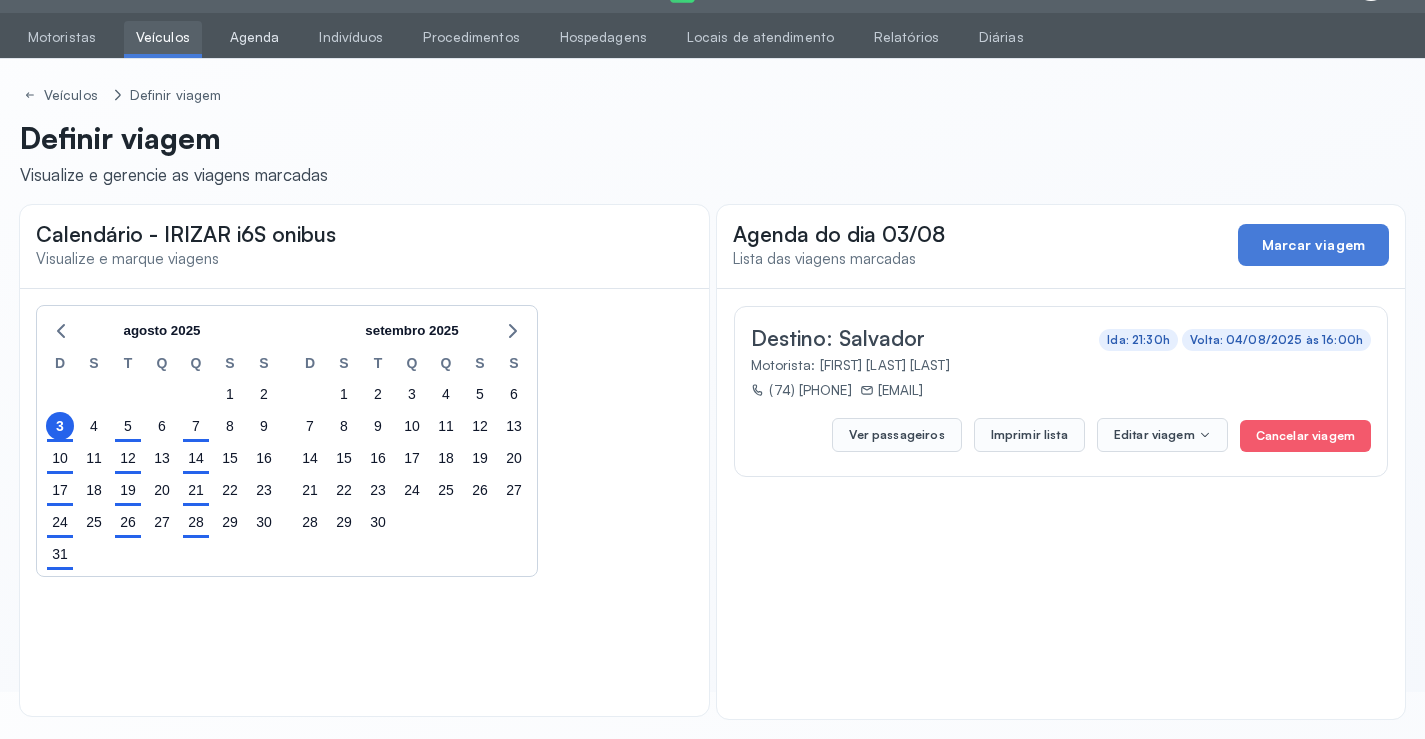 click on "Agenda" at bounding box center [255, 37] 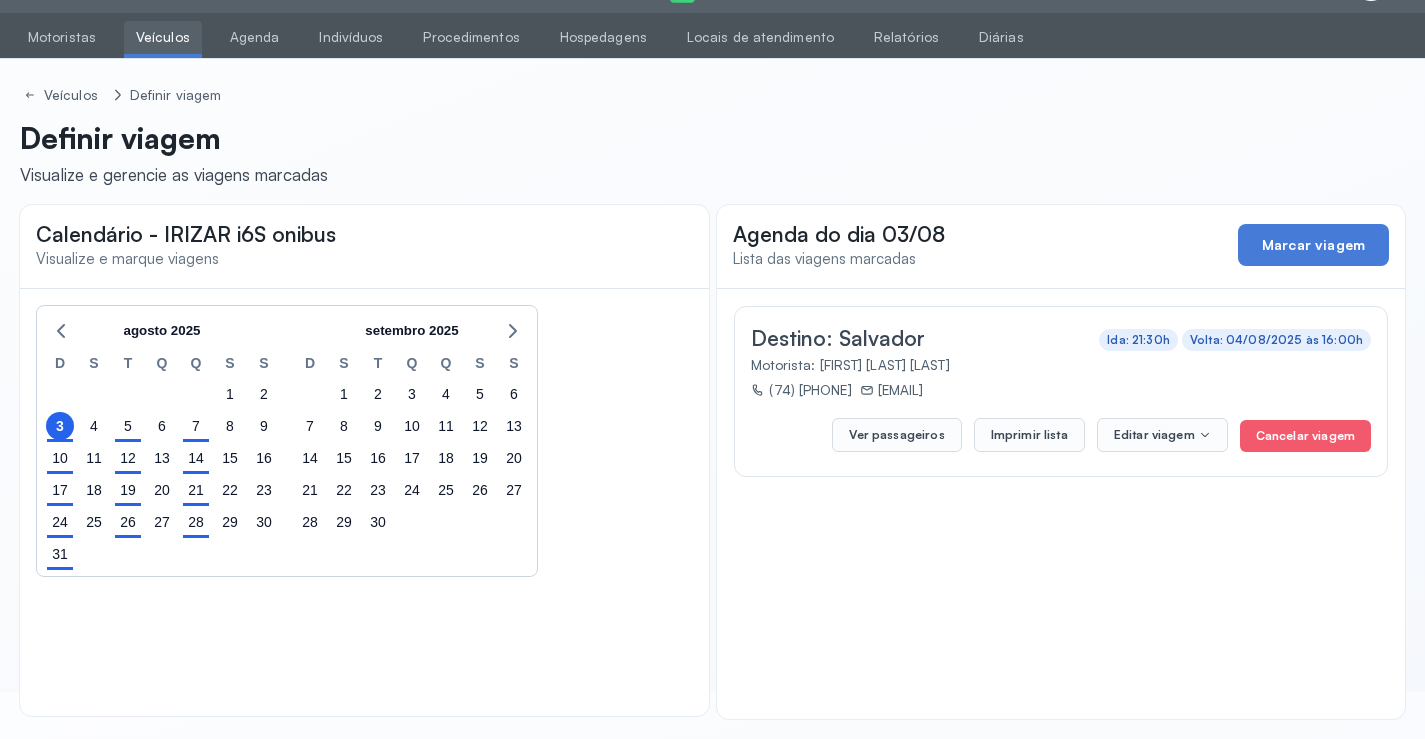 scroll, scrollTop: 46, scrollLeft: 0, axis: vertical 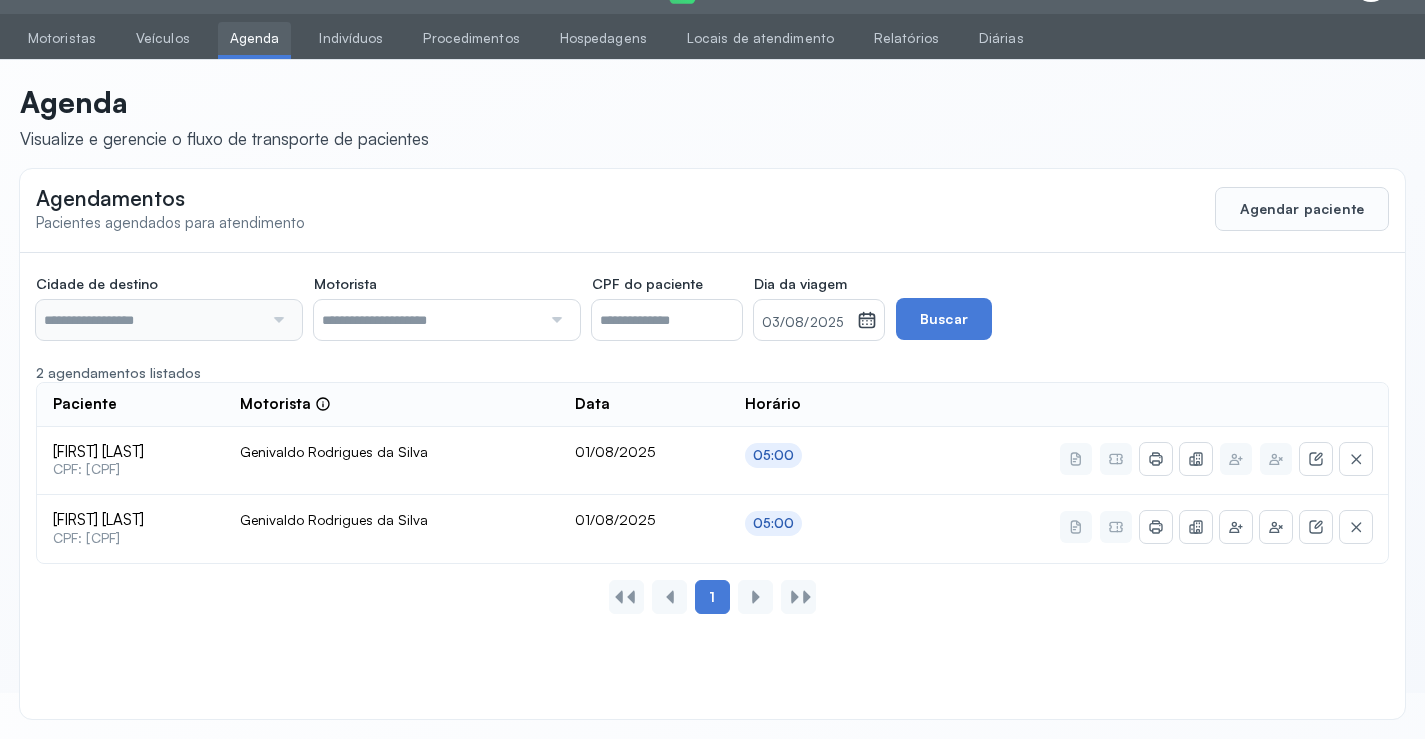 type on "********" 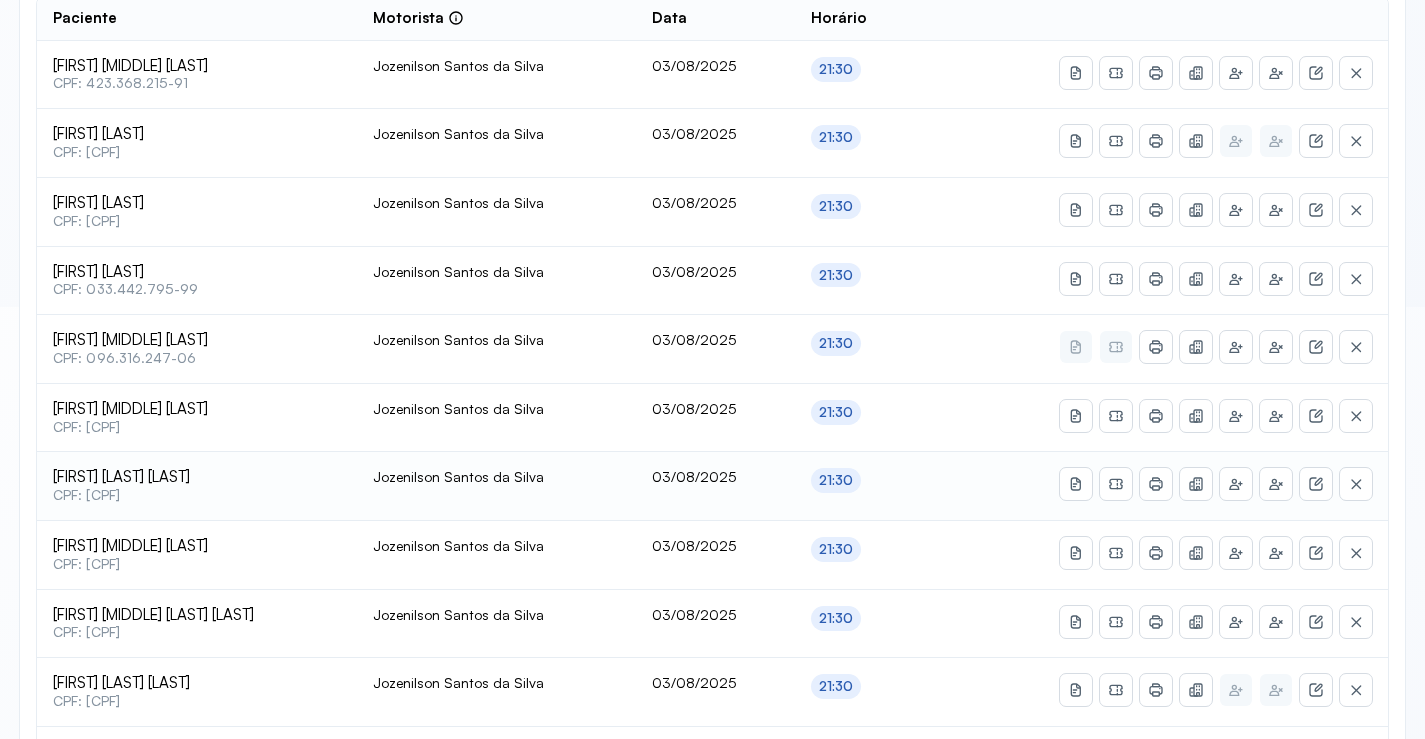 scroll, scrollTop: 447, scrollLeft: 0, axis: vertical 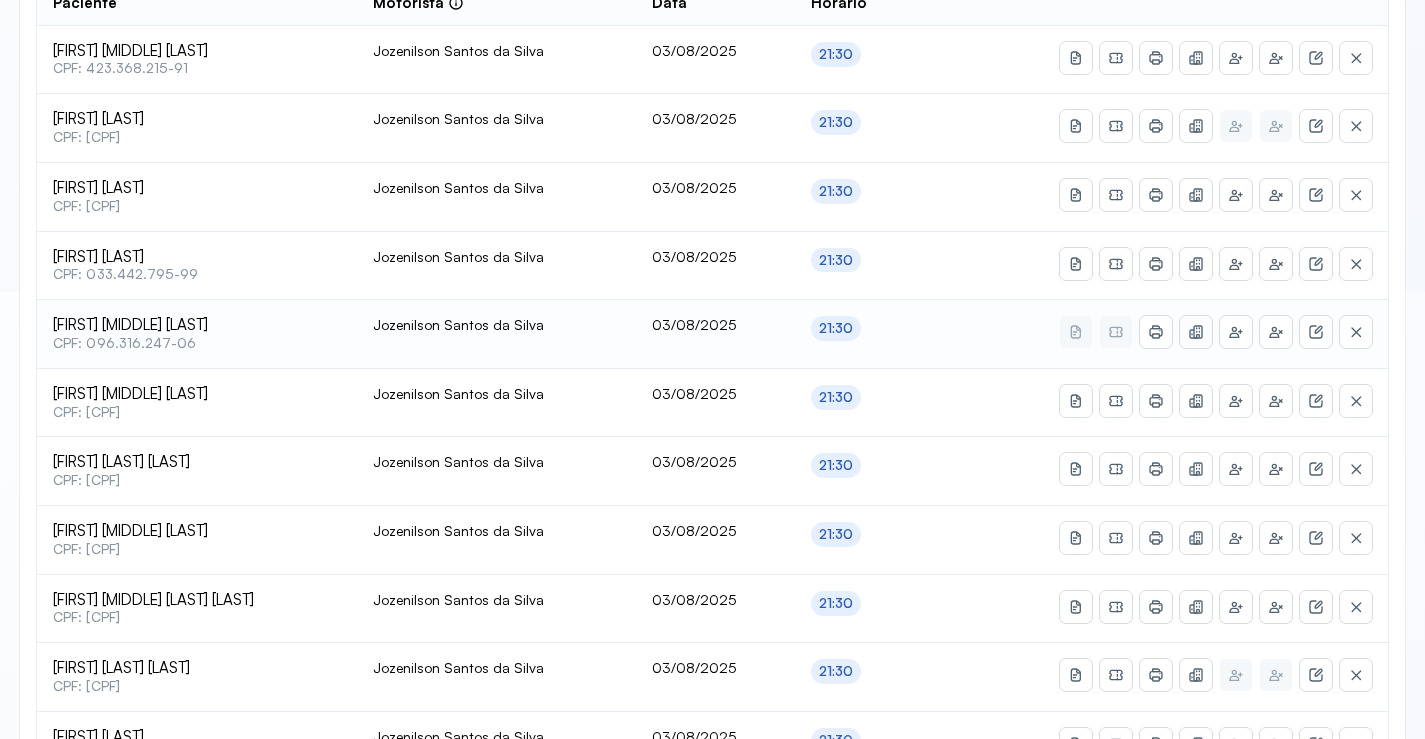 click 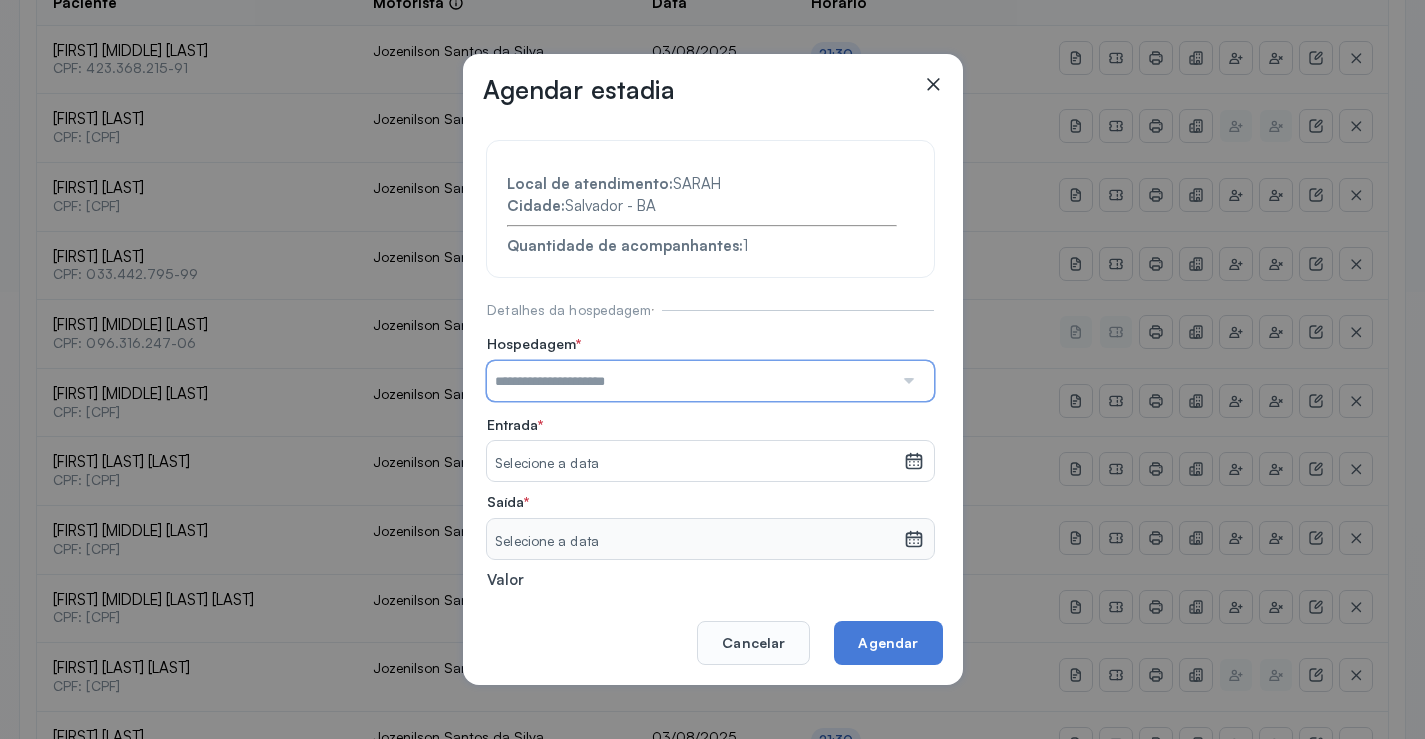 click at bounding box center [690, 381] 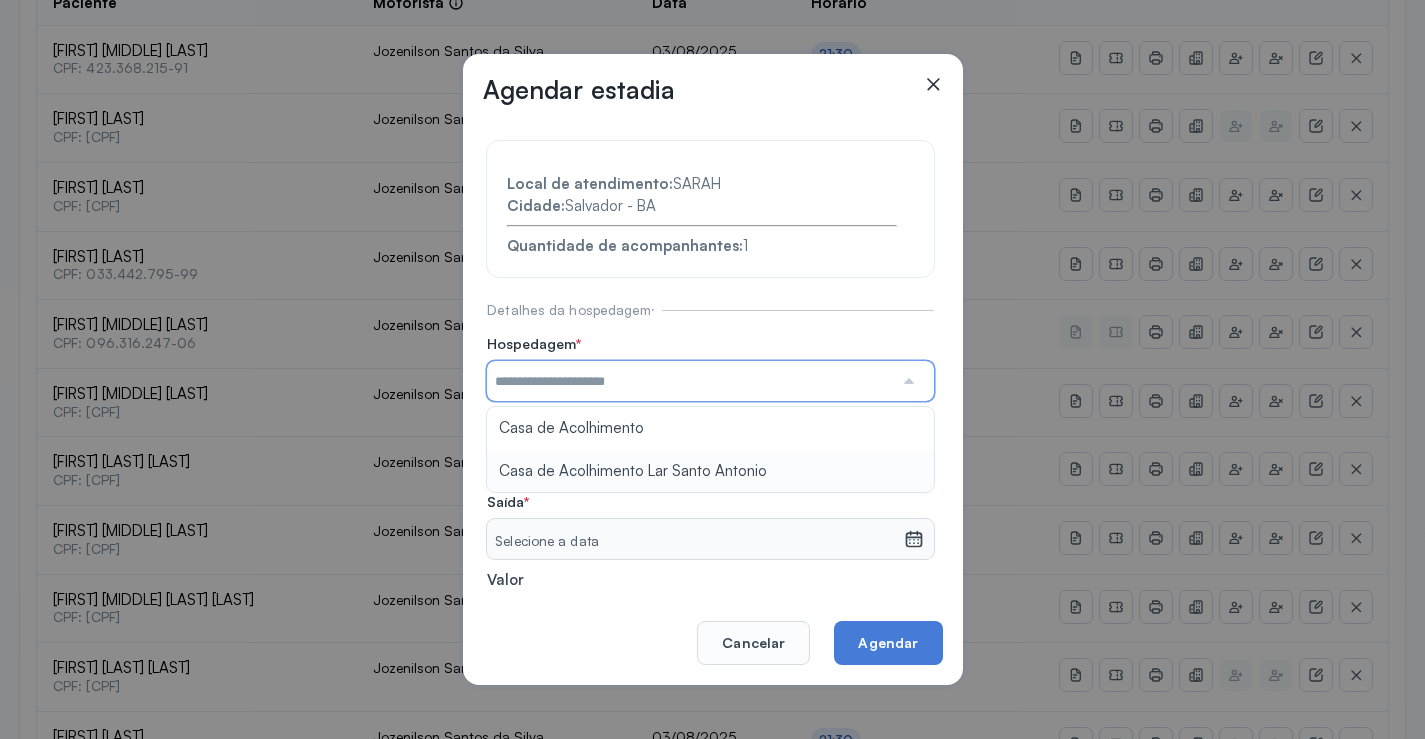 type on "**********" 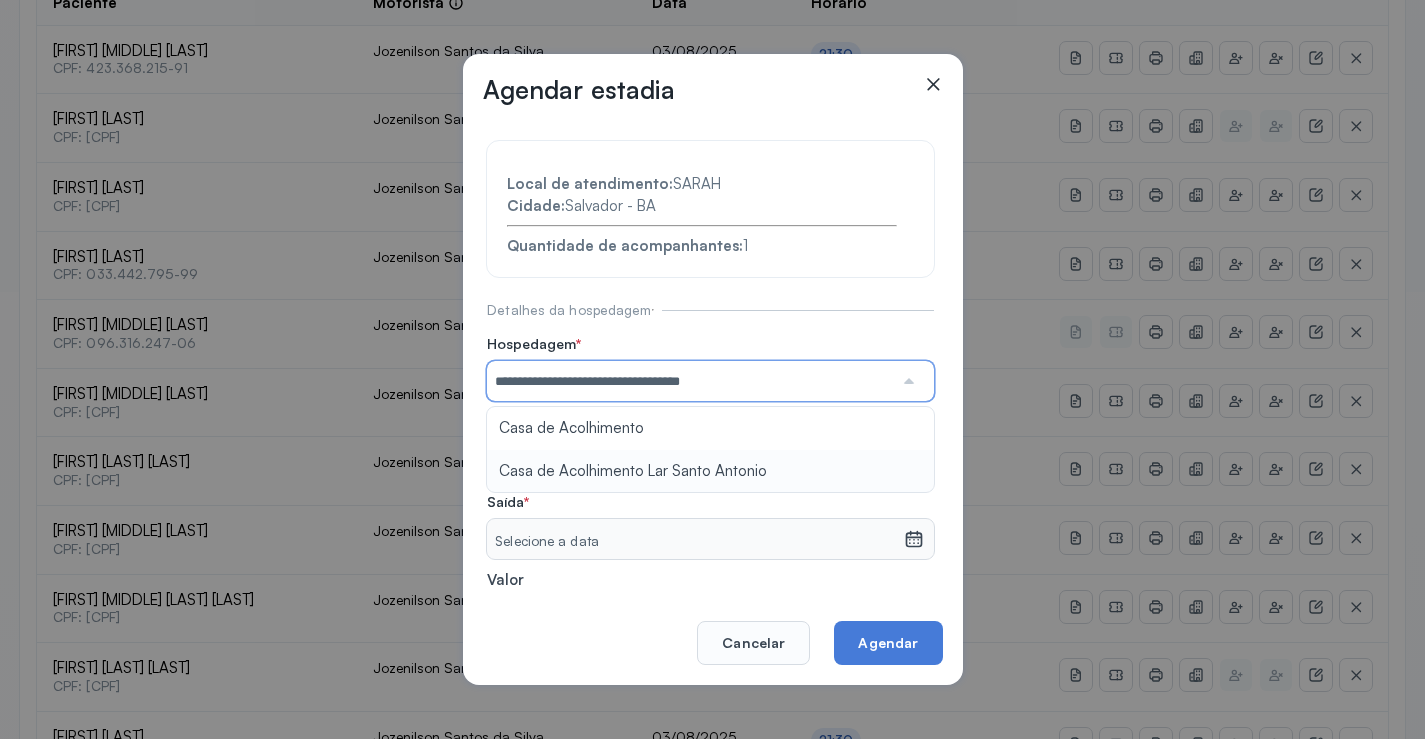 click on "**********" at bounding box center (710, 436) 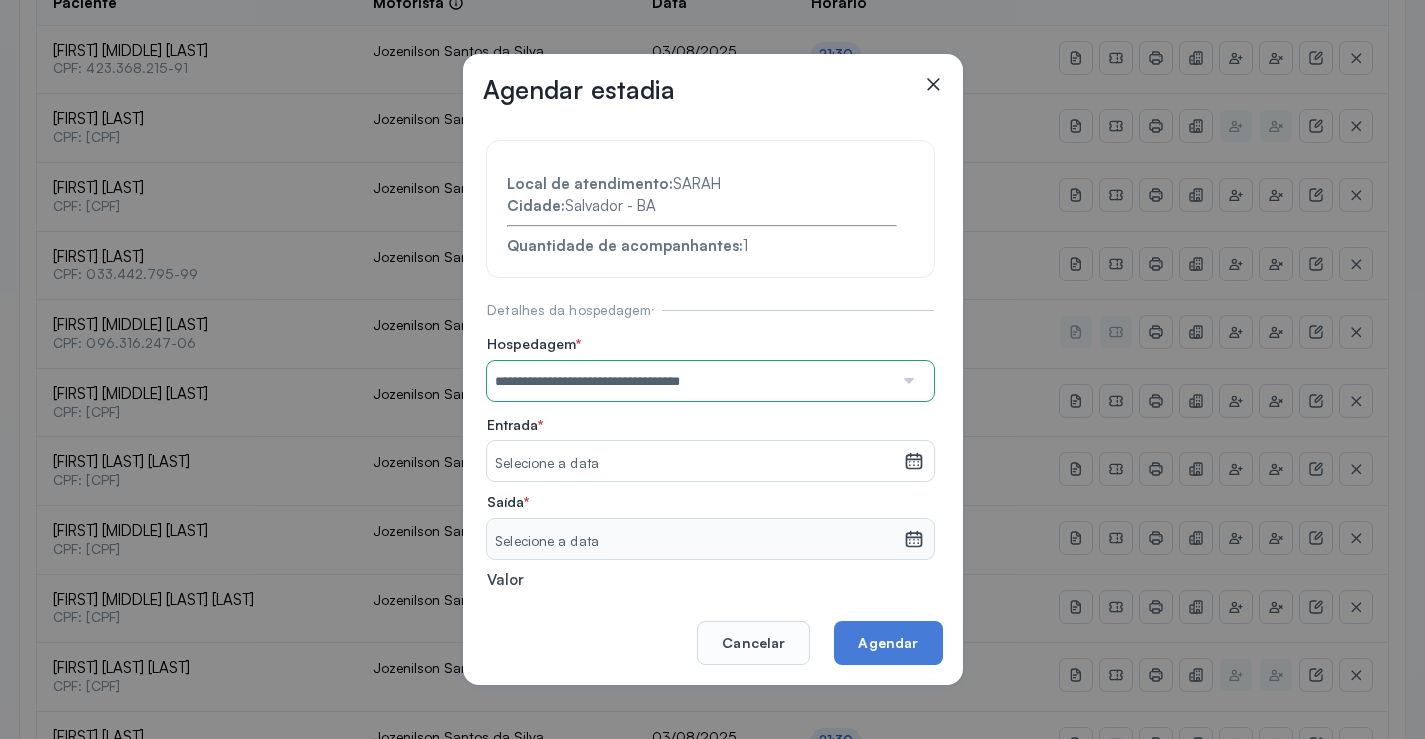 click on "Selecione a data" at bounding box center (695, 464) 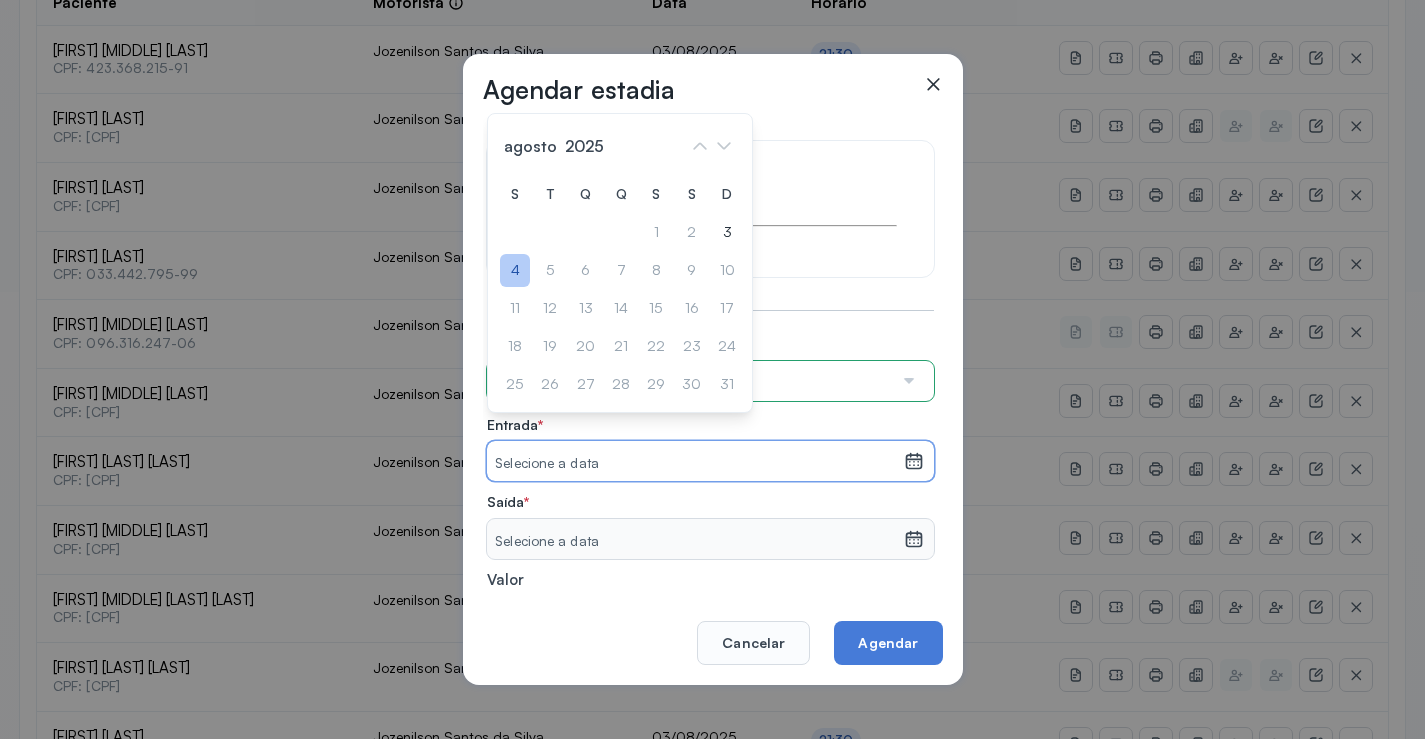 click on "4" 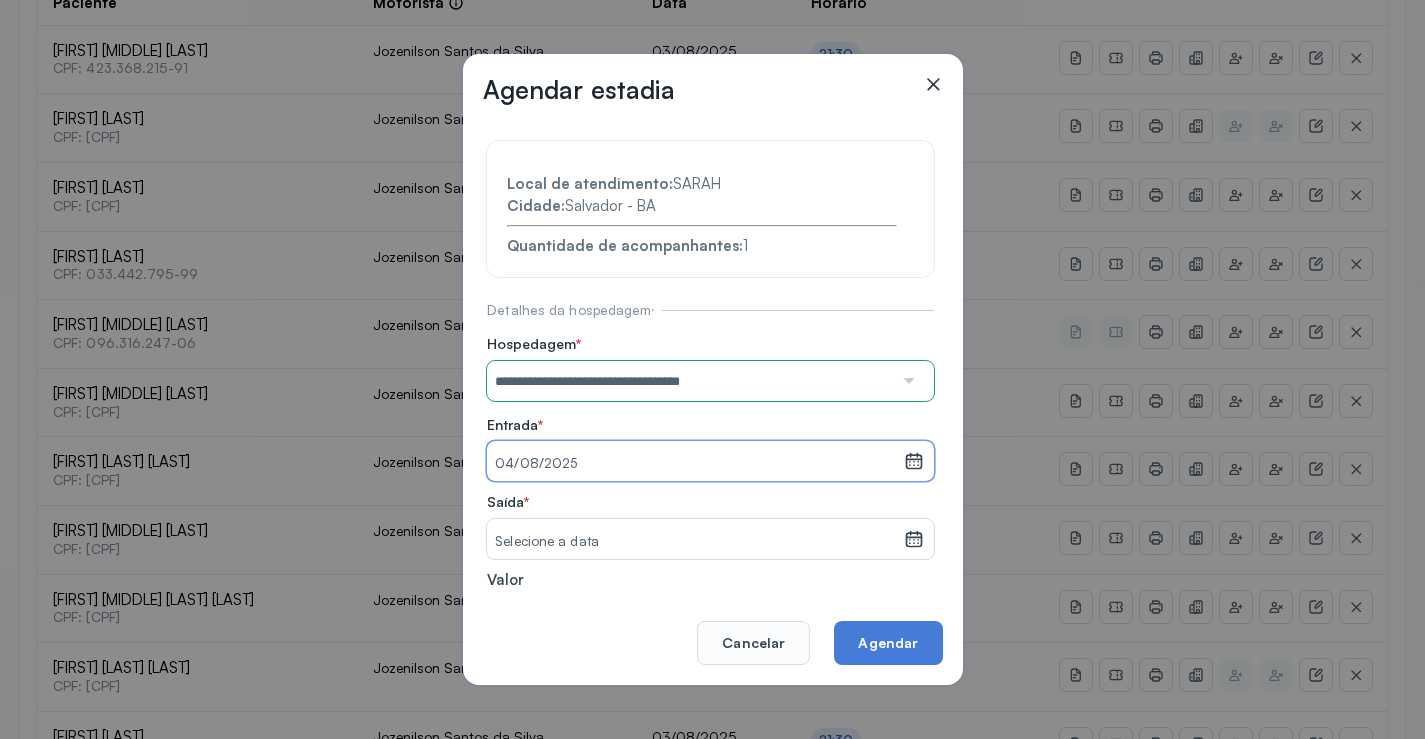click on "Selecione a data" at bounding box center (695, 542) 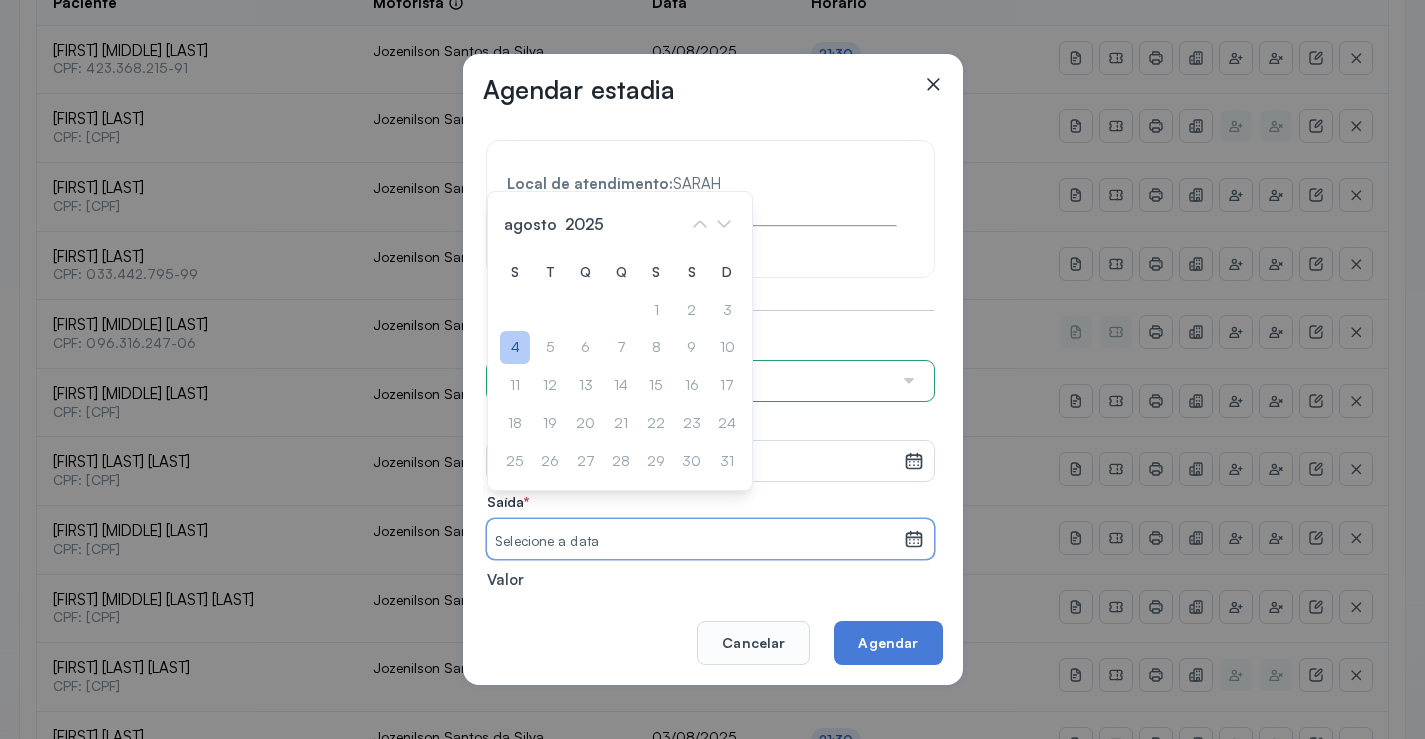 click on "4" 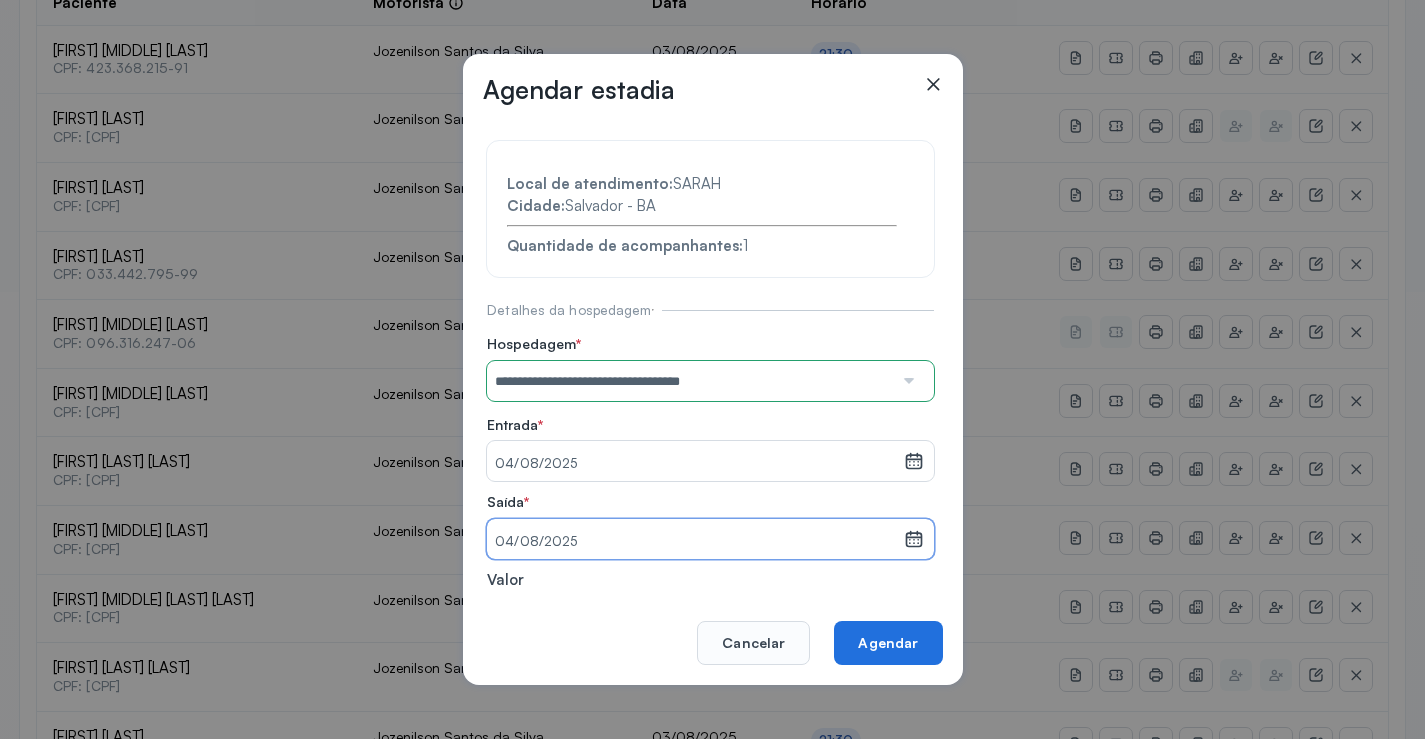 click on "Agendar" 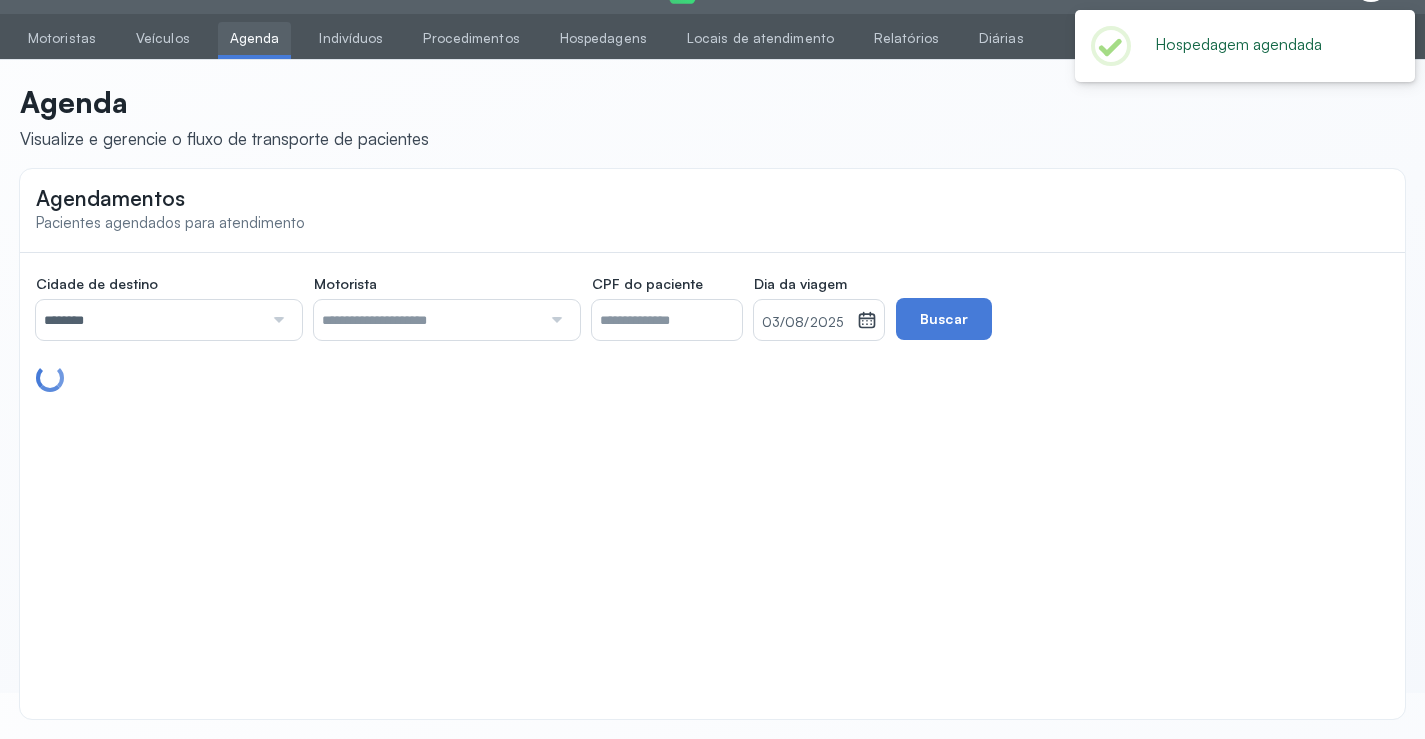 scroll, scrollTop: 447, scrollLeft: 0, axis: vertical 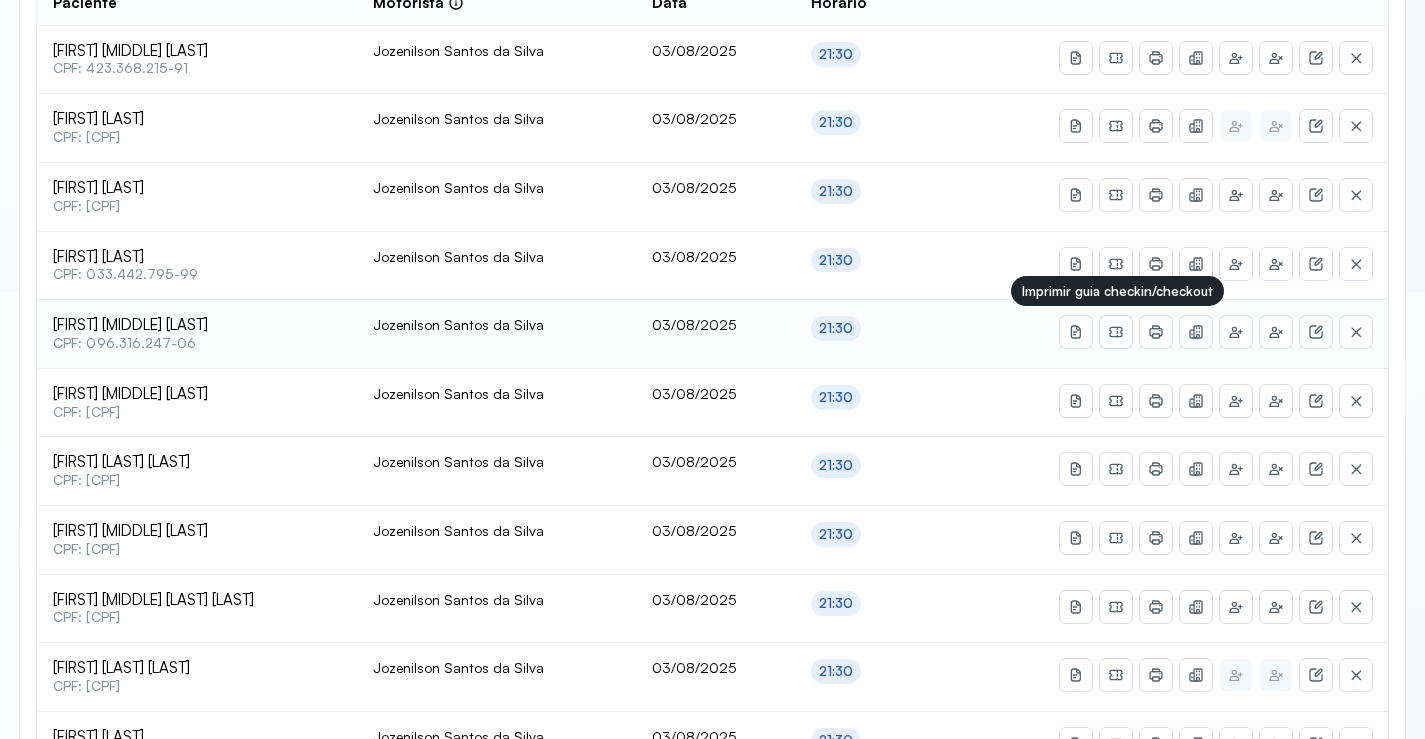 click 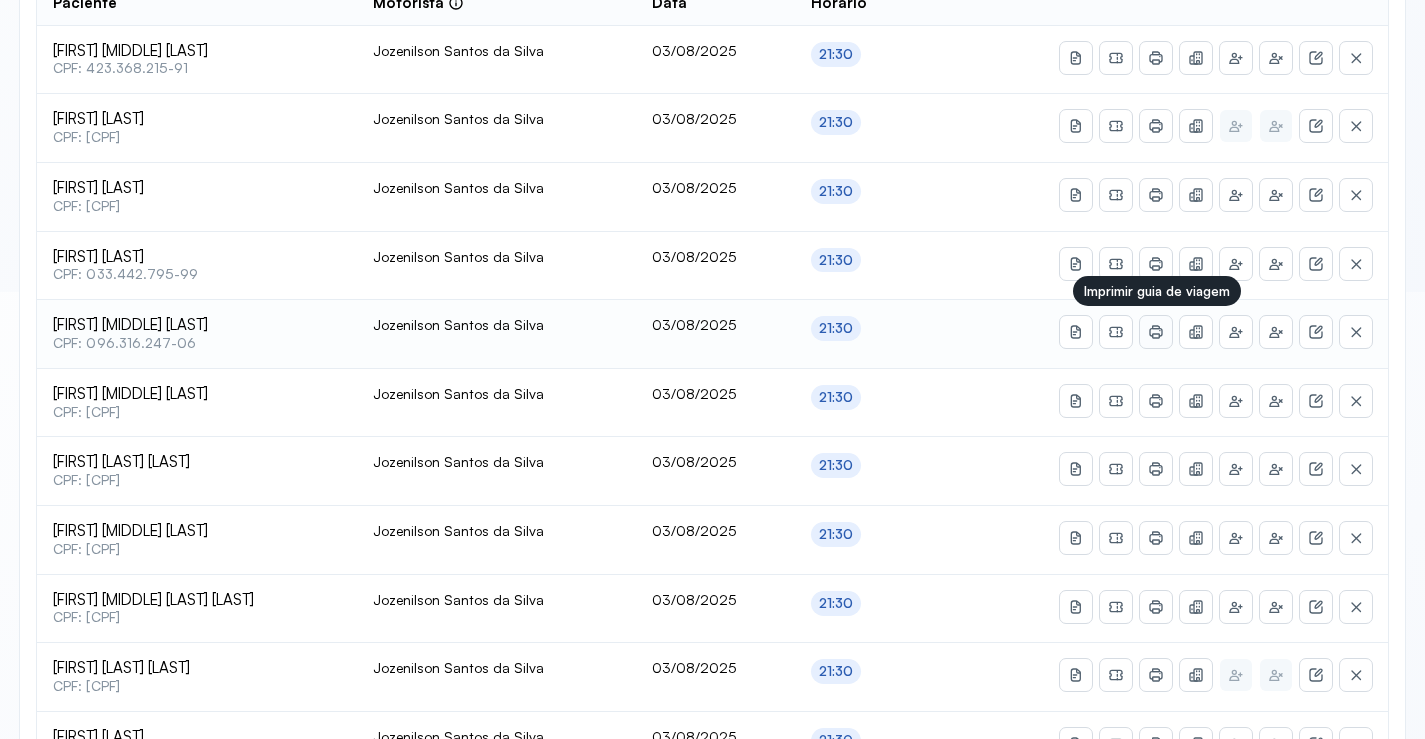 click 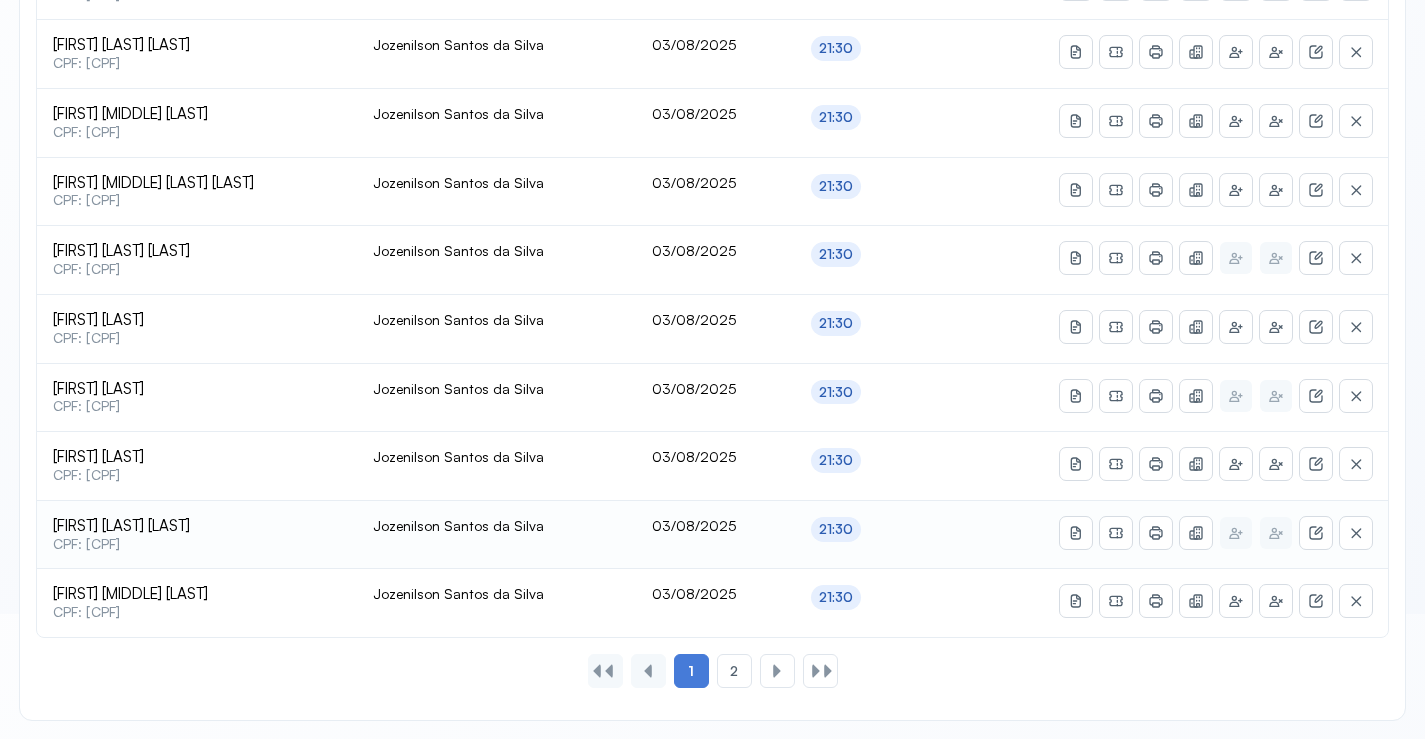 scroll, scrollTop: 865, scrollLeft: 0, axis: vertical 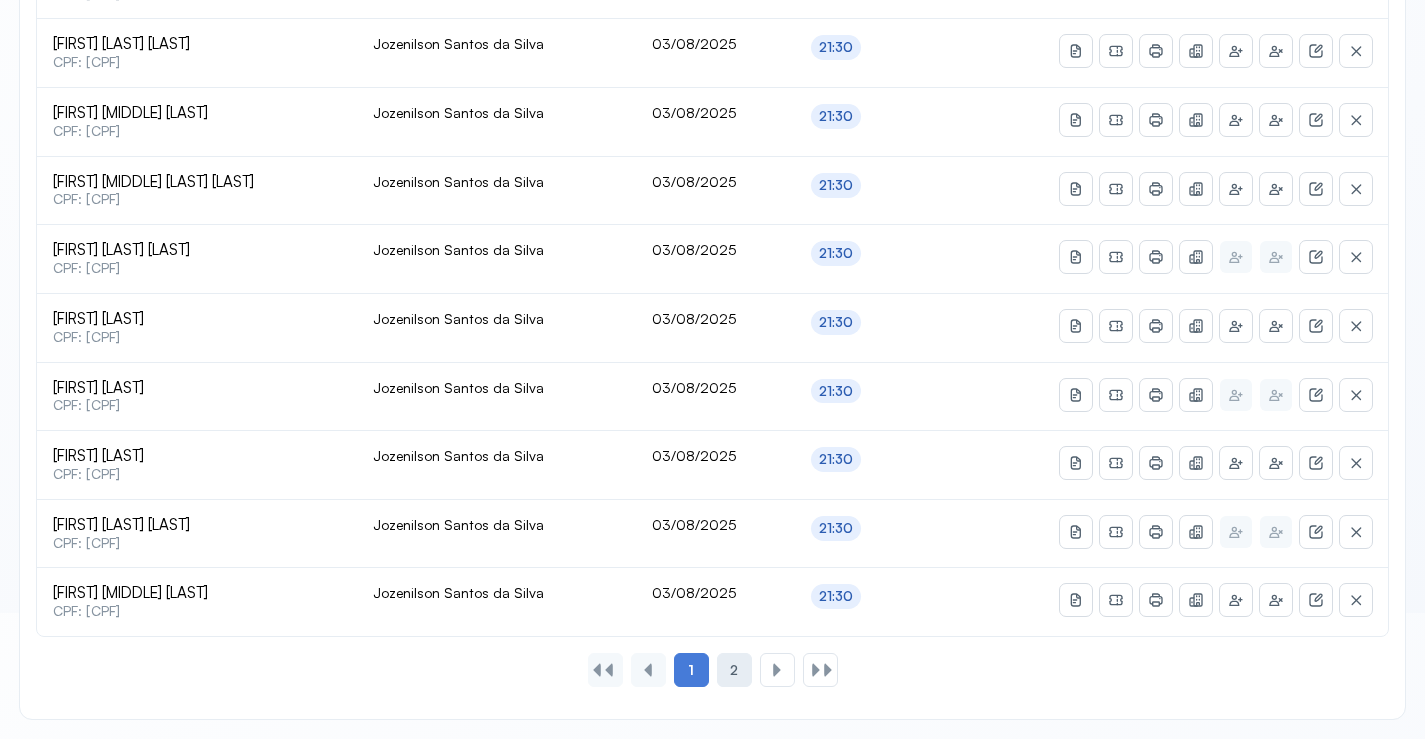 click on "2" at bounding box center (734, 670) 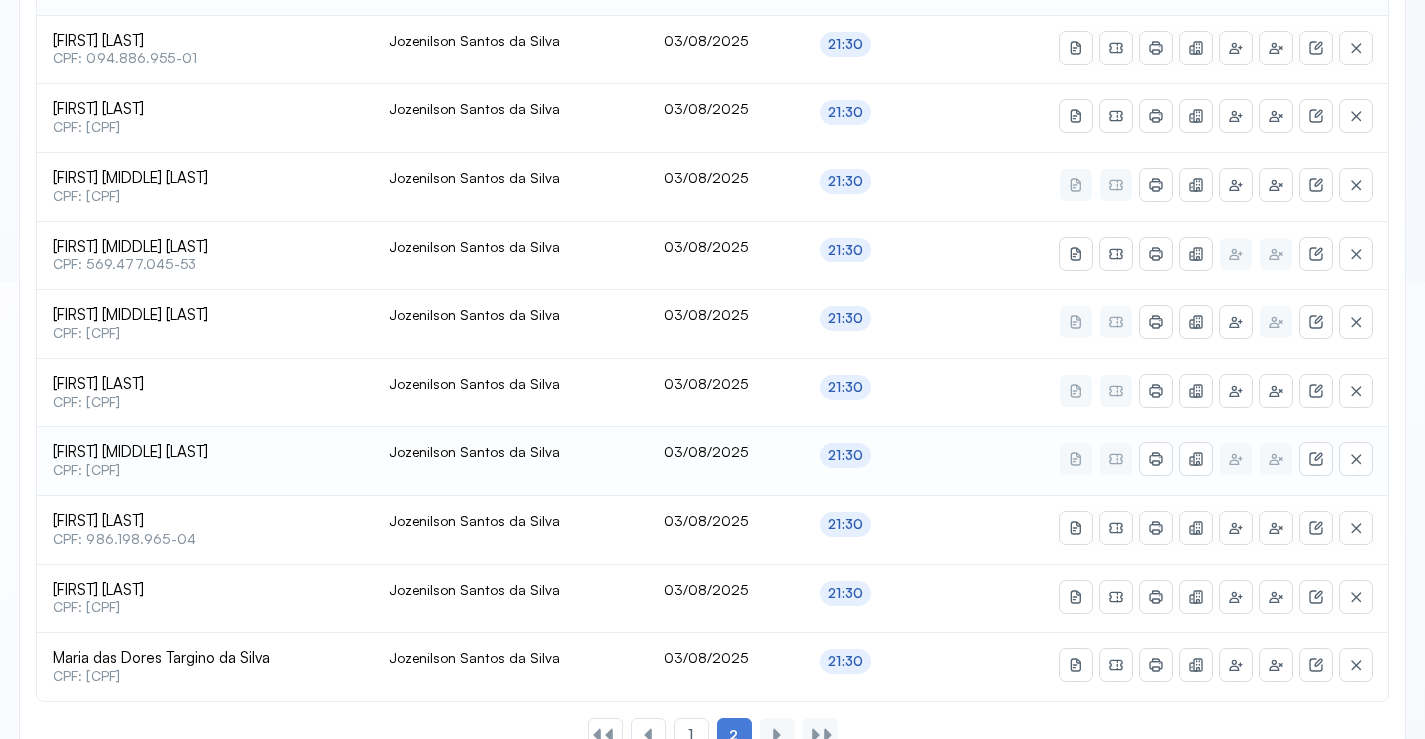 scroll, scrollTop: 422, scrollLeft: 0, axis: vertical 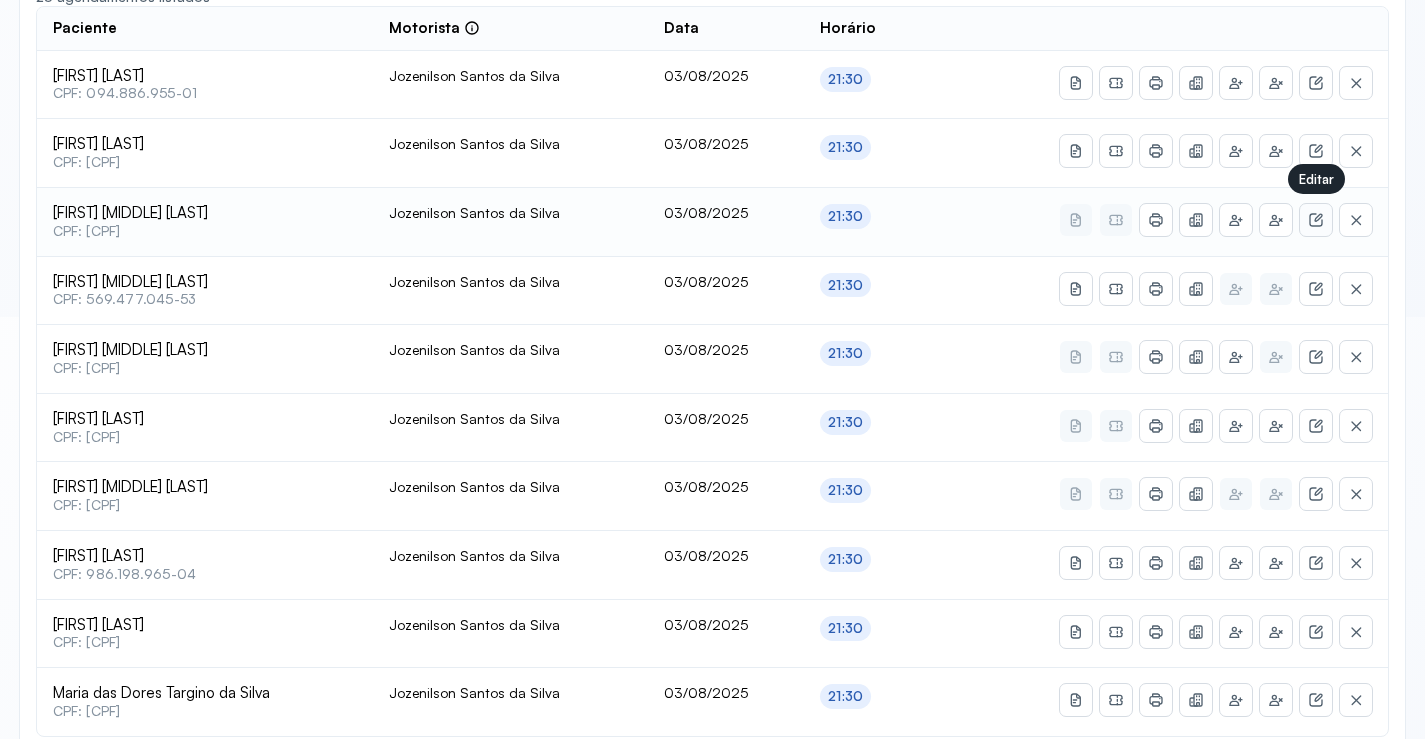 click 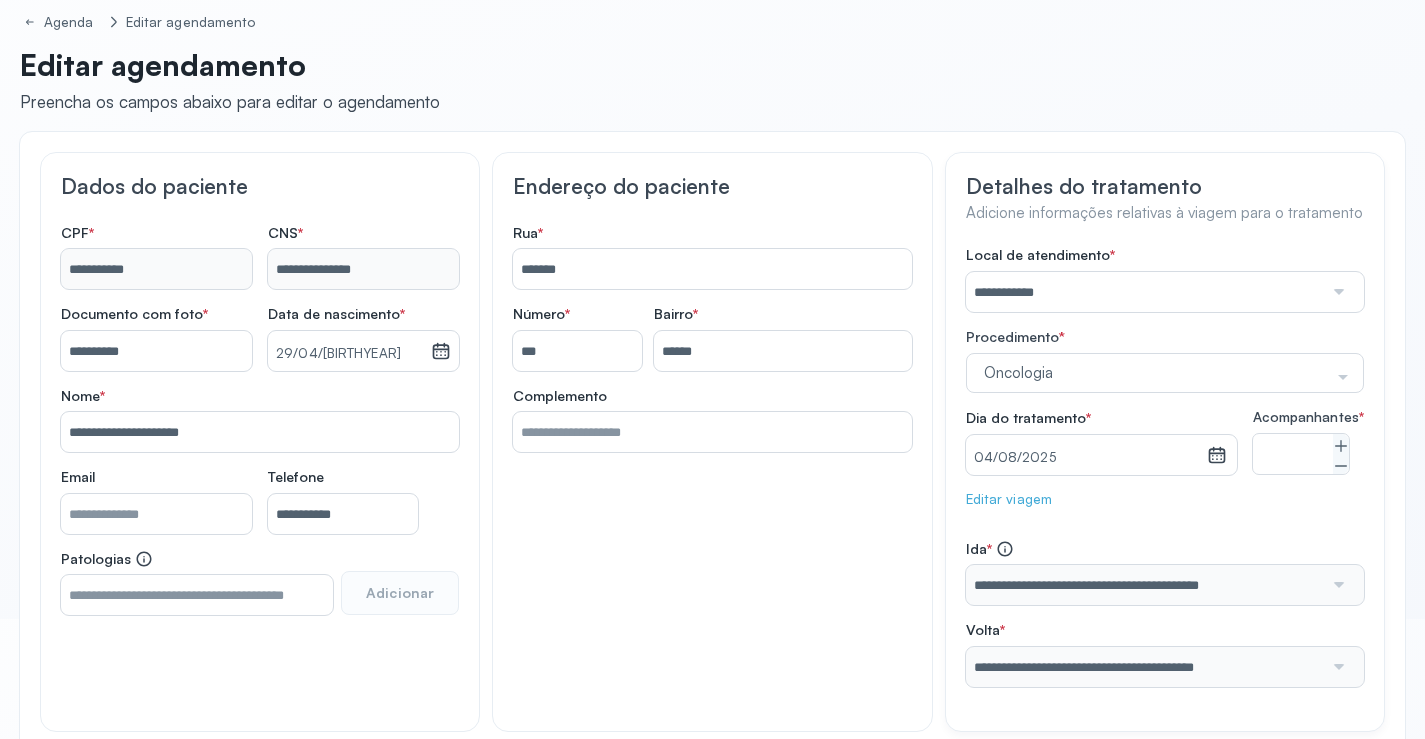 scroll, scrollTop: 0, scrollLeft: 0, axis: both 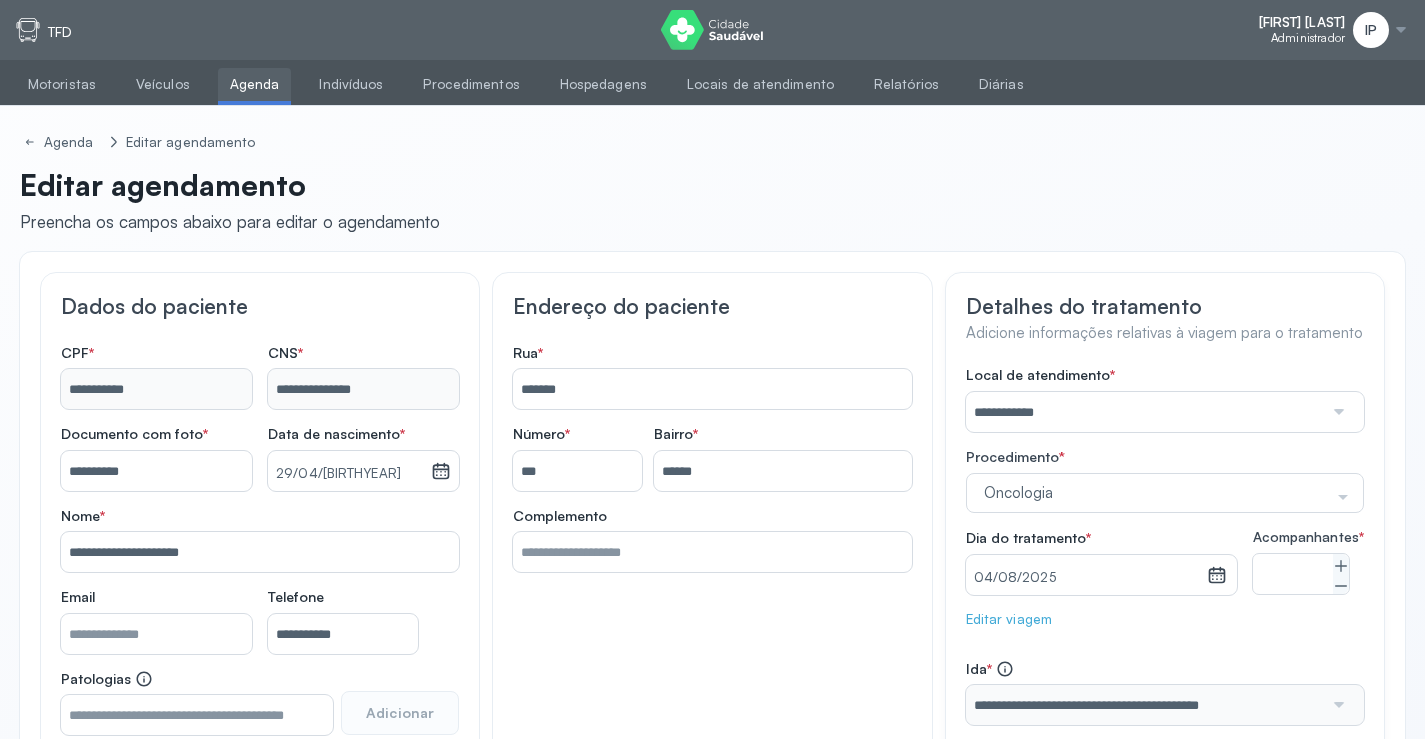 click on "Agenda" at bounding box center (255, 84) 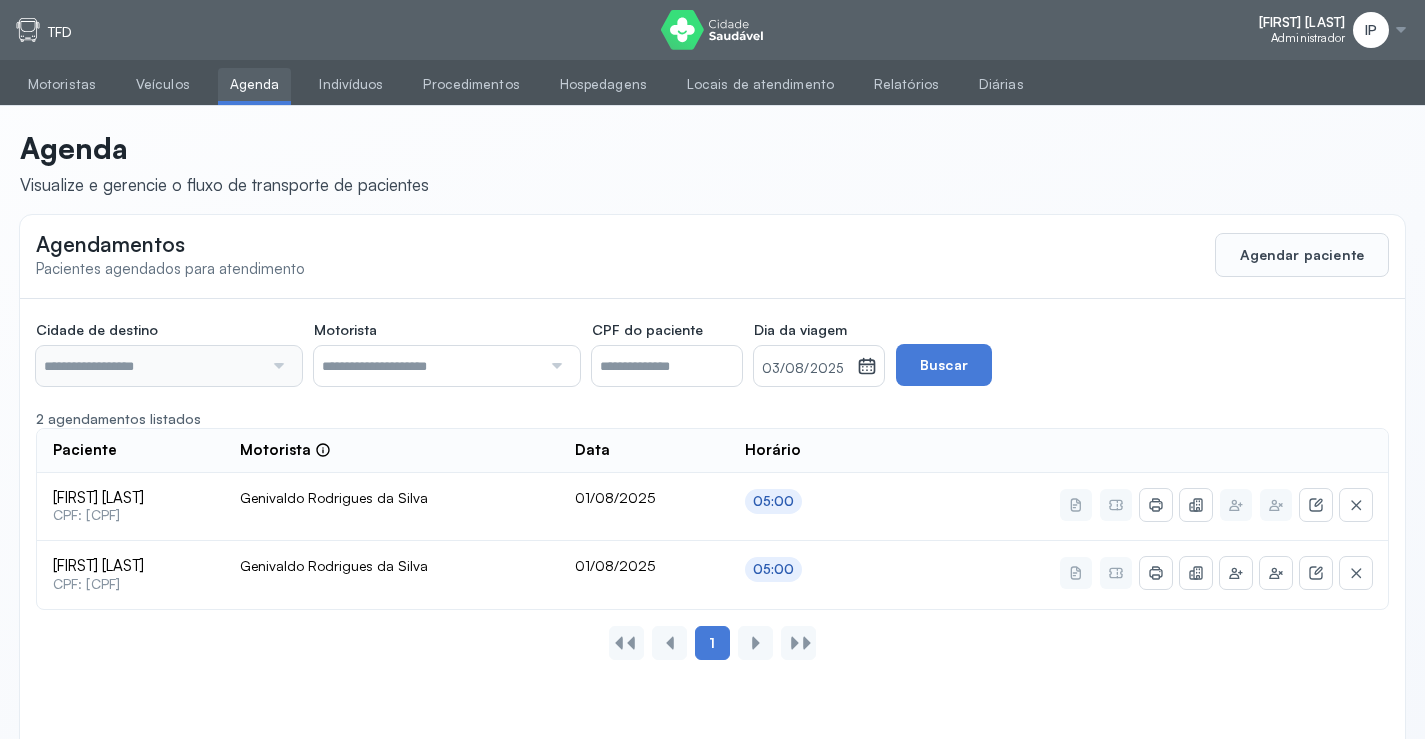 type on "********" 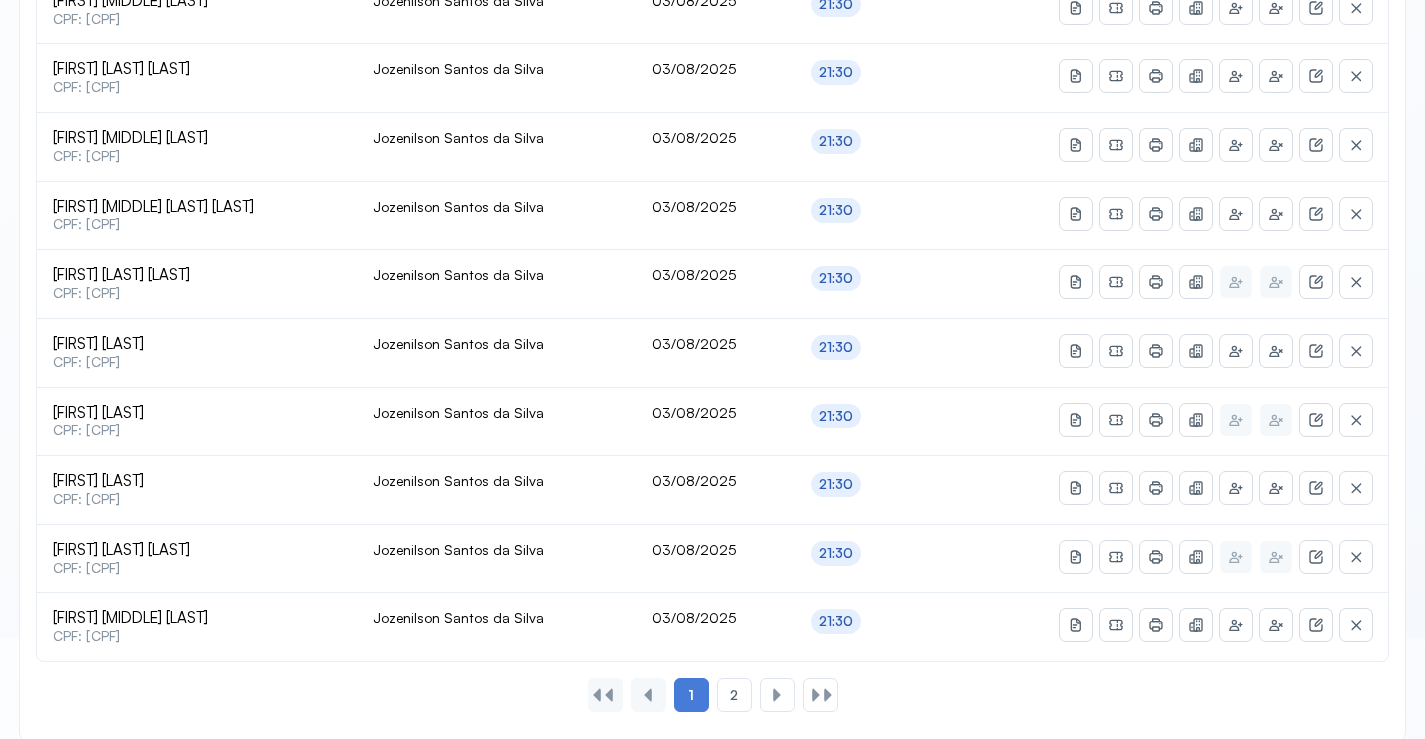 scroll, scrollTop: 865, scrollLeft: 0, axis: vertical 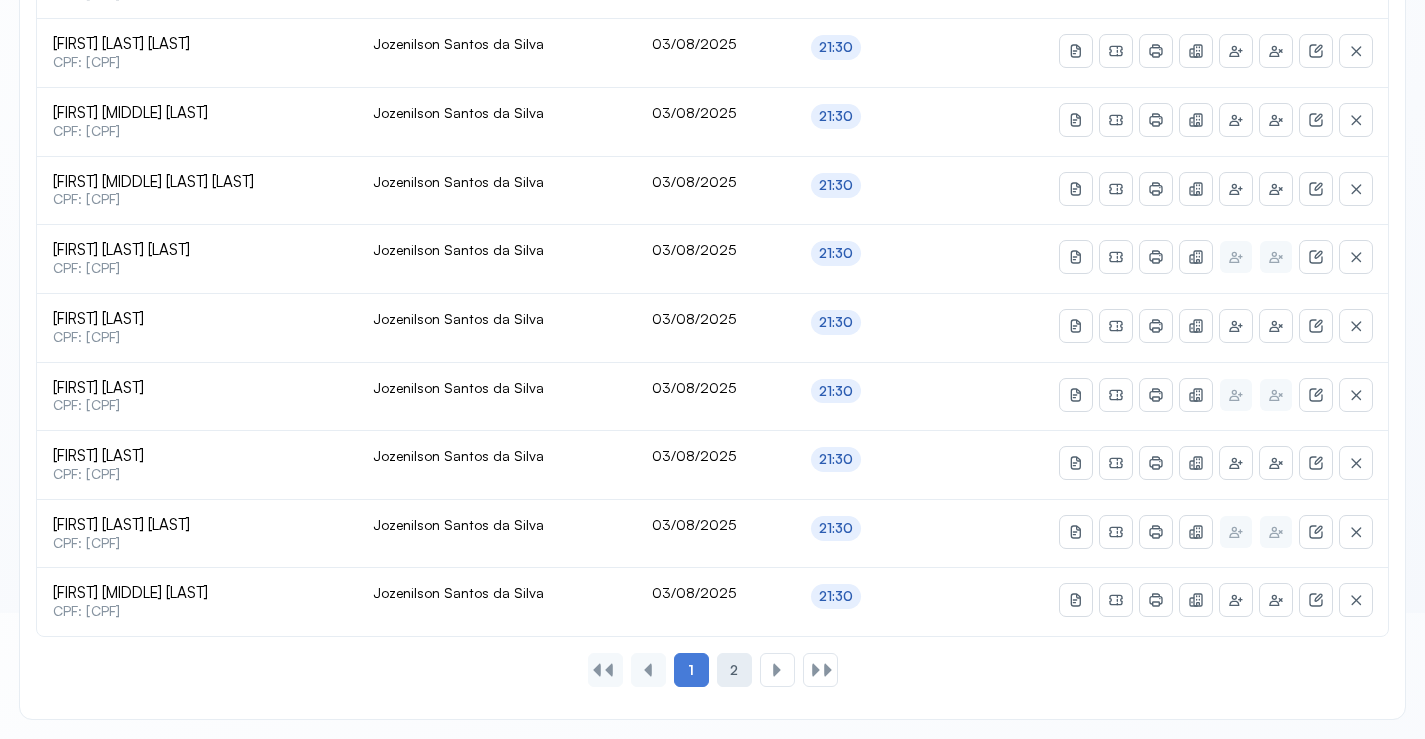 click on "2" at bounding box center [734, 670] 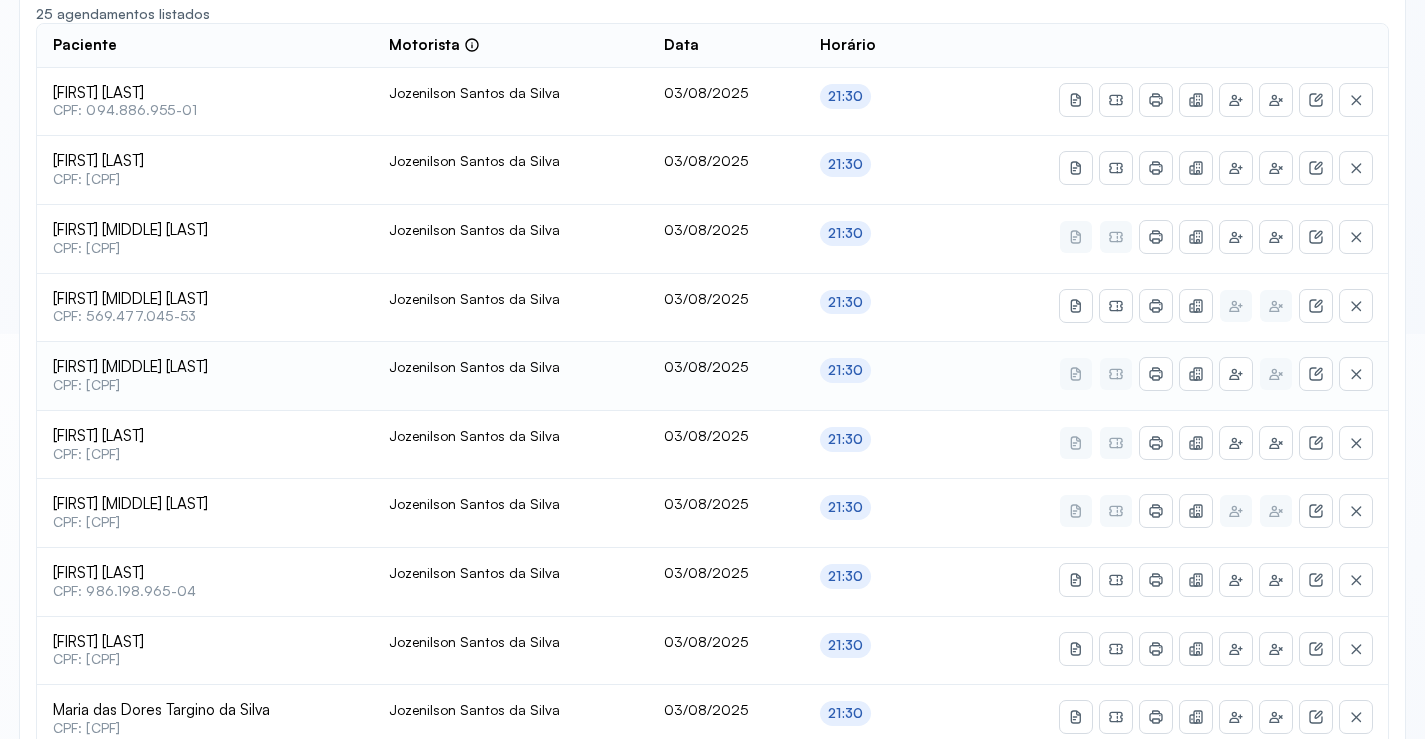 scroll, scrollTop: 500, scrollLeft: 0, axis: vertical 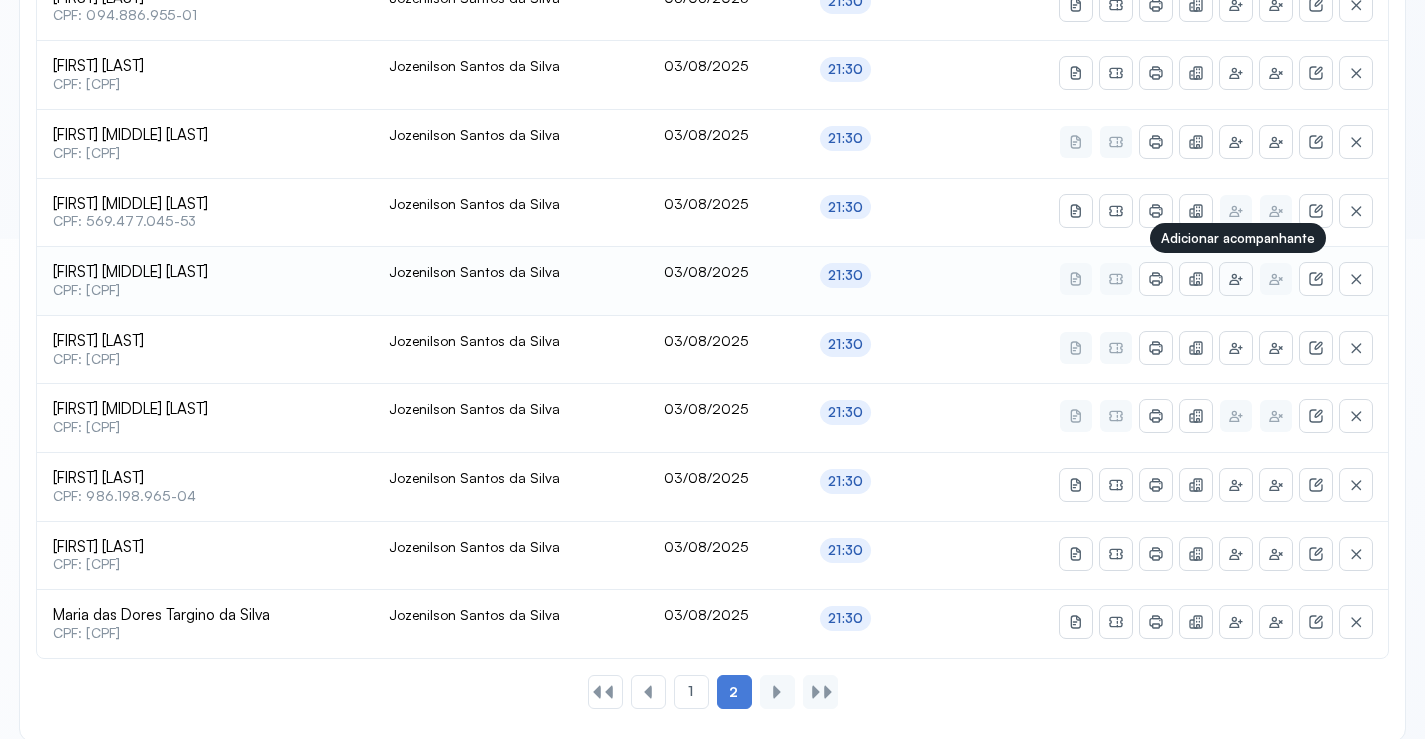 click 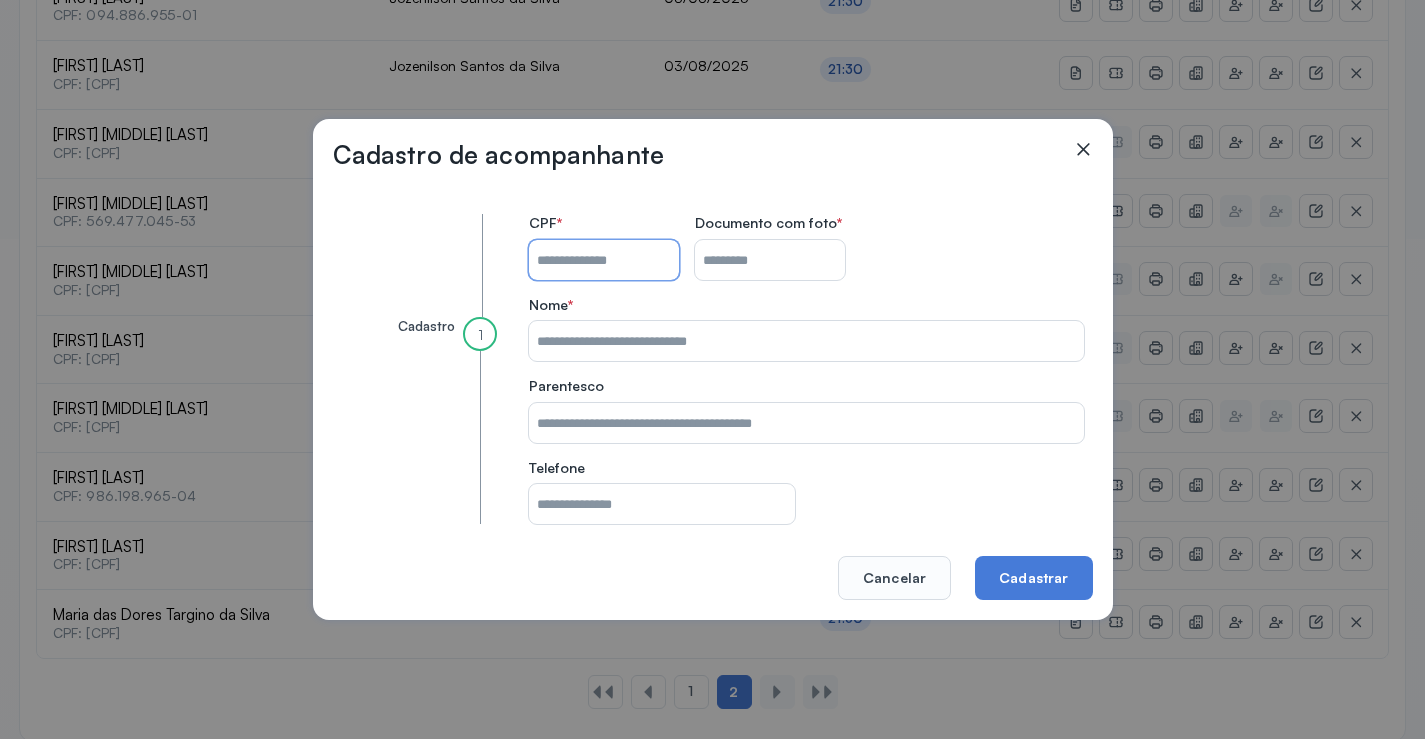 click on "CPF do paciente" at bounding box center (604, 260) 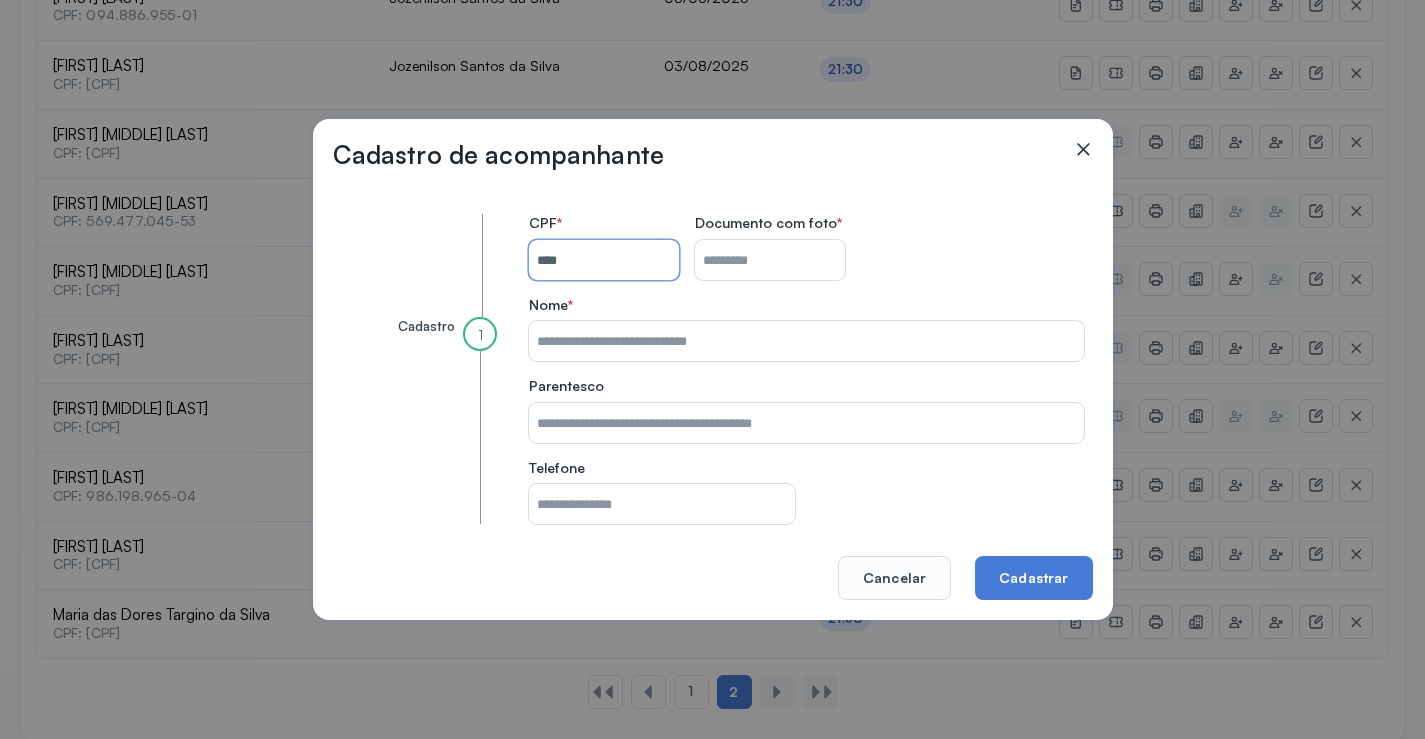 type on "**********" 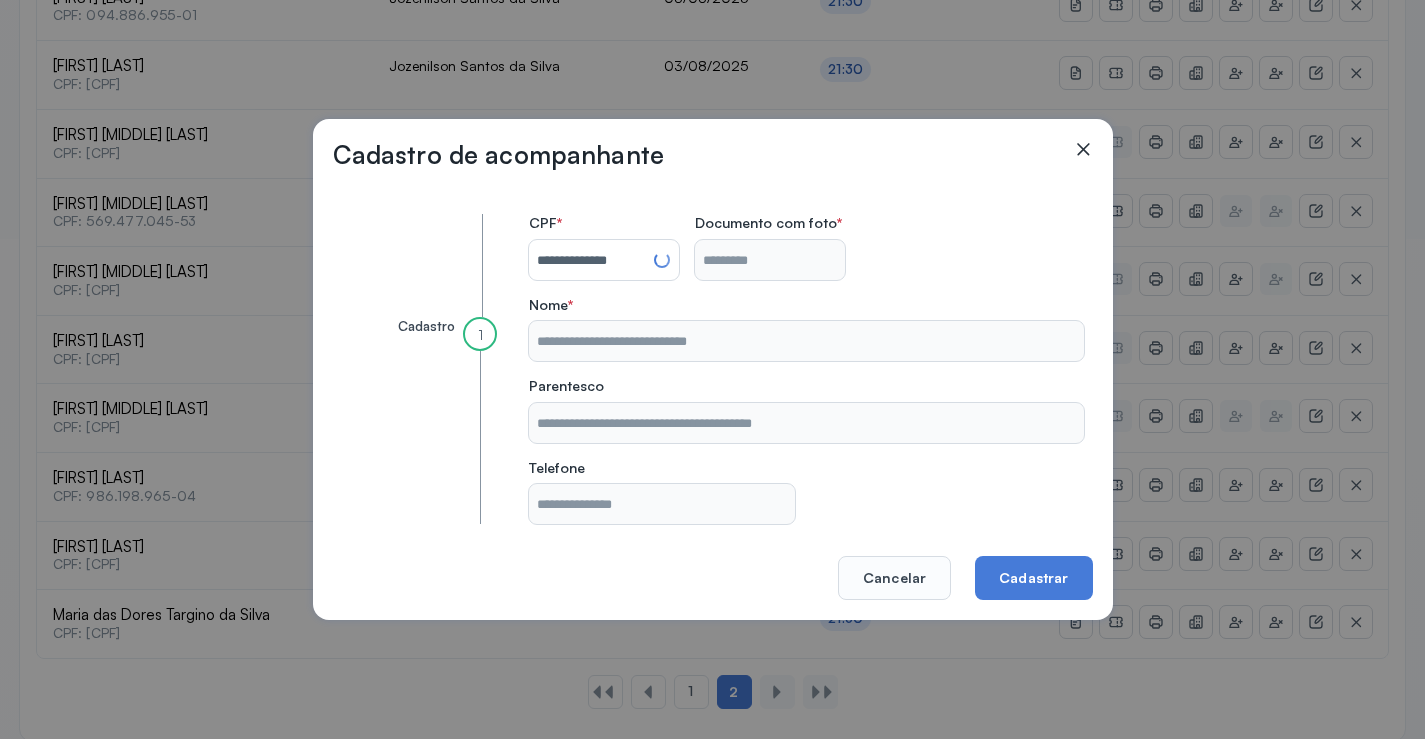 type on "**********" 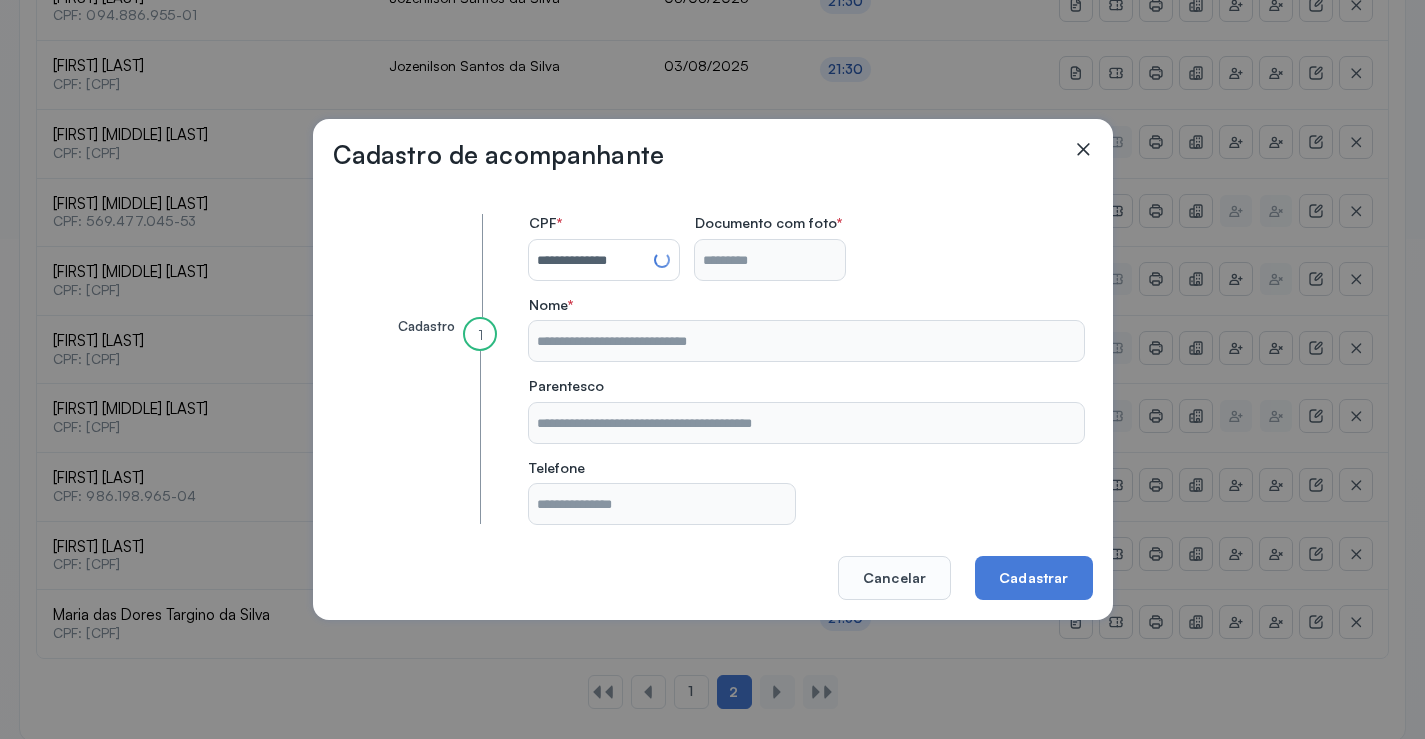 type on "**********" 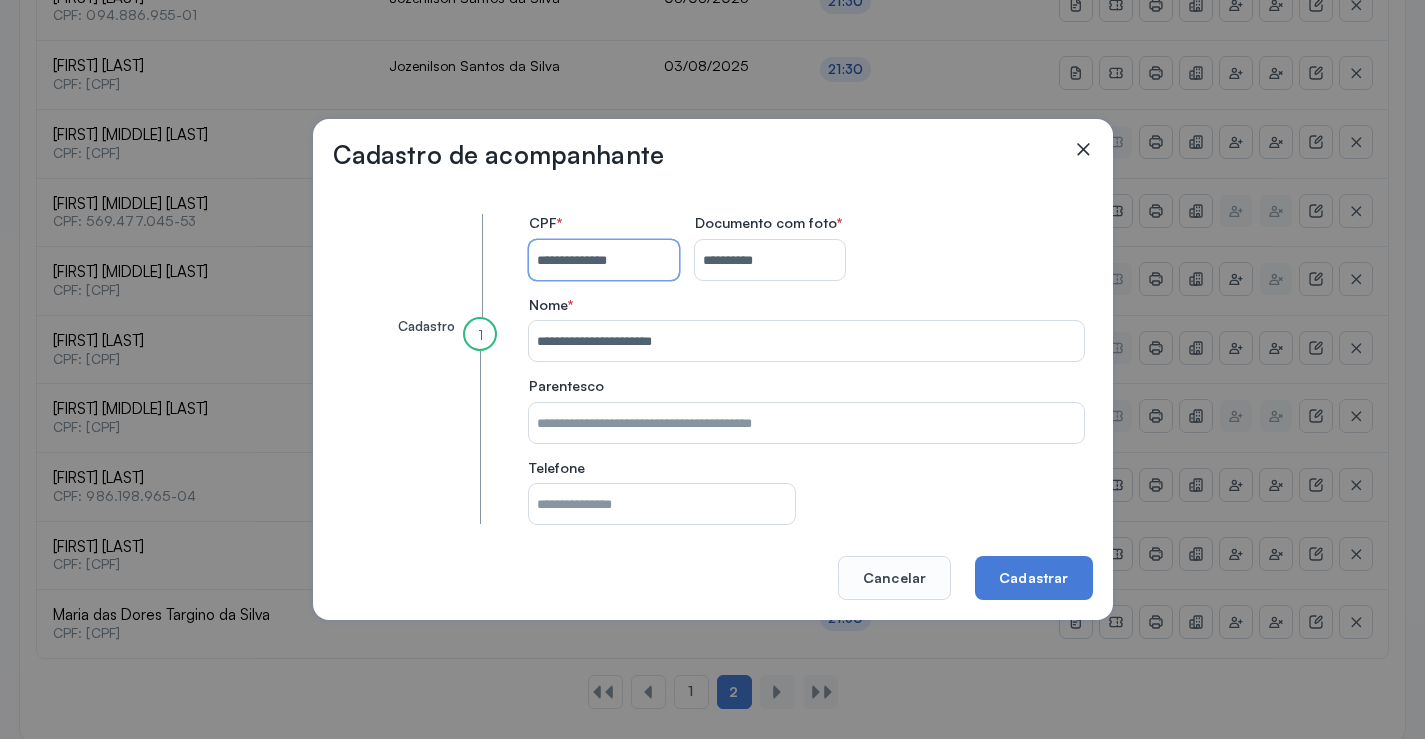 type 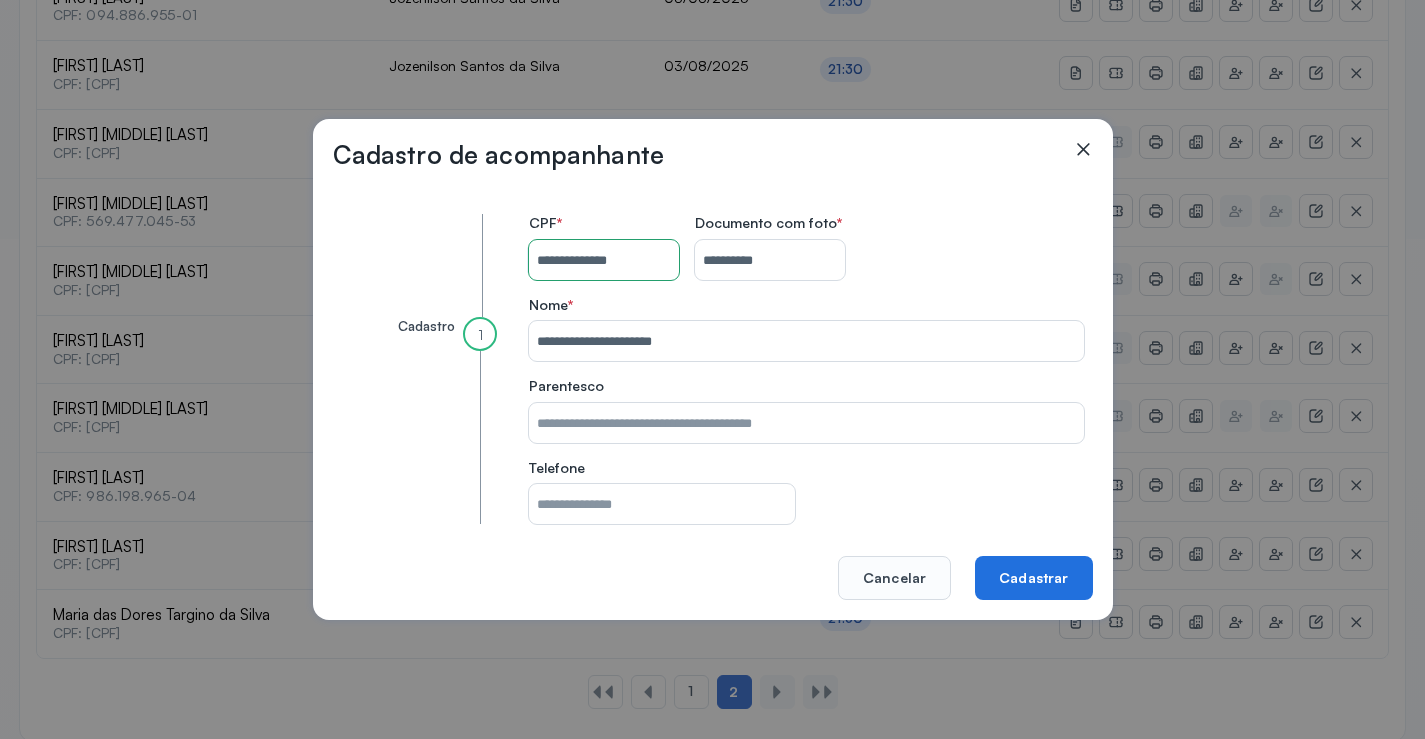 click on "Cadastrar" 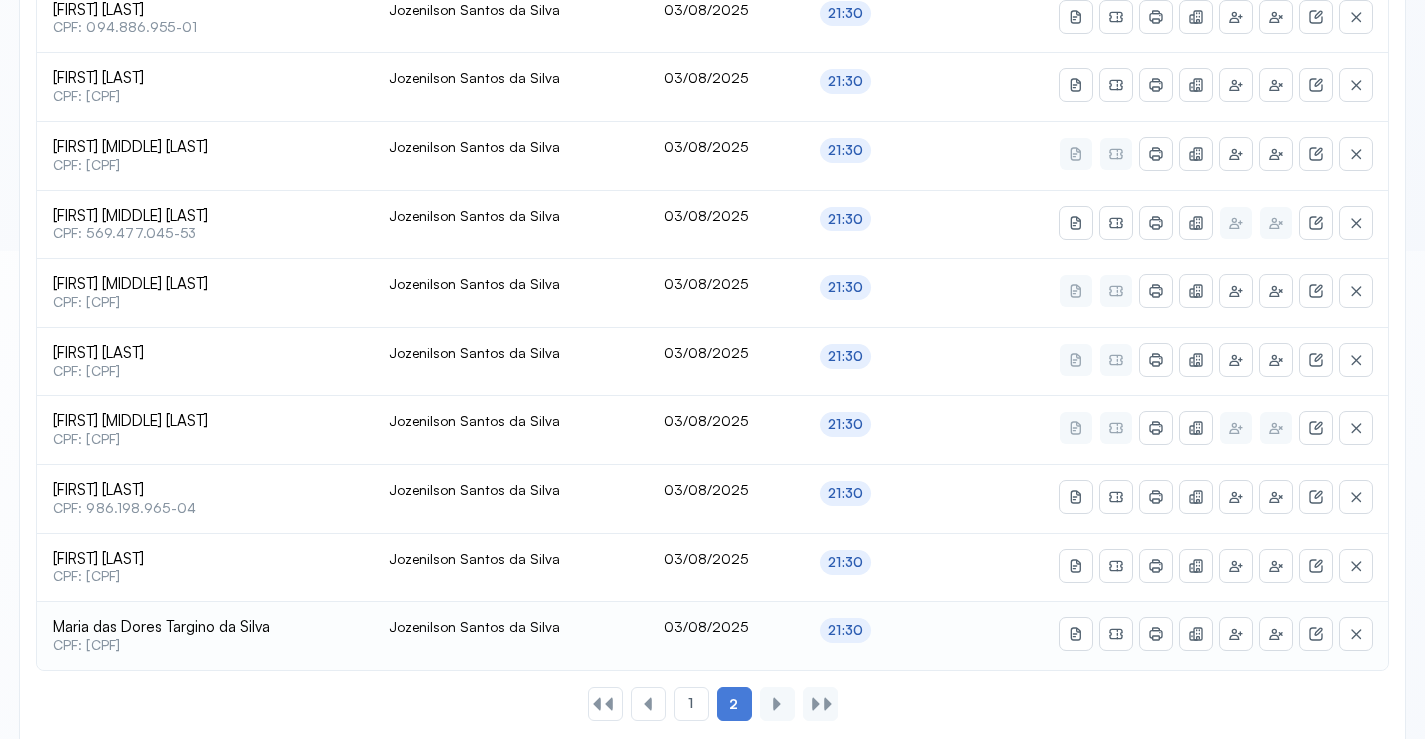 scroll, scrollTop: 522, scrollLeft: 0, axis: vertical 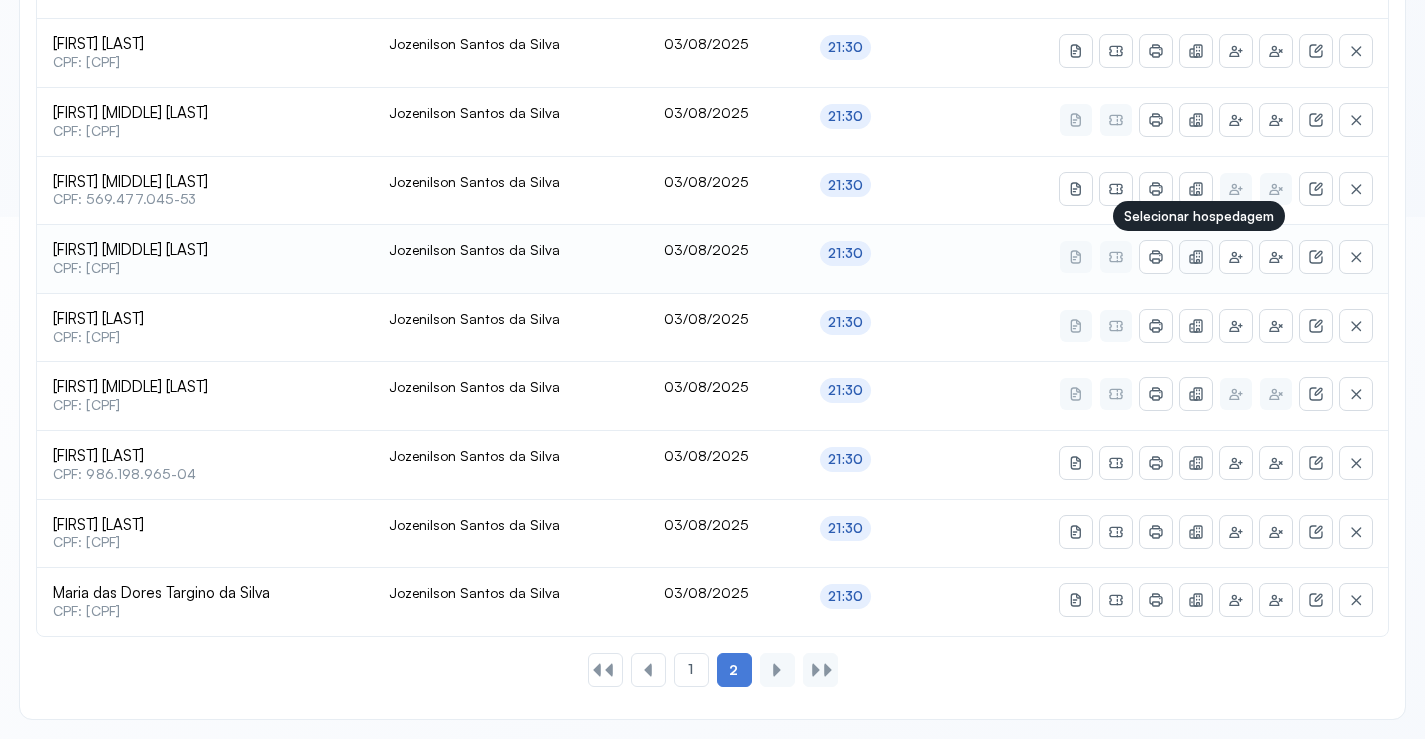 click 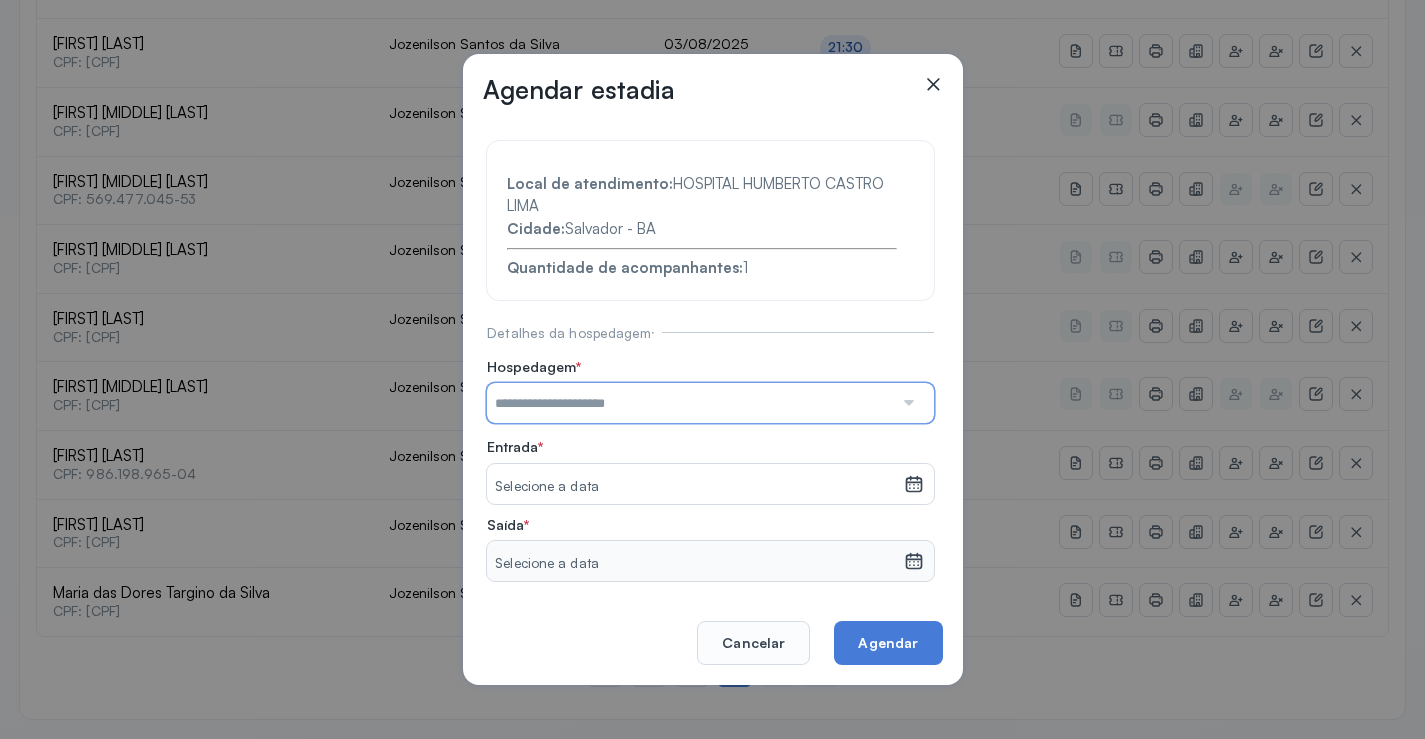 click at bounding box center [690, 403] 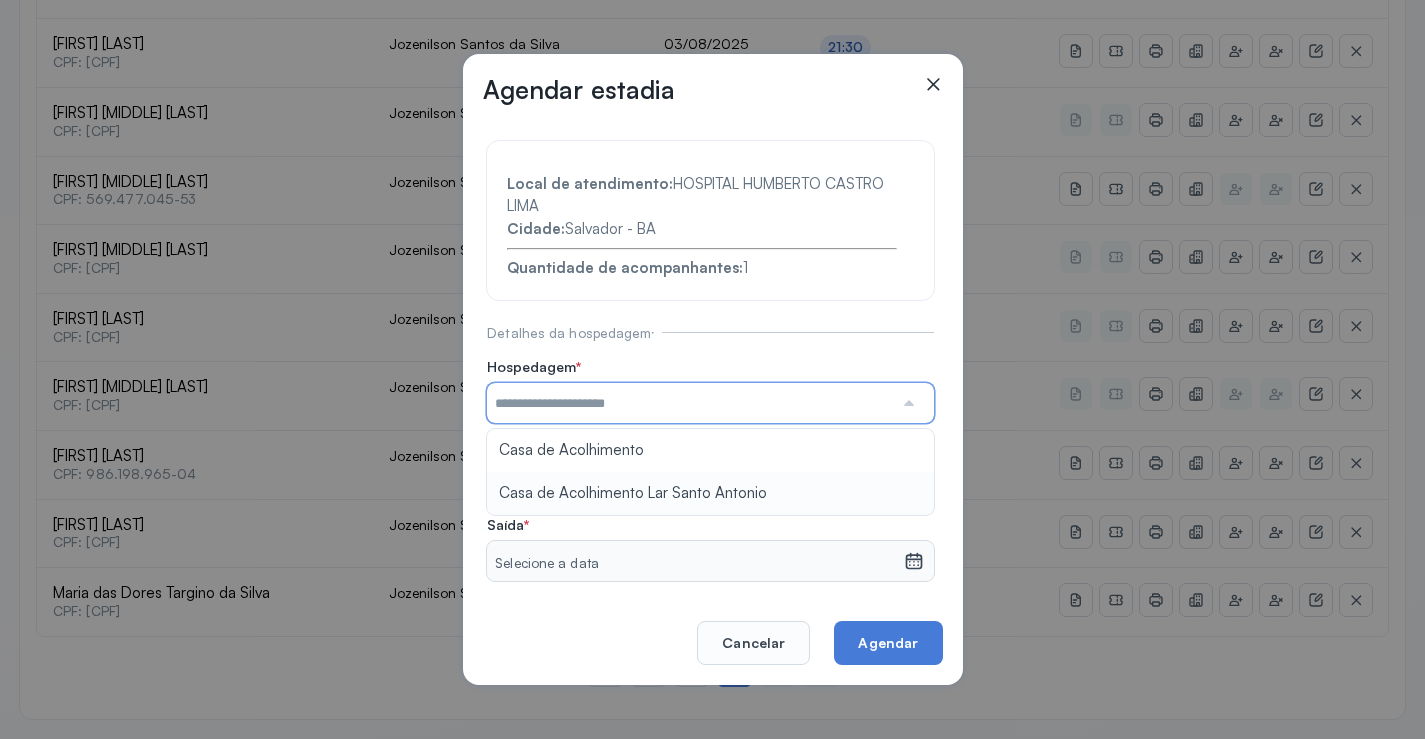 type on "**********" 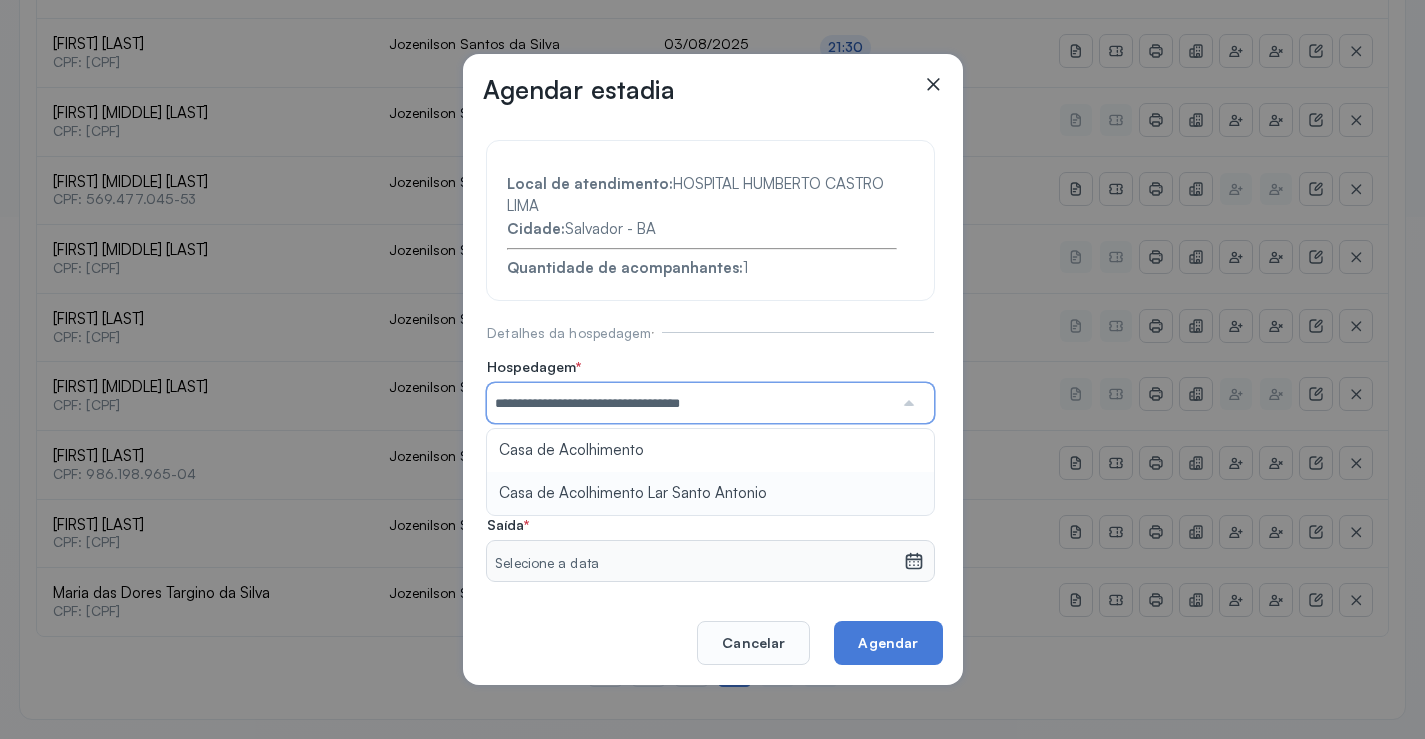 click on "**********" at bounding box center [710, 447] 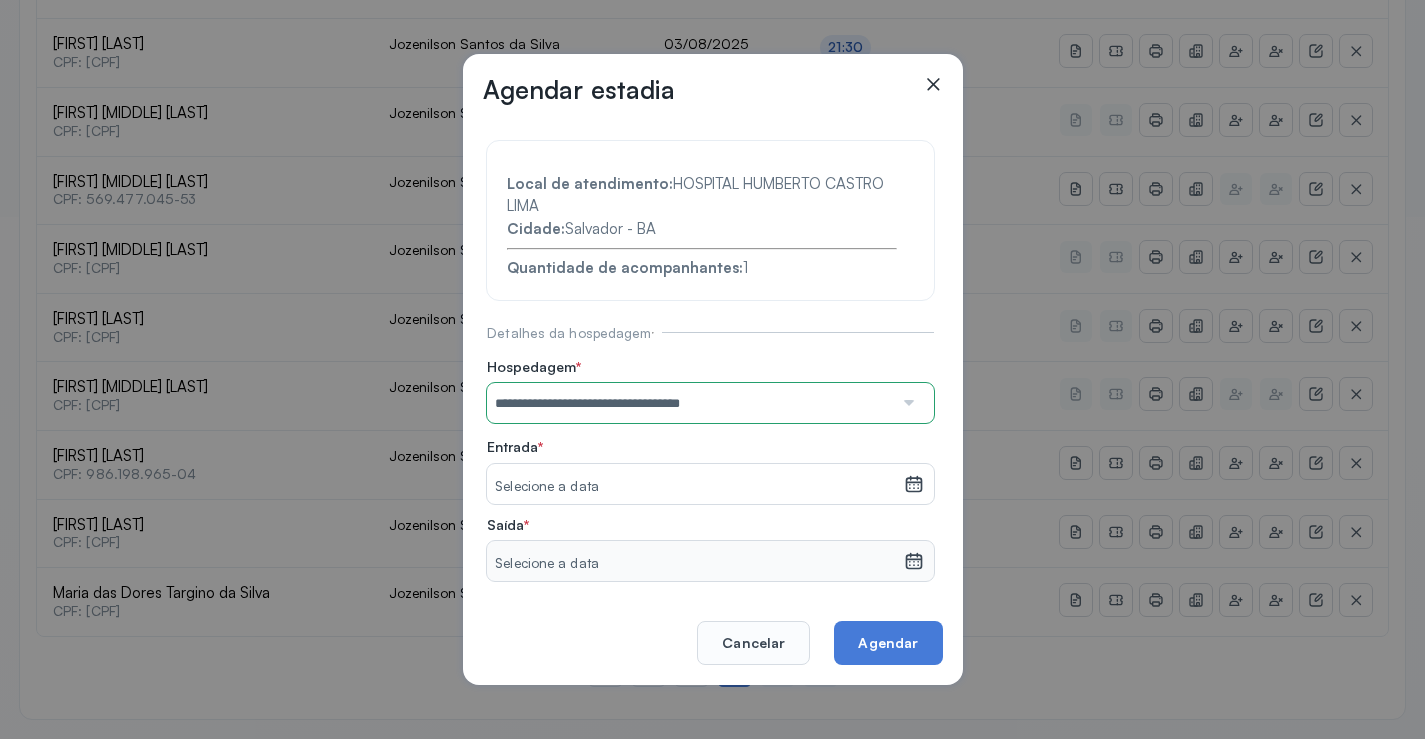 click on "Selecione a data" at bounding box center [695, 487] 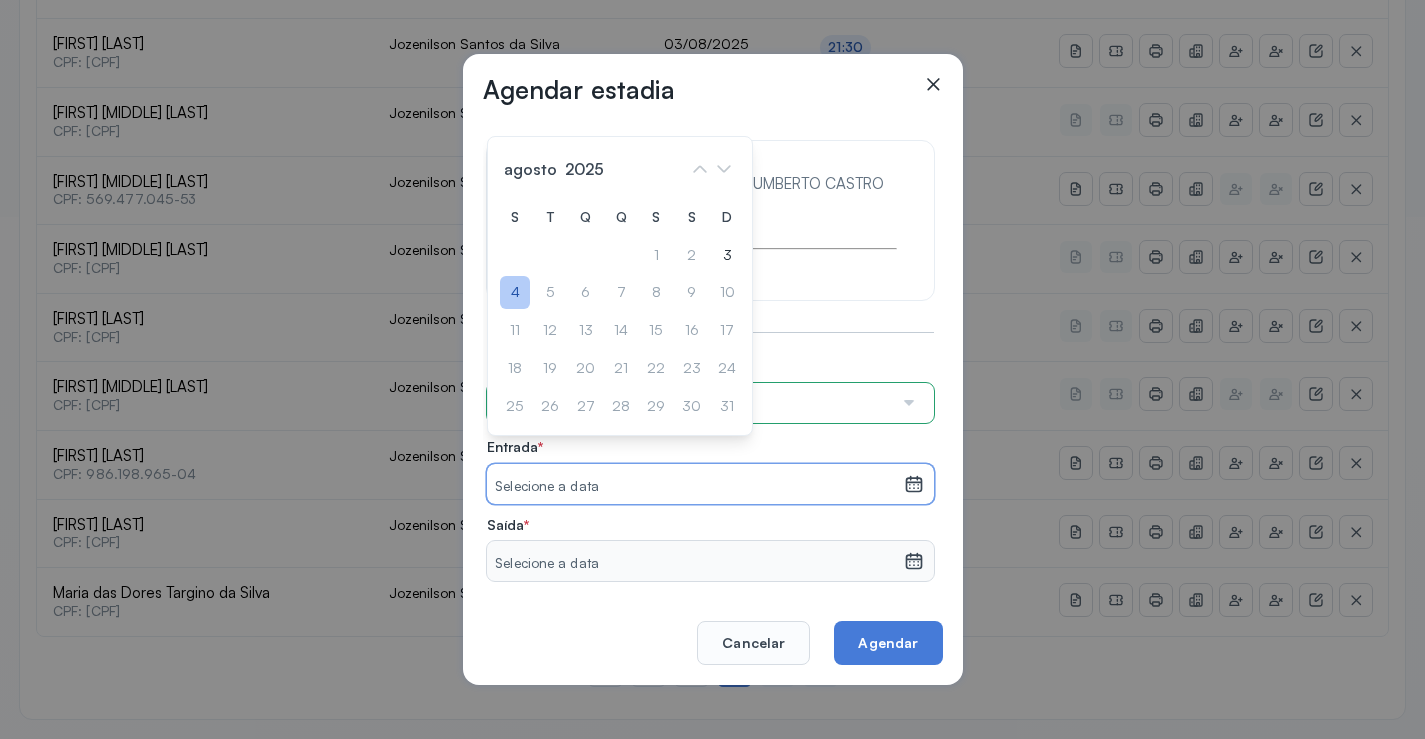 click on "4" 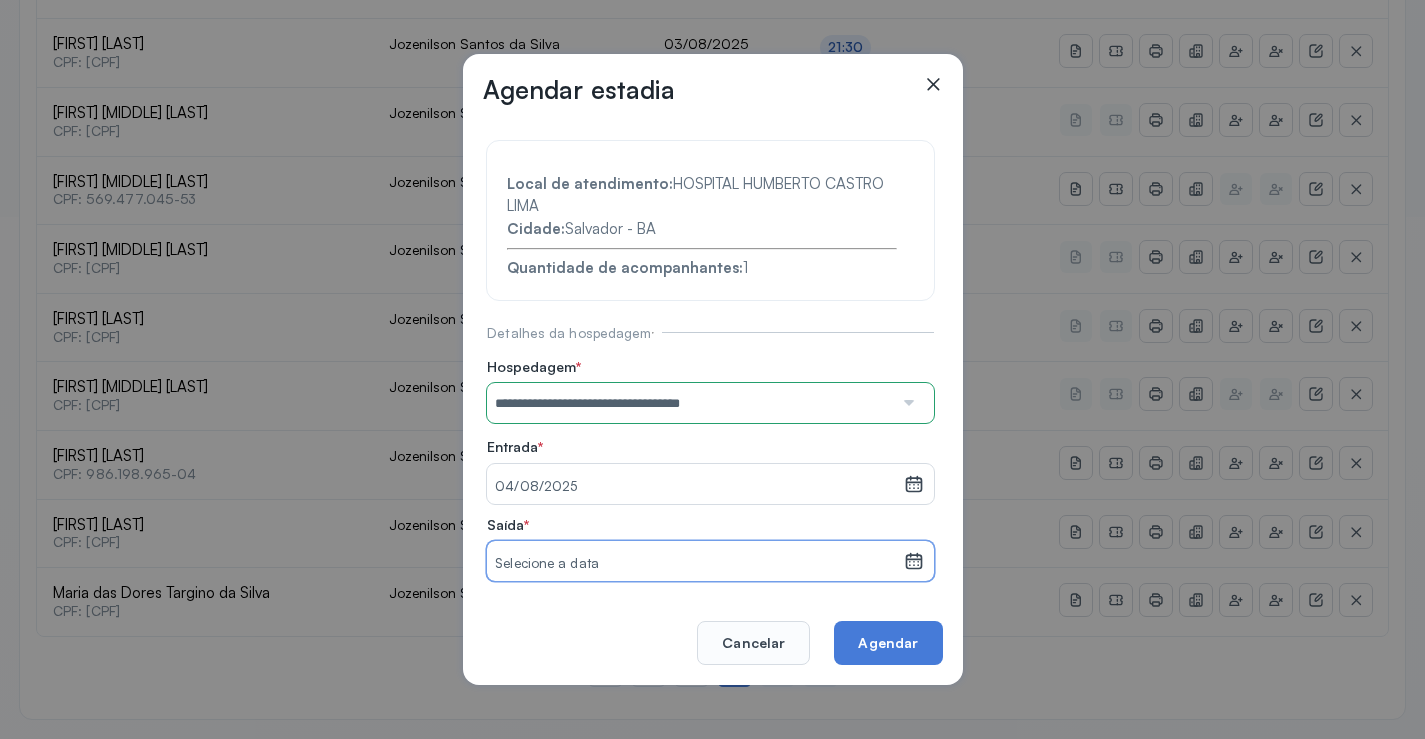 click on "Selecione a data" at bounding box center (695, 564) 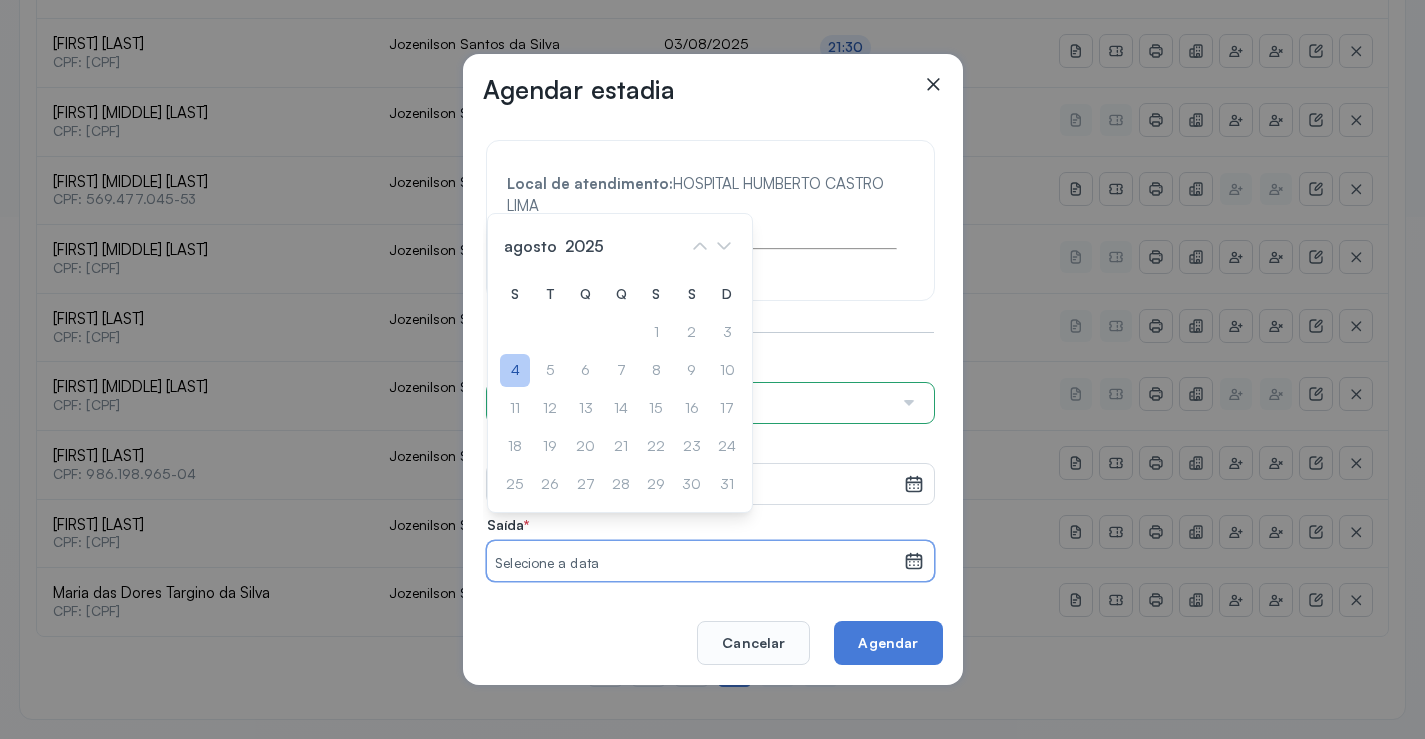 click on "4" 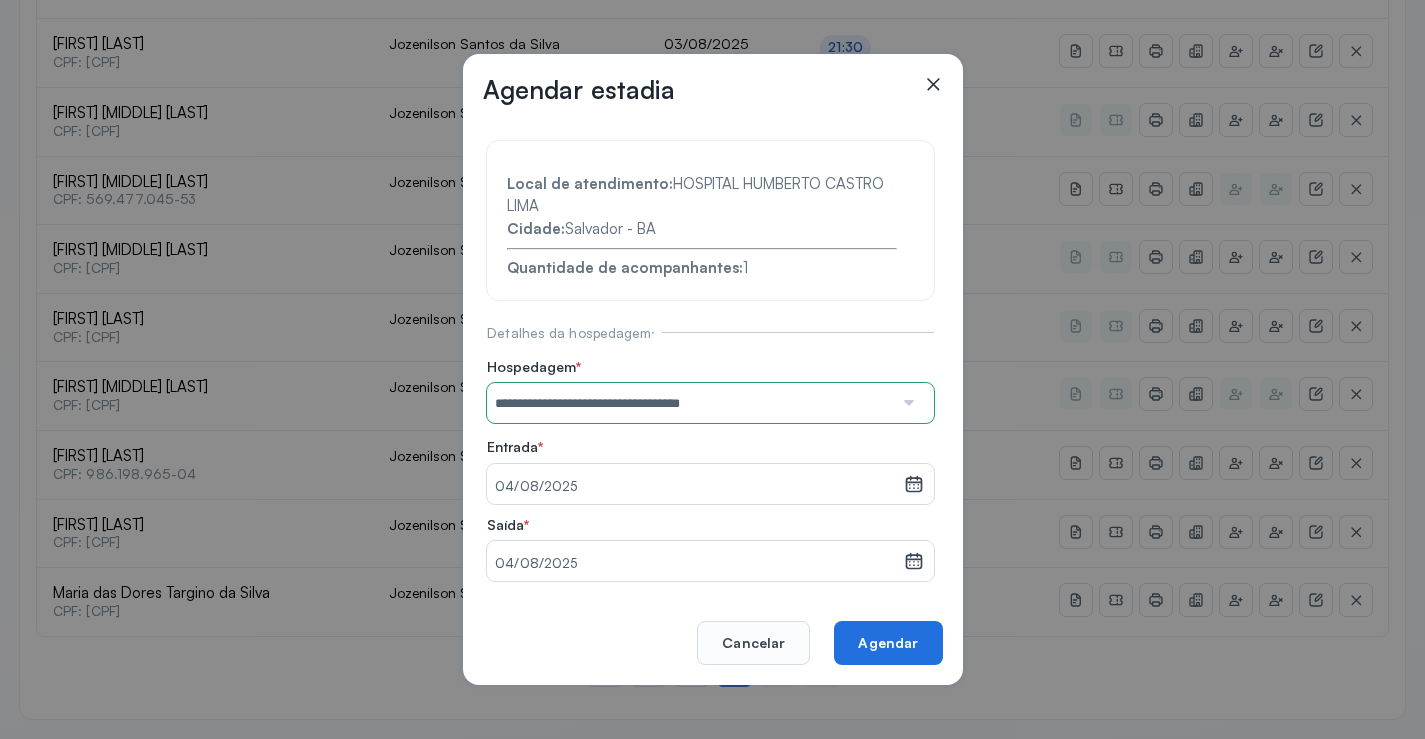 click on "Agendar" 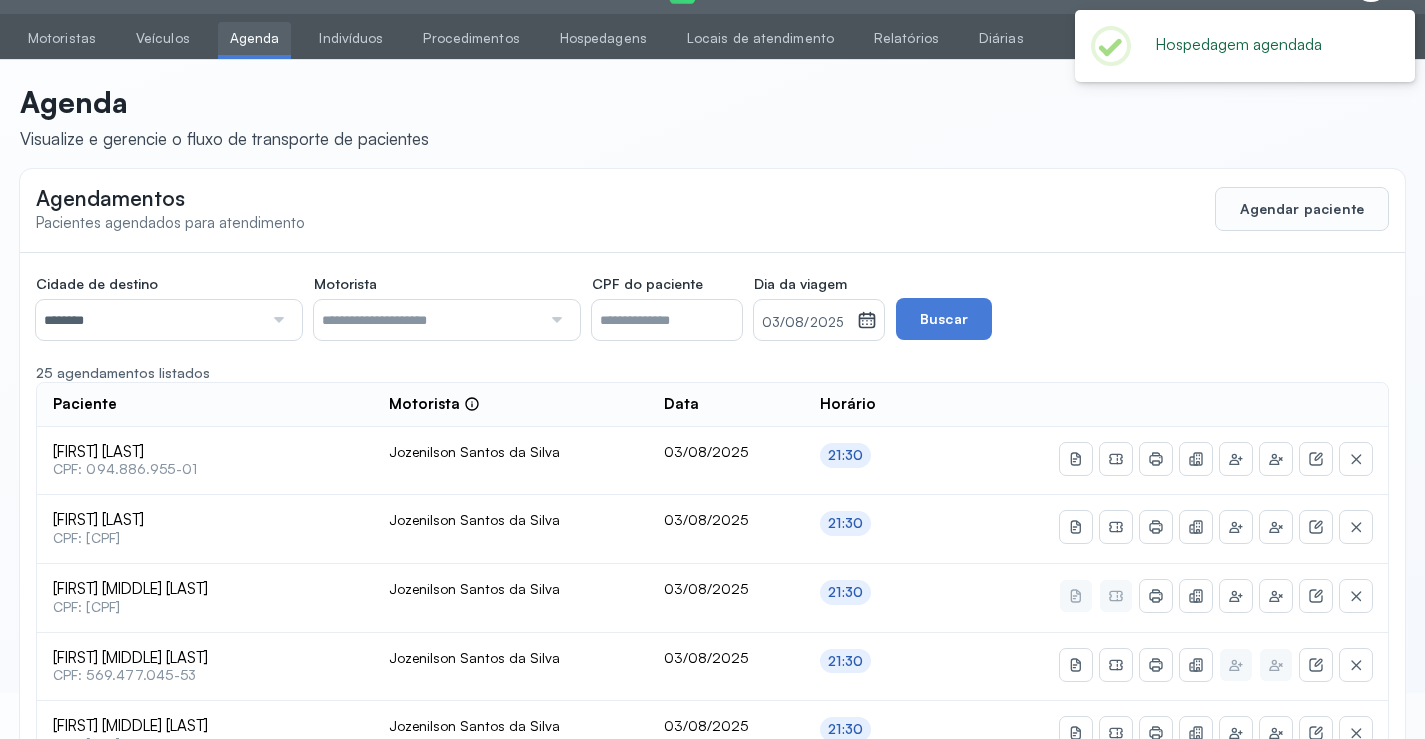 scroll, scrollTop: 522, scrollLeft: 0, axis: vertical 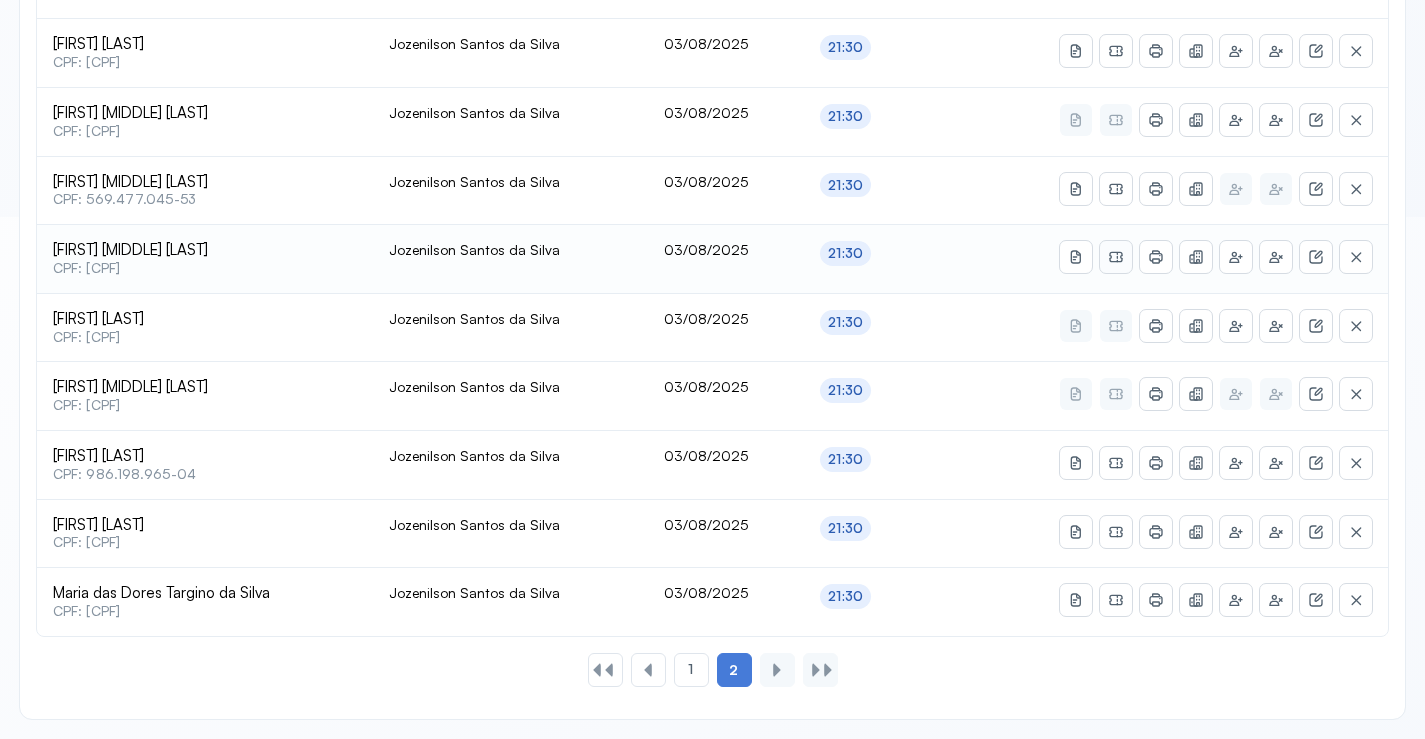 click 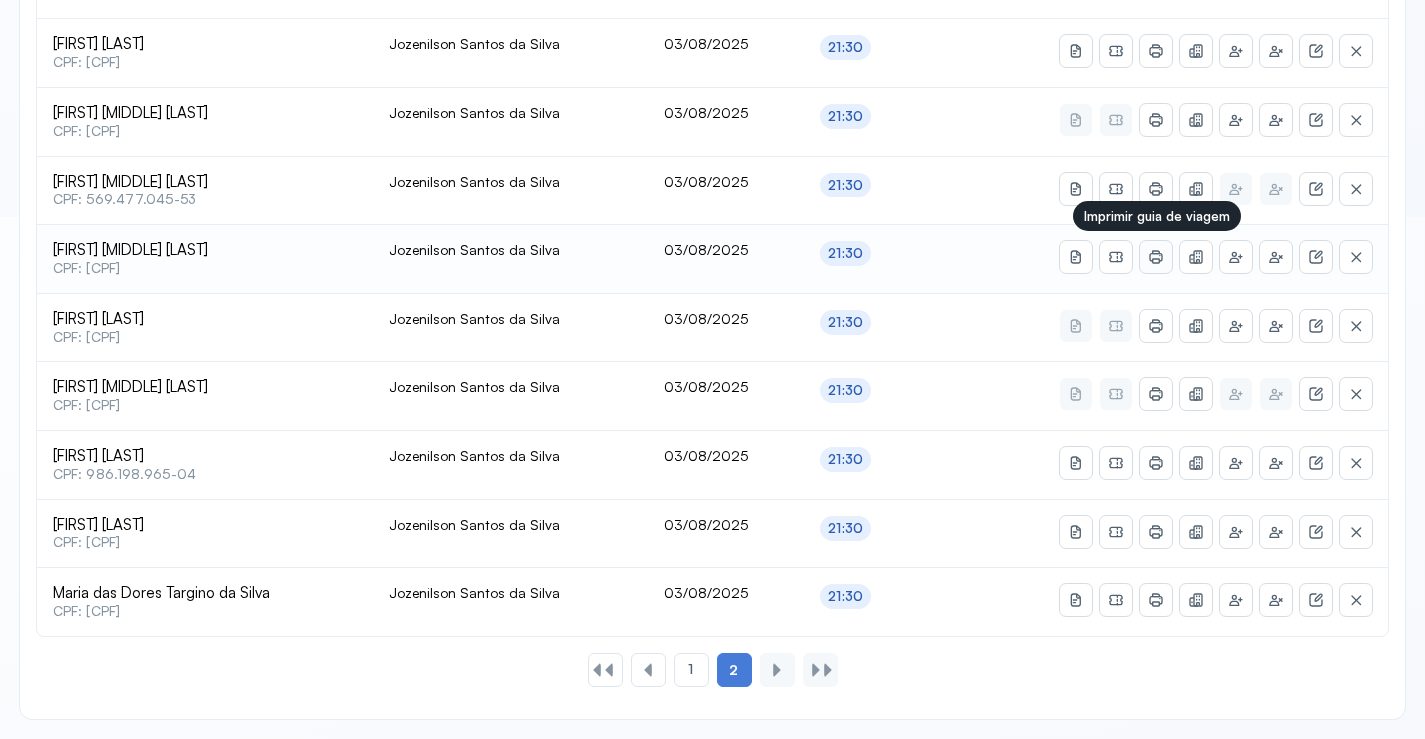 click 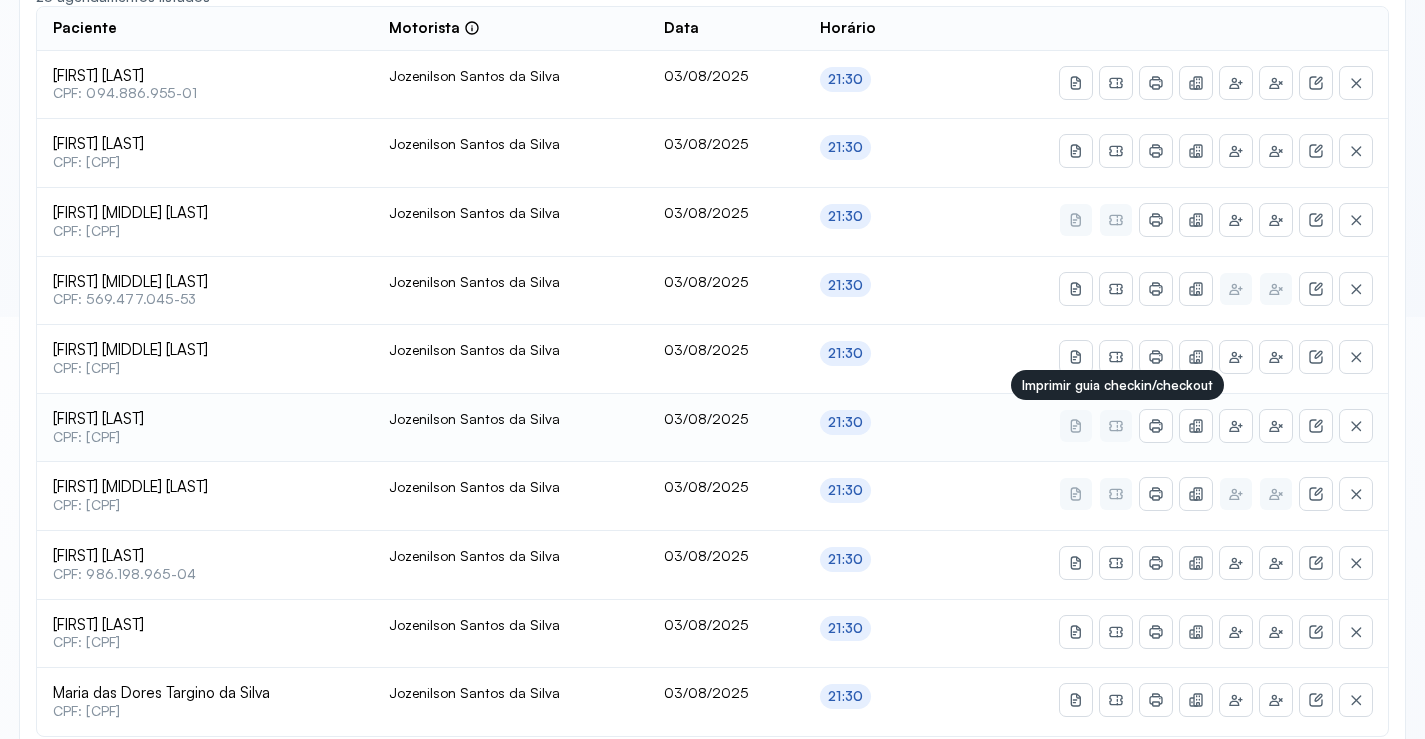 scroll, scrollTop: 522, scrollLeft: 0, axis: vertical 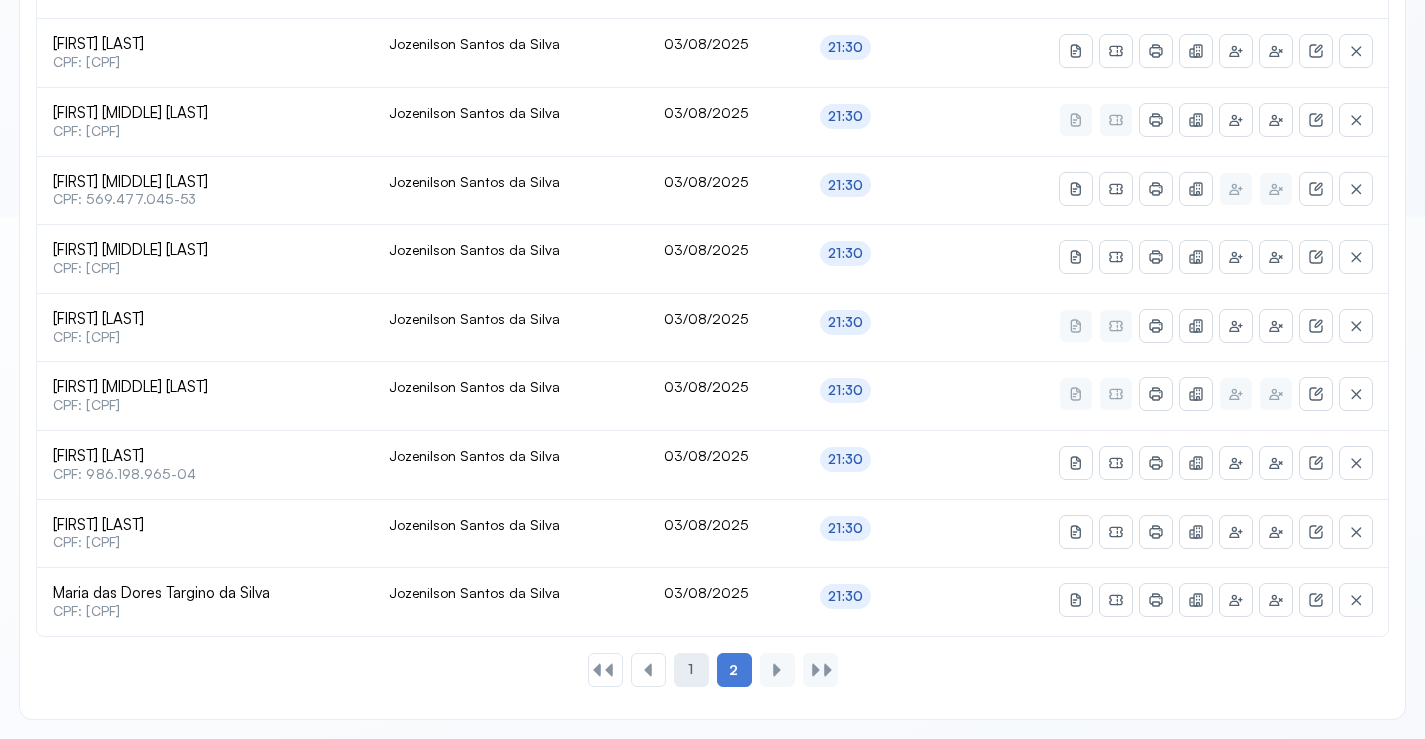 click on "1" 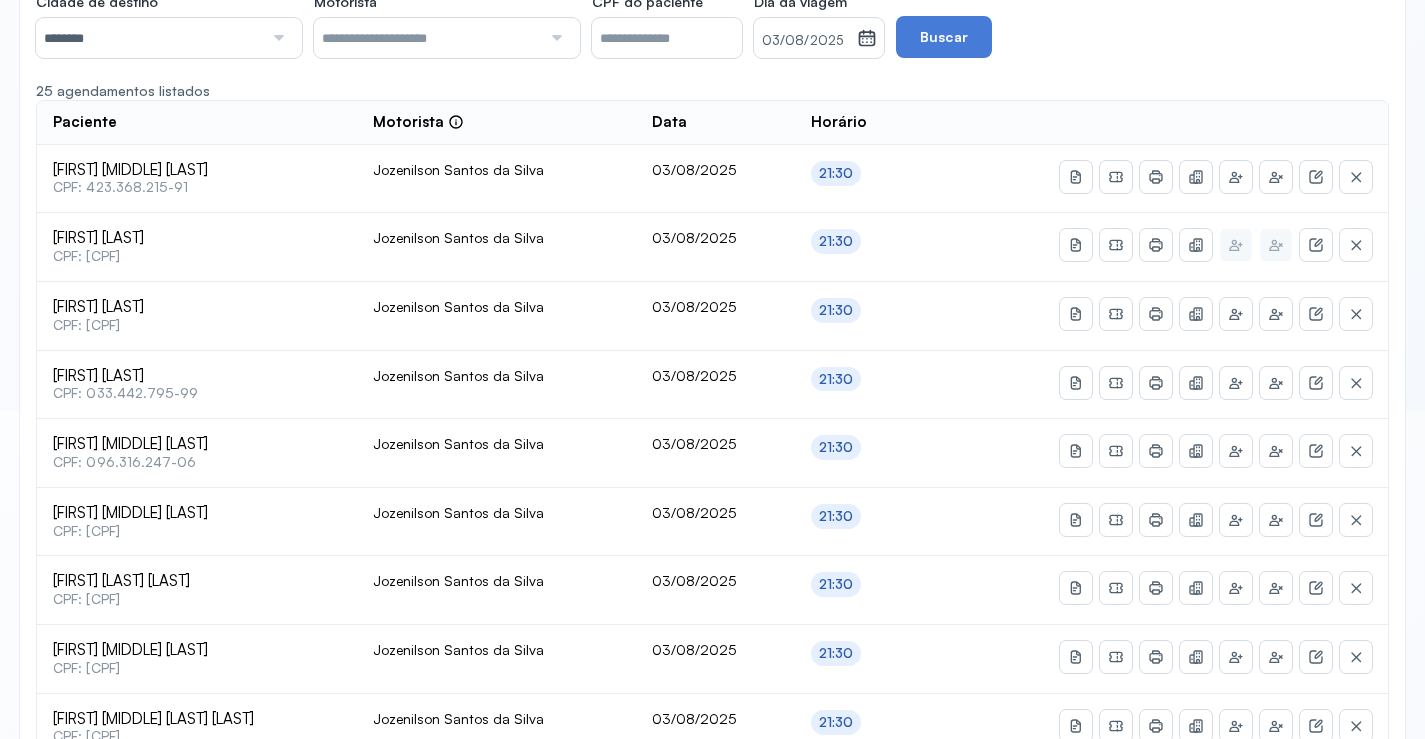 scroll, scrollTop: 22, scrollLeft: 0, axis: vertical 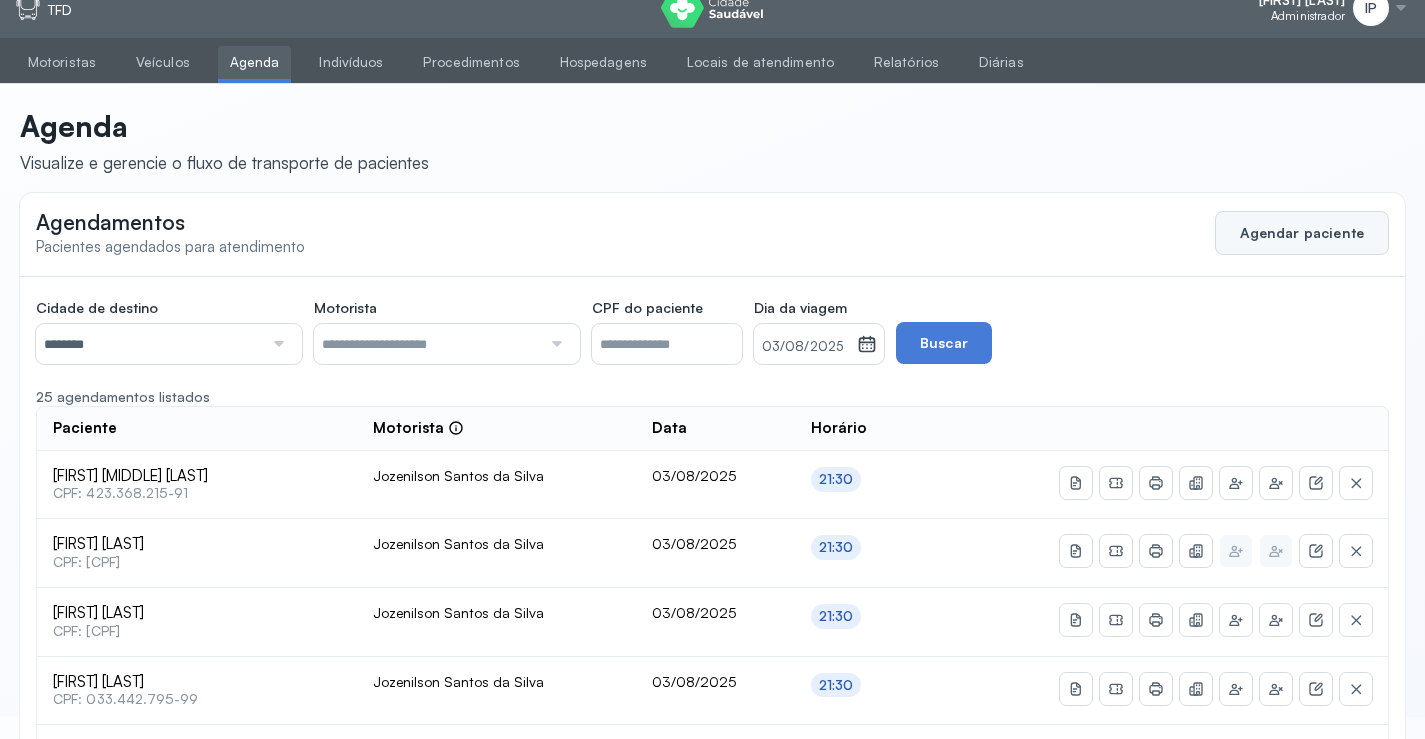 click on "Agendar paciente" 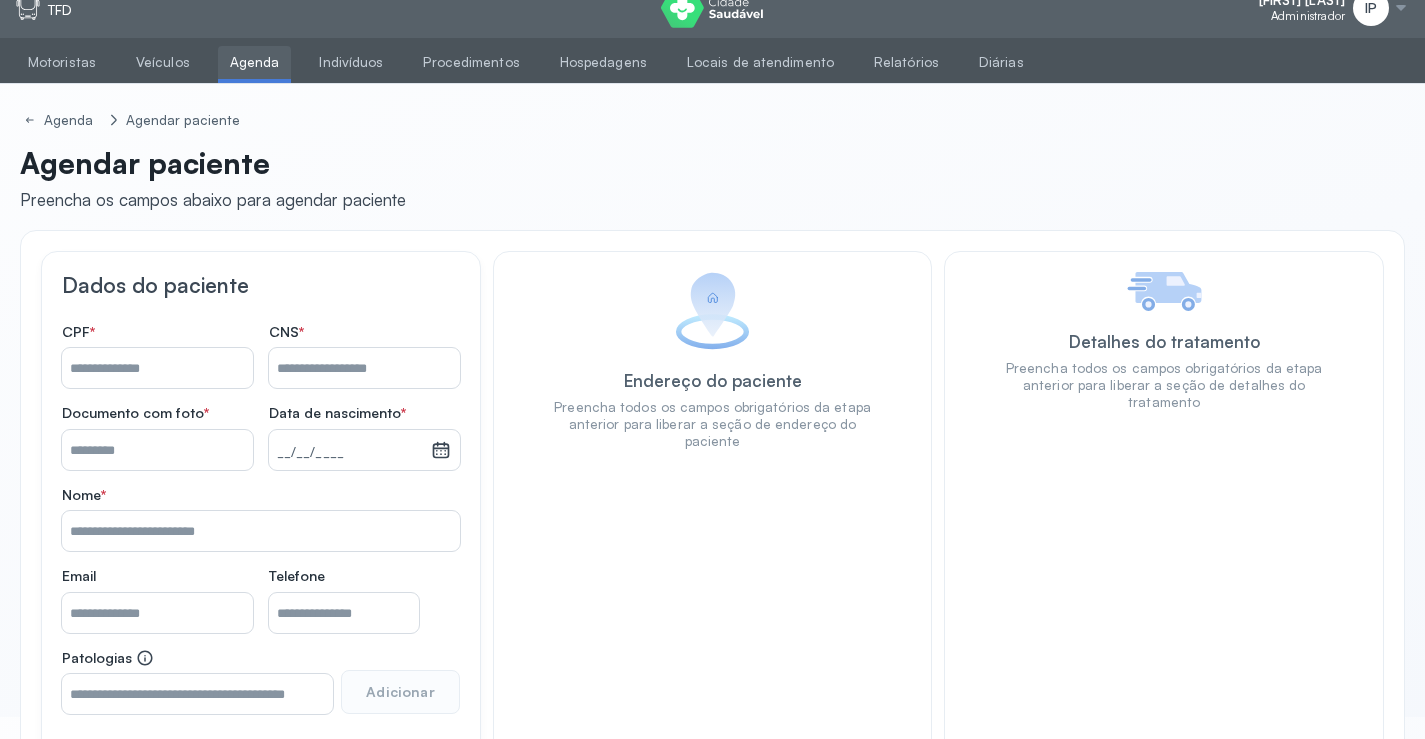 click on "Nome   *" at bounding box center [157, 368] 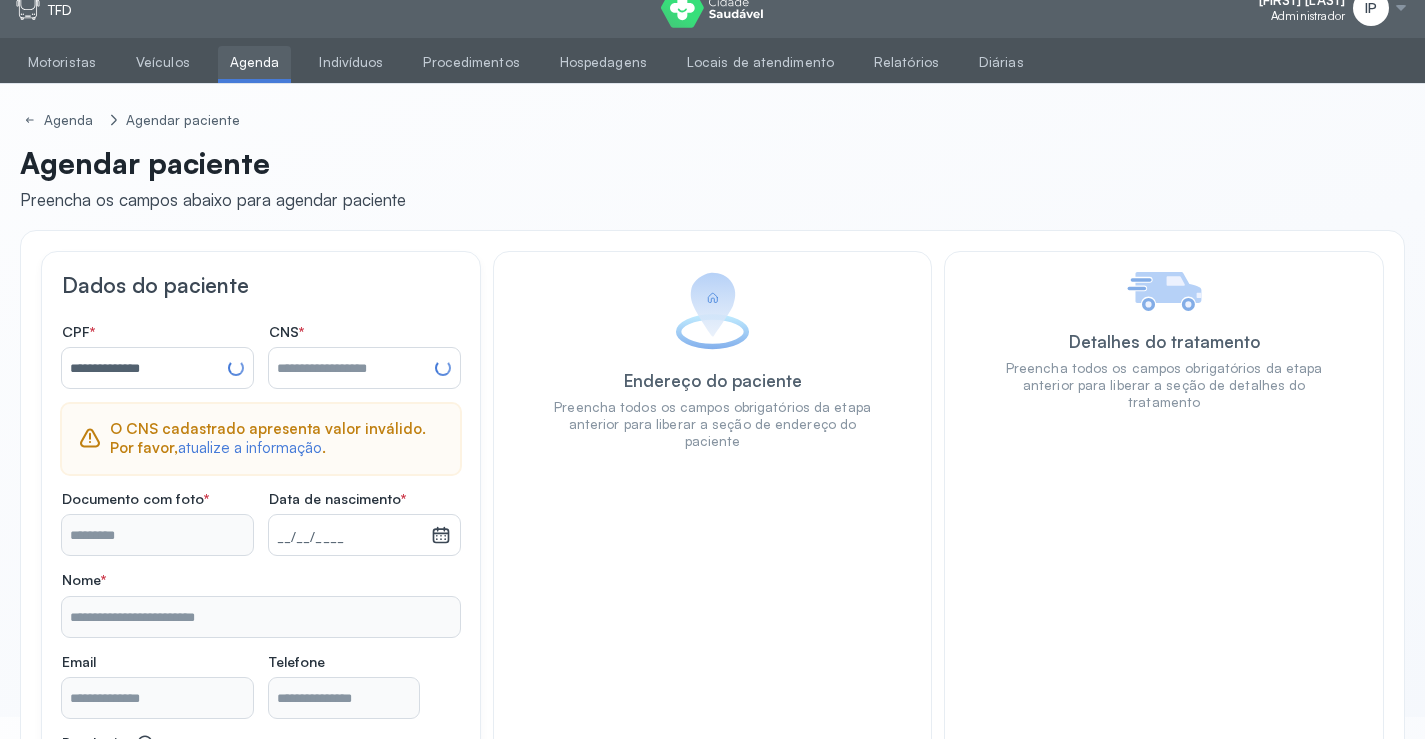 type on "**********" 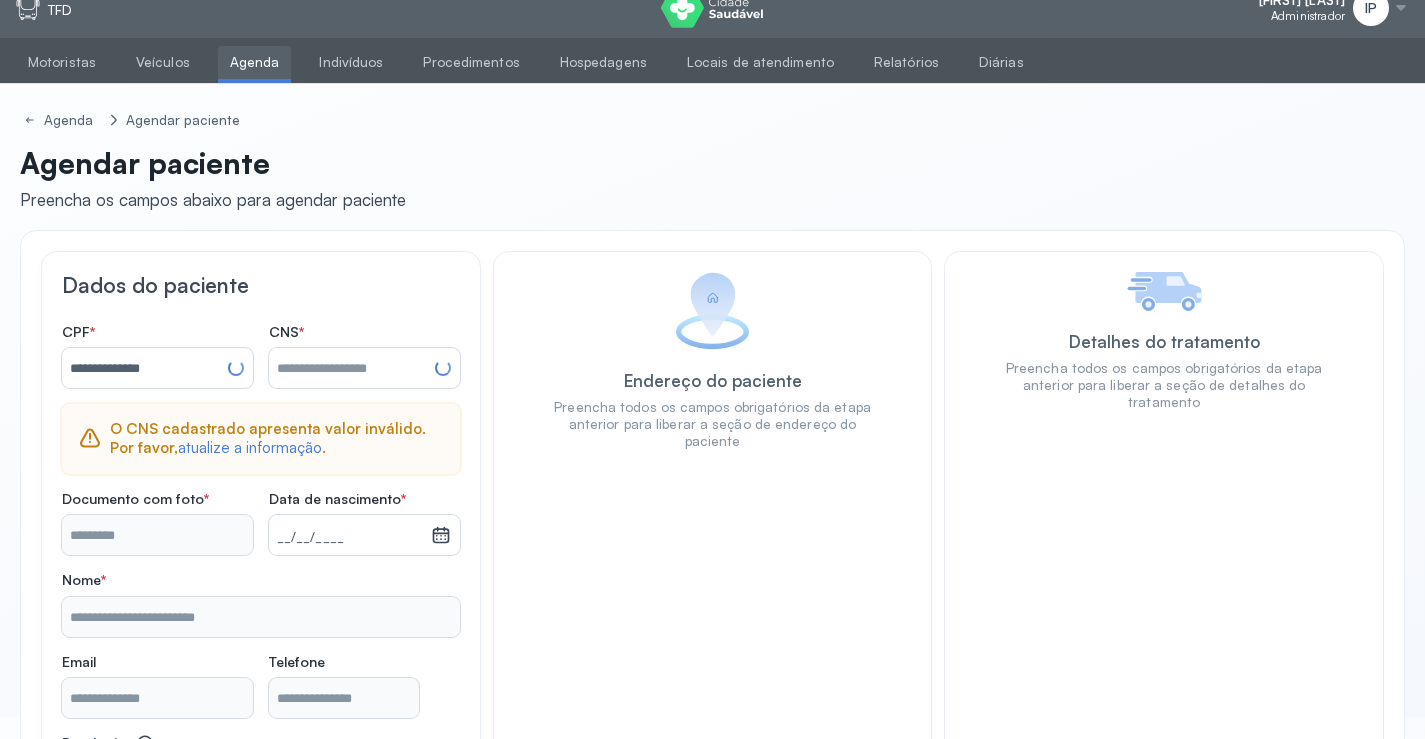 type on "**********" 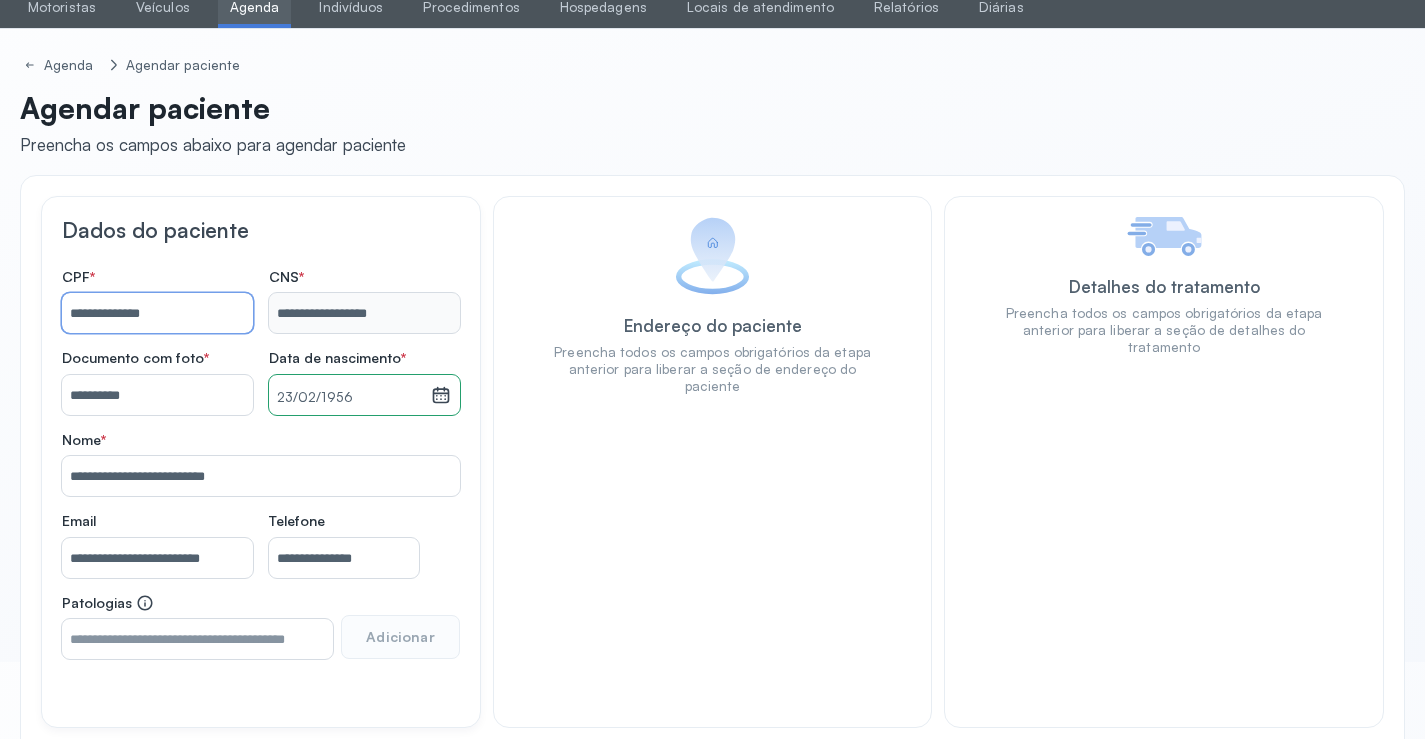 scroll, scrollTop: 171, scrollLeft: 0, axis: vertical 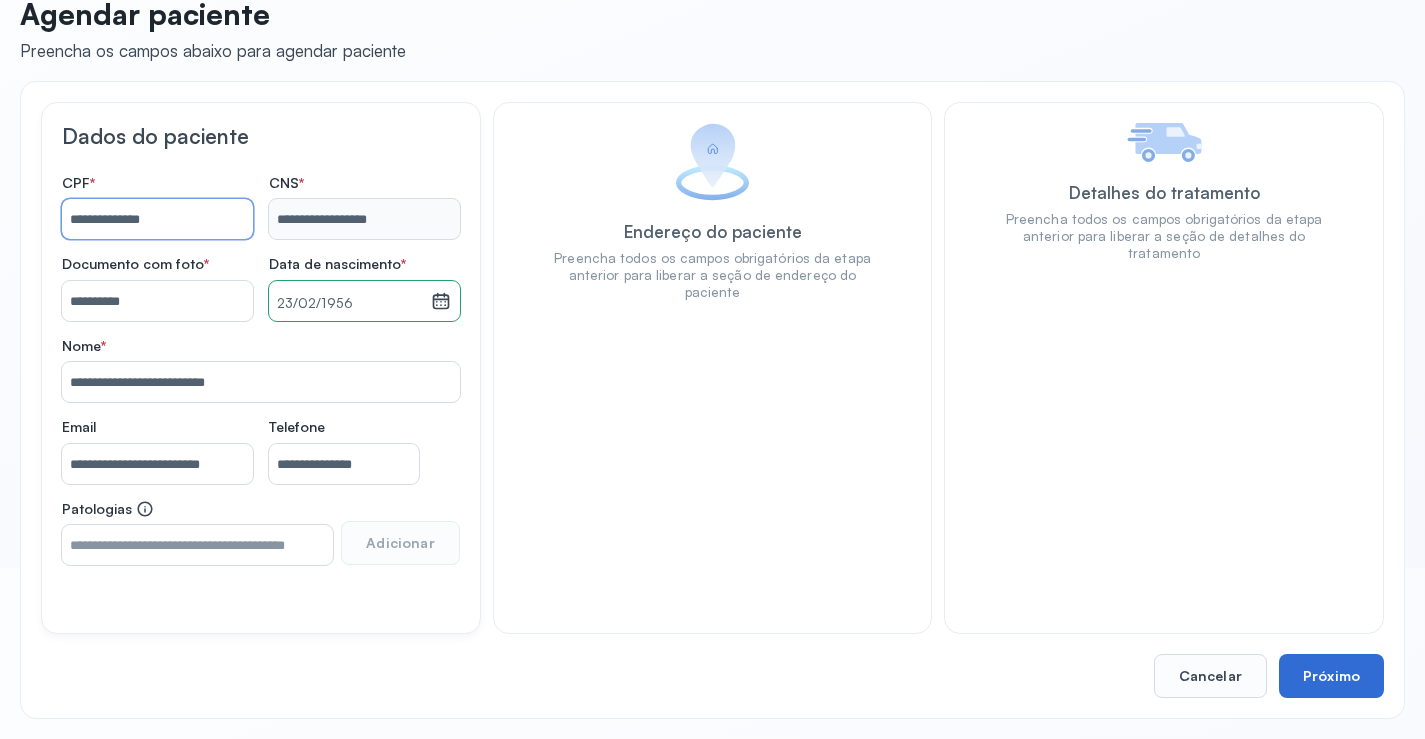 type on "**********" 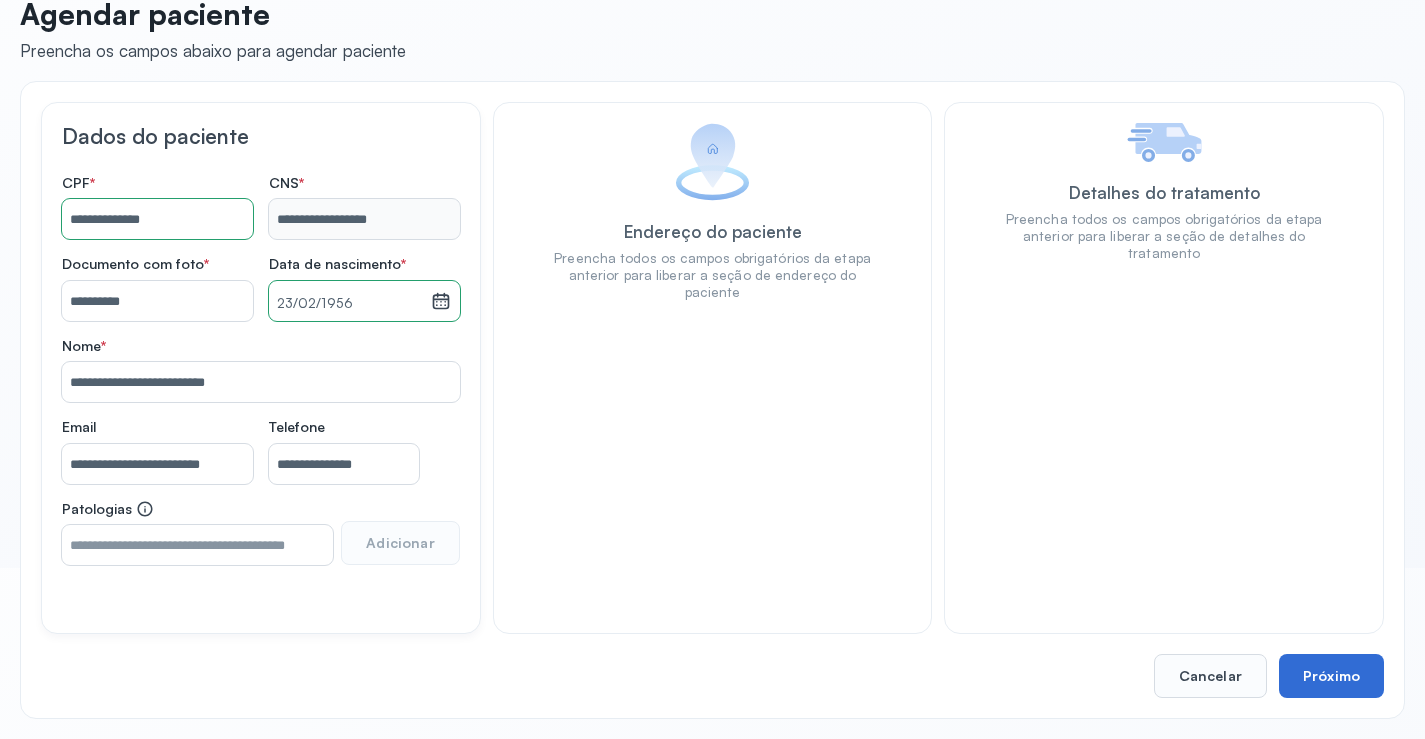 click on "Próximo" at bounding box center [1331, 676] 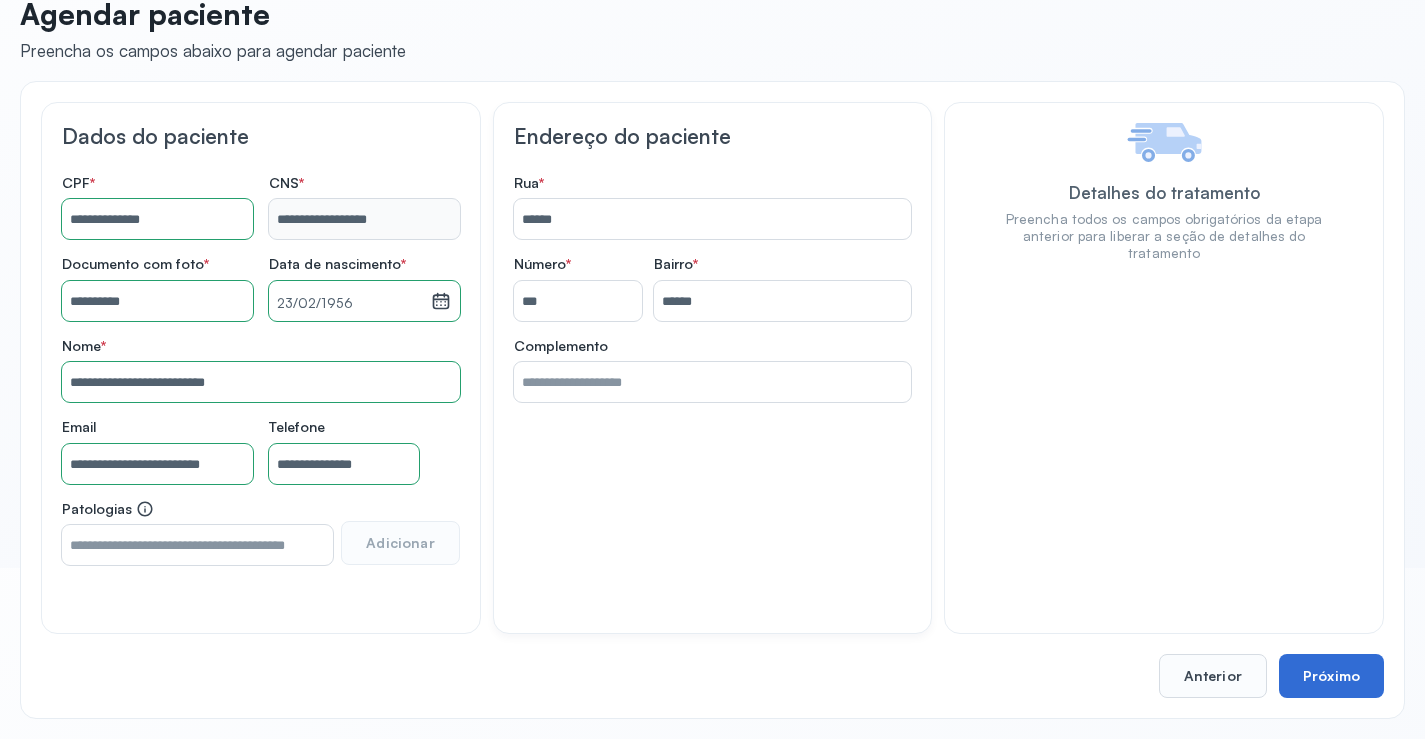 click on "Próximo" at bounding box center (1331, 676) 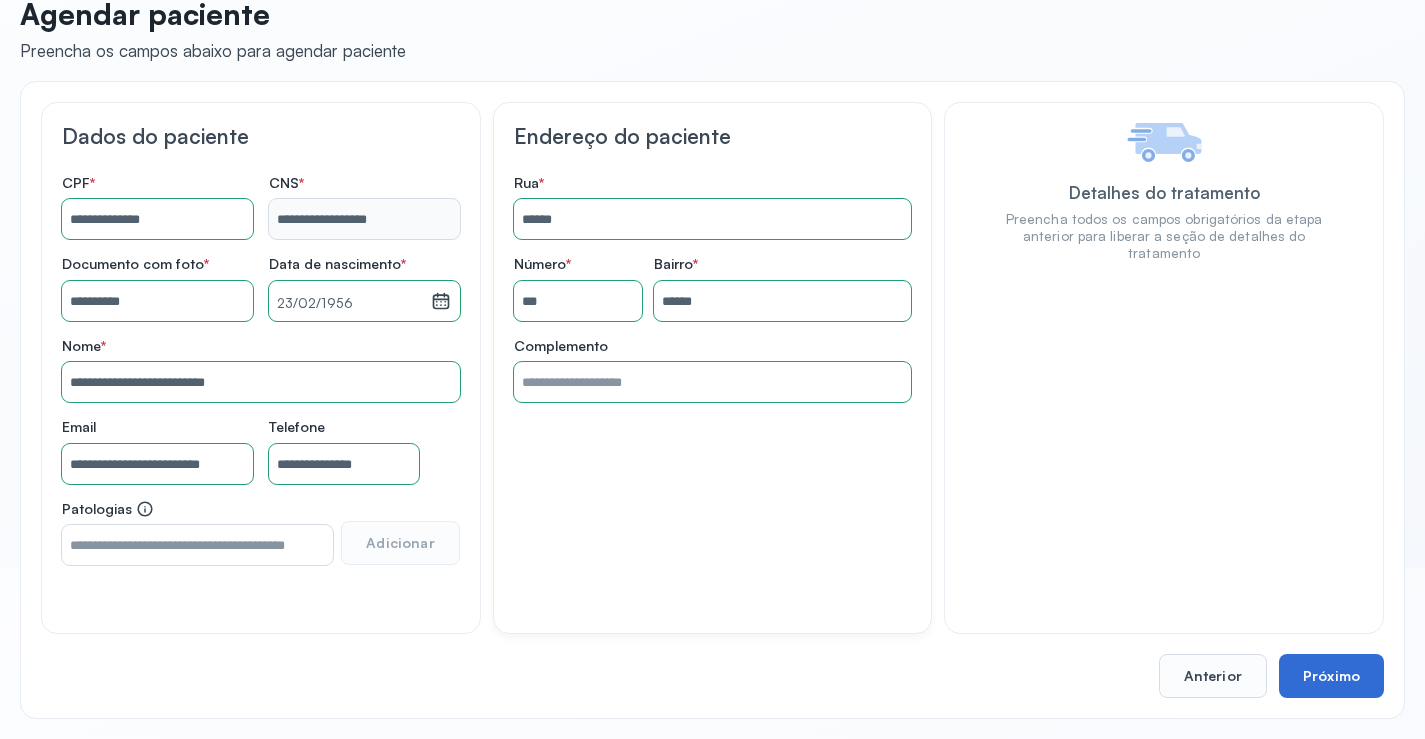 click on "Próximo" at bounding box center [1331, 676] 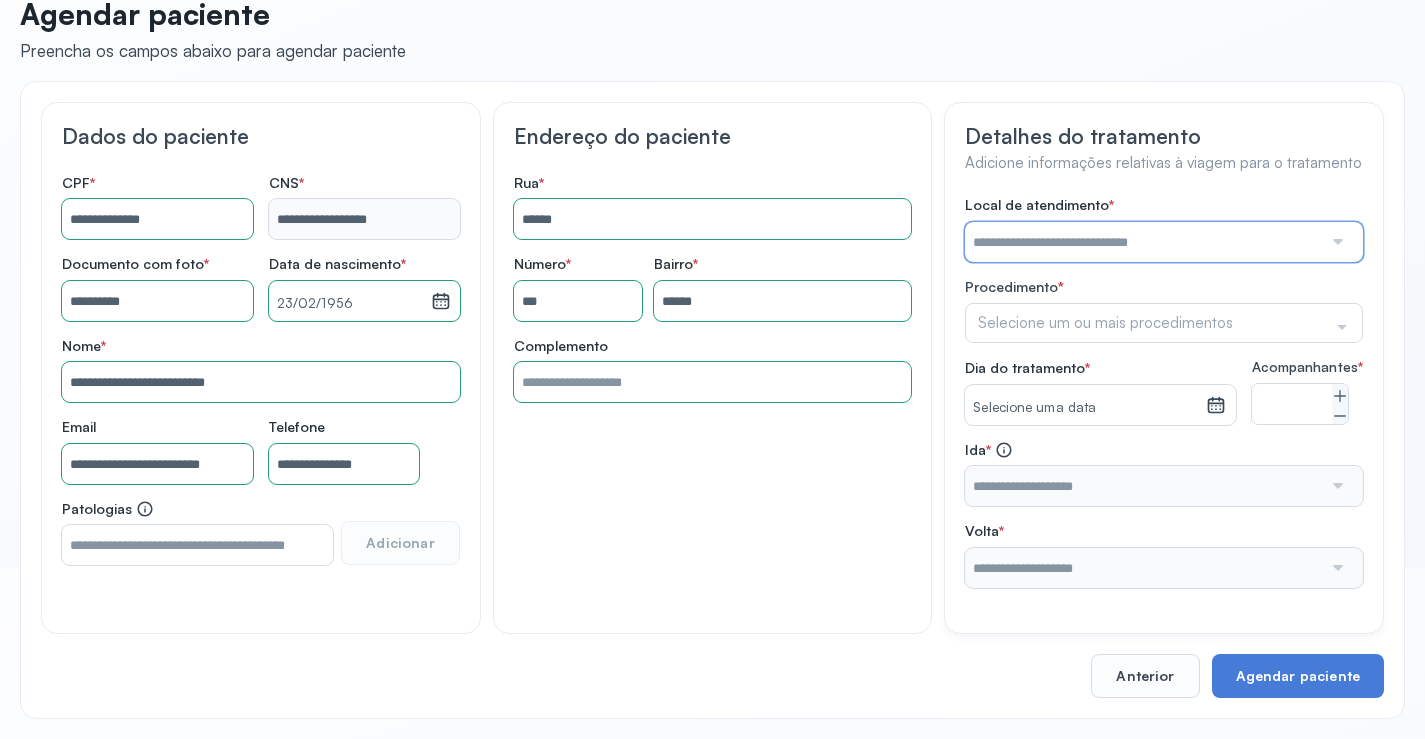 click at bounding box center [1143, 242] 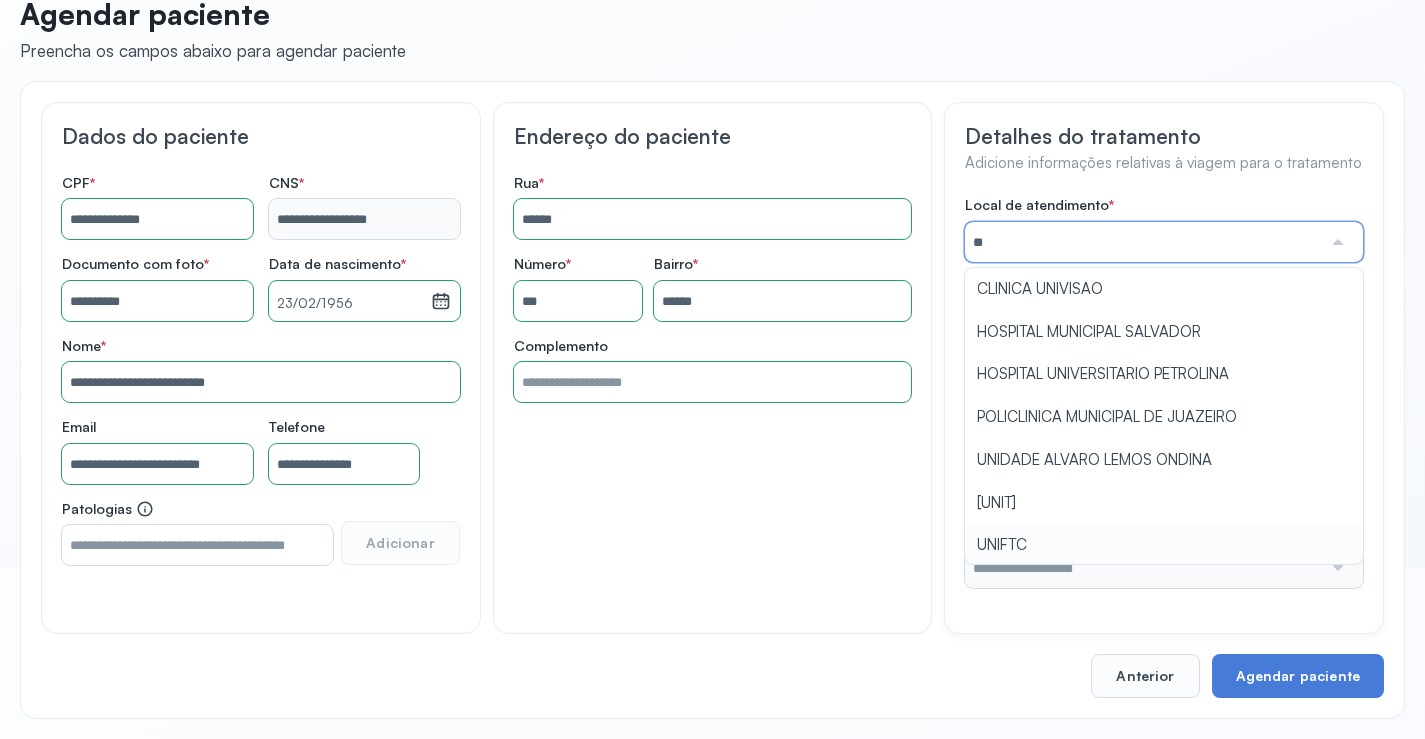 type on "*" 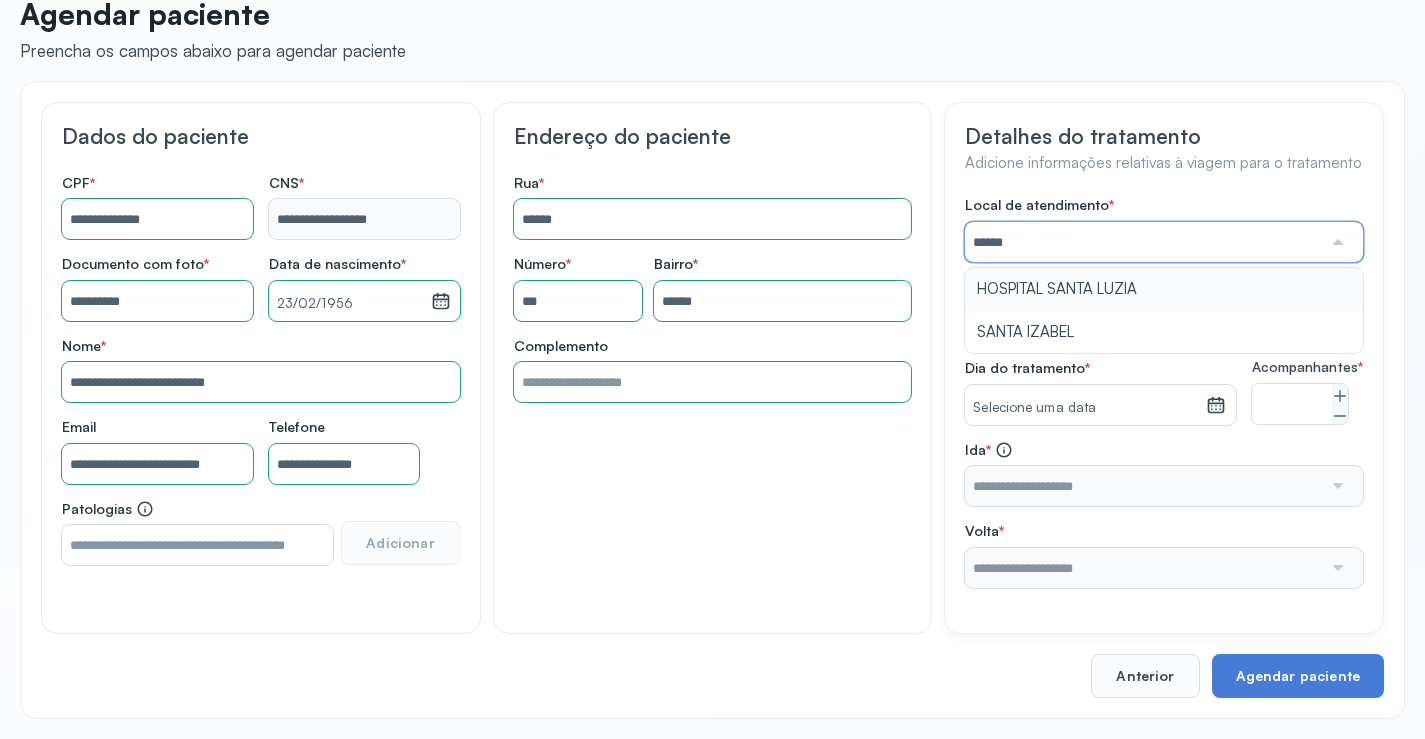 type on "**********" 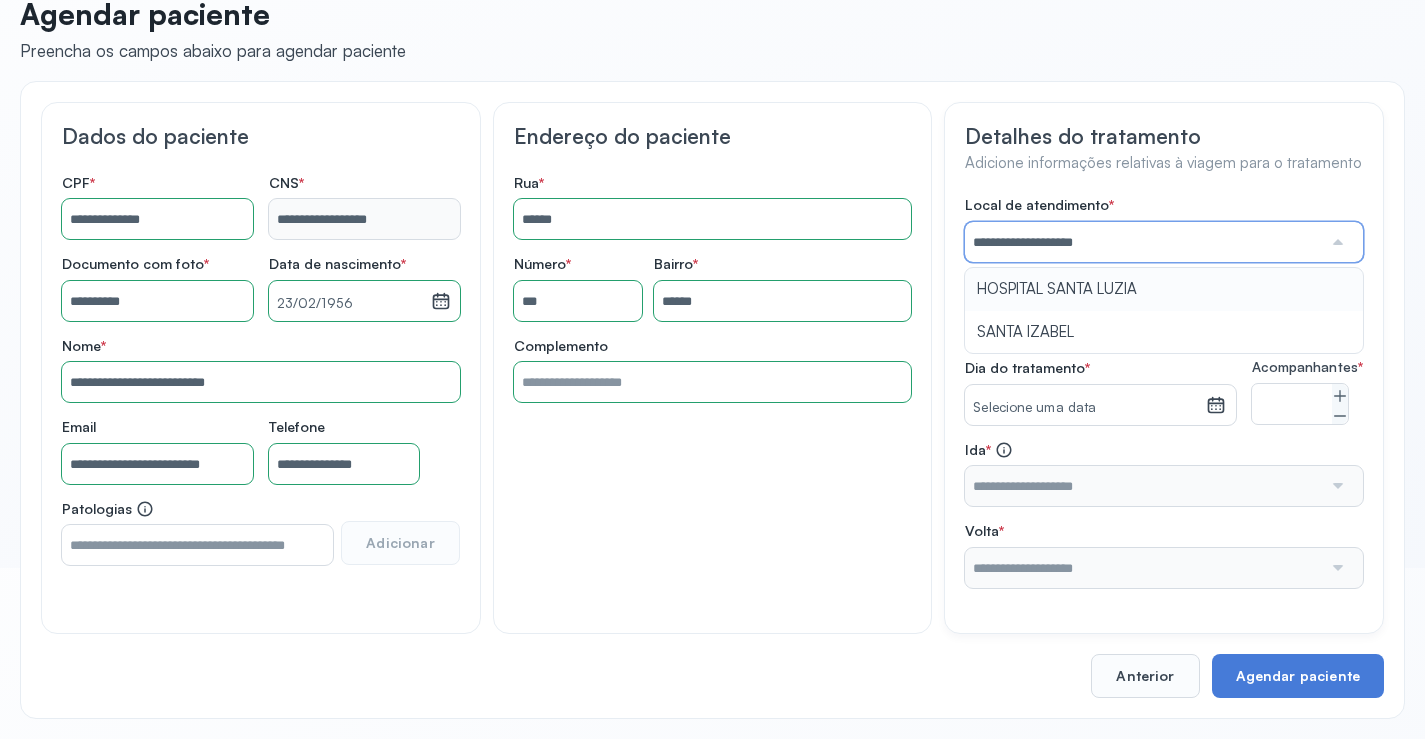 click on "**********" at bounding box center [1164, 392] 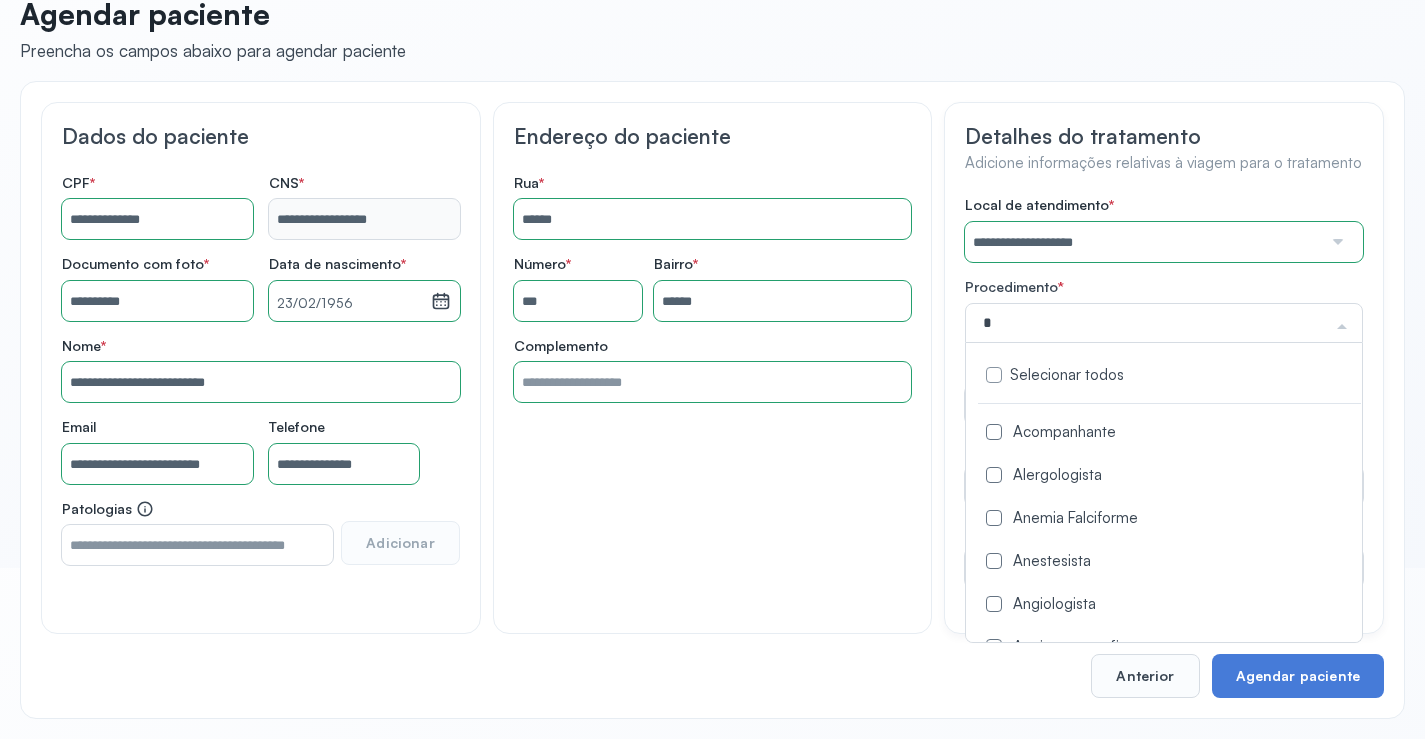 type on "**" 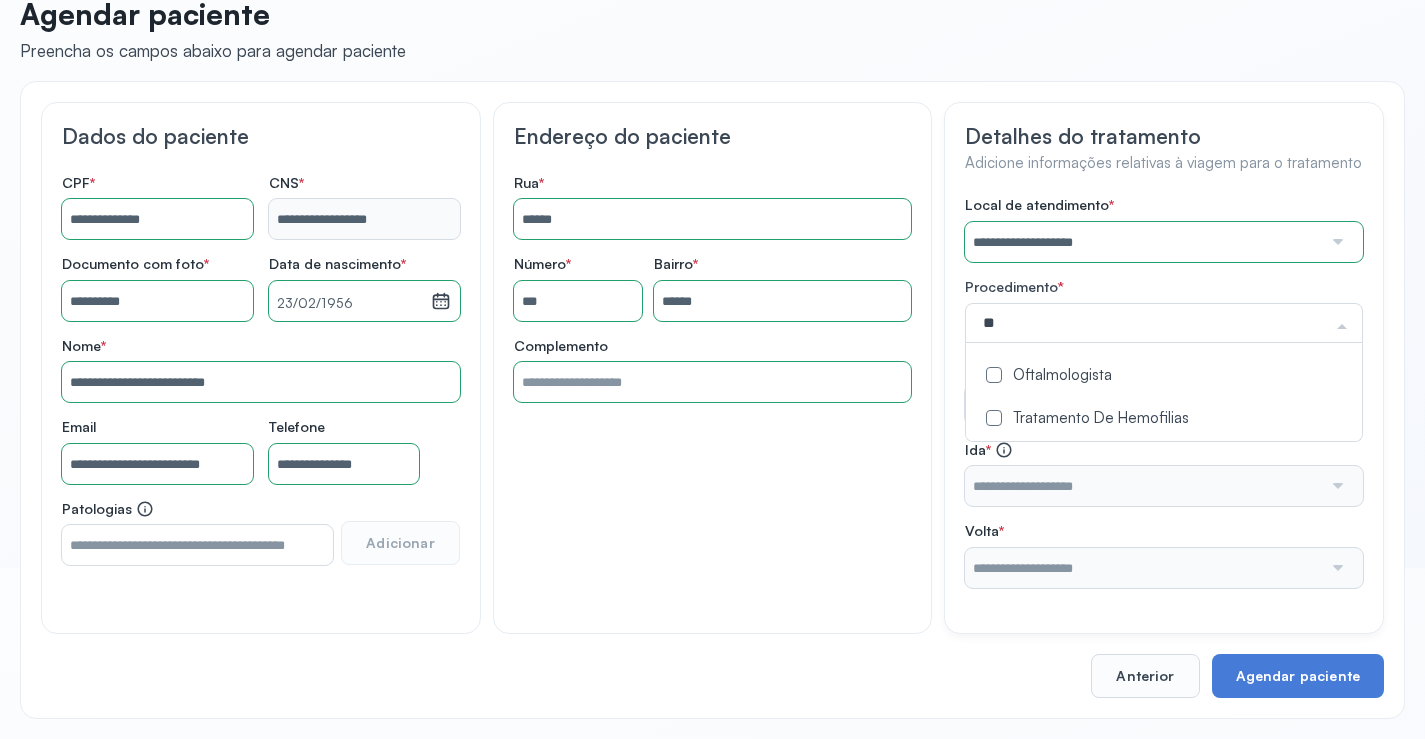 click on "Oftalmologista" 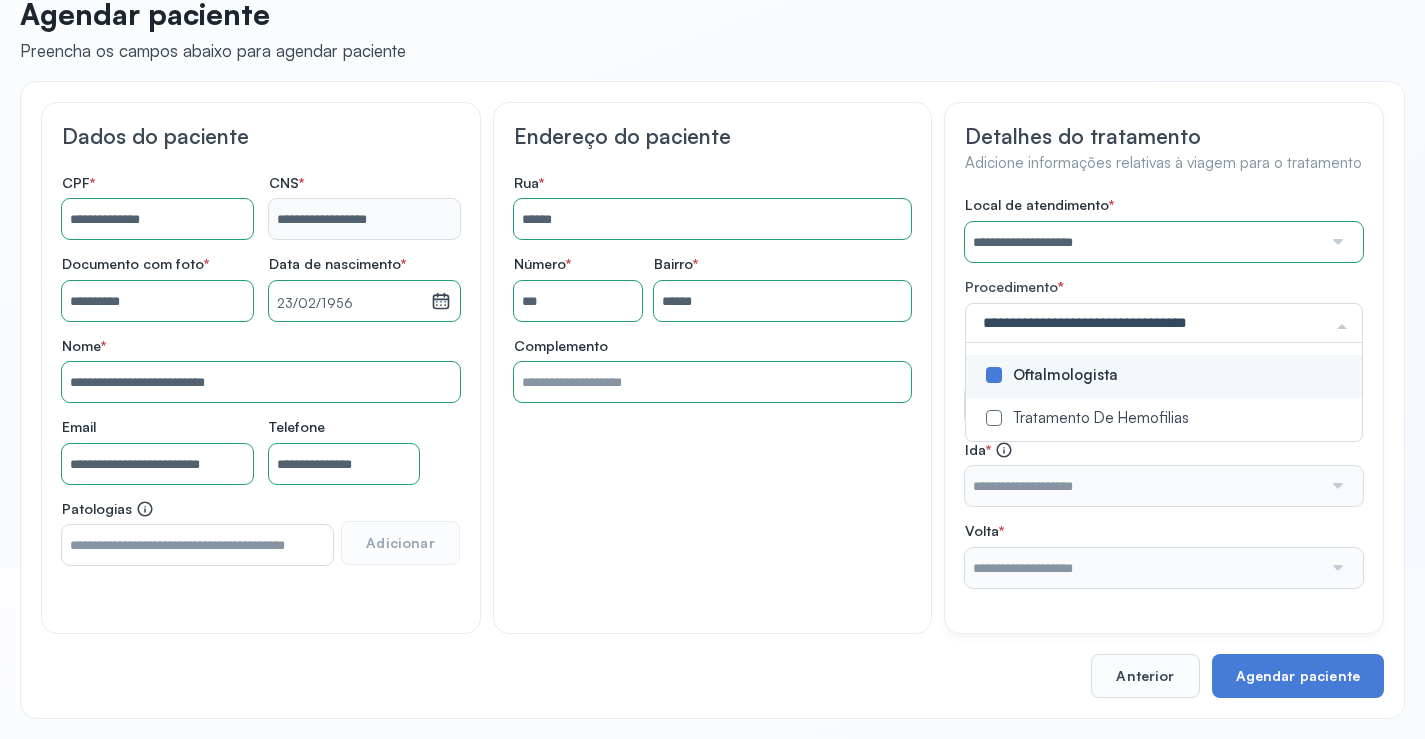 click on "**********" 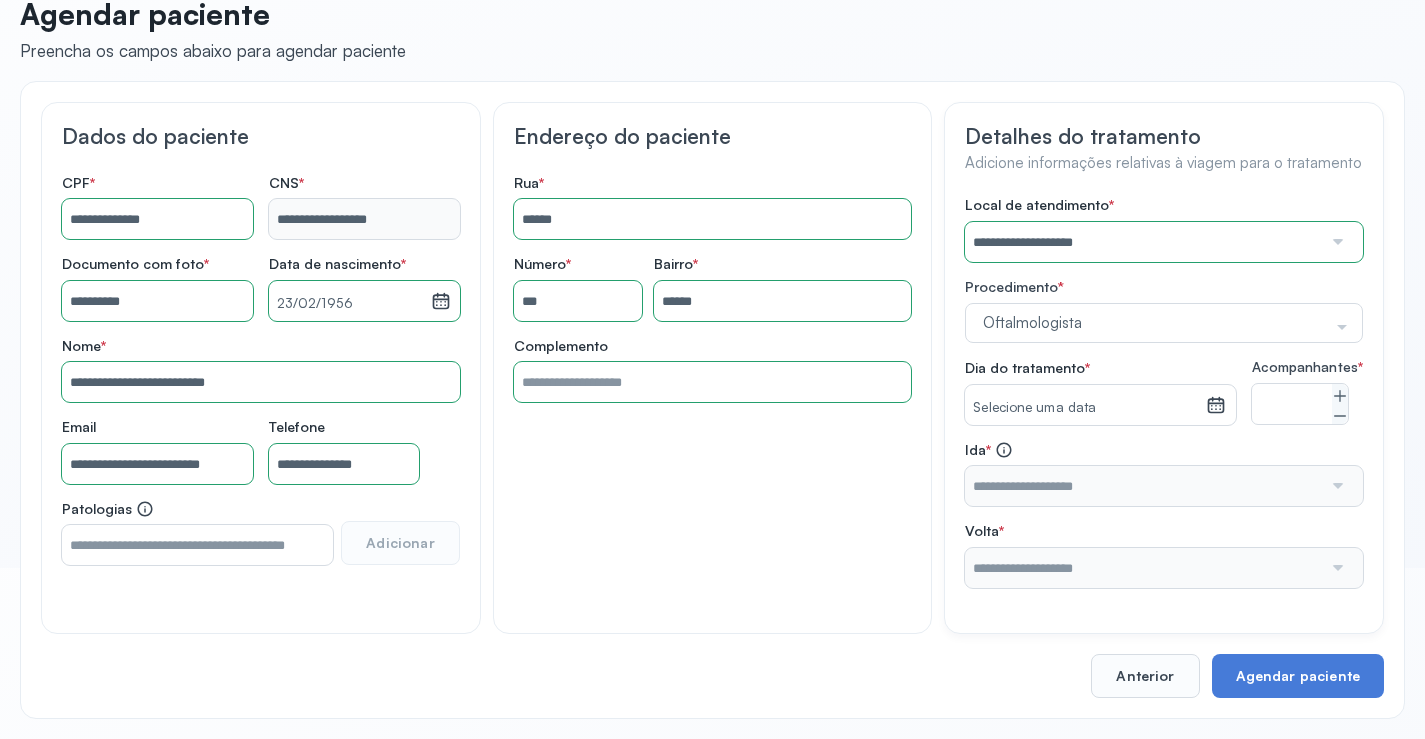 click on "Selecione uma data" at bounding box center [1085, 408] 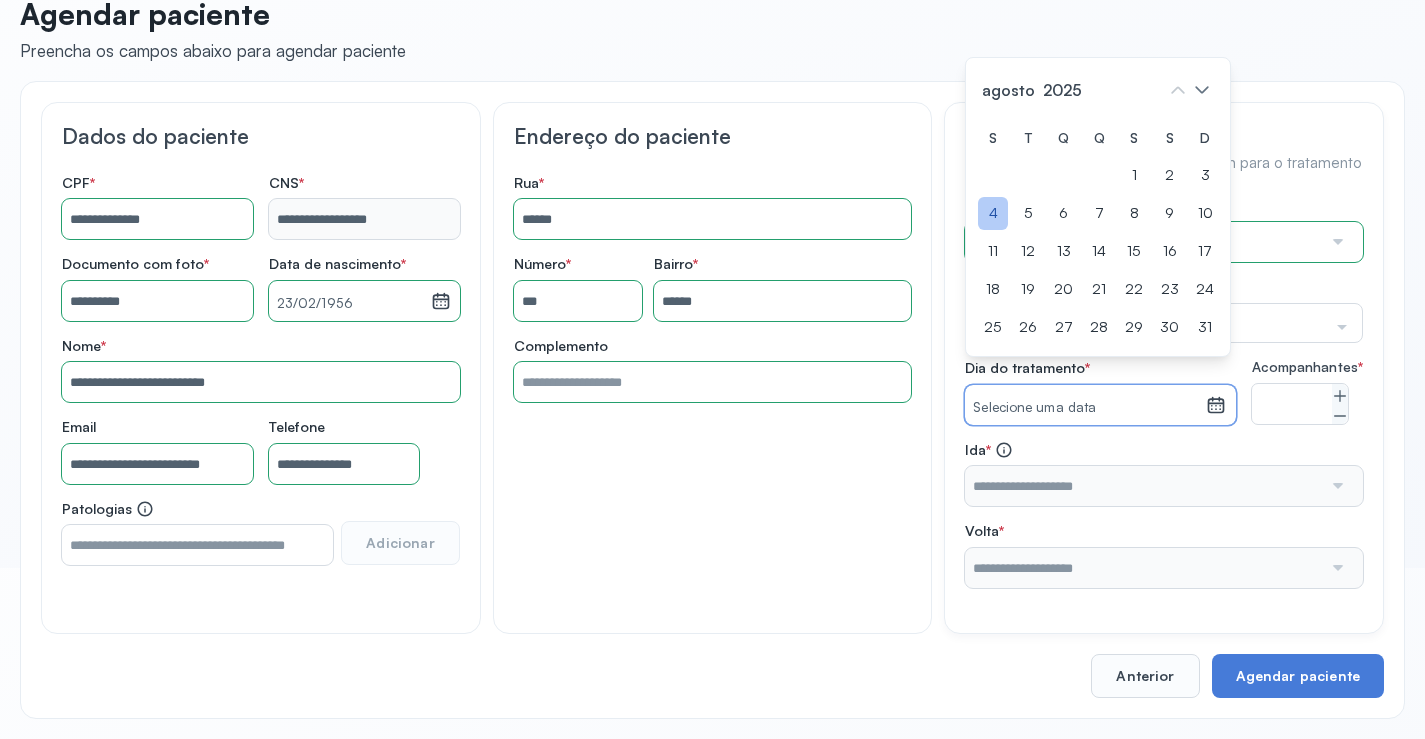 click on "4" 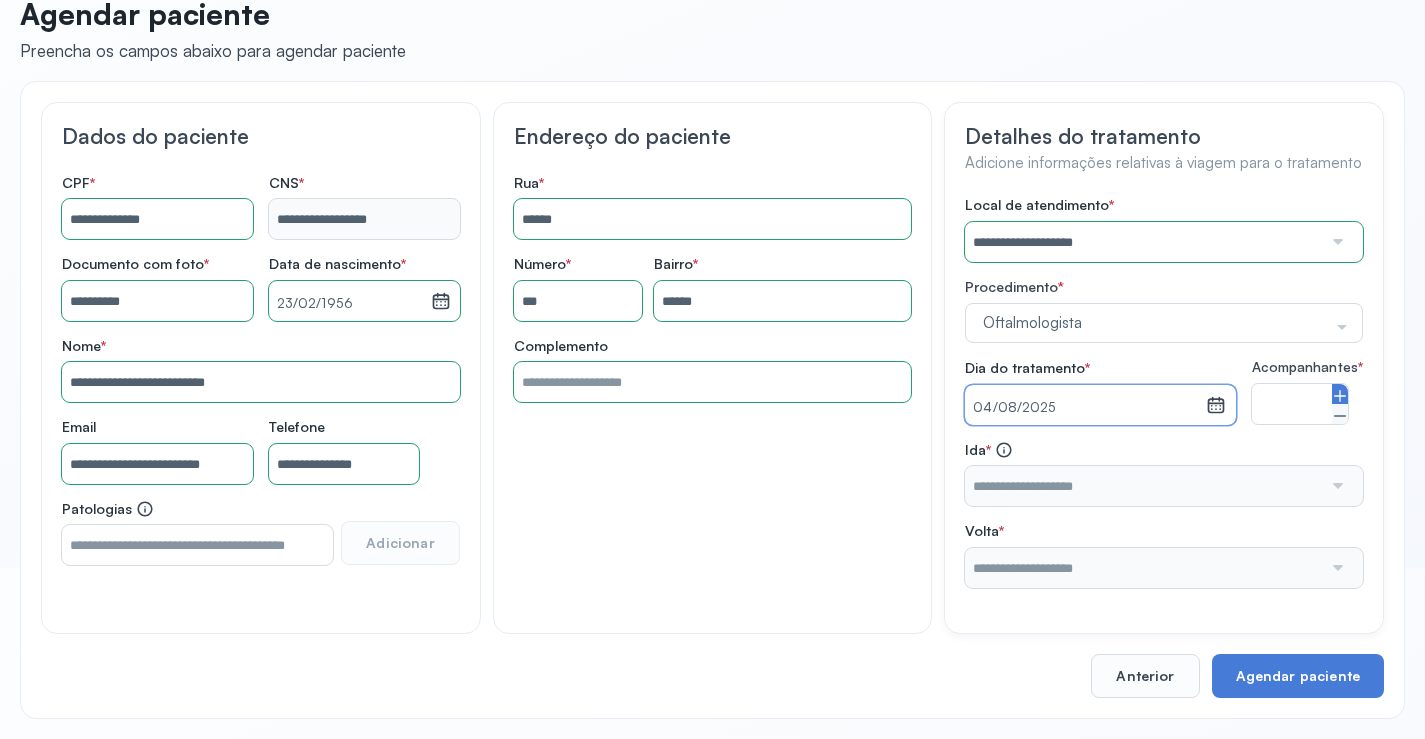 click at bounding box center (1340, 394) 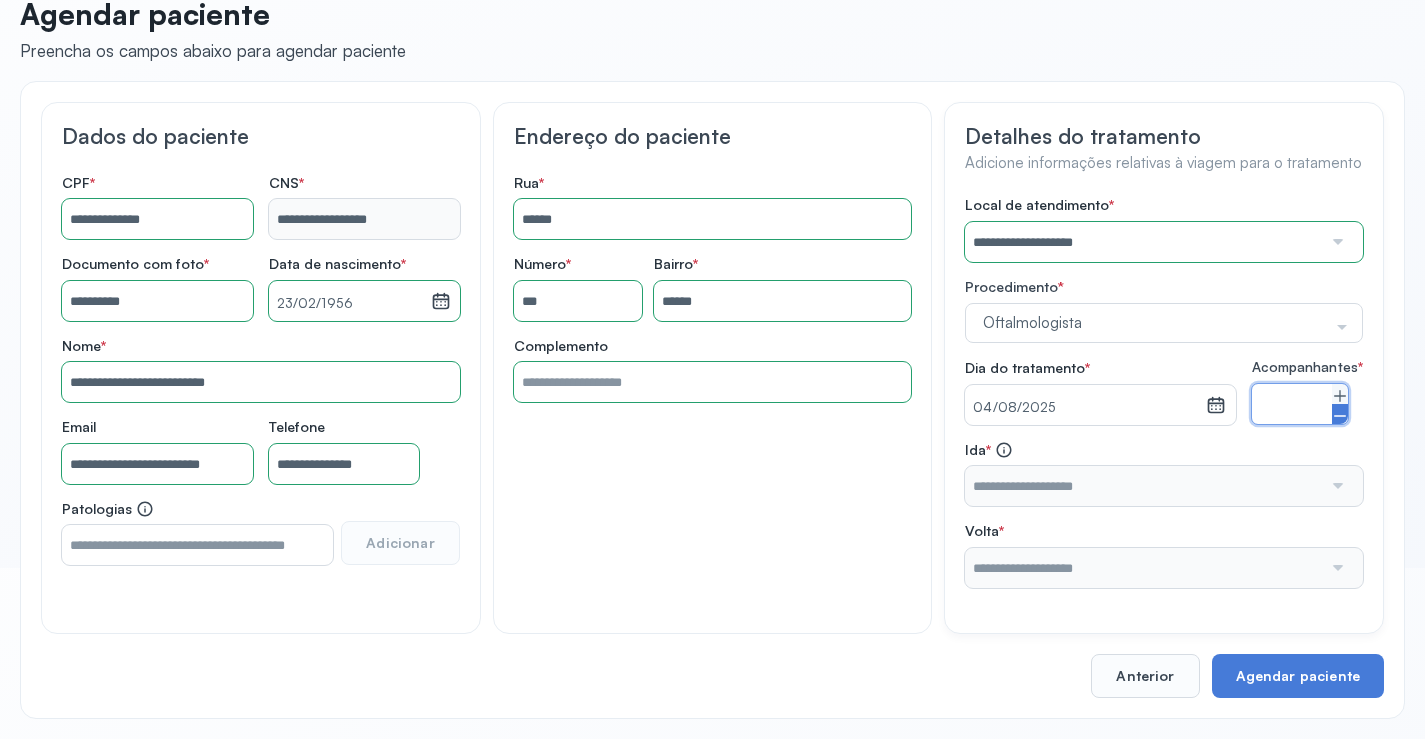 drag, startPoint x: 1336, startPoint y: 442, endPoint x: 1340, endPoint y: 432, distance: 10.770329 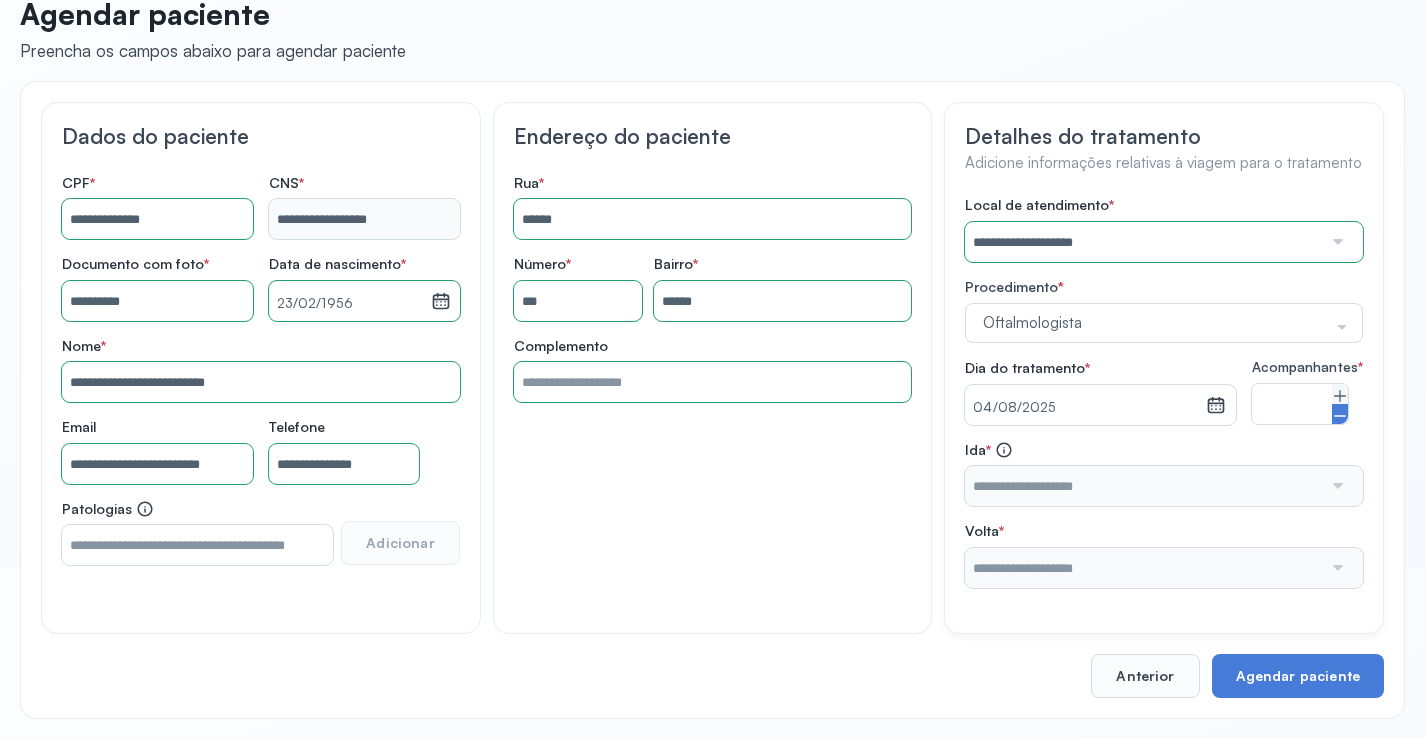 click on "**********" at bounding box center [1164, 392] 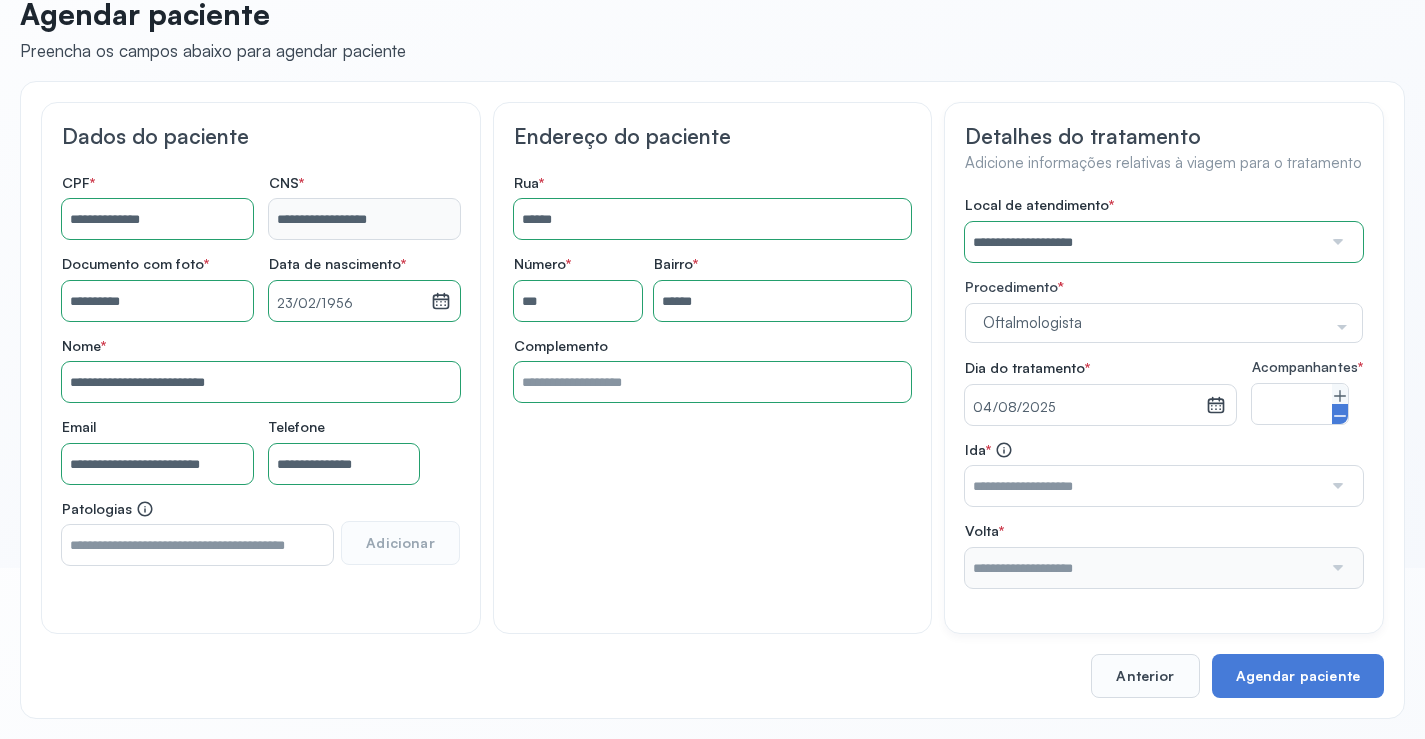 click 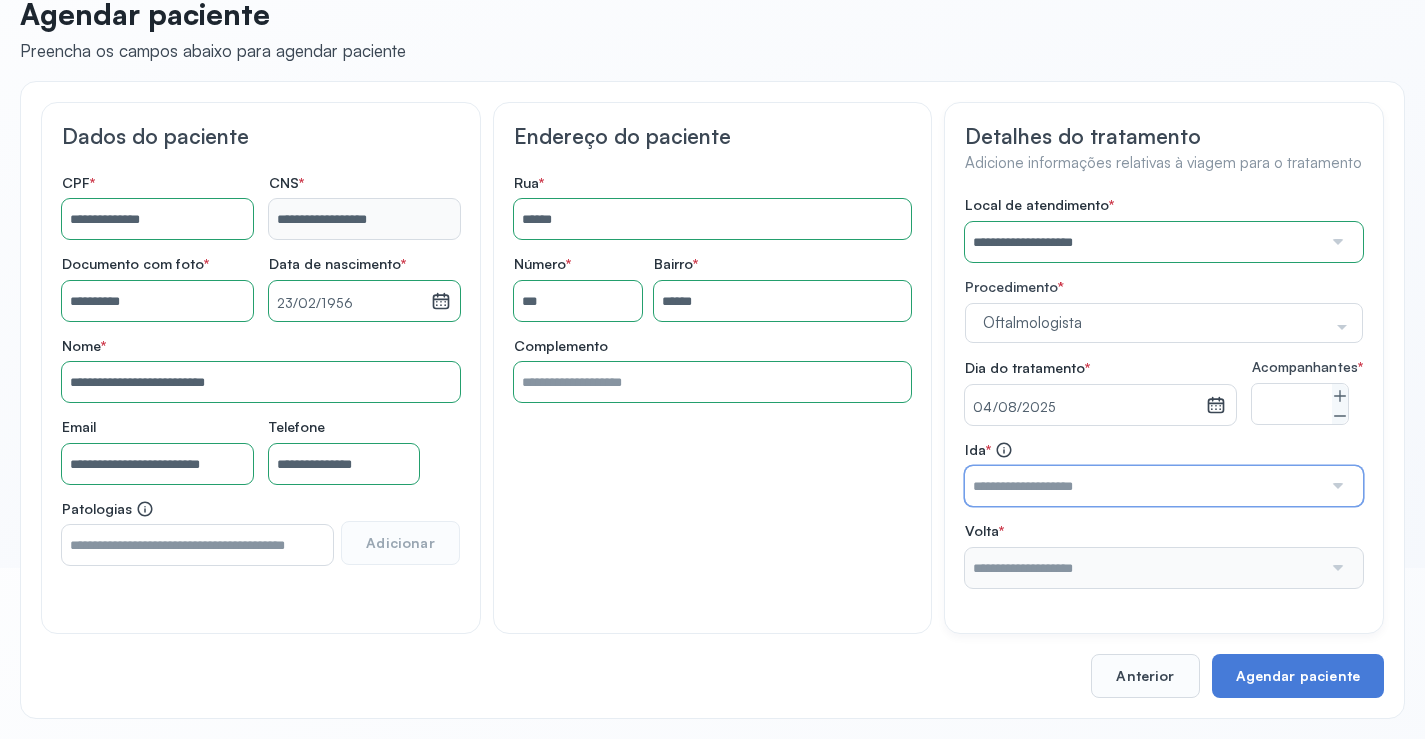click at bounding box center [1143, 486] 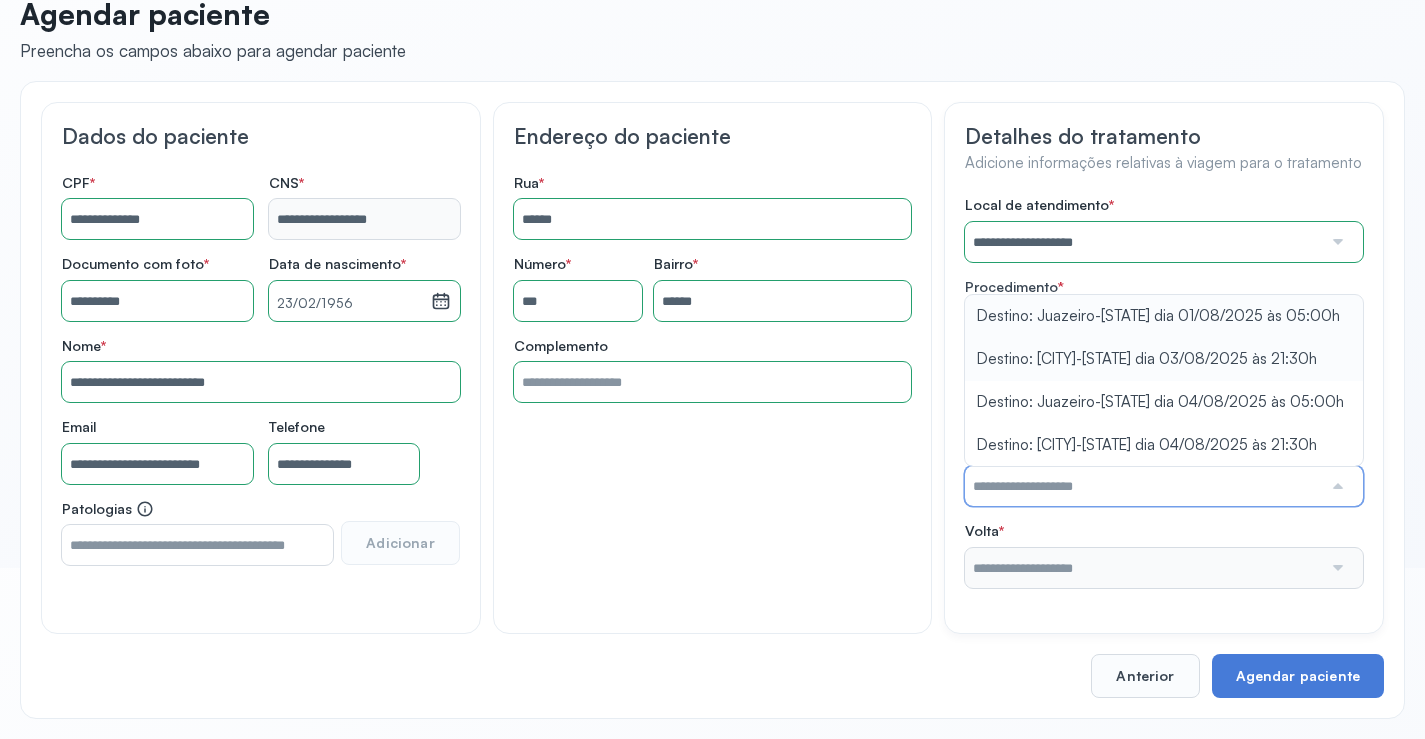 type on "**********" 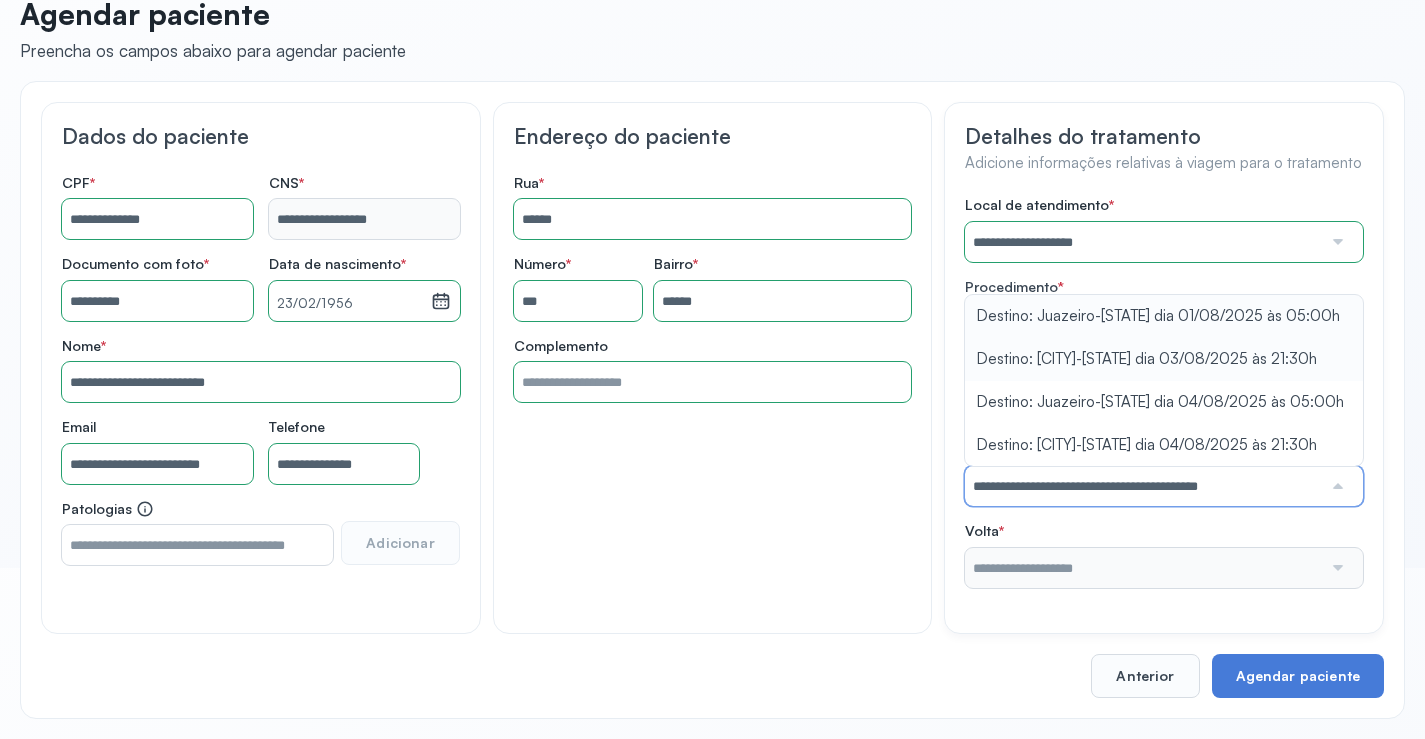click on "**********" at bounding box center [1164, 392] 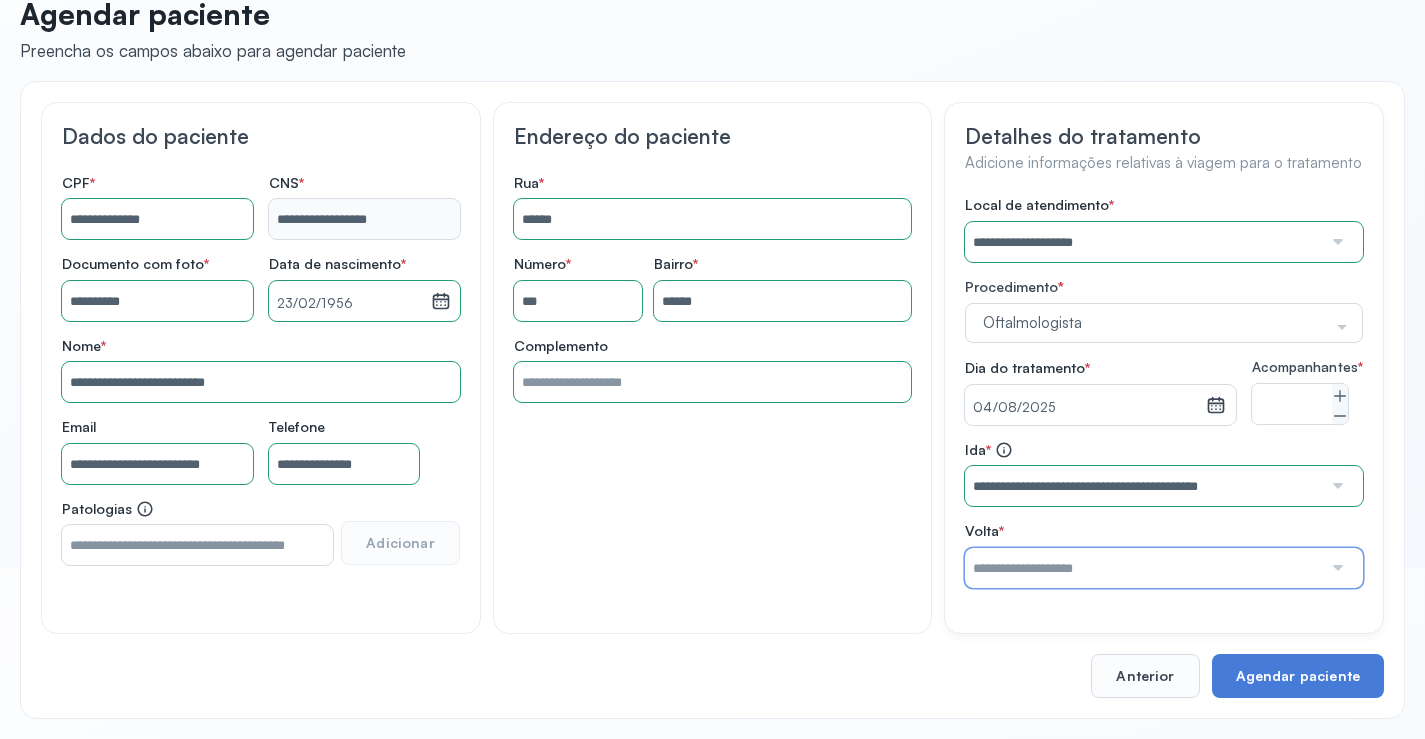 drag, startPoint x: 1123, startPoint y: 585, endPoint x: 1128, endPoint y: 549, distance: 36.345562 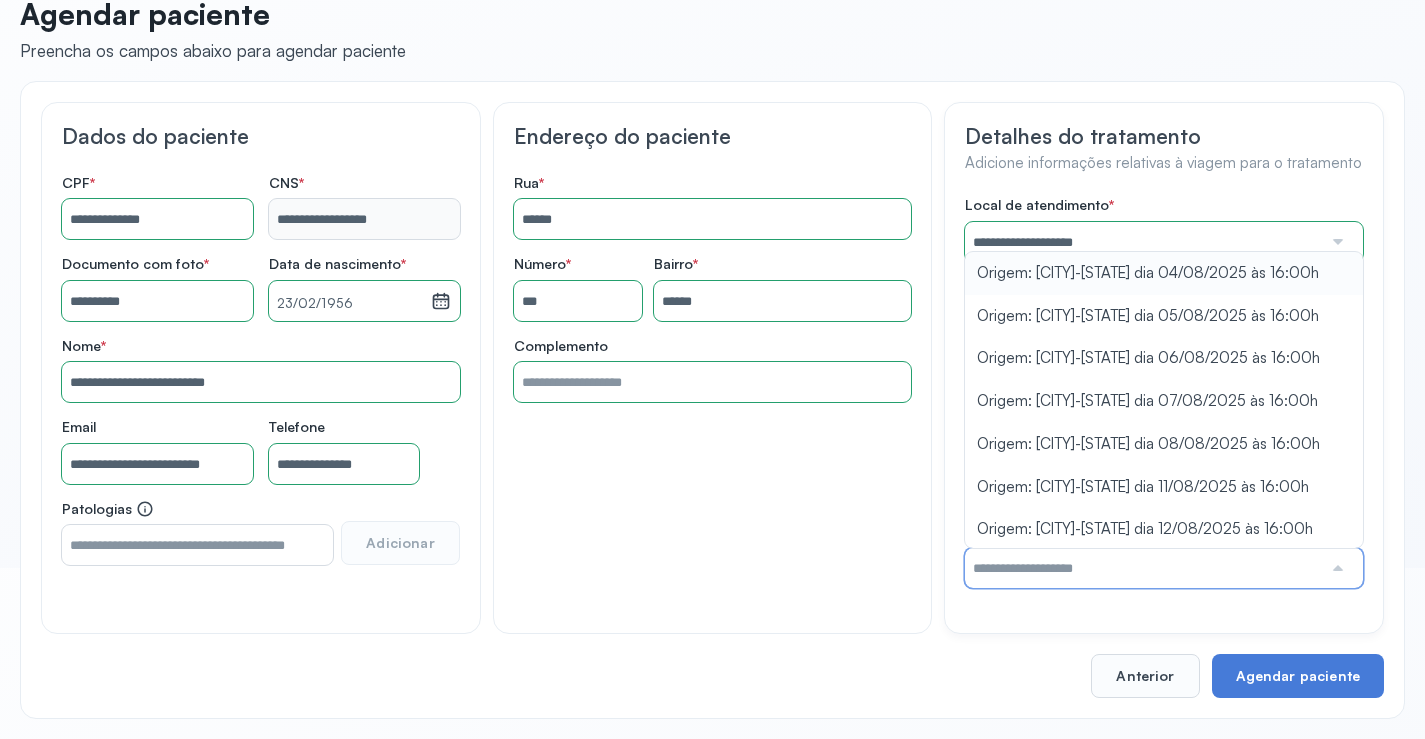 type on "**********" 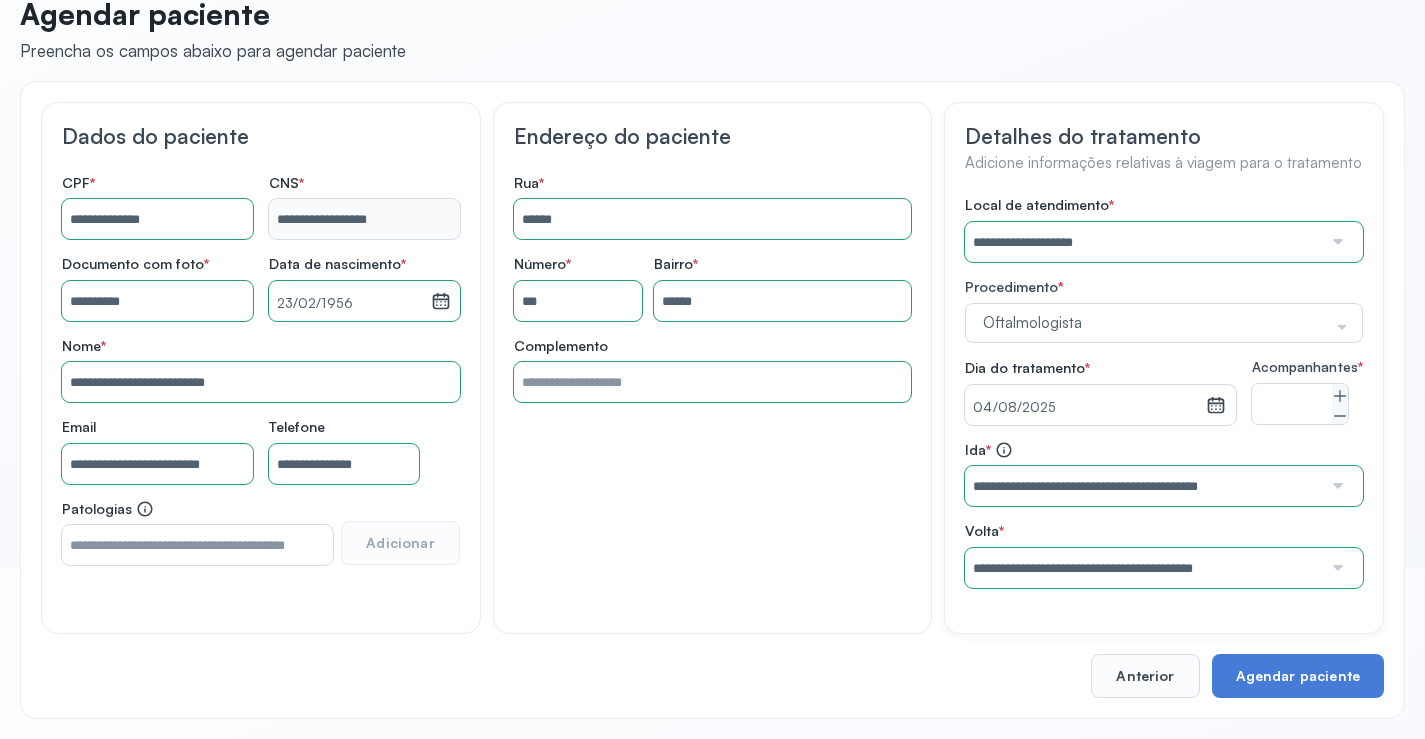 click on "**********" at bounding box center (1164, 392) 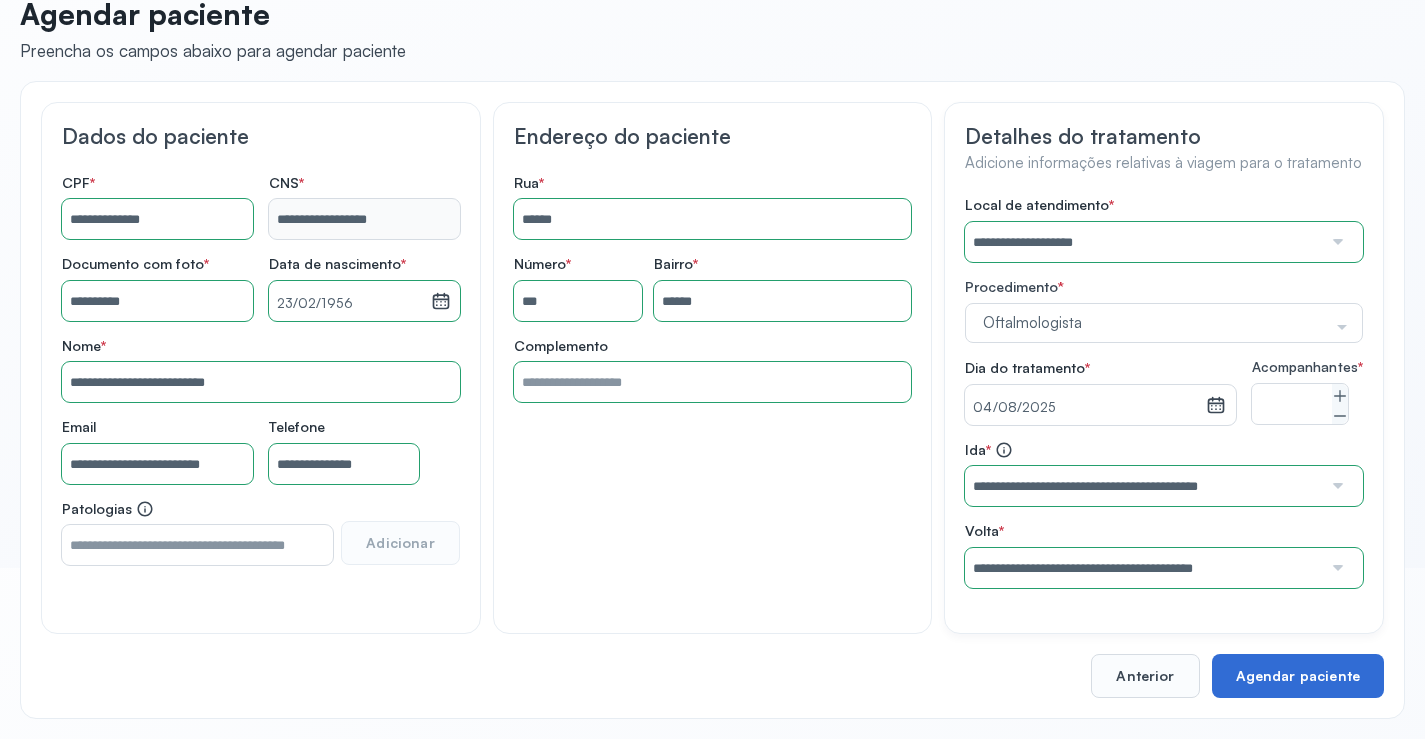 click on "Agendar paciente" at bounding box center [1298, 676] 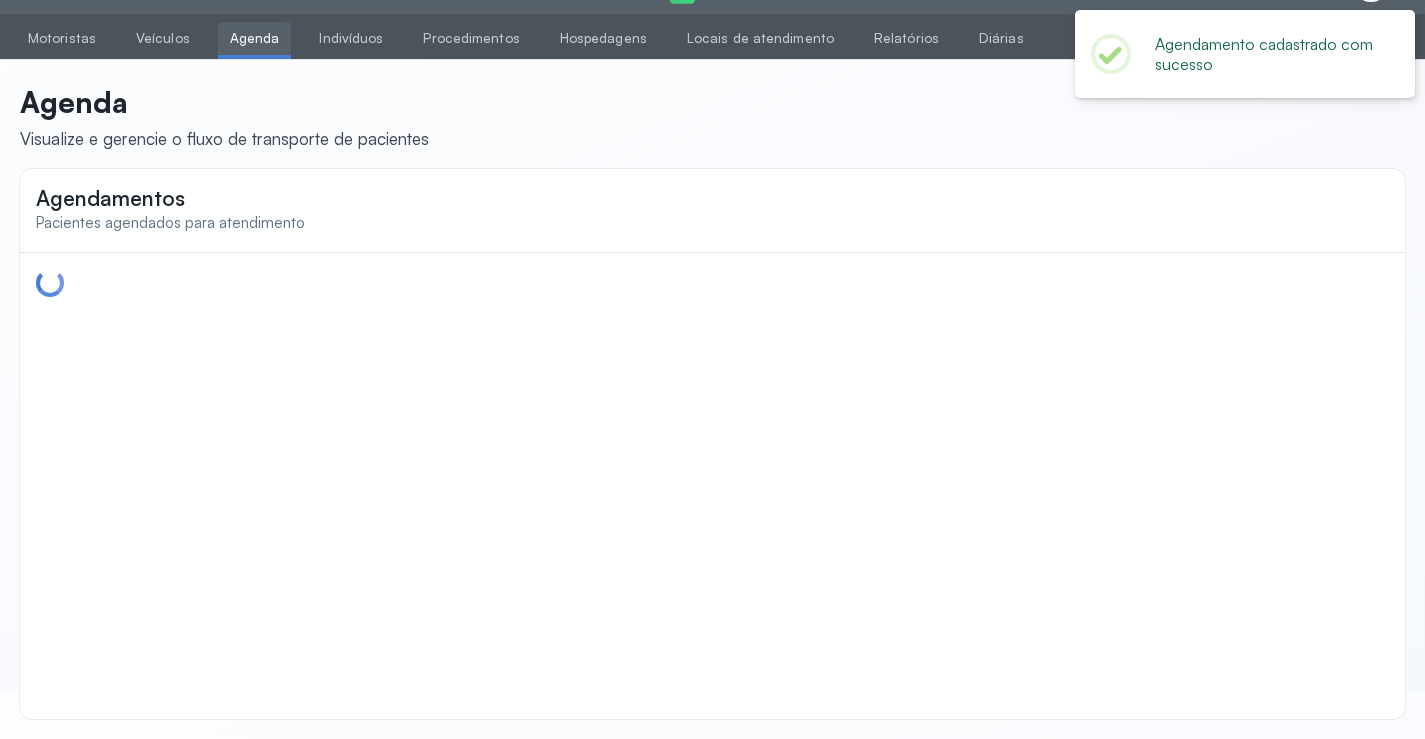 scroll, scrollTop: 22, scrollLeft: 0, axis: vertical 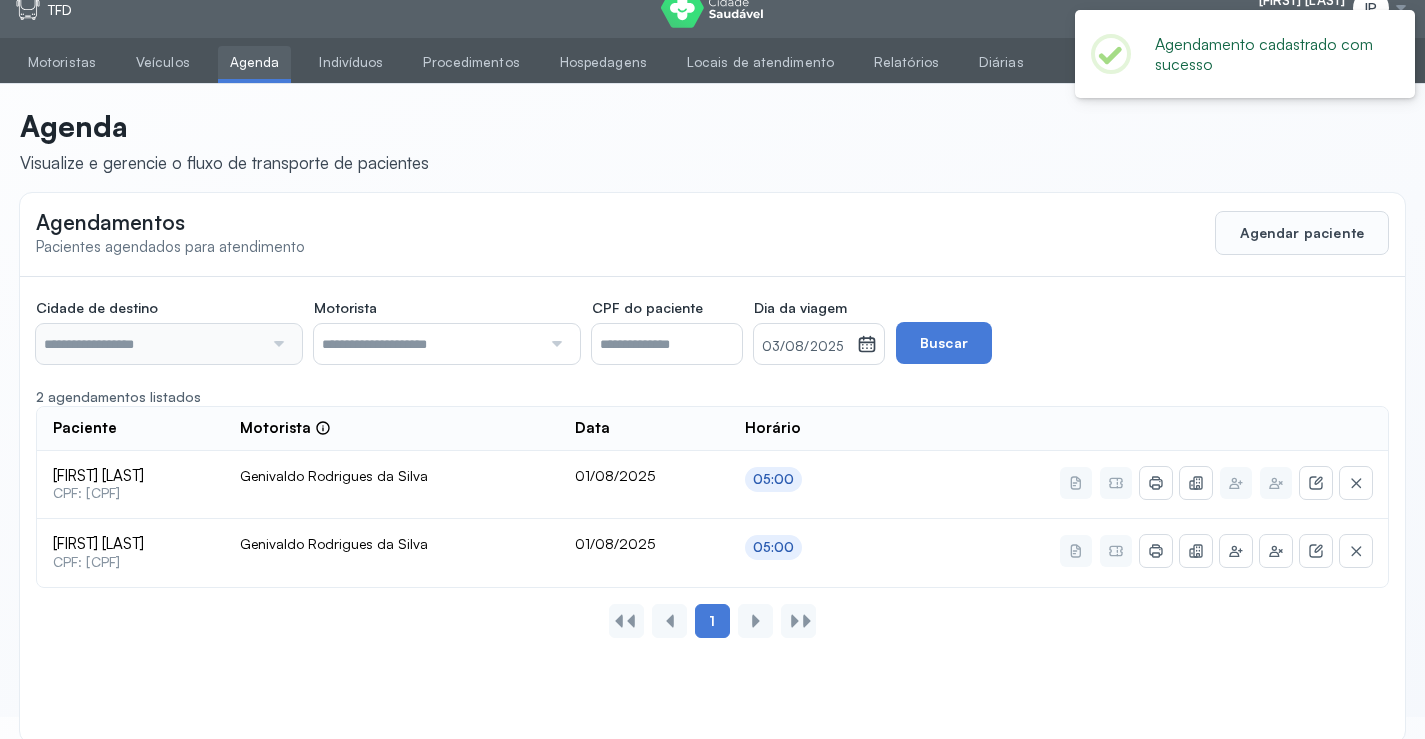 type on "********" 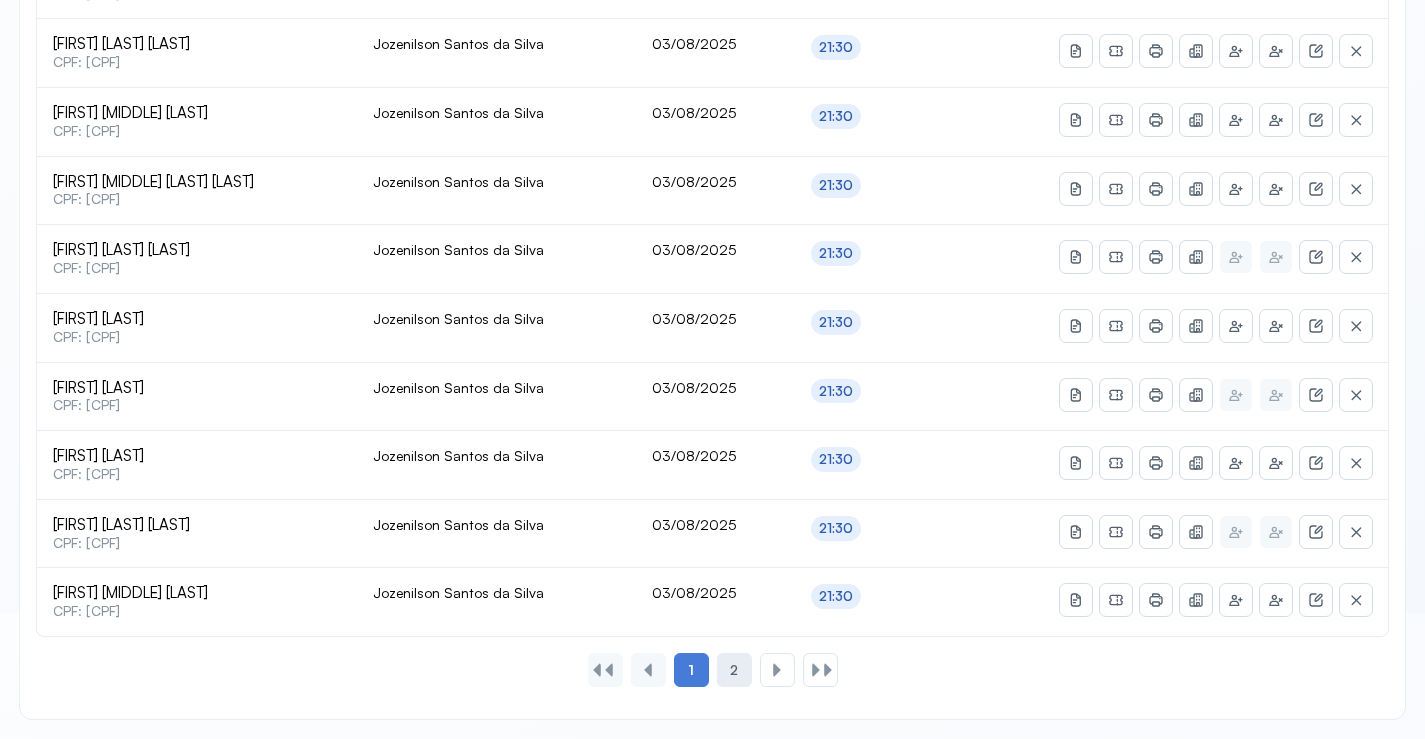 click on "2" 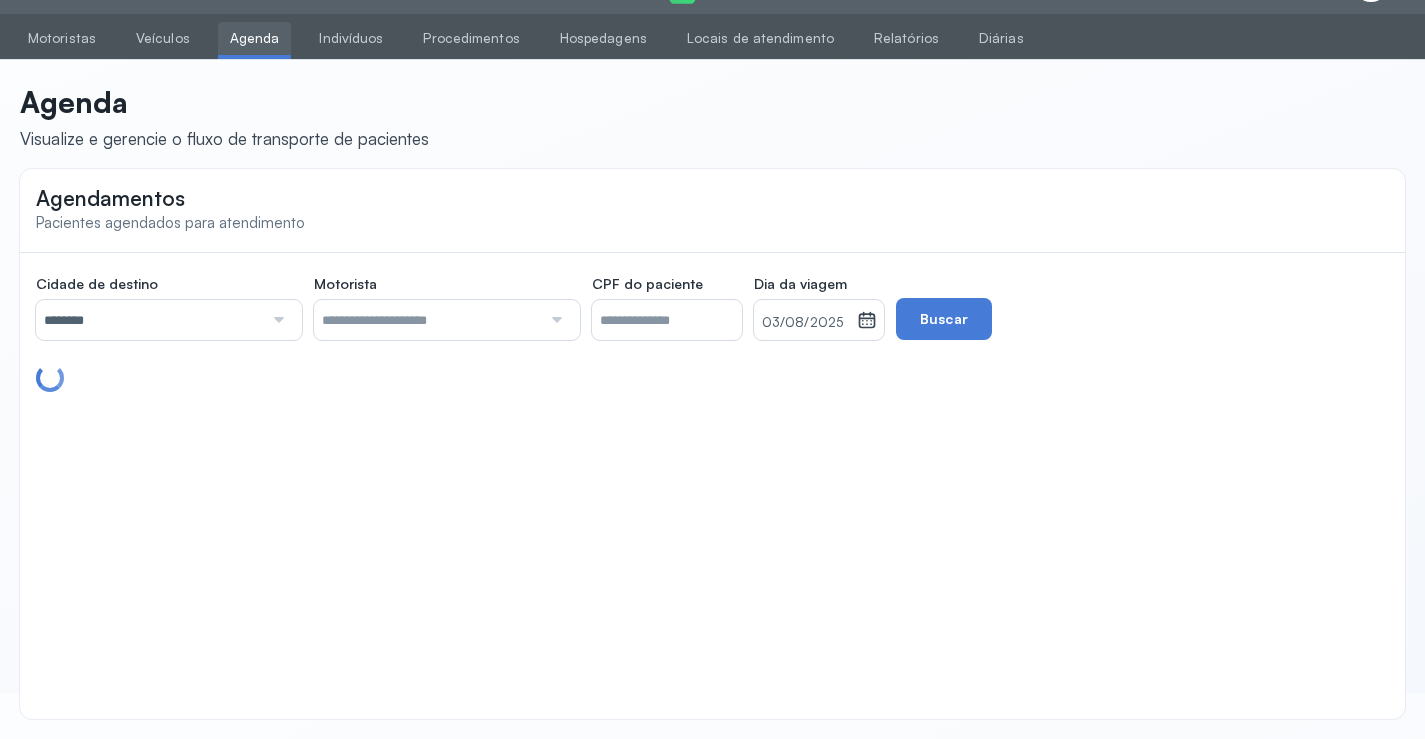 scroll, scrollTop: 591, scrollLeft: 0, axis: vertical 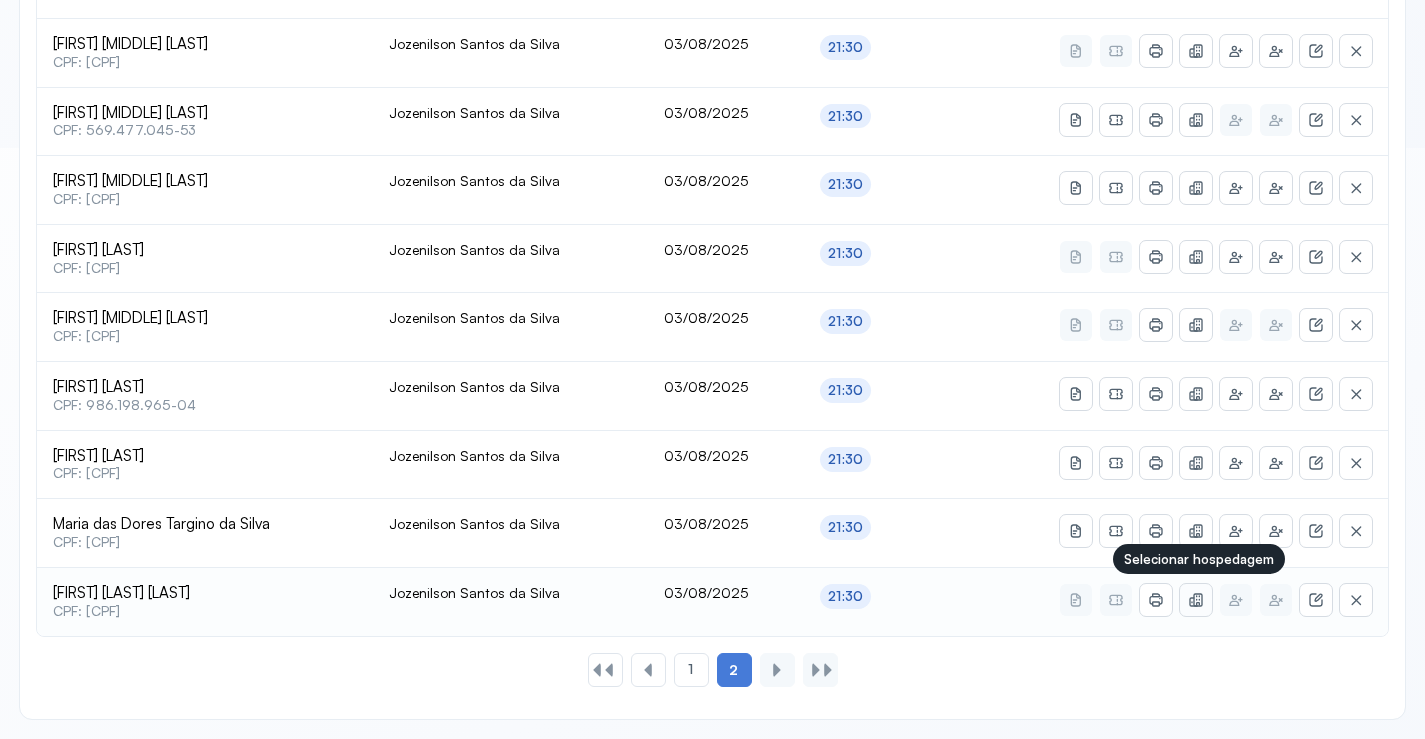 click 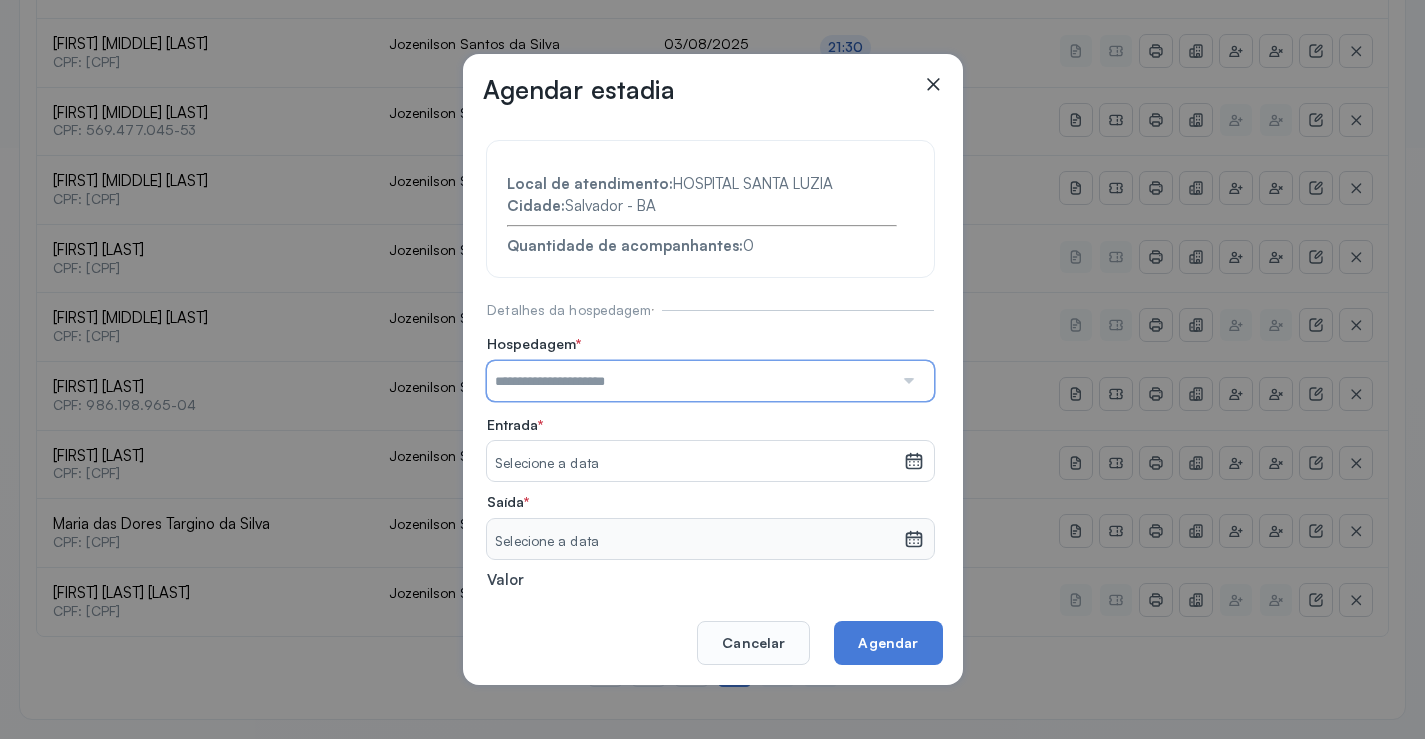 click at bounding box center [690, 381] 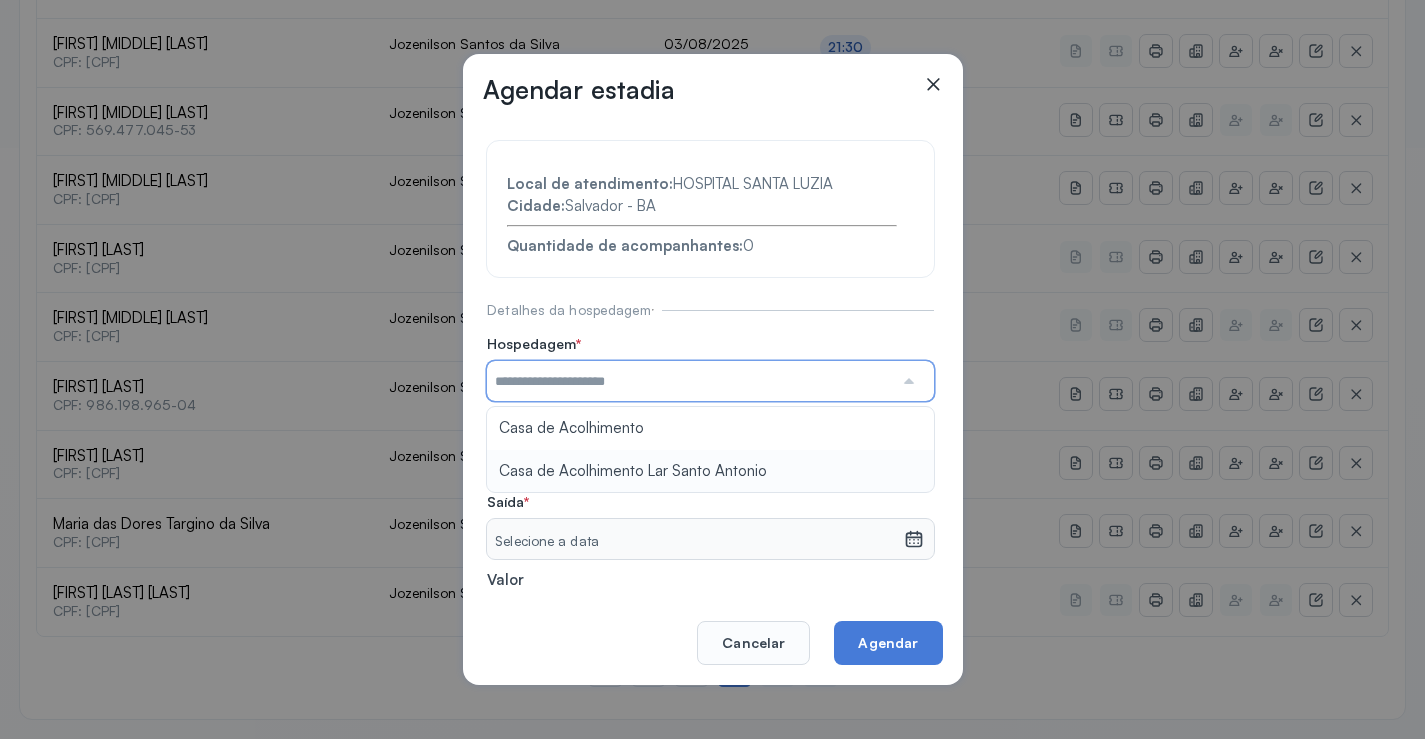 type on "**********" 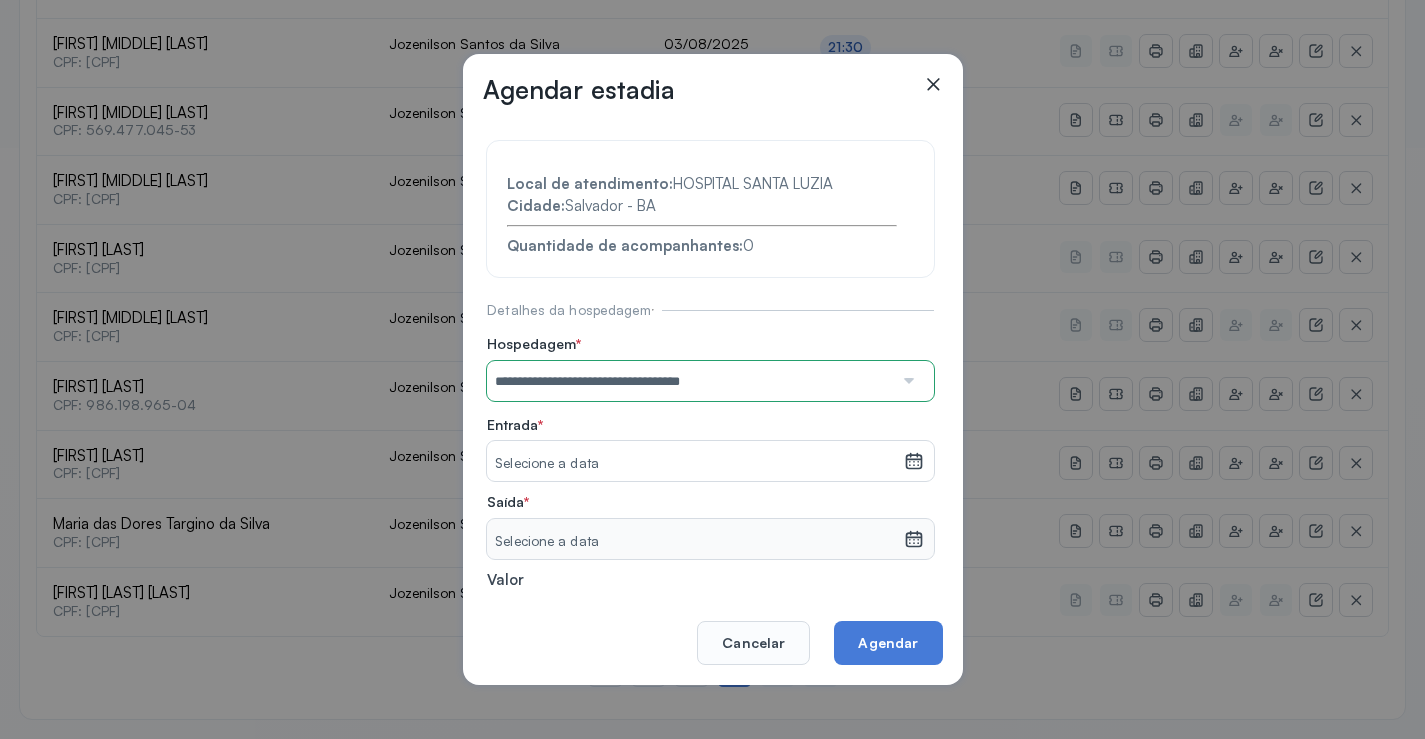 click on "**********" at bounding box center [710, 436] 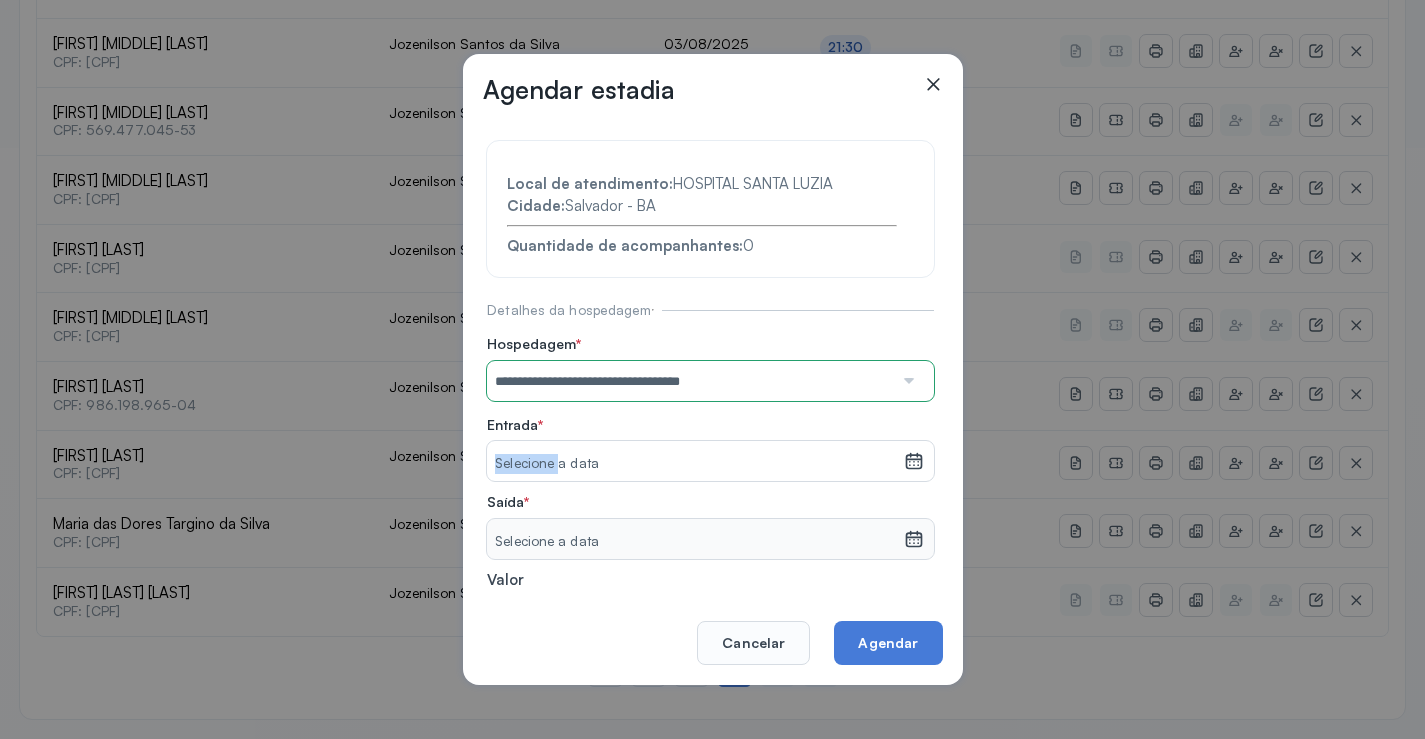 click on "Selecione a data" at bounding box center [695, 464] 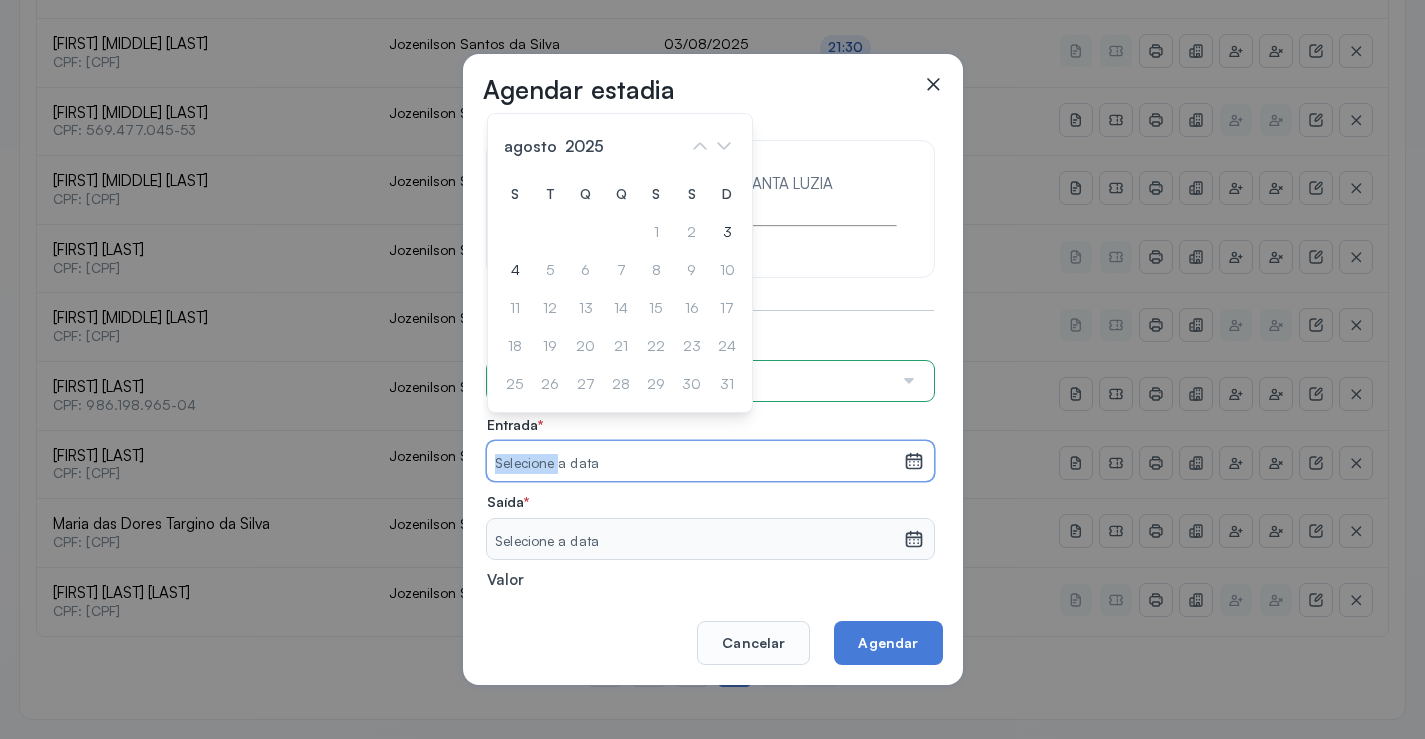 drag, startPoint x: 514, startPoint y: 261, endPoint x: 512, endPoint y: 301, distance: 40.04997 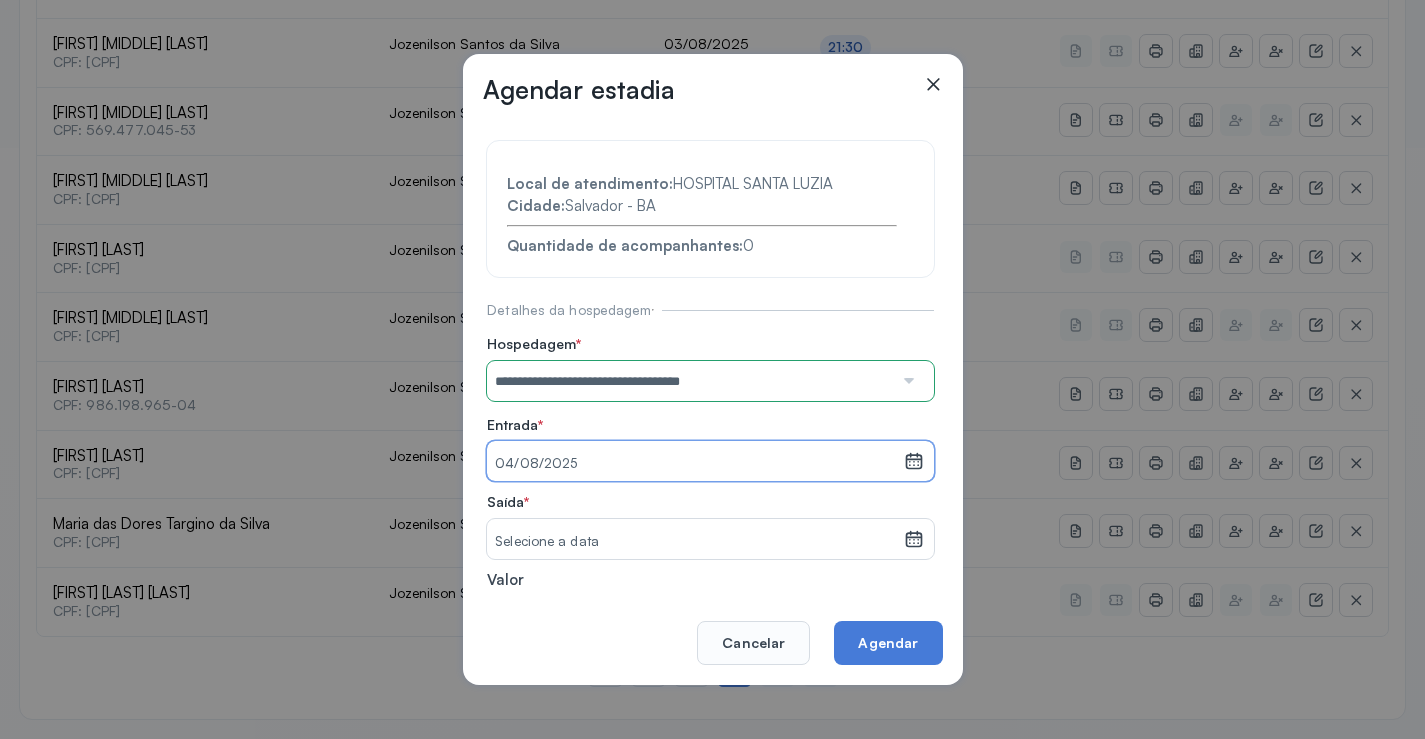 click on "Selecione a data" at bounding box center (695, 542) 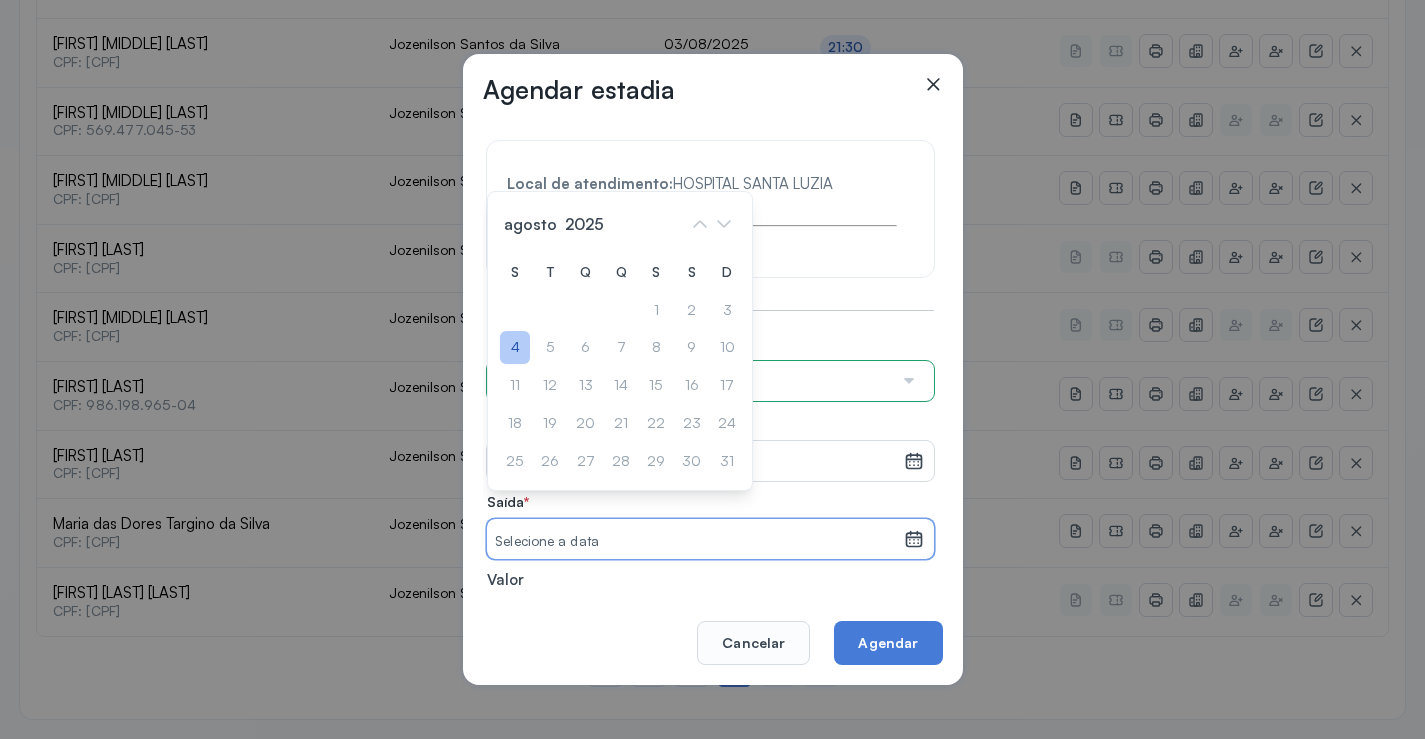 click on "4" 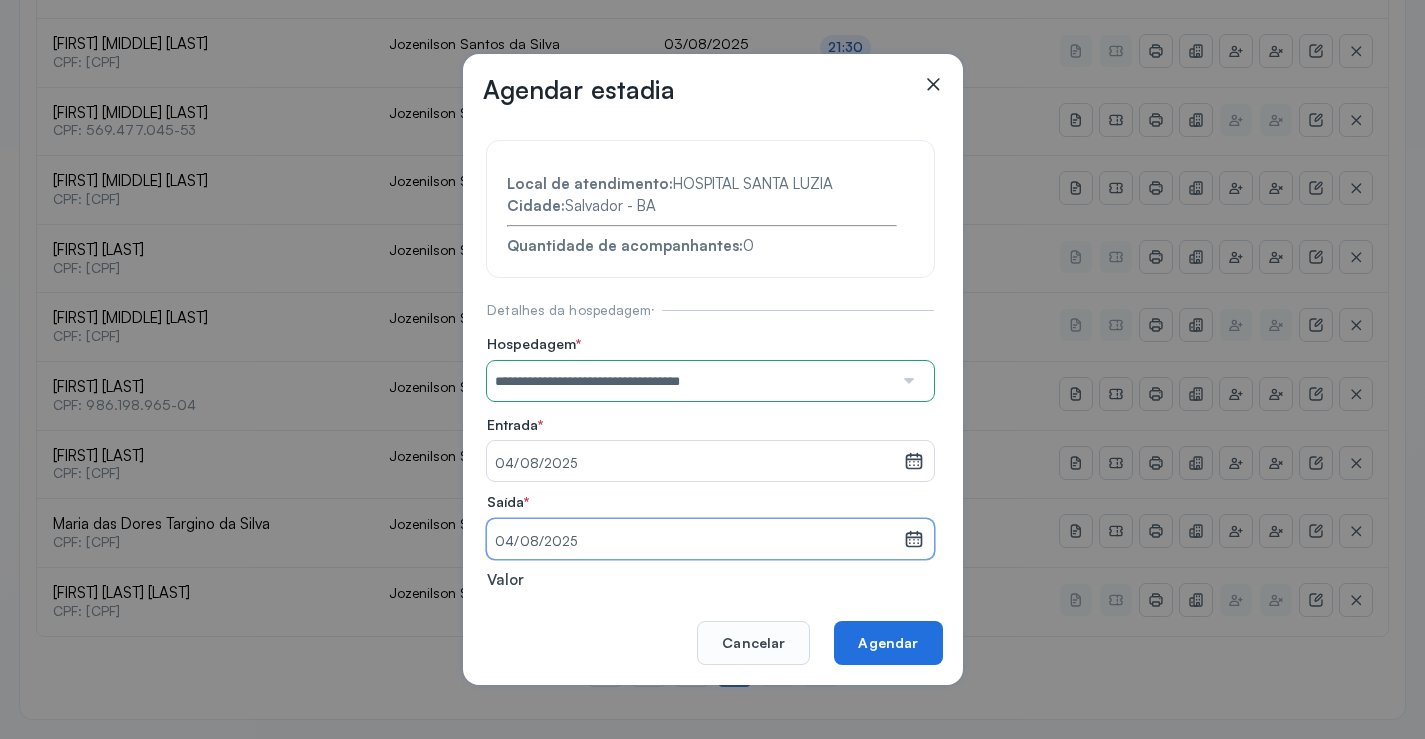 click on "Agendar" 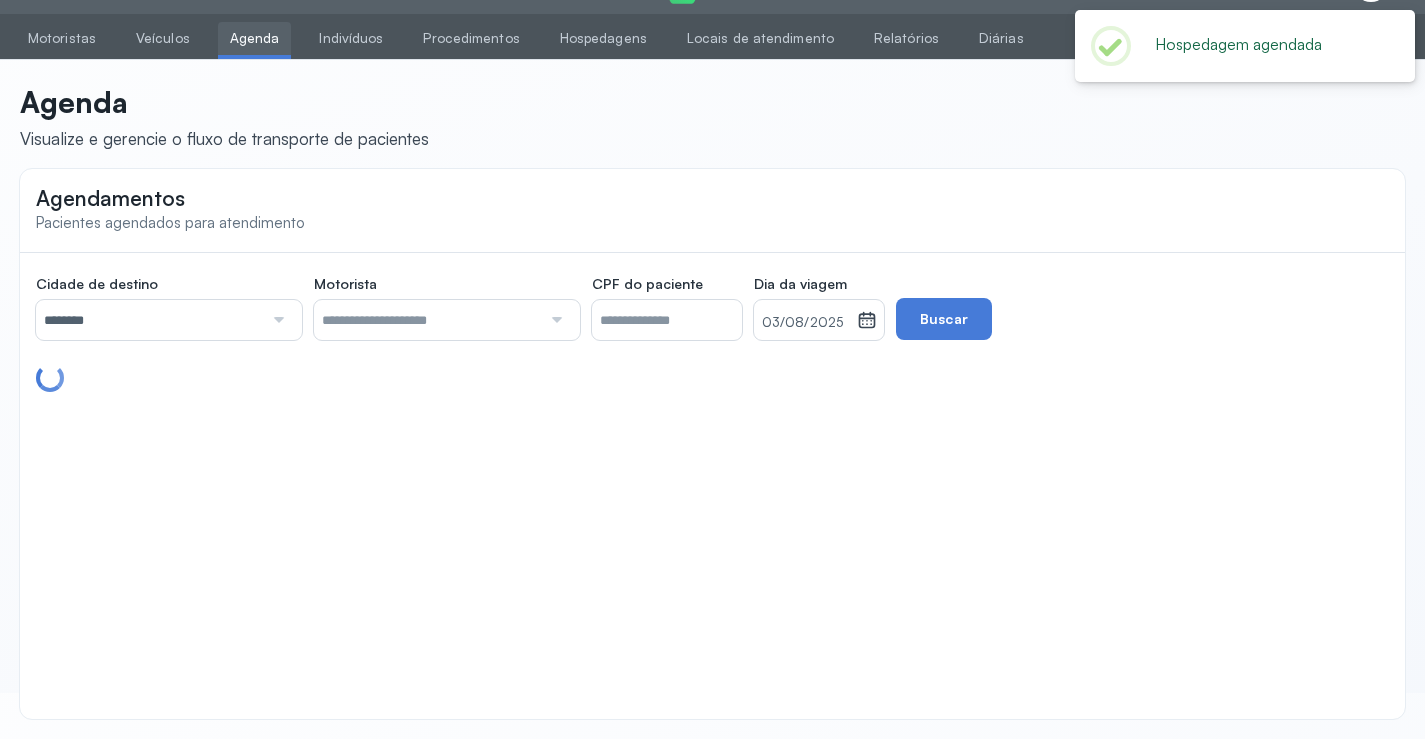 scroll, scrollTop: 591, scrollLeft: 0, axis: vertical 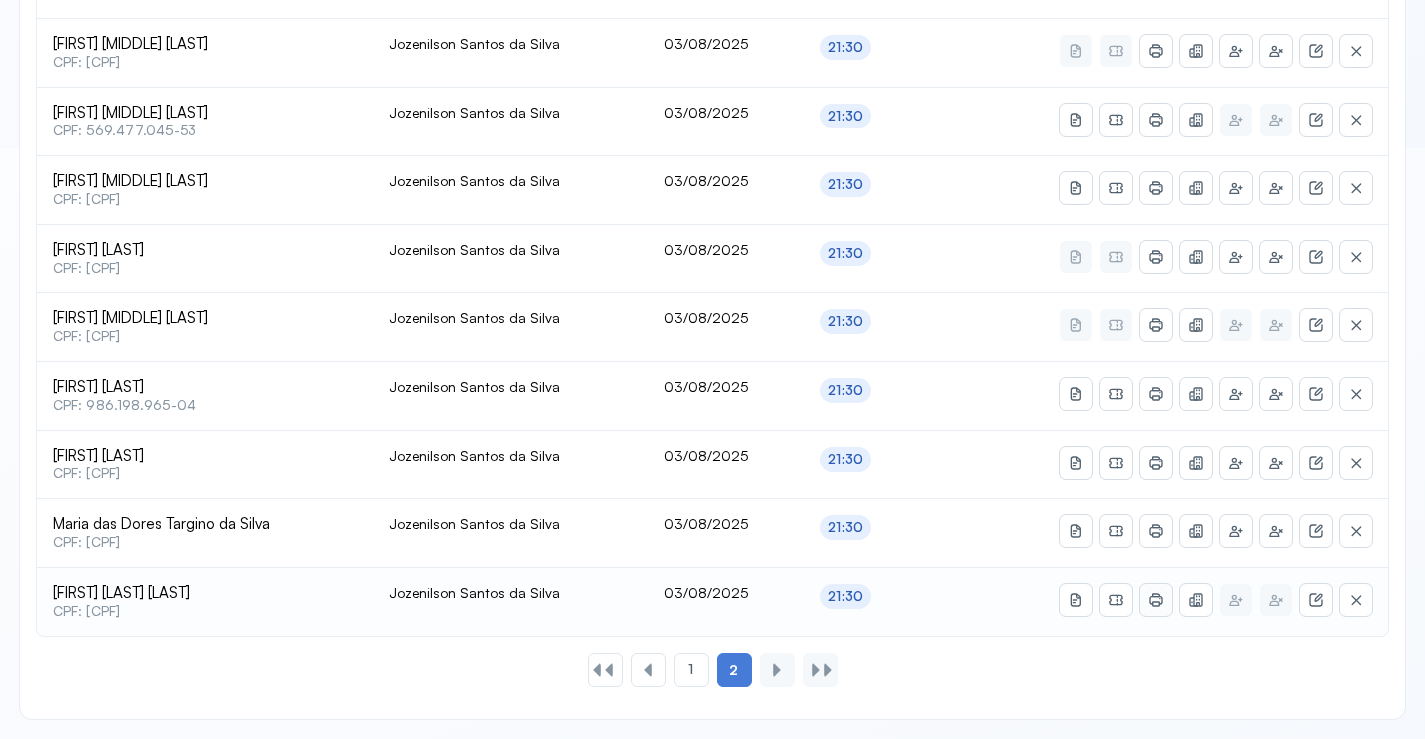 click 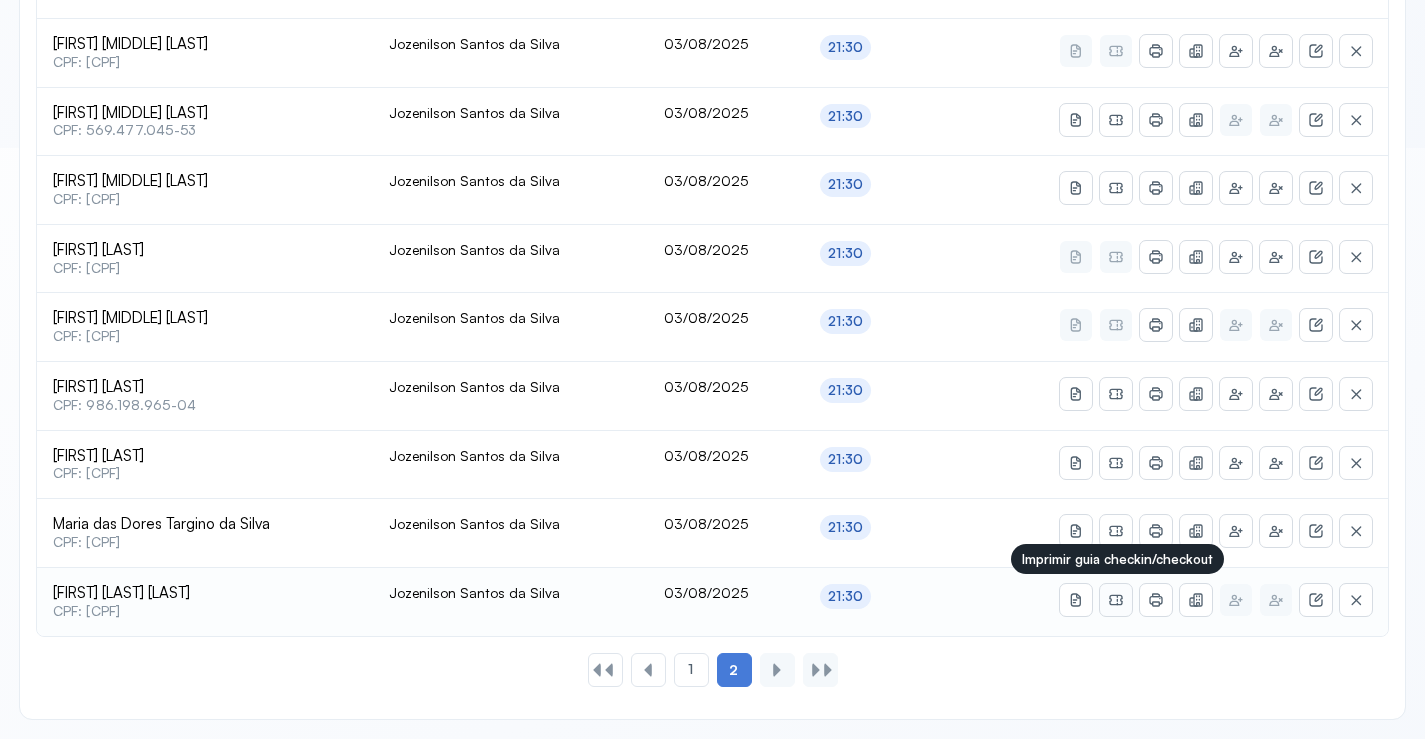 click 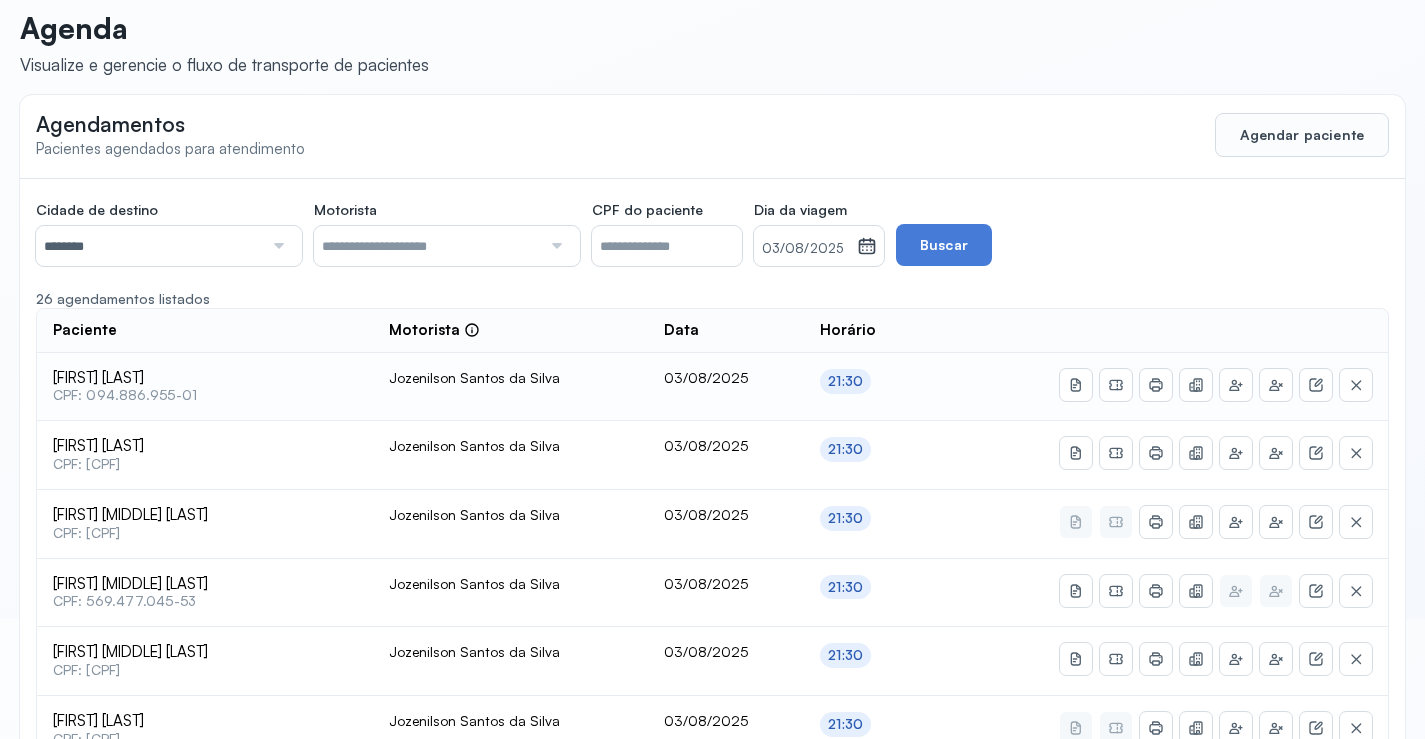 scroll, scrollTop: 0, scrollLeft: 0, axis: both 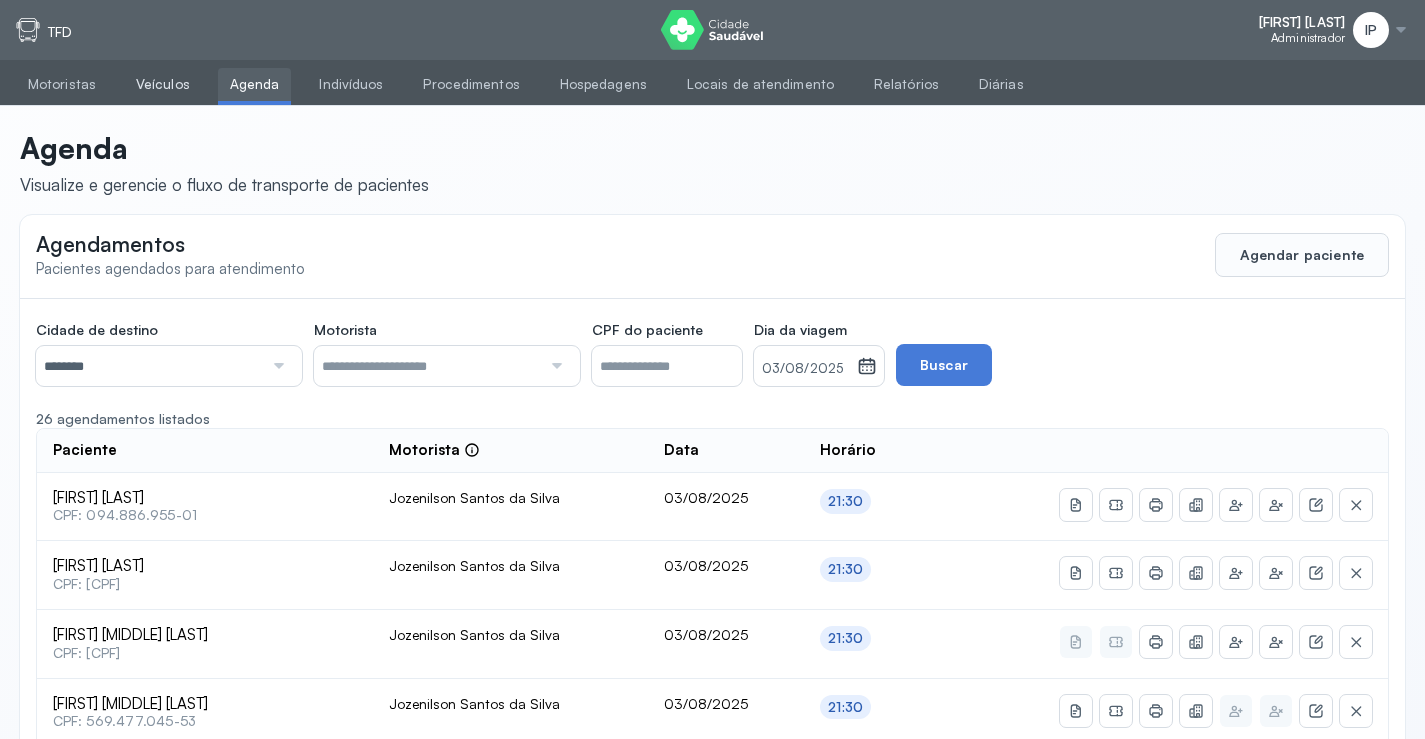 click on "Veículos" at bounding box center (163, 84) 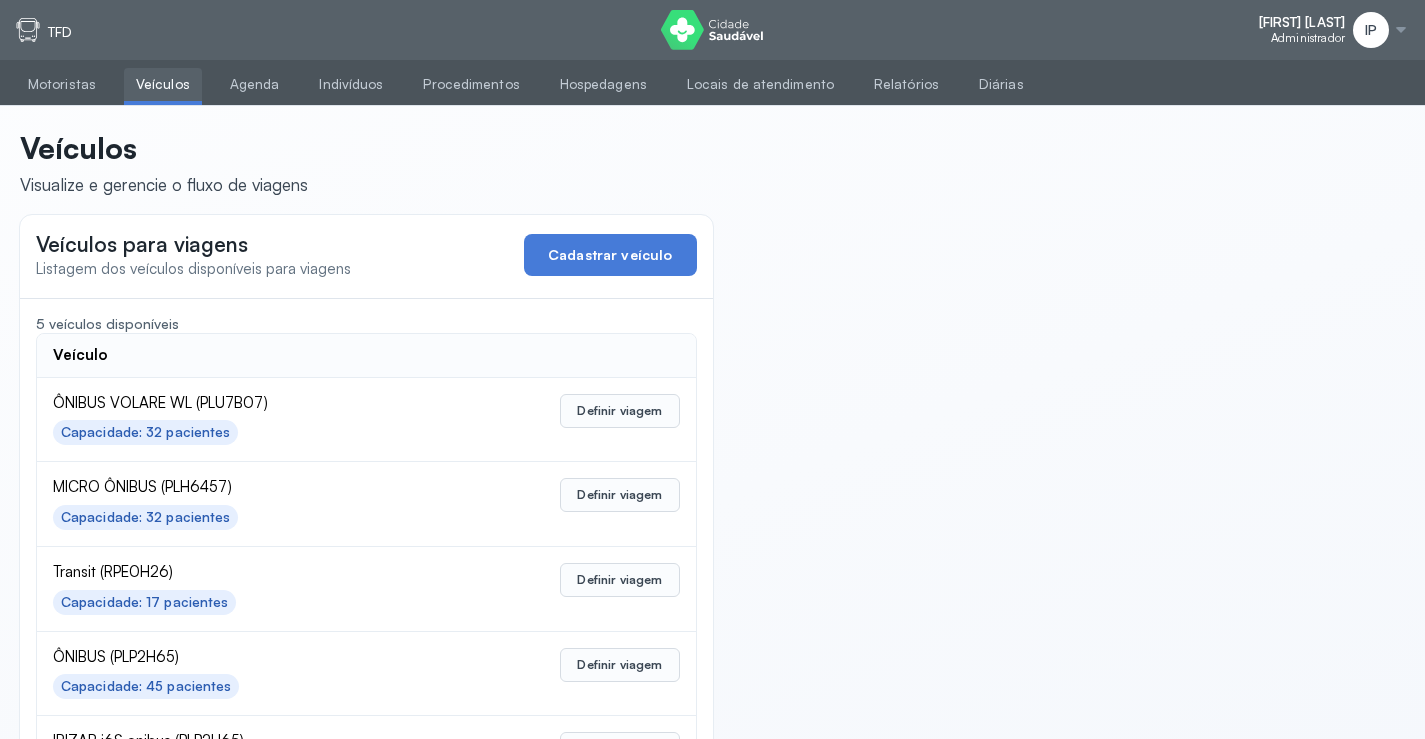 scroll, scrollTop: 98, scrollLeft: 0, axis: vertical 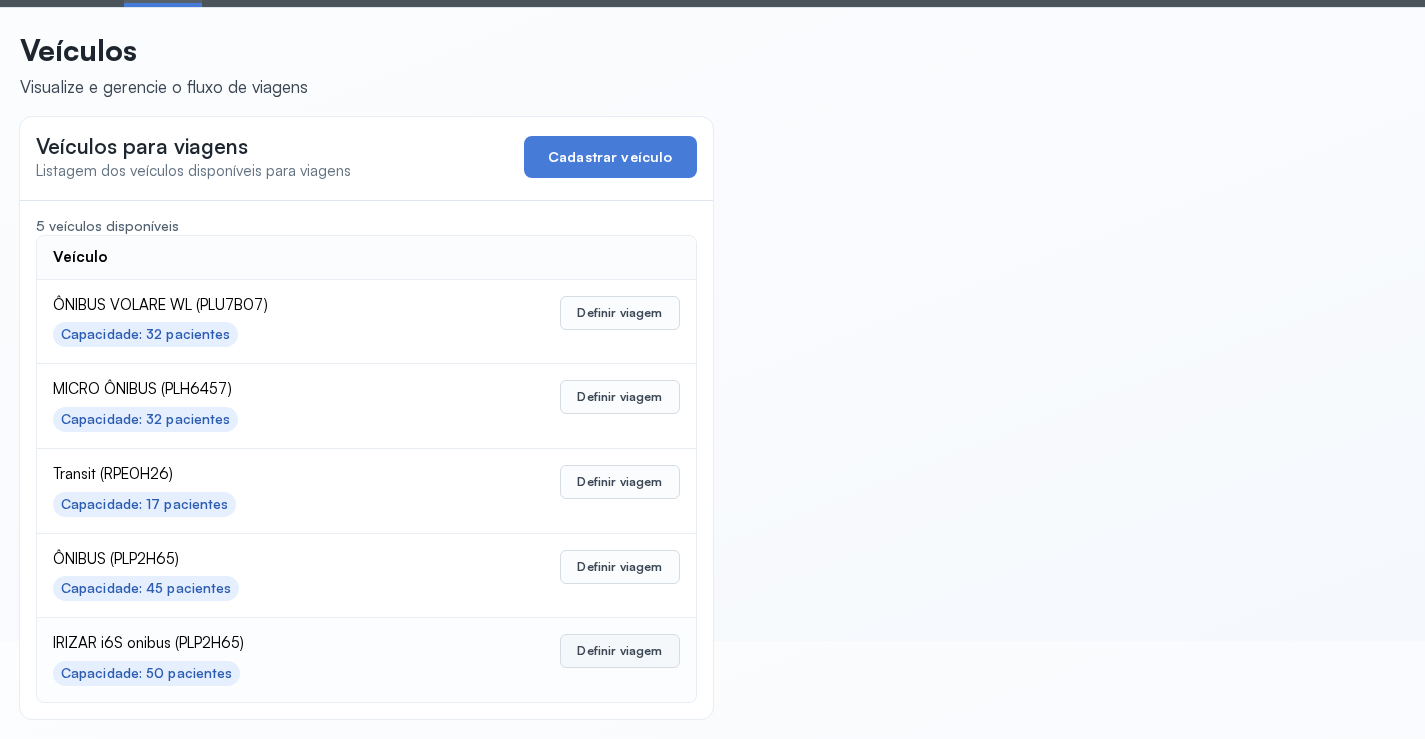 click on "Definir viagem" at bounding box center (619, 651) 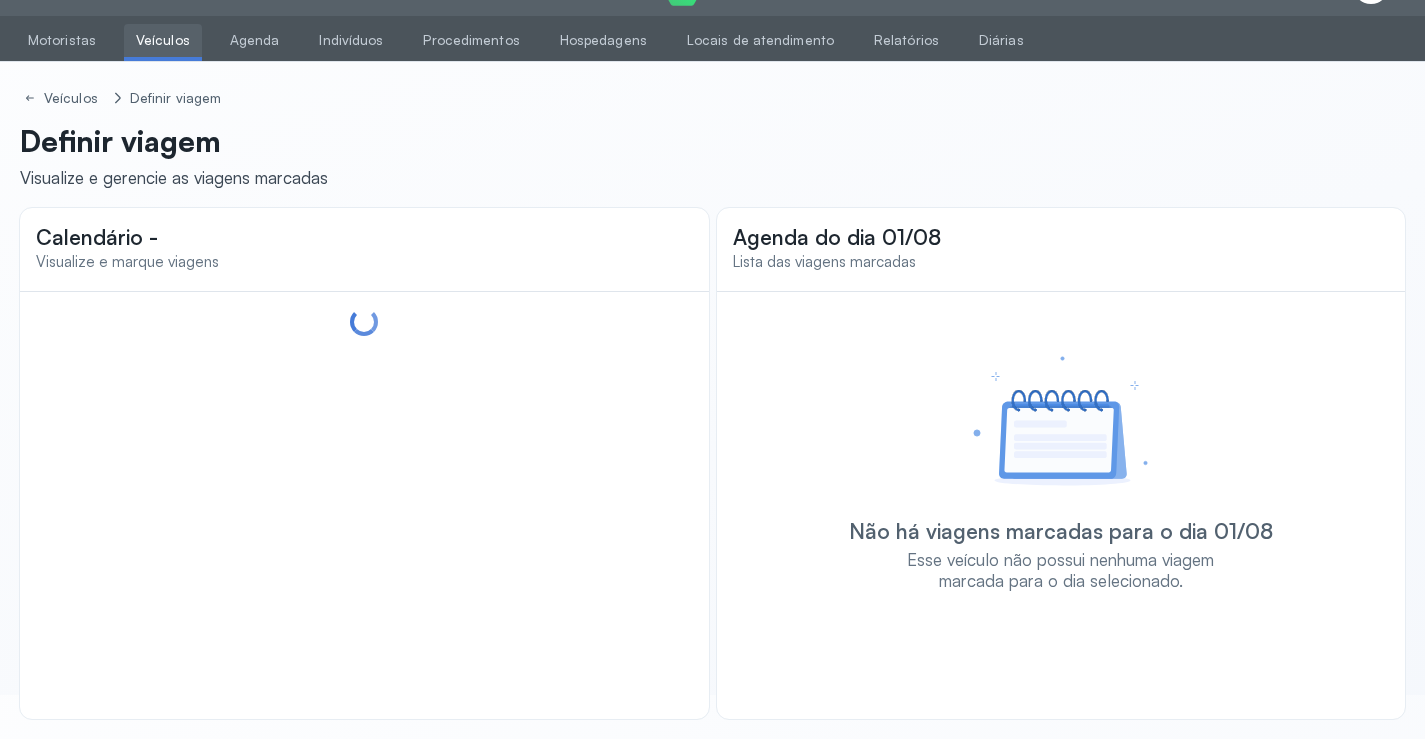 scroll, scrollTop: 44, scrollLeft: 0, axis: vertical 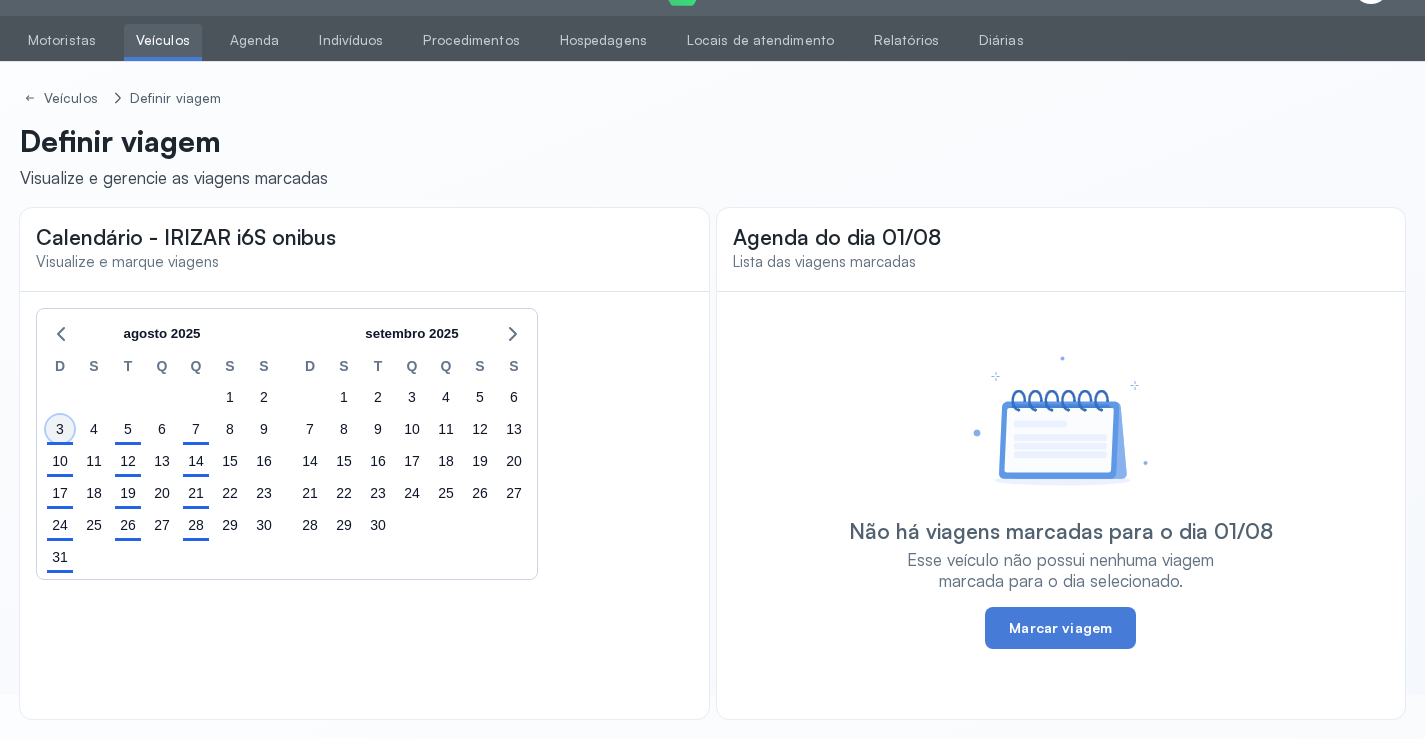 click on "3" 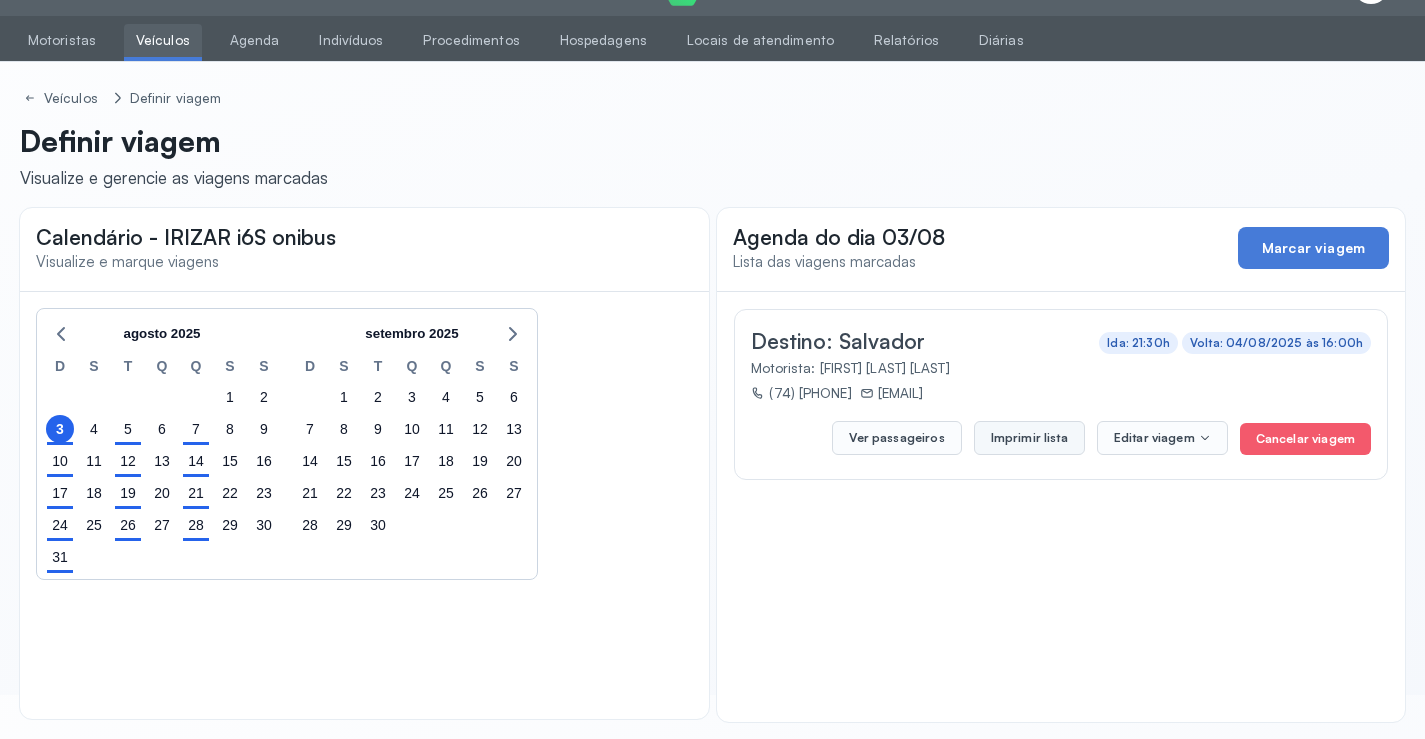 click on "Imprimir lista" at bounding box center [1029, 438] 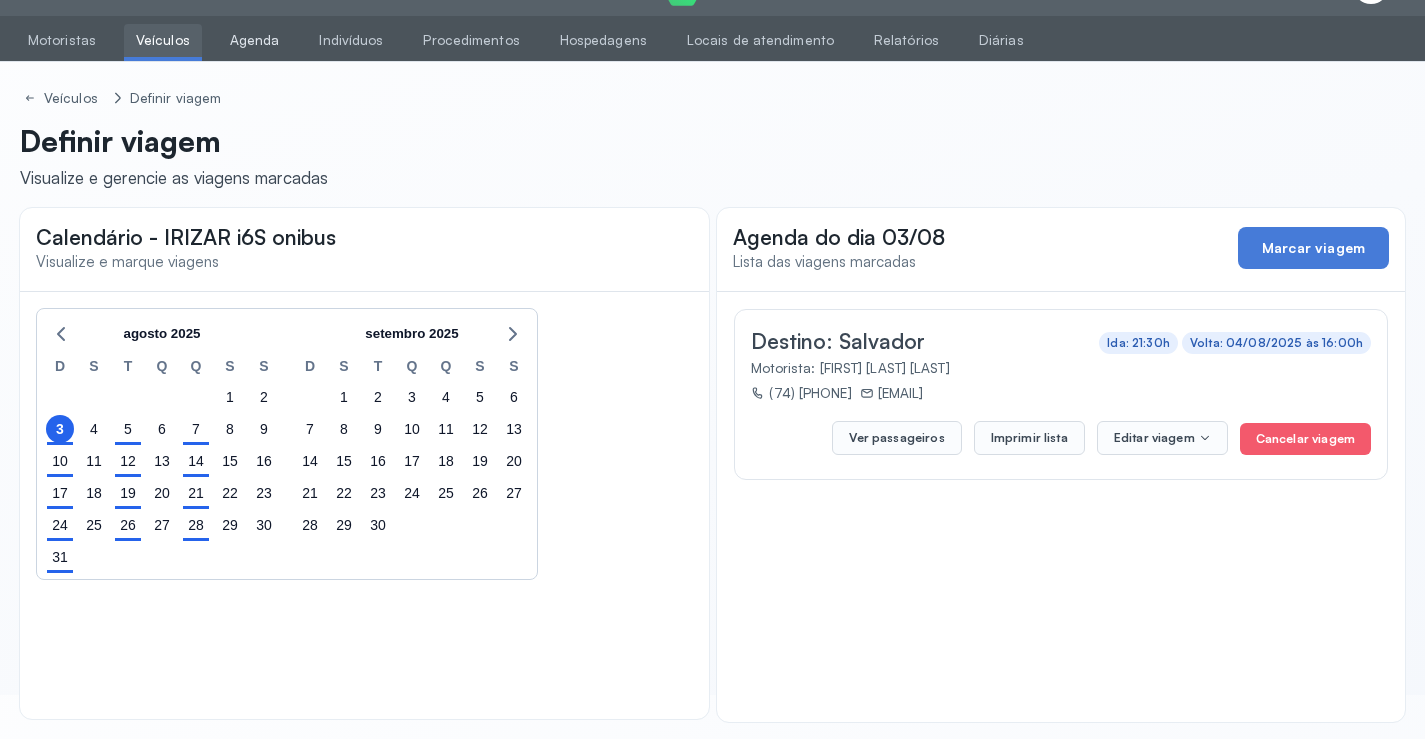 click on "Agenda" at bounding box center [255, 40] 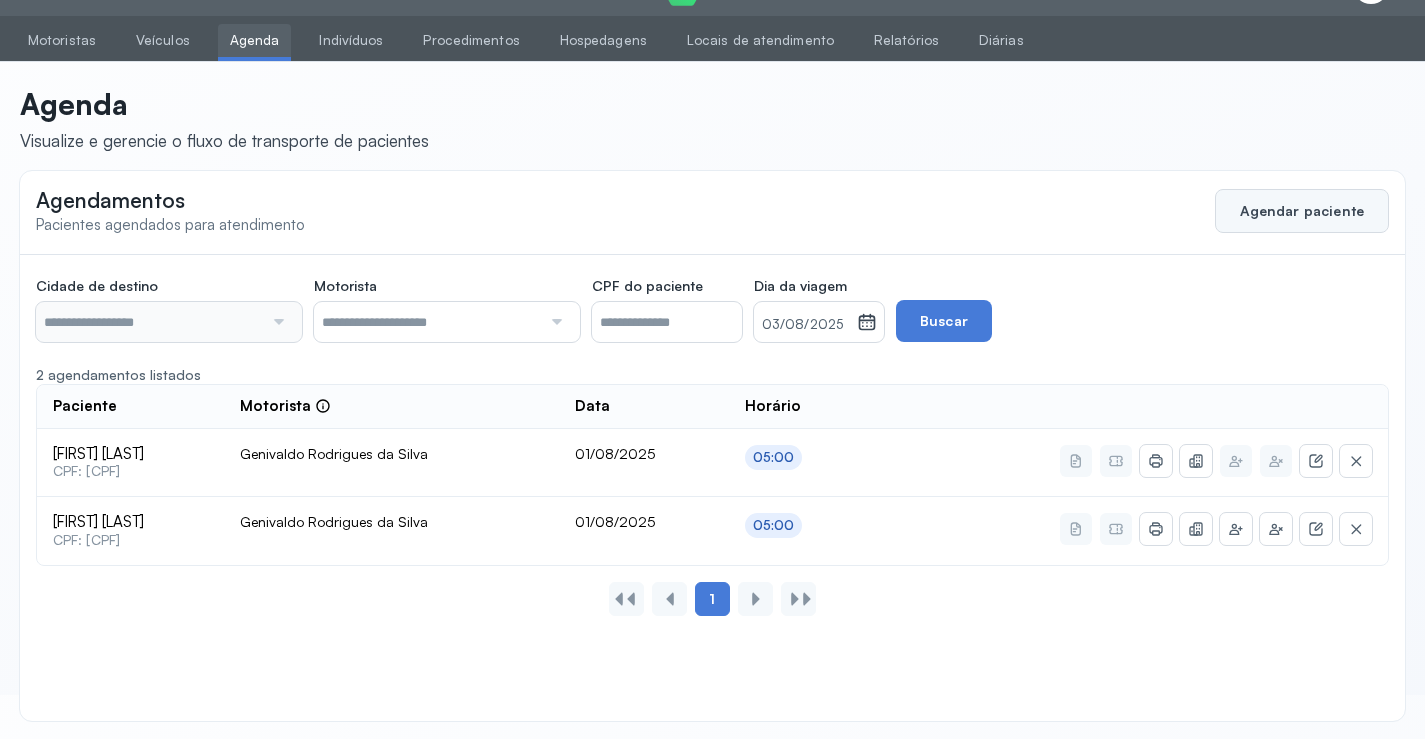 type on "********" 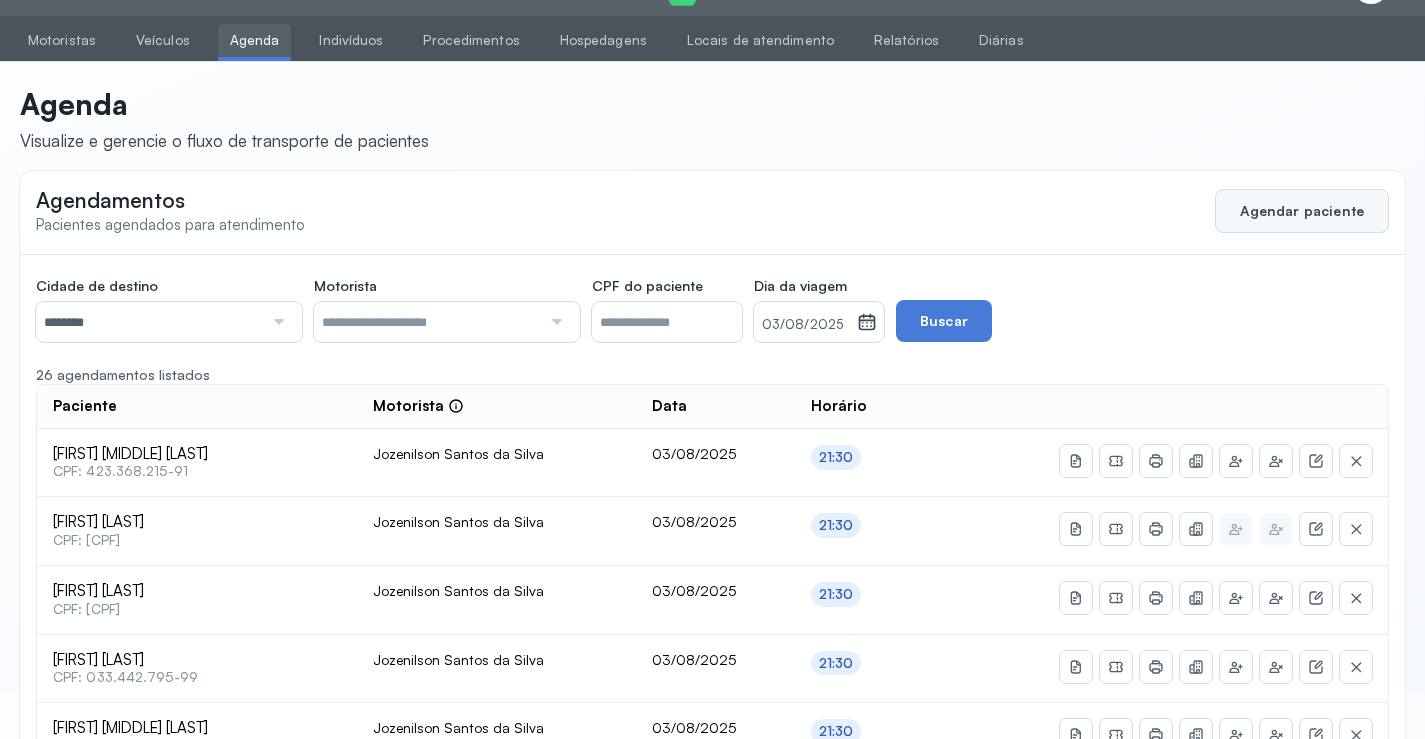 click on "Agendar paciente" 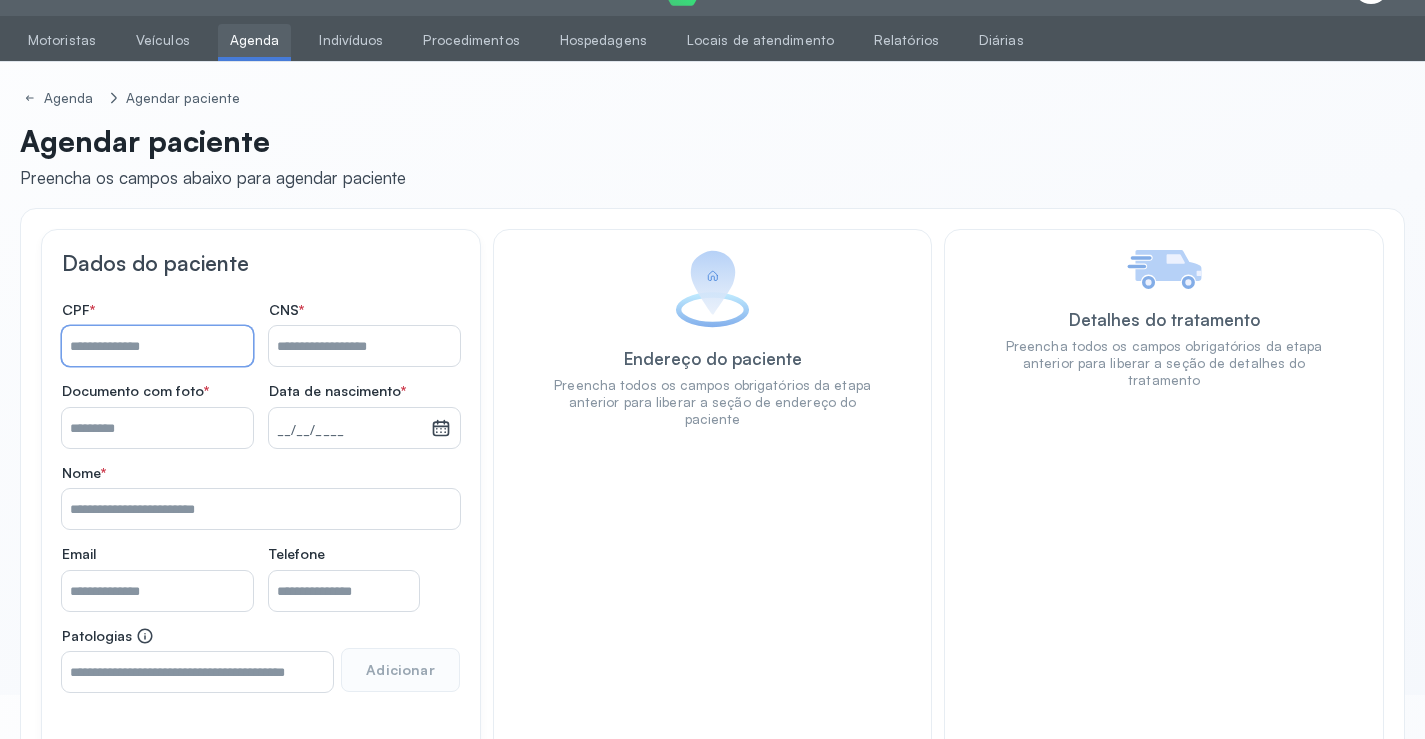 click on "Nome   *" at bounding box center (157, 346) 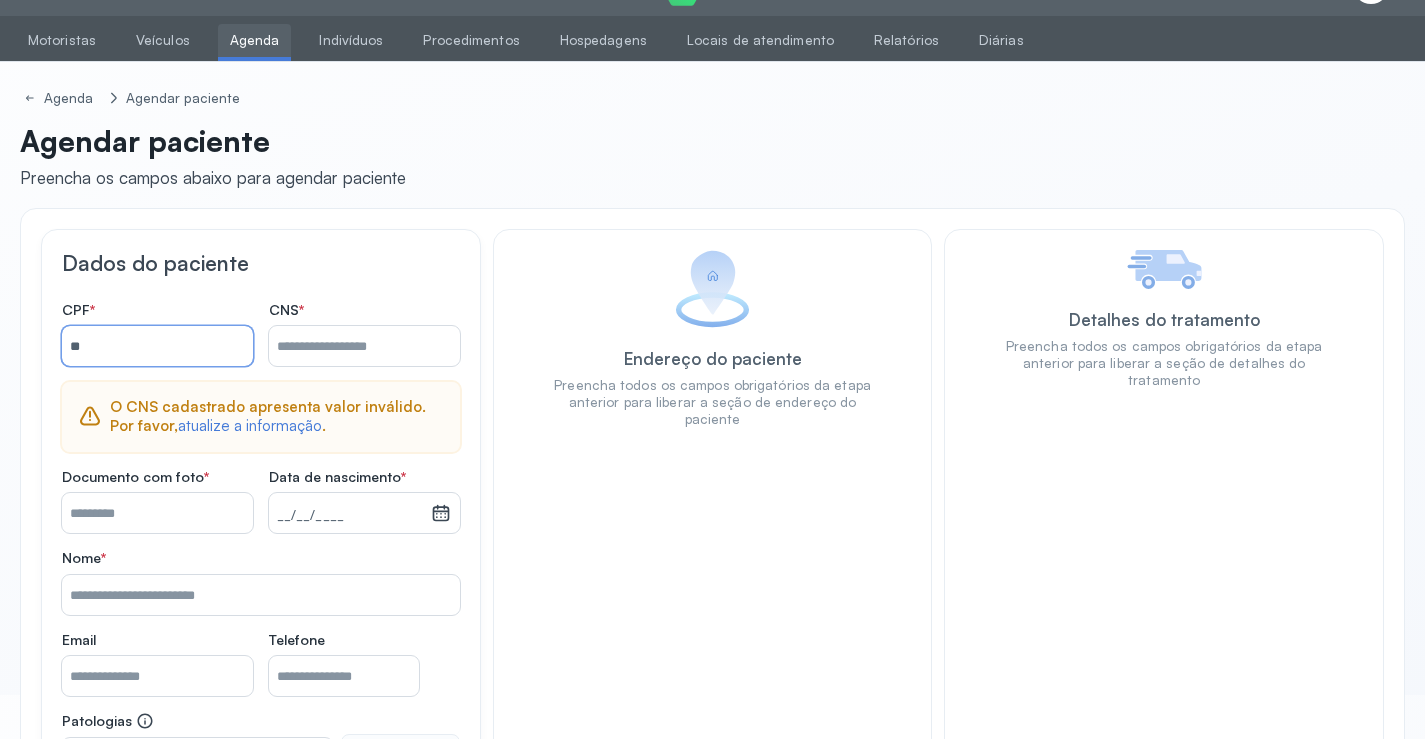 type on "*" 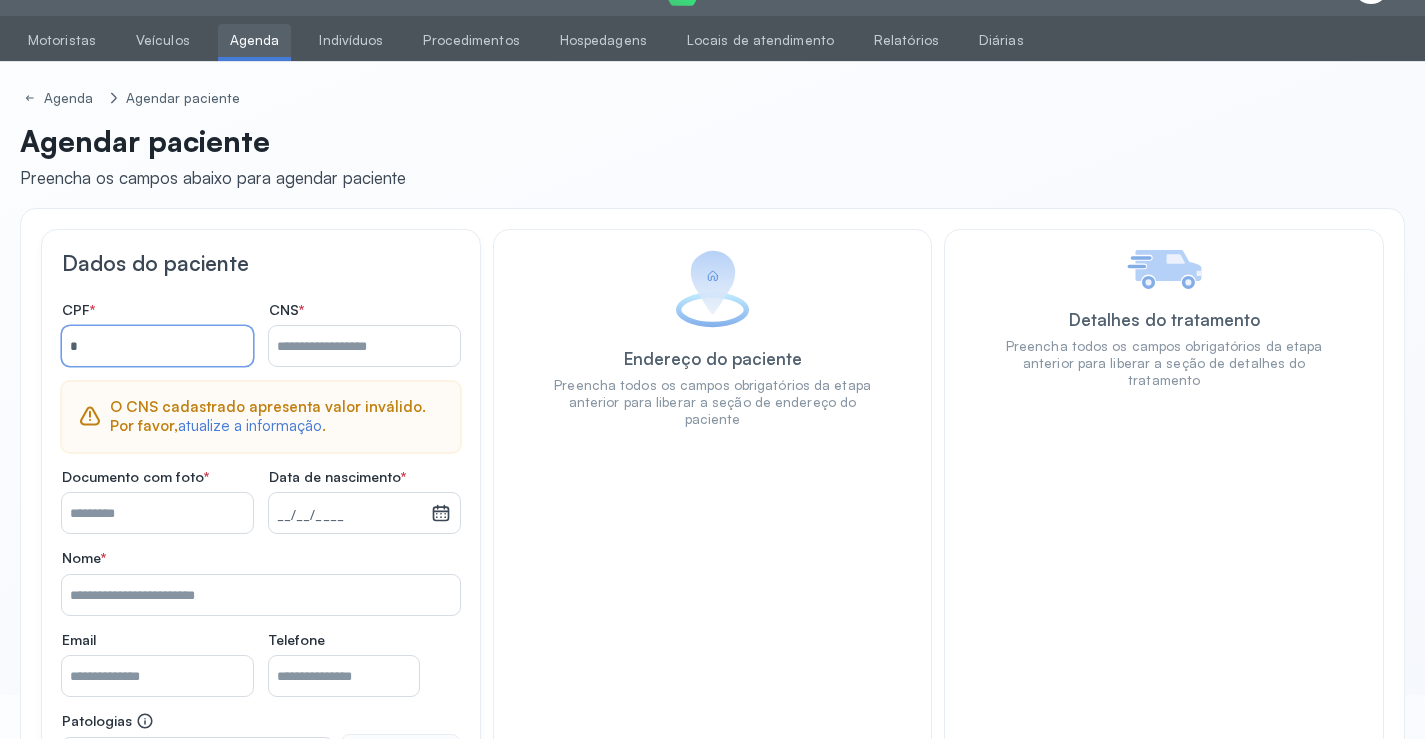 type 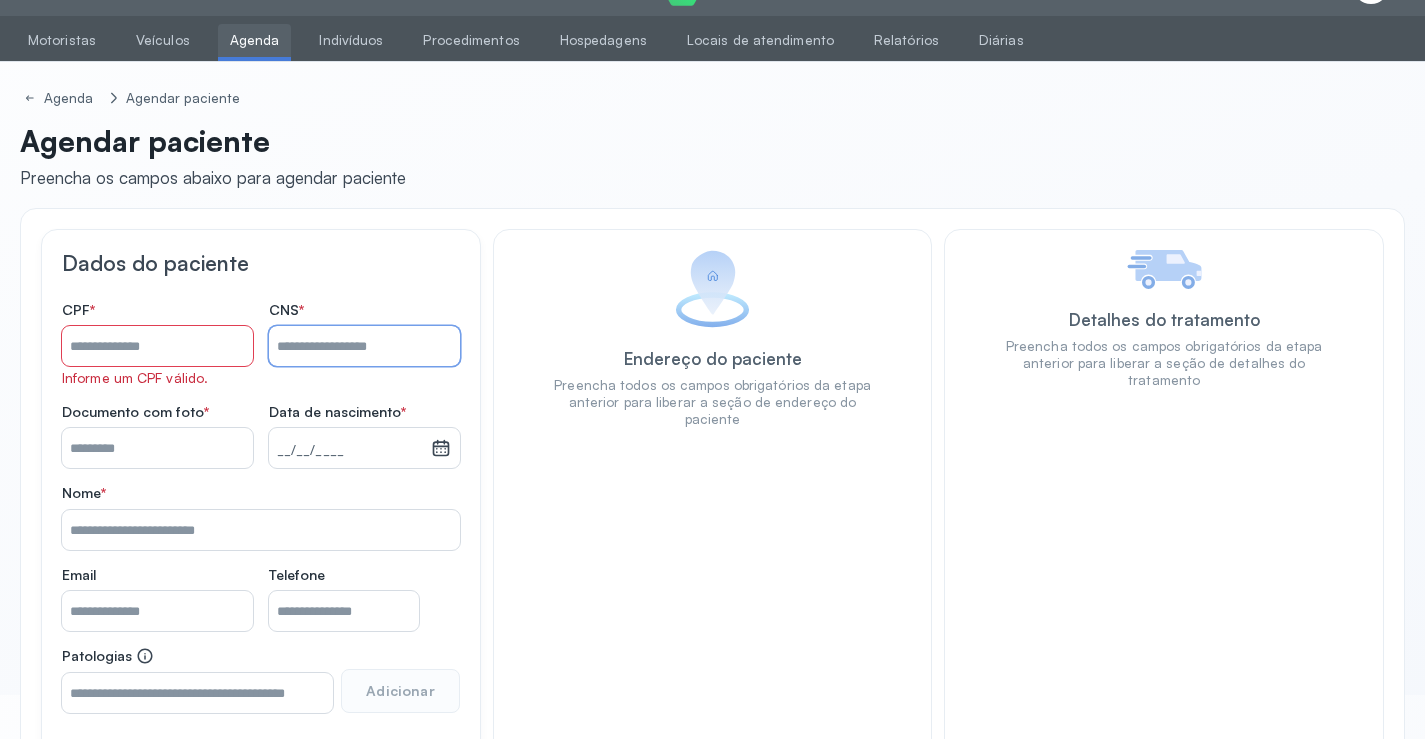 click on "Nome   *" at bounding box center [364, 346] 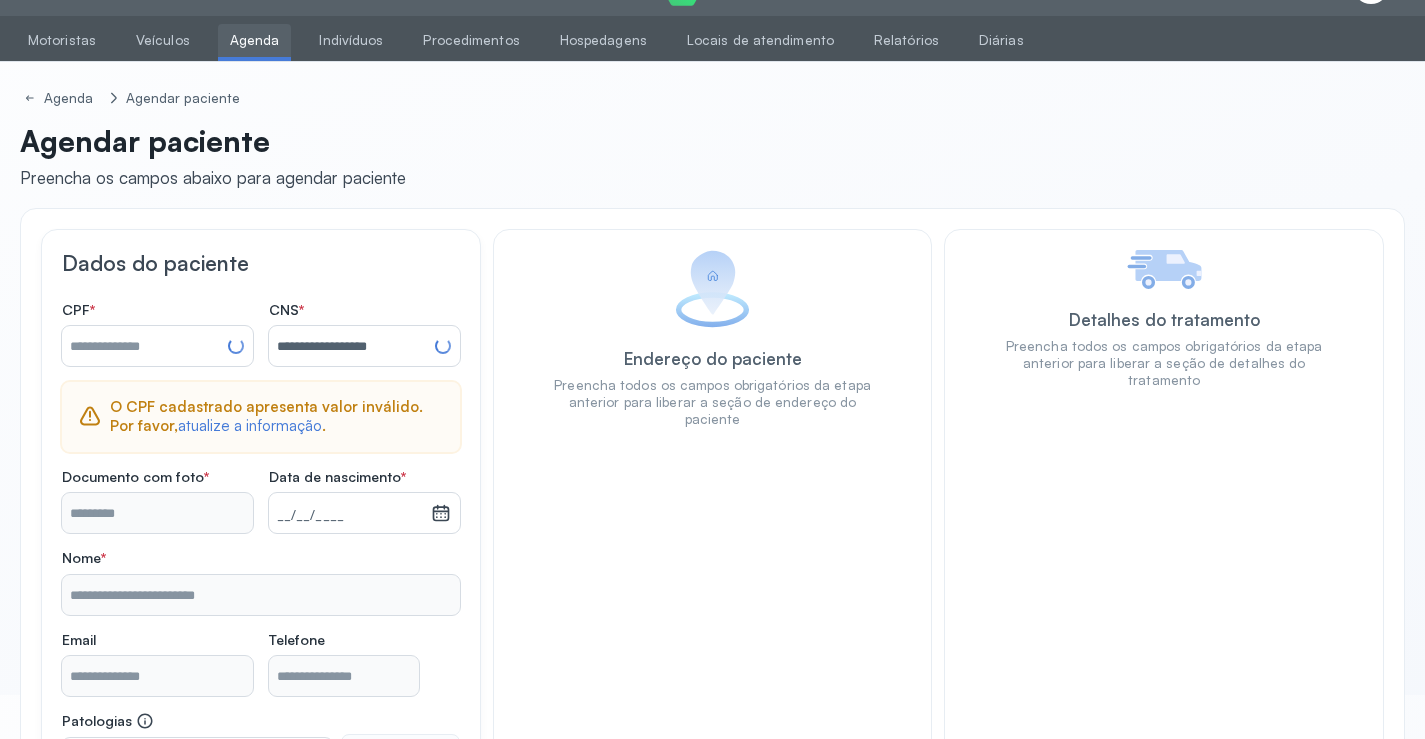 type on "**********" 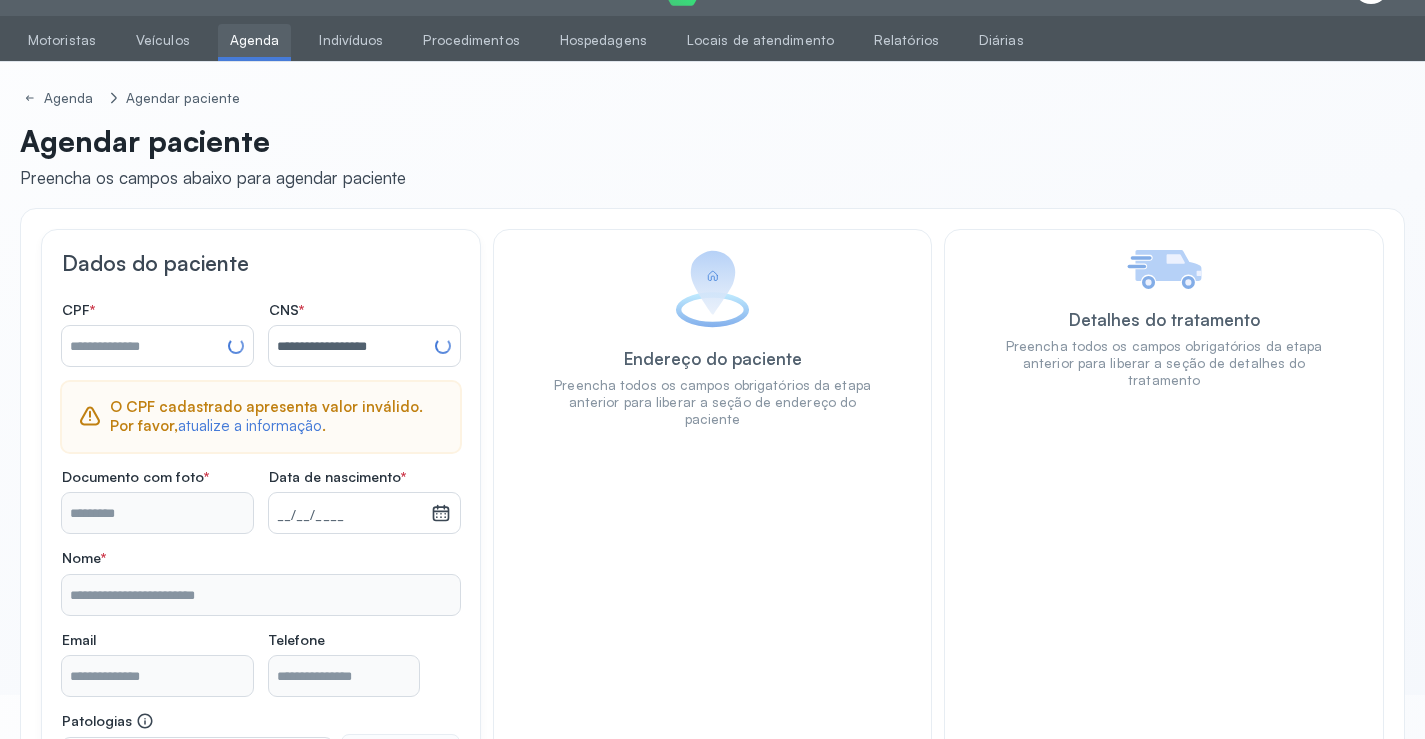 type on "**********" 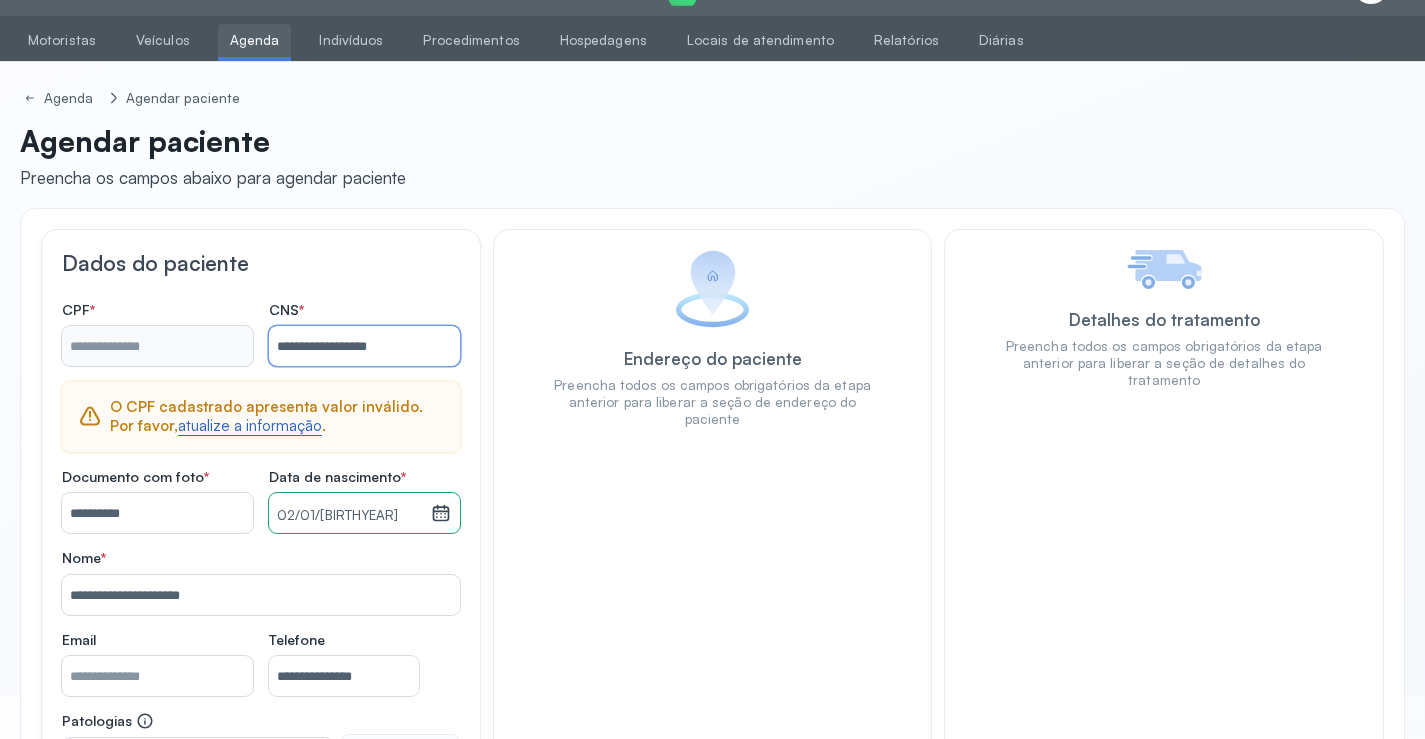 type on "**********" 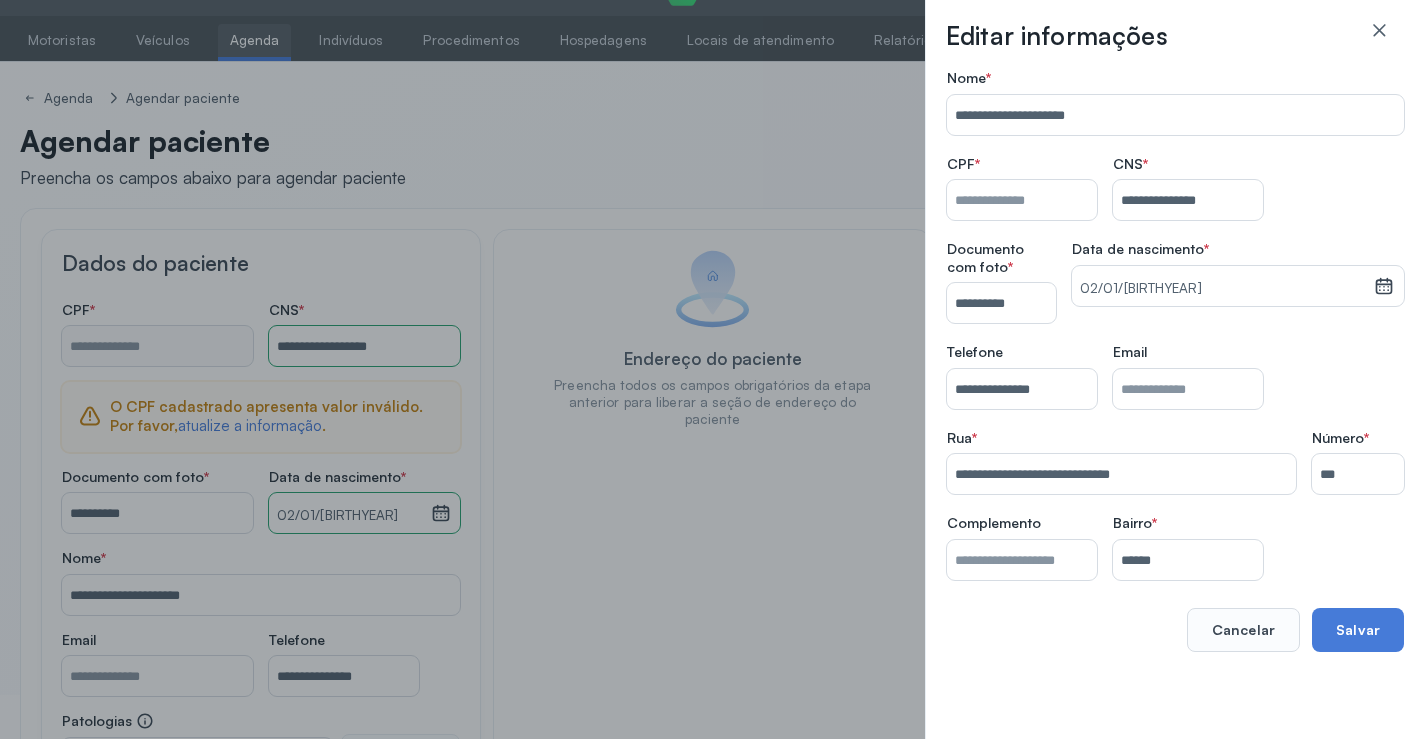 click on "Nome   *" at bounding box center (1022, 200) 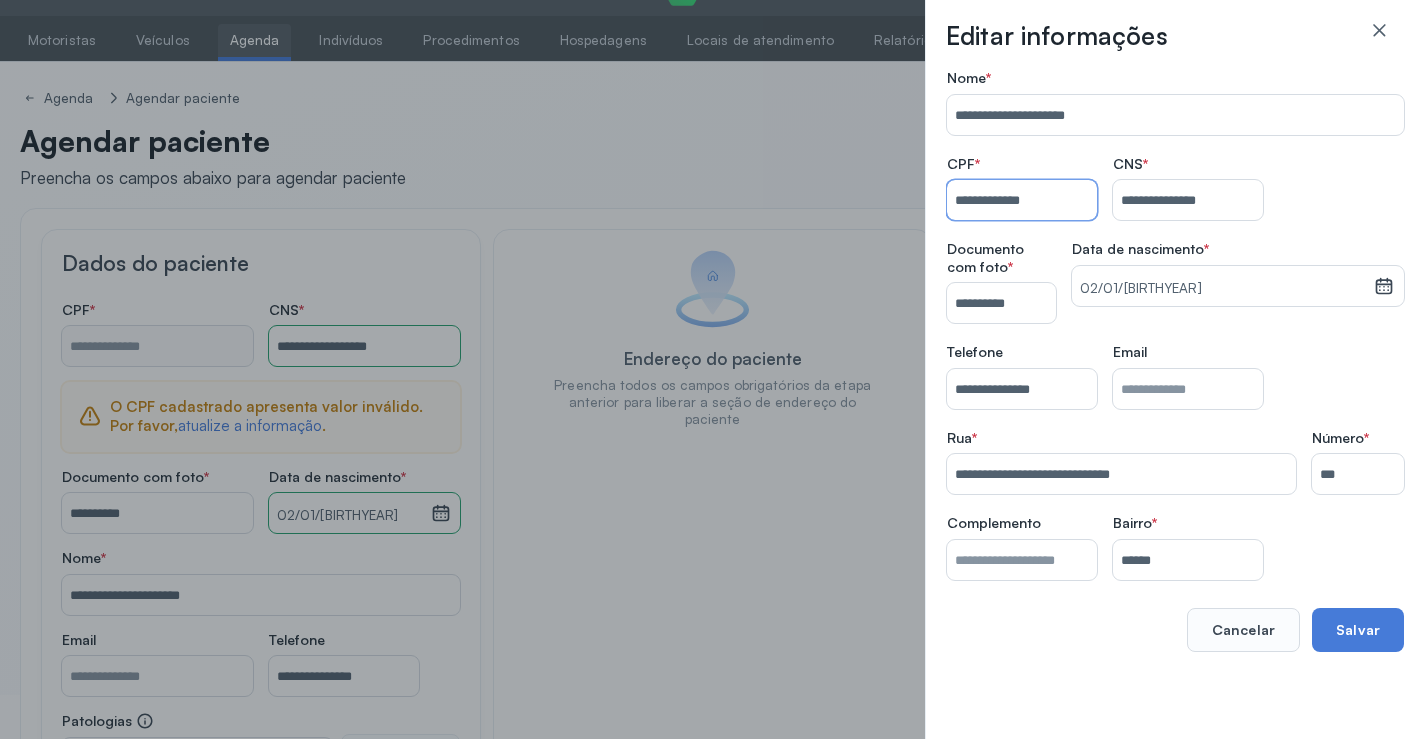 type on "**********" 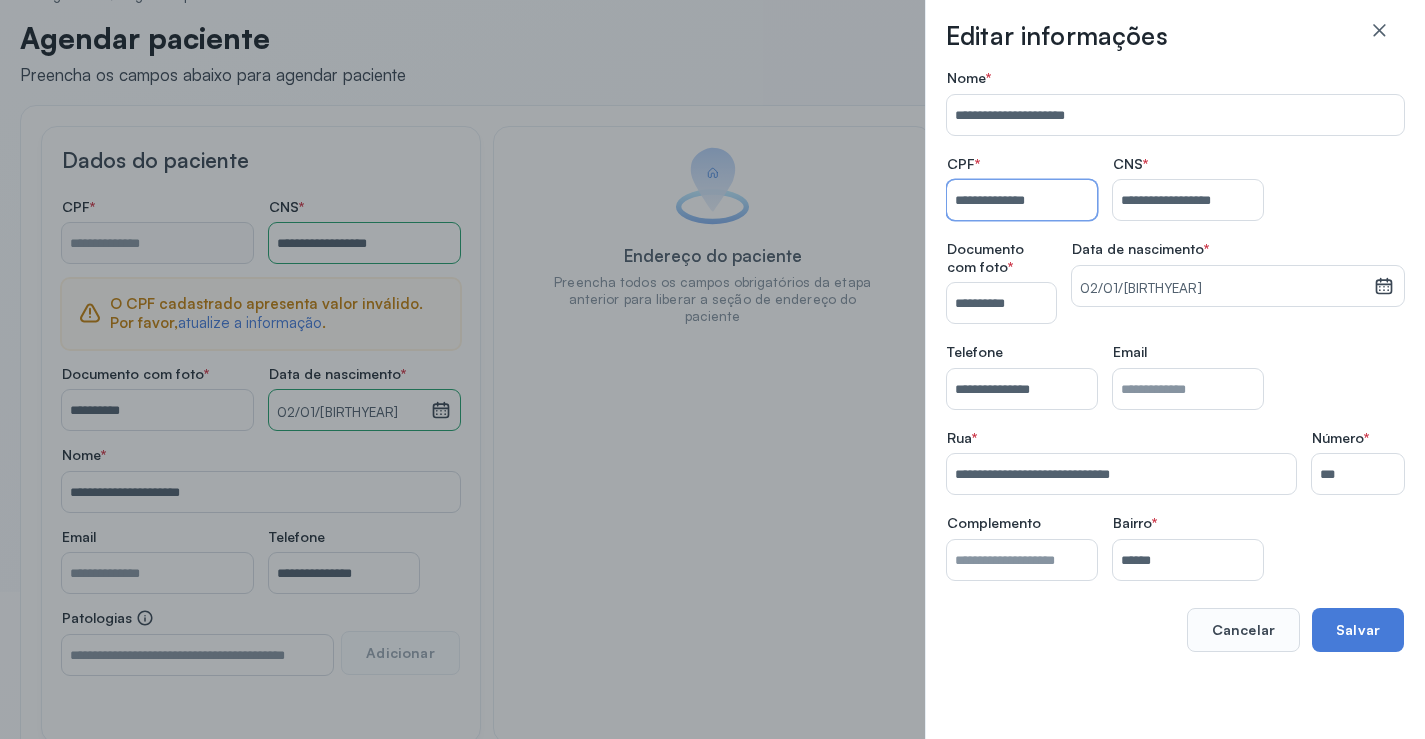 scroll, scrollTop: 257, scrollLeft: 0, axis: vertical 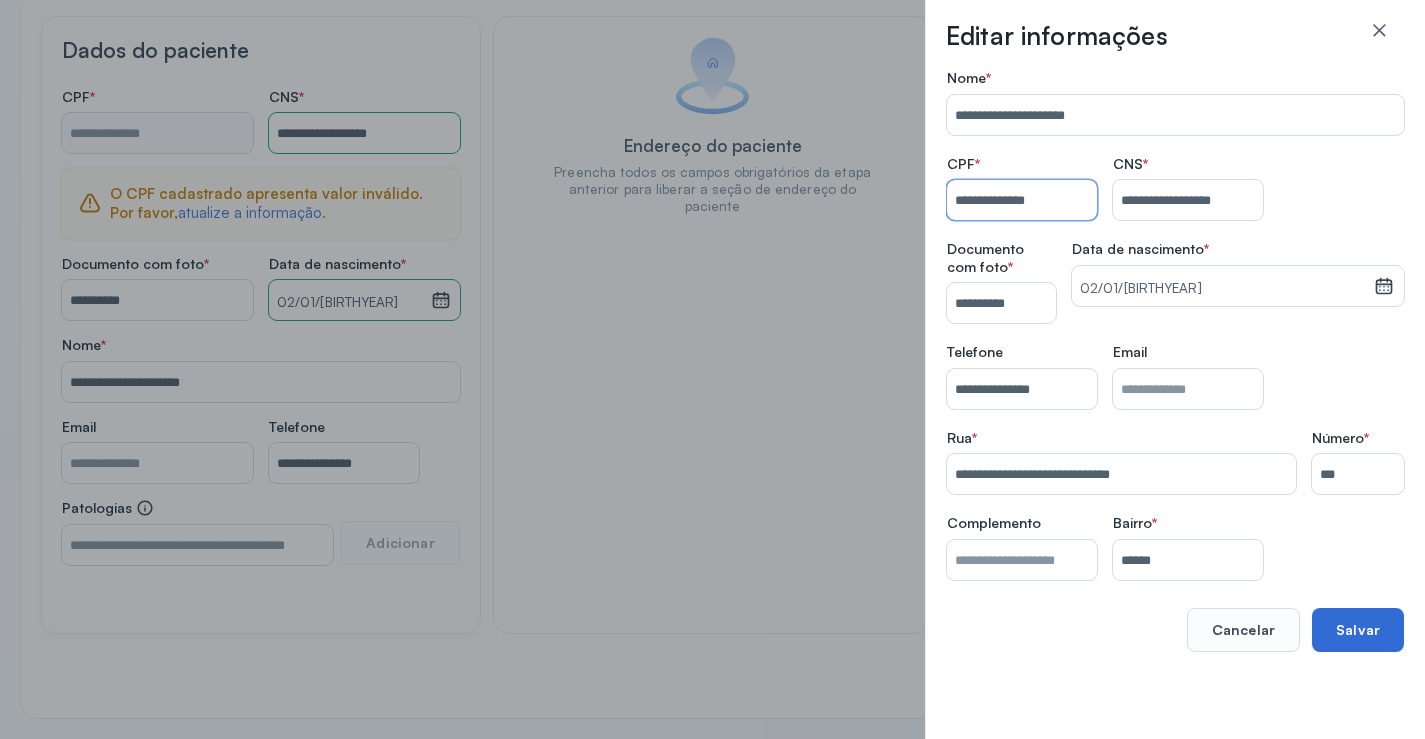 click on "**********" at bounding box center [1175, 360] 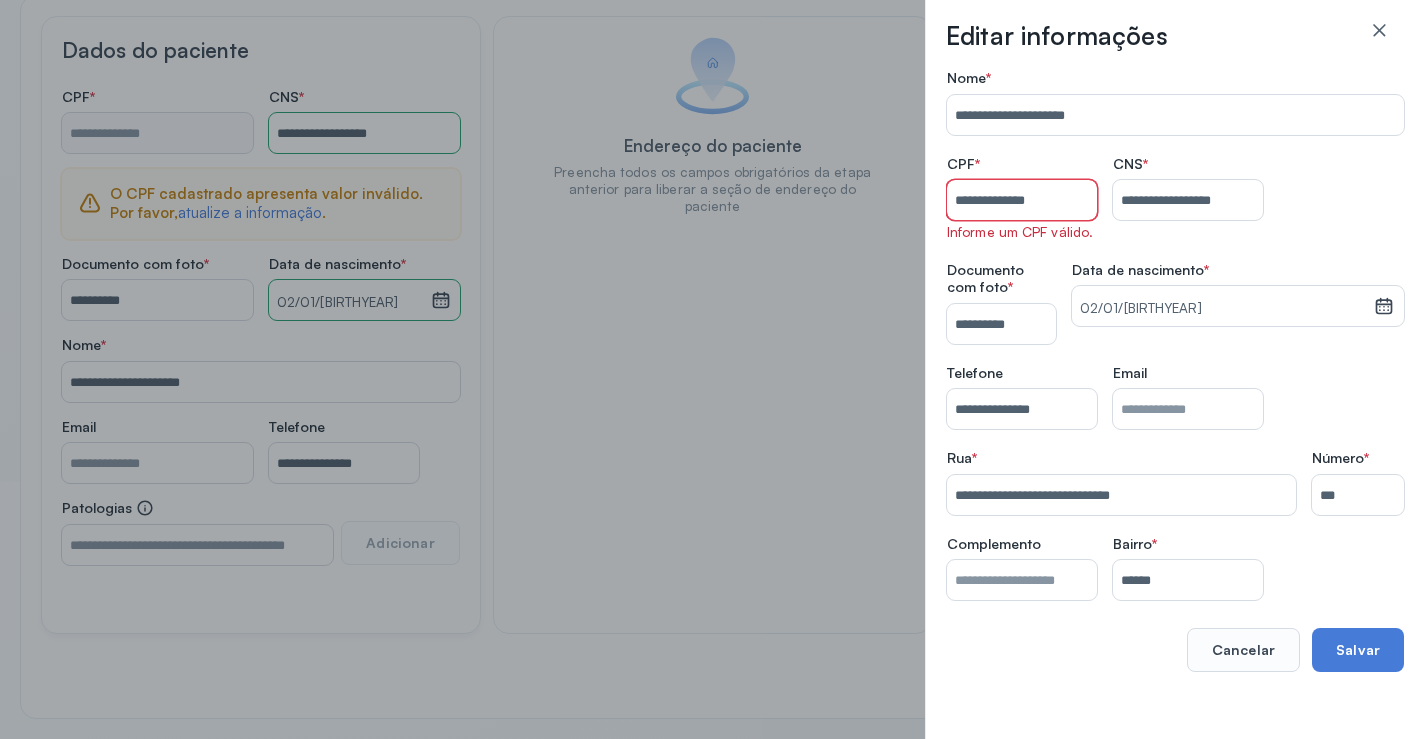 click on "**********" at bounding box center (1022, 200) 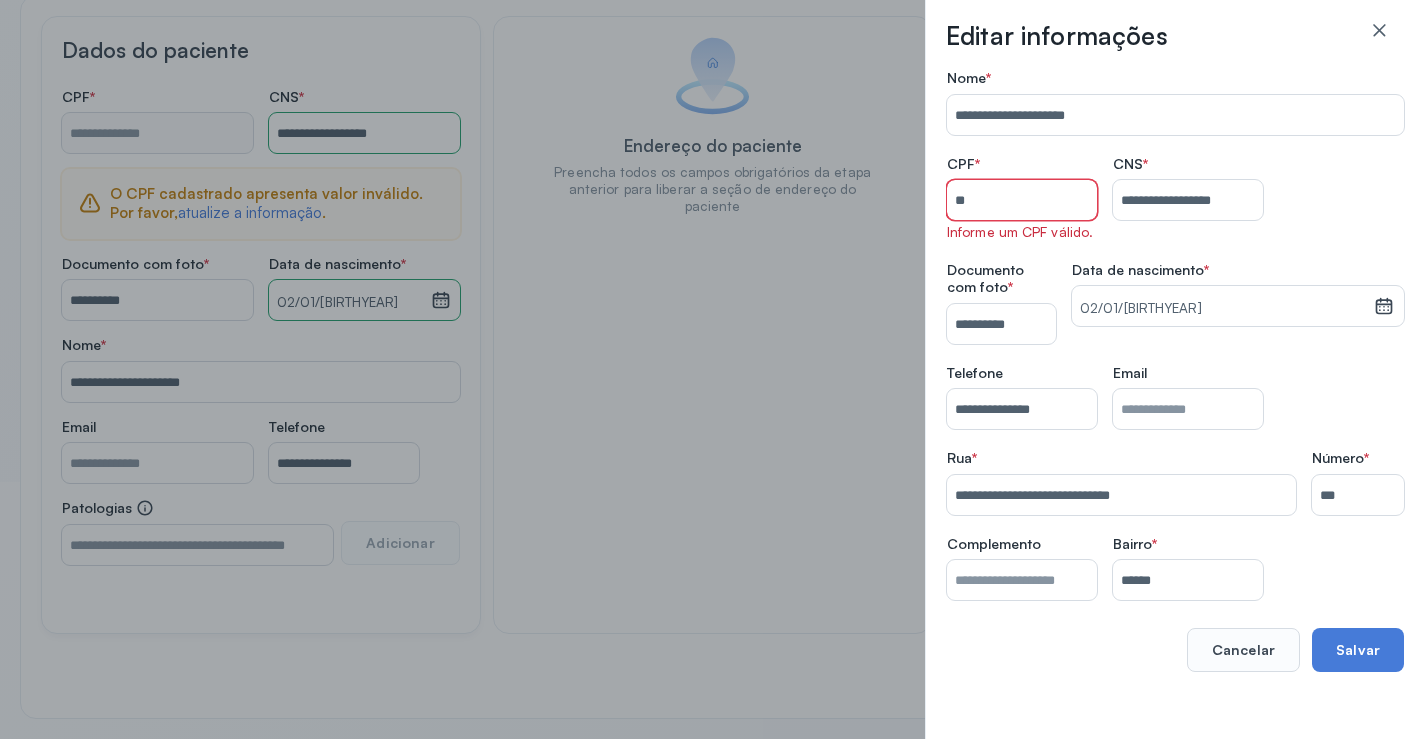 type on "*" 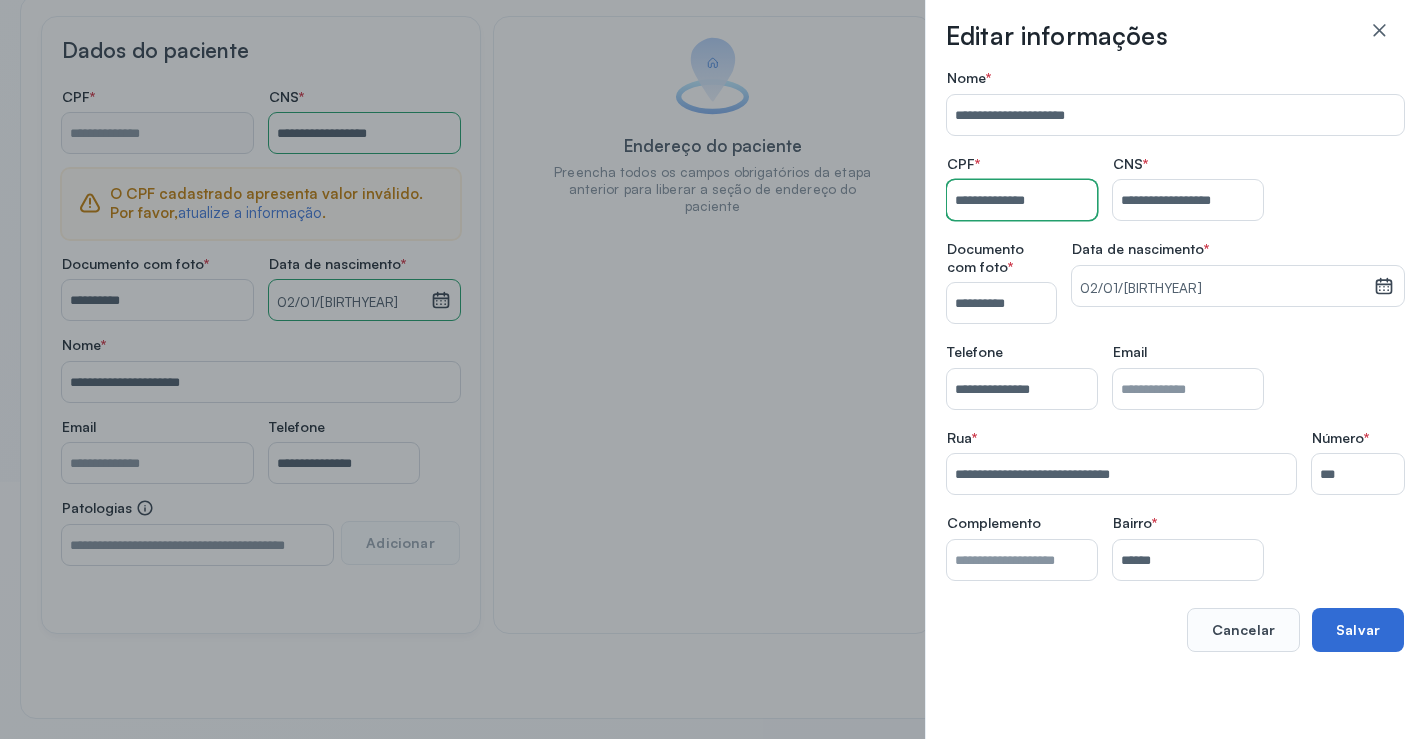 click on "Salvar" at bounding box center [1358, 630] 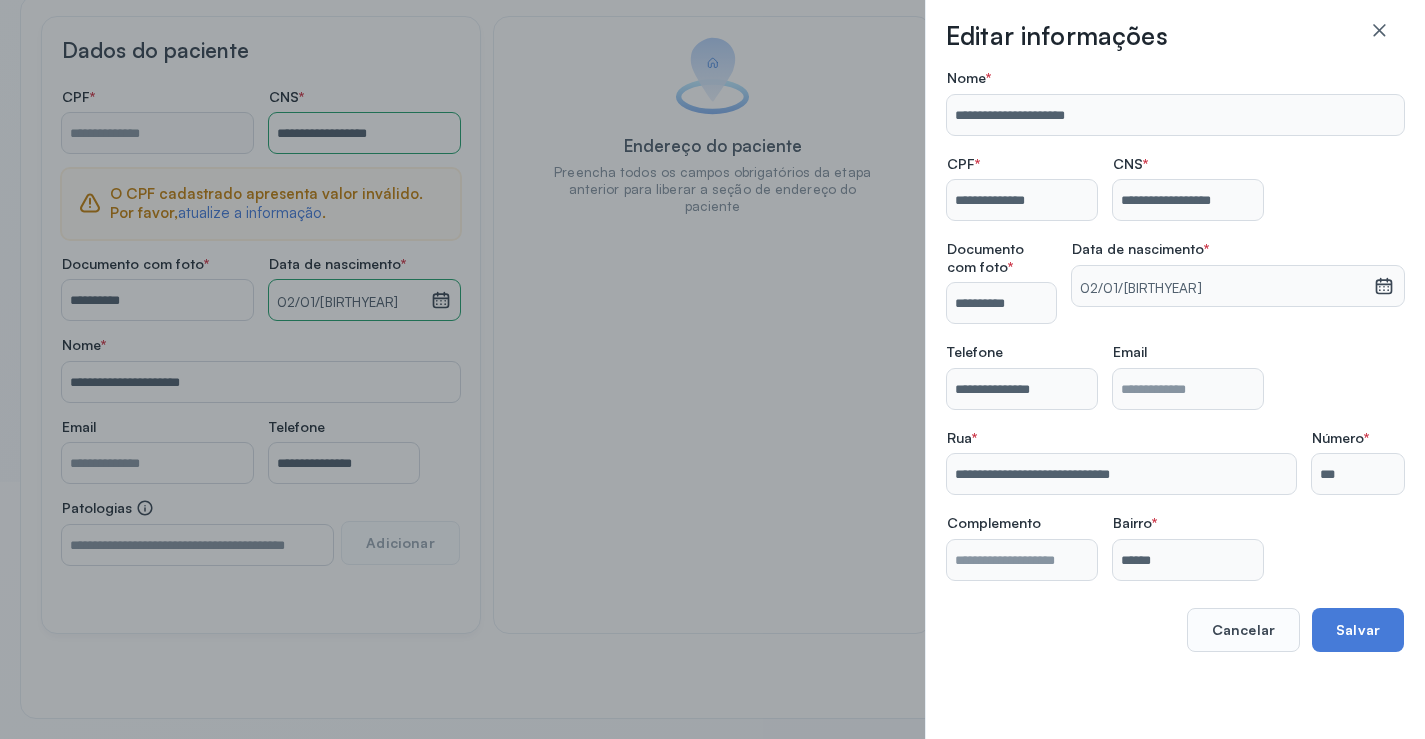 type on "**********" 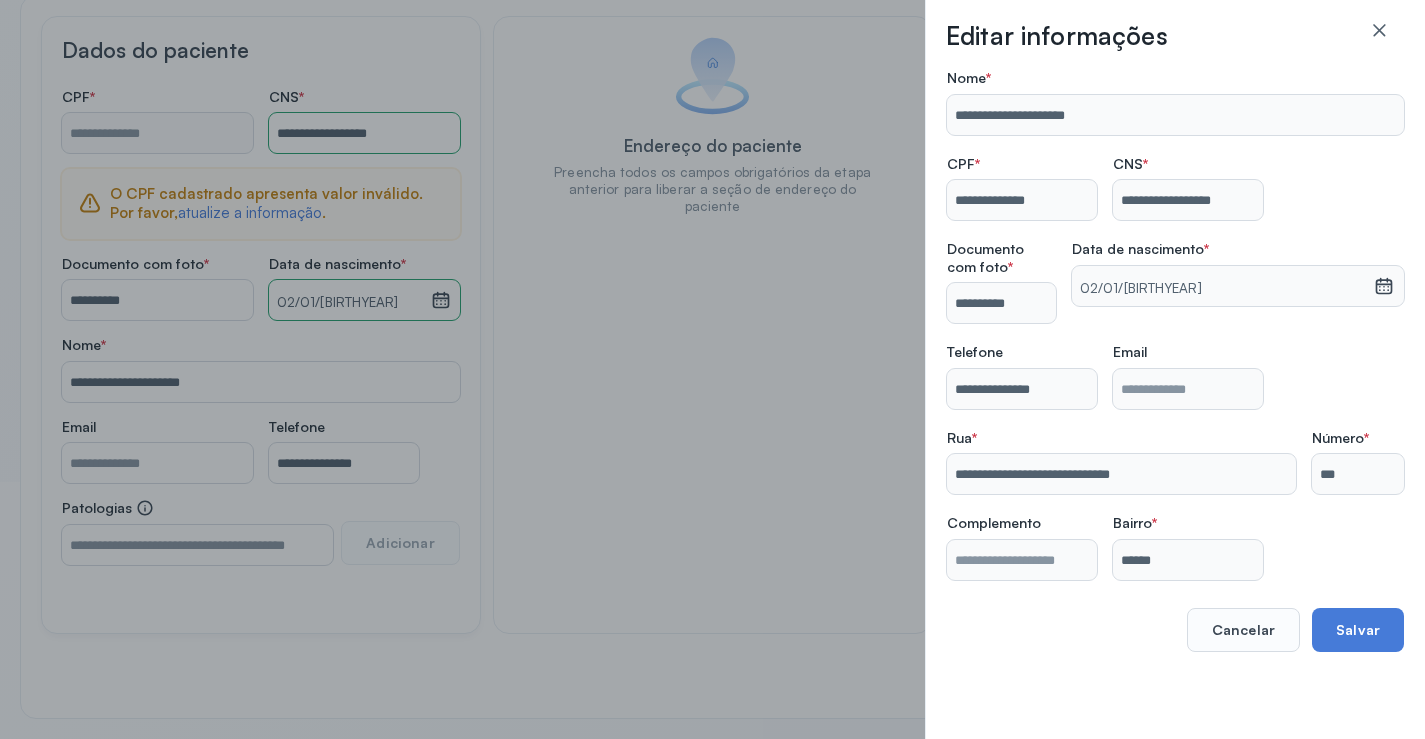 type on "**********" 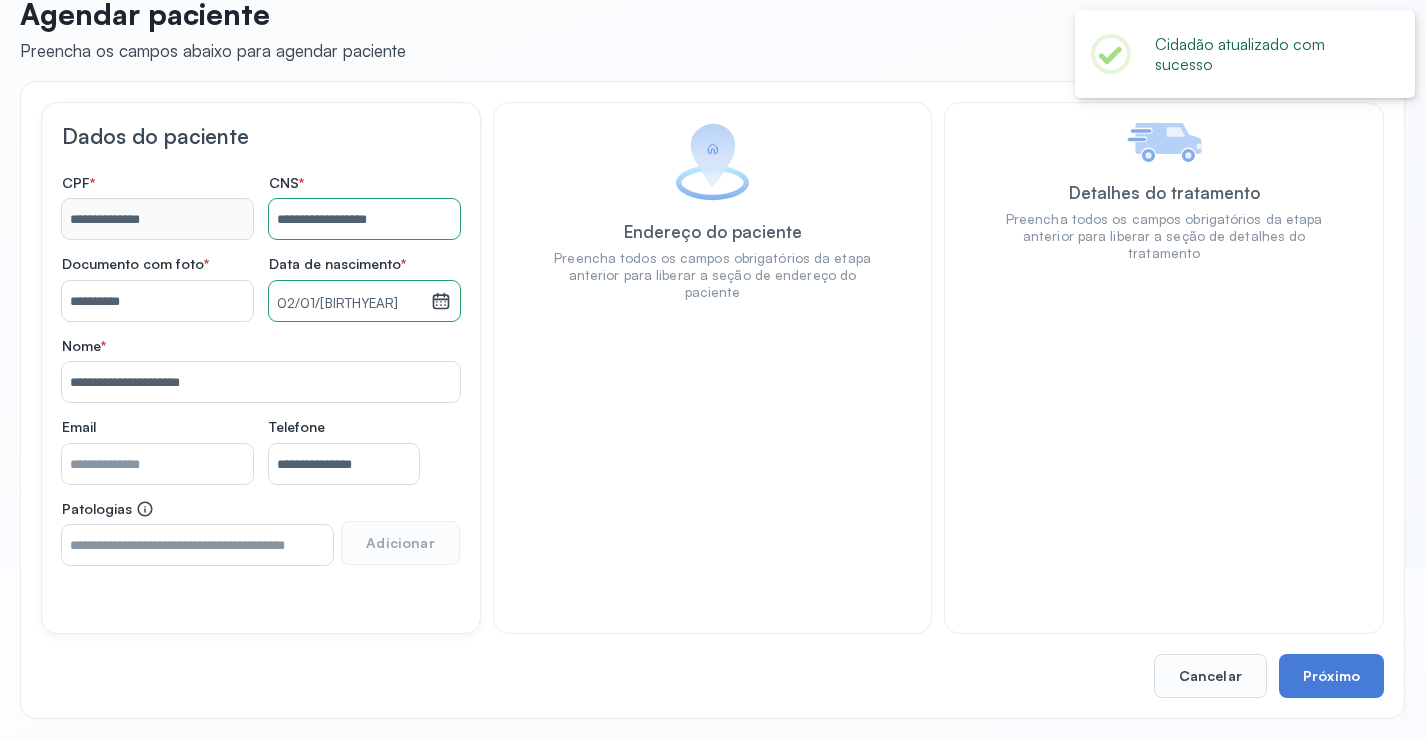 scroll, scrollTop: 171, scrollLeft: 0, axis: vertical 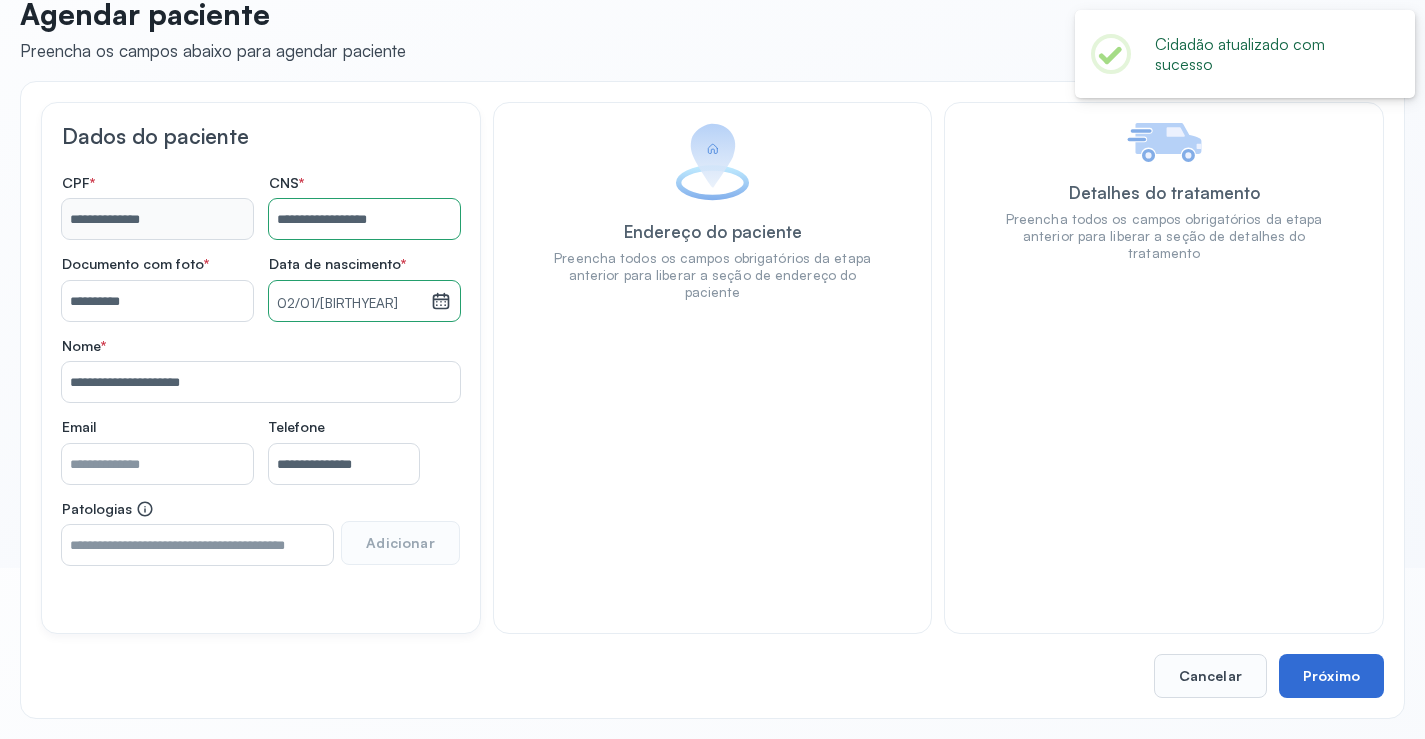 click on "Próximo" at bounding box center [1331, 676] 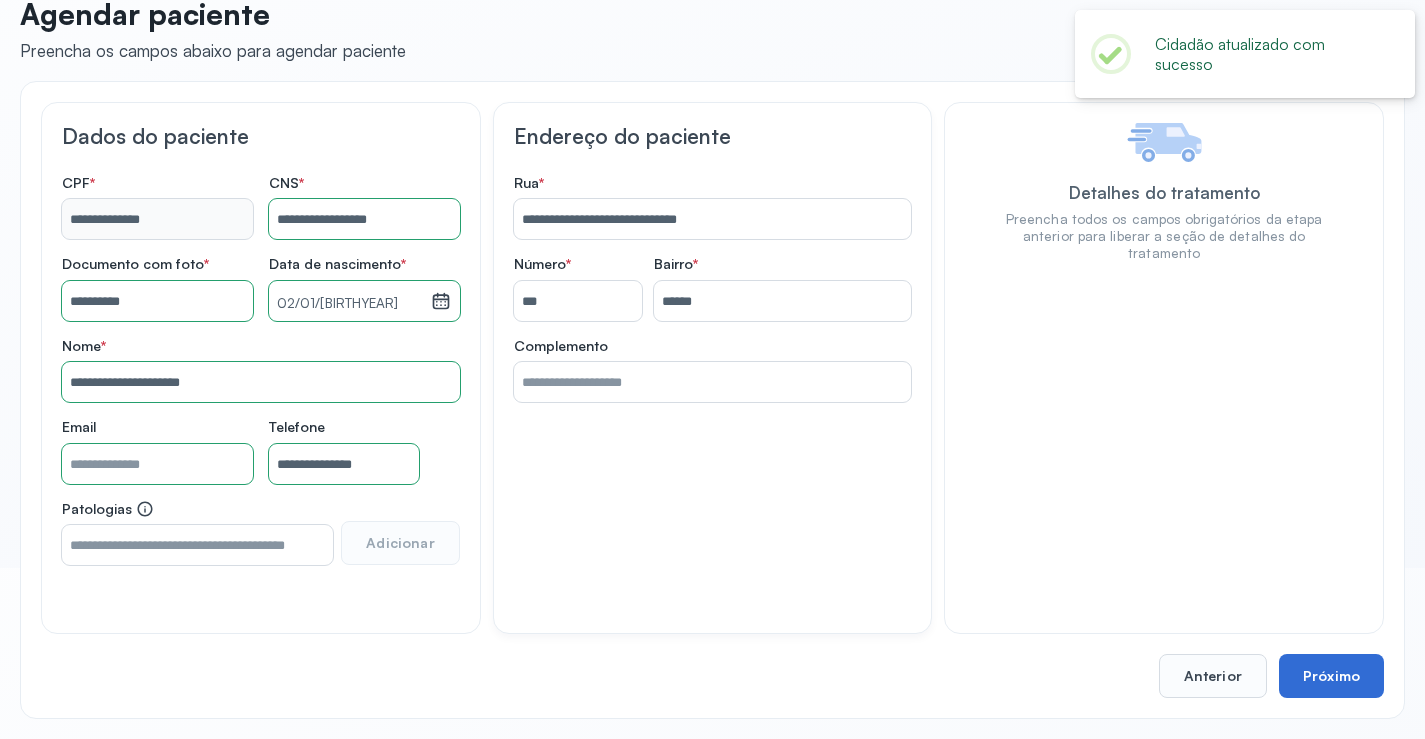 click on "Próximo" at bounding box center [1331, 676] 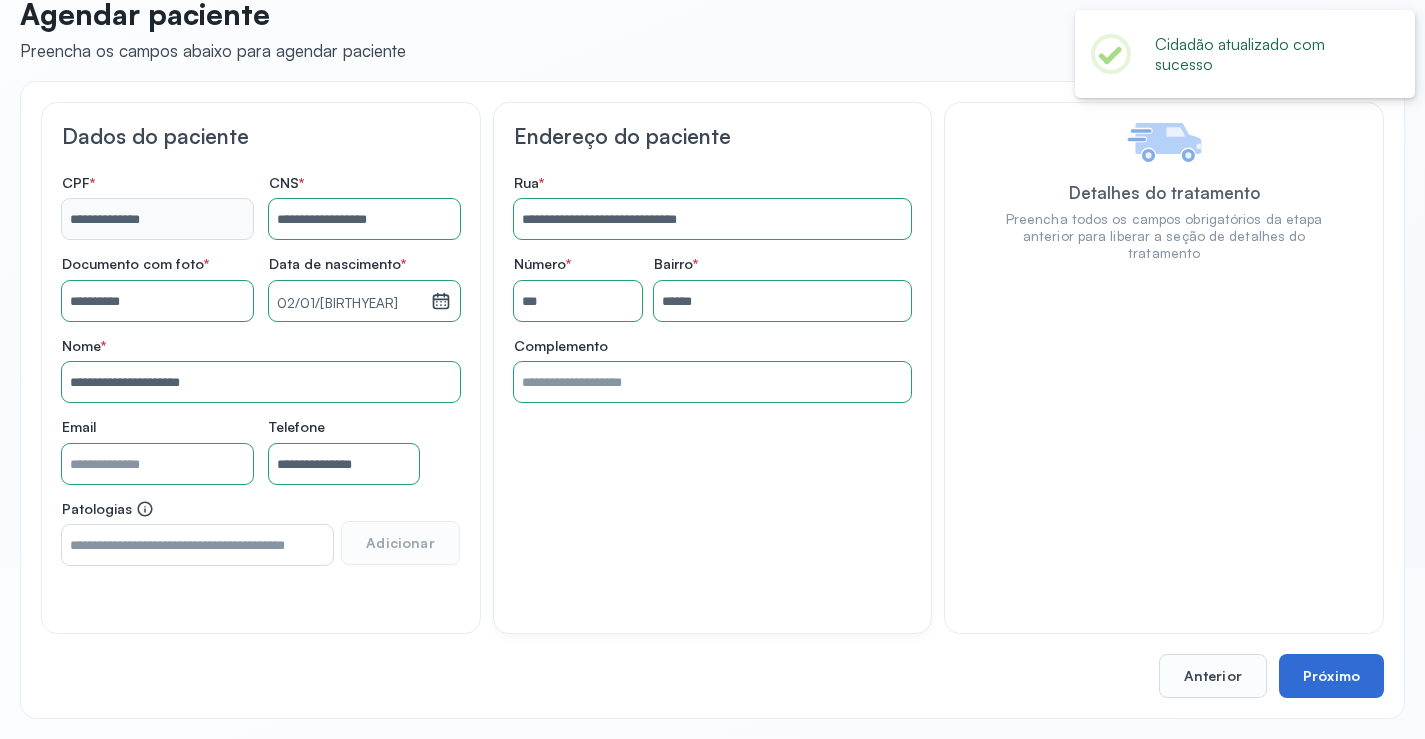 click on "Próximo" at bounding box center (1331, 676) 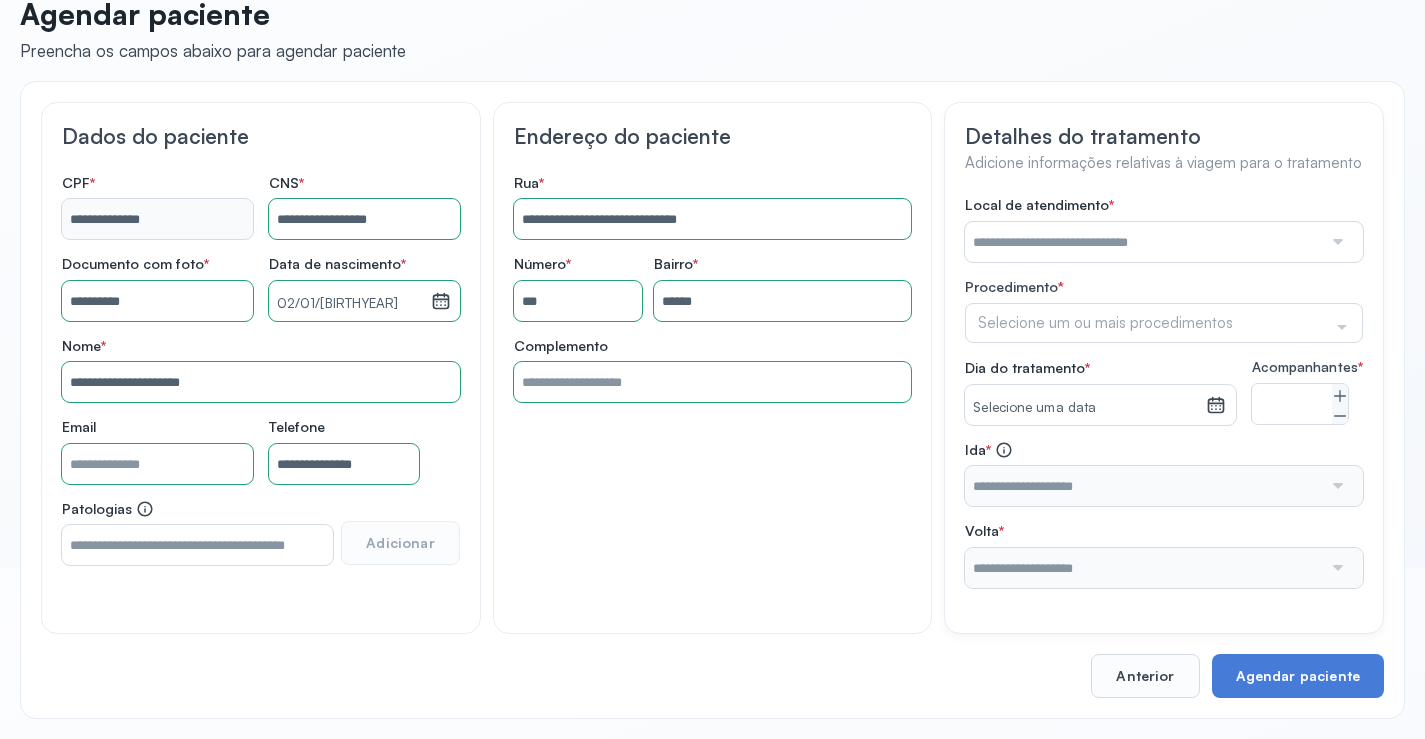click at bounding box center [1143, 242] 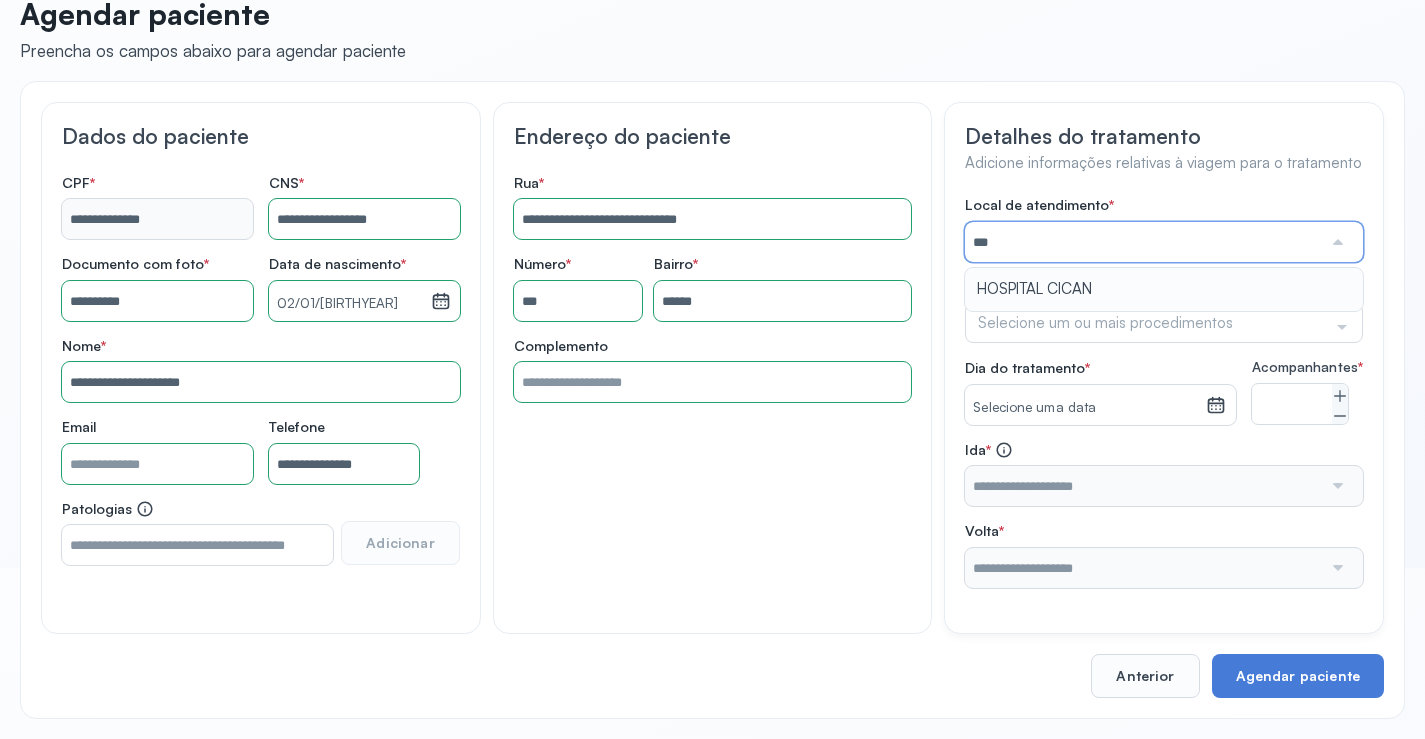 type on "**********" 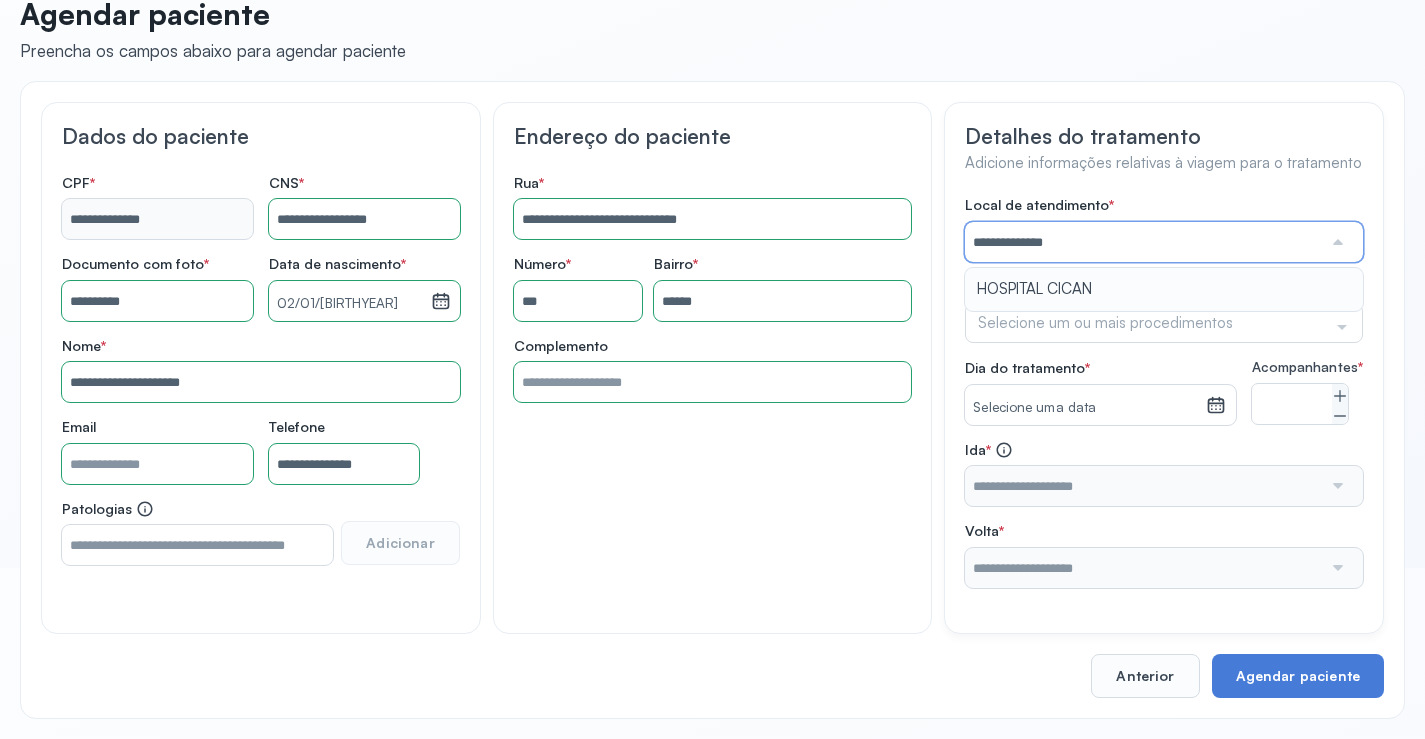 click on "**********" at bounding box center (1164, 392) 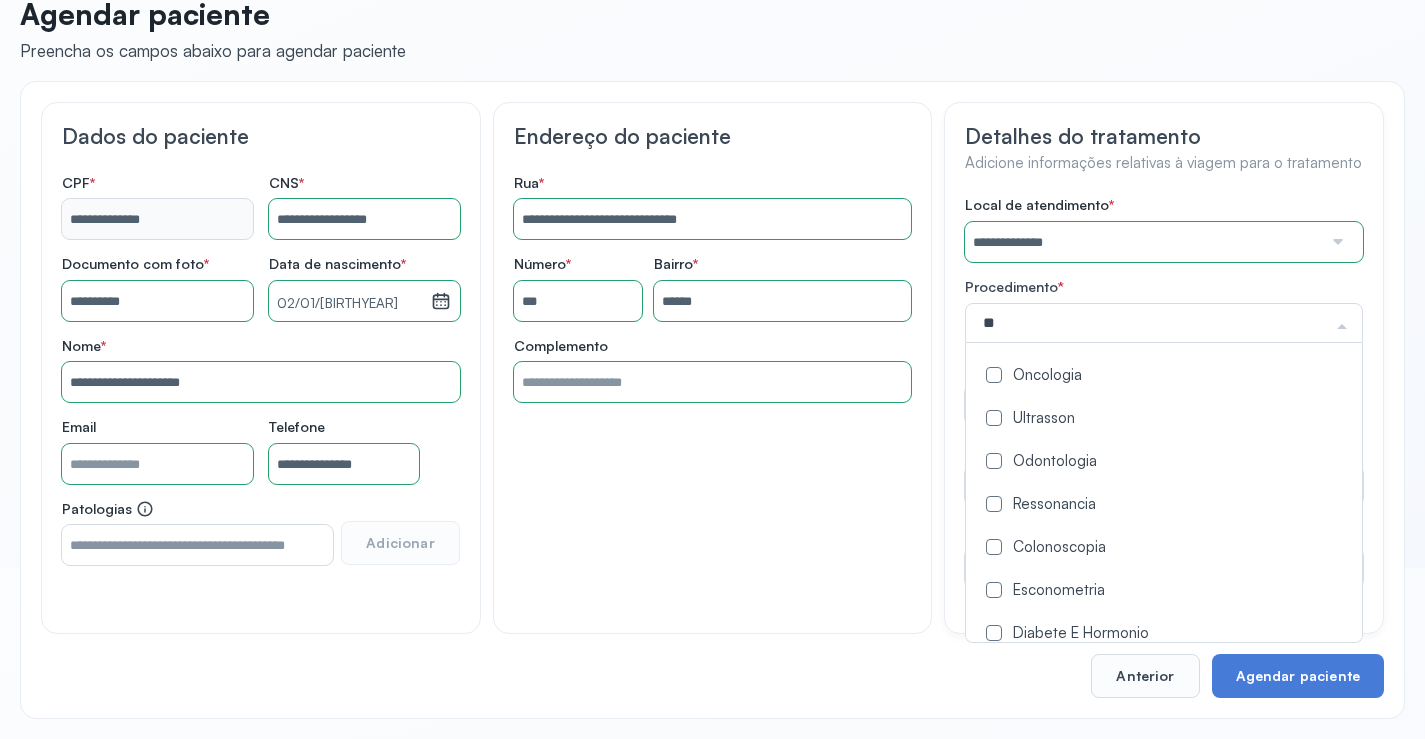 type on "***" 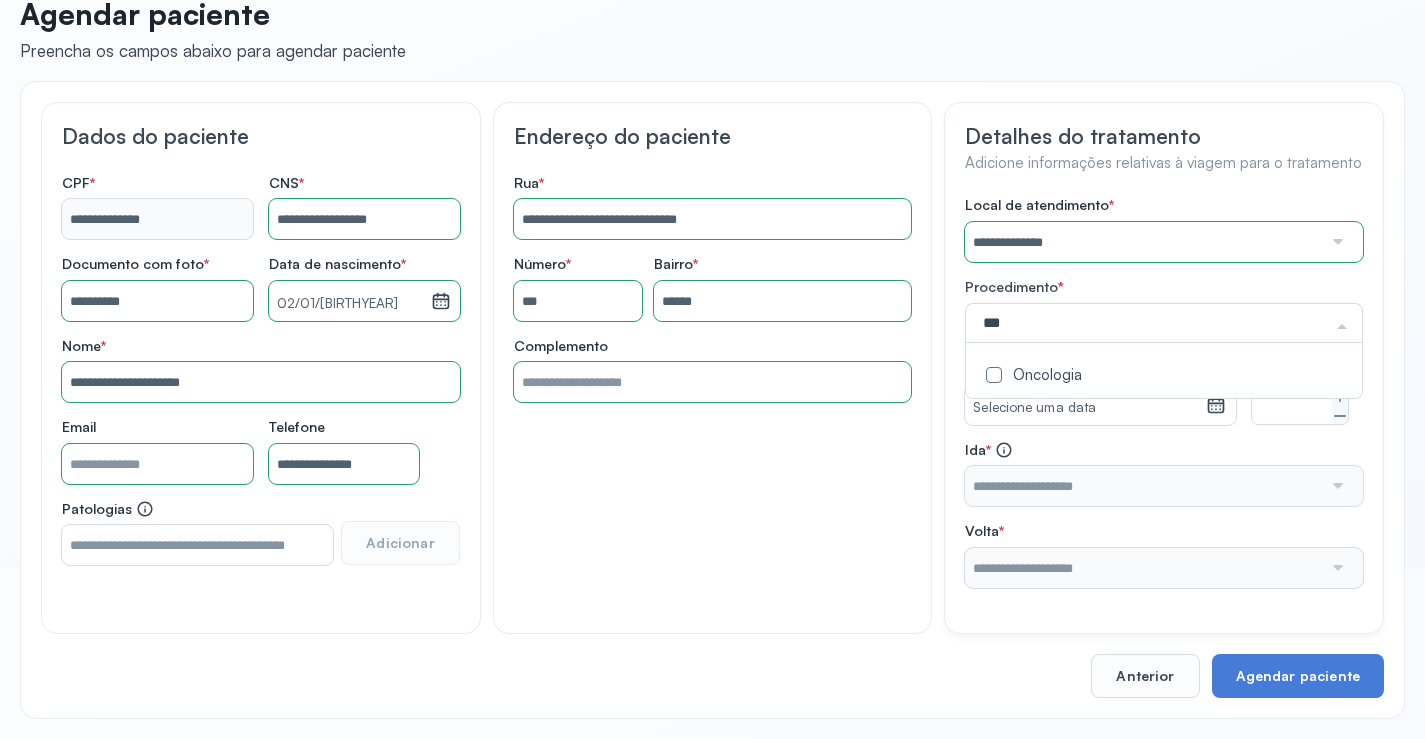 drag, startPoint x: 1041, startPoint y: 369, endPoint x: 1011, endPoint y: 376, distance: 30.805843 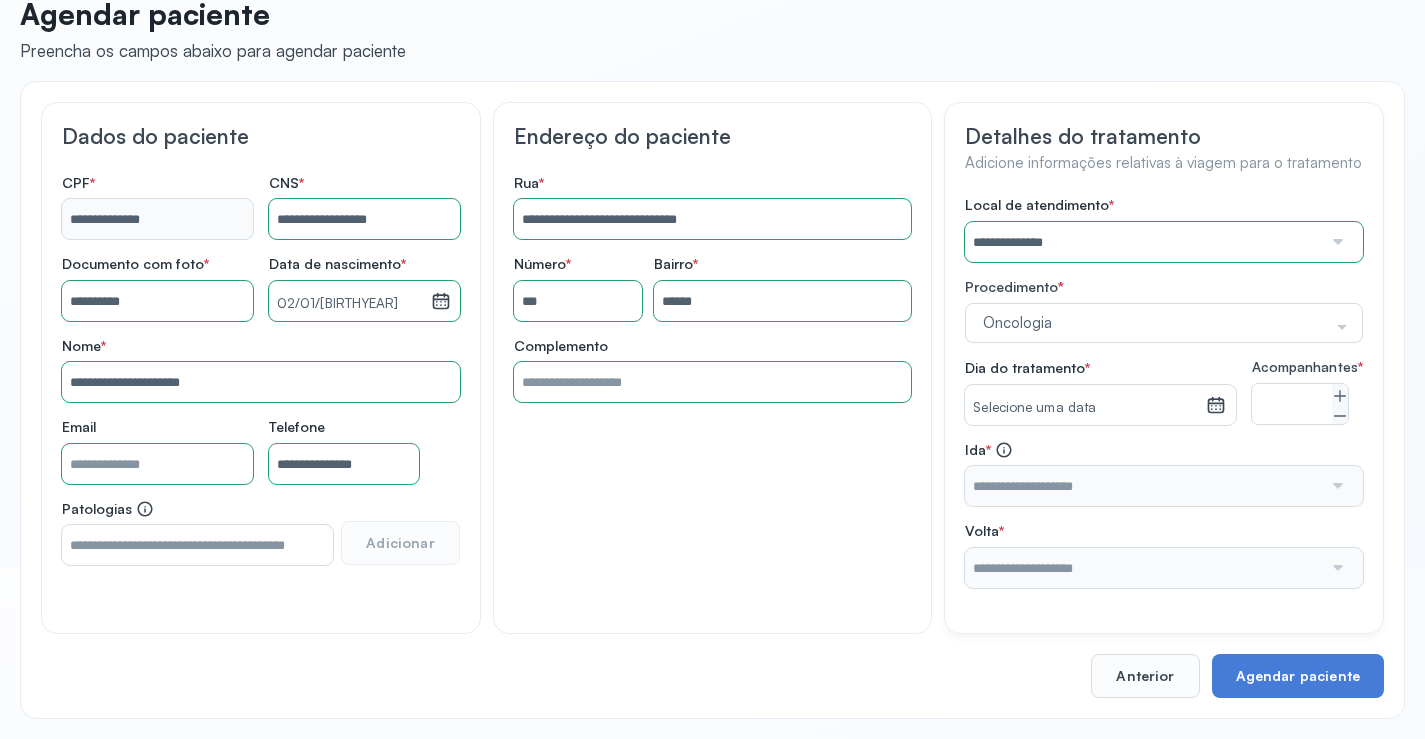 click on "**********" 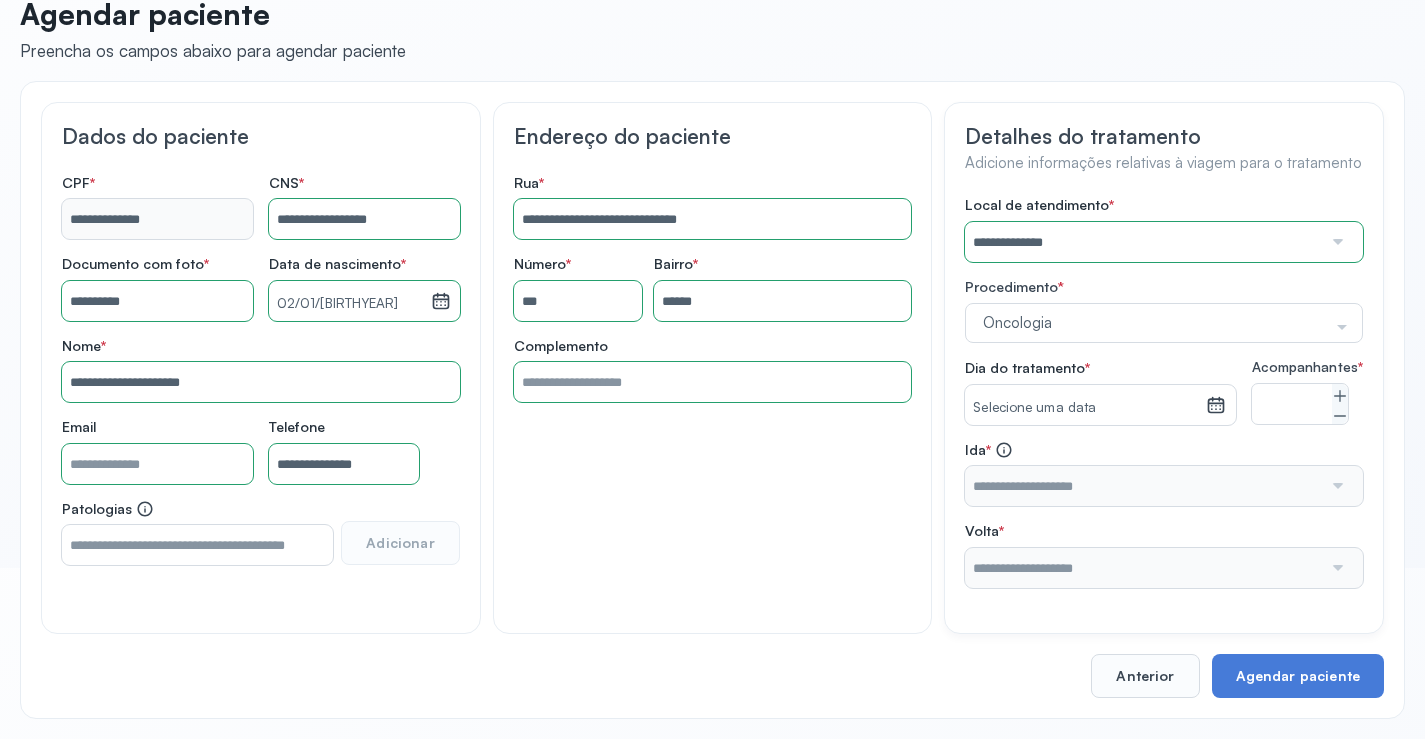 click on "Selecione uma data" at bounding box center [1085, 408] 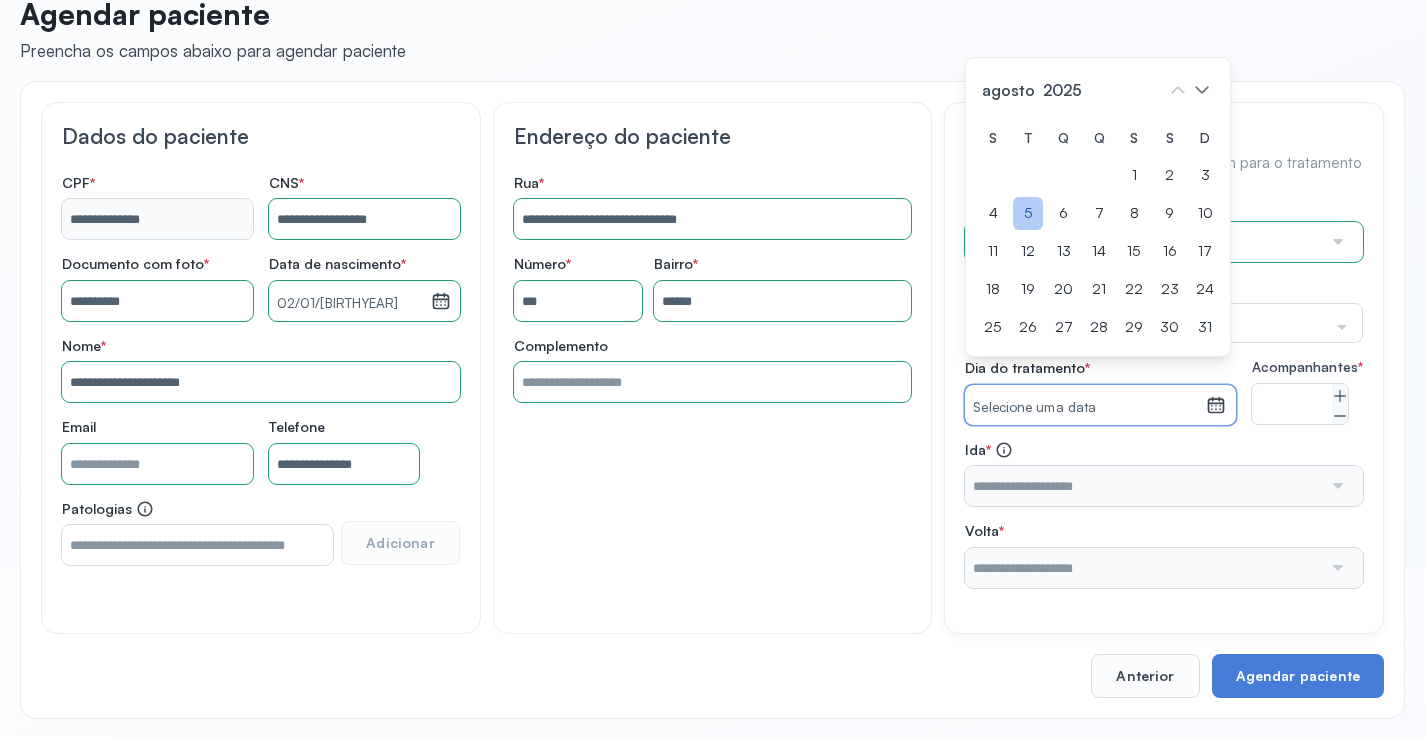 click on "5" 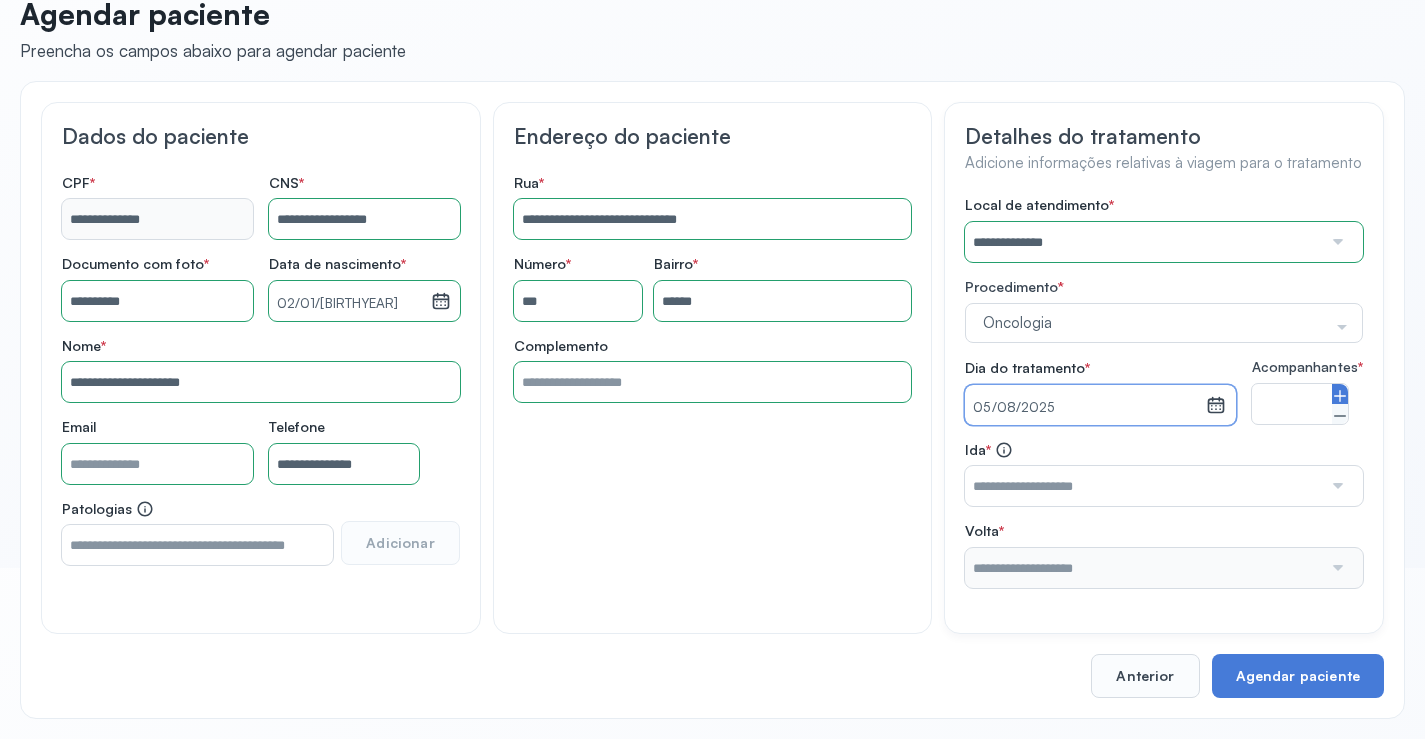 click 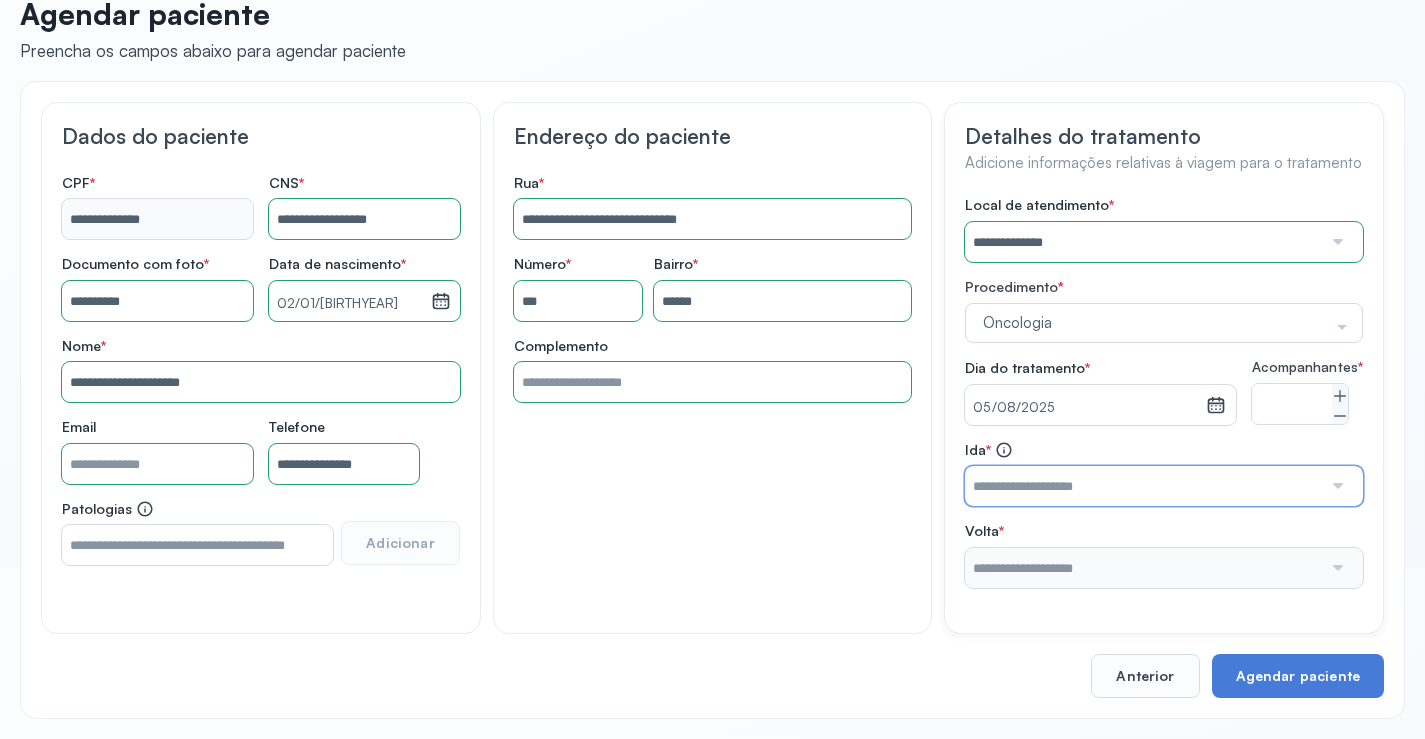 click at bounding box center (1143, 486) 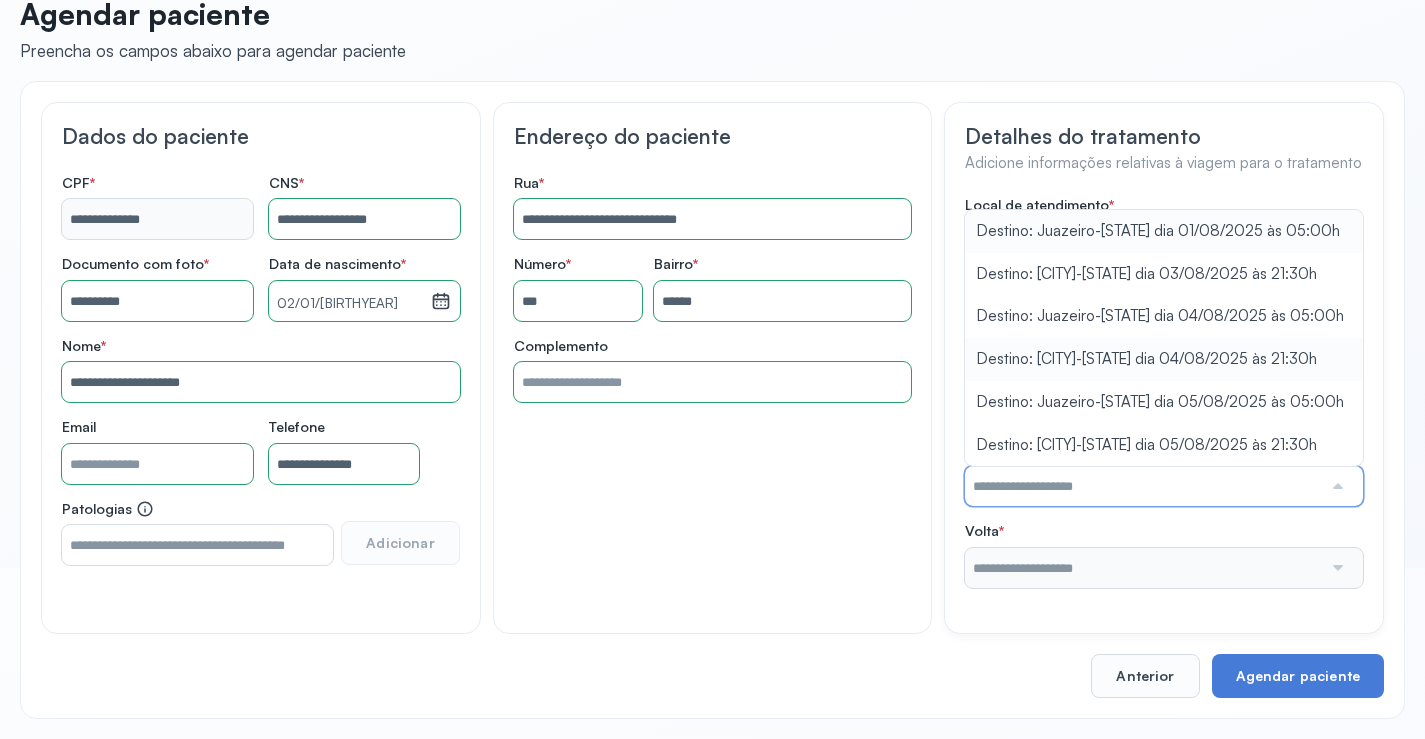 type on "**********" 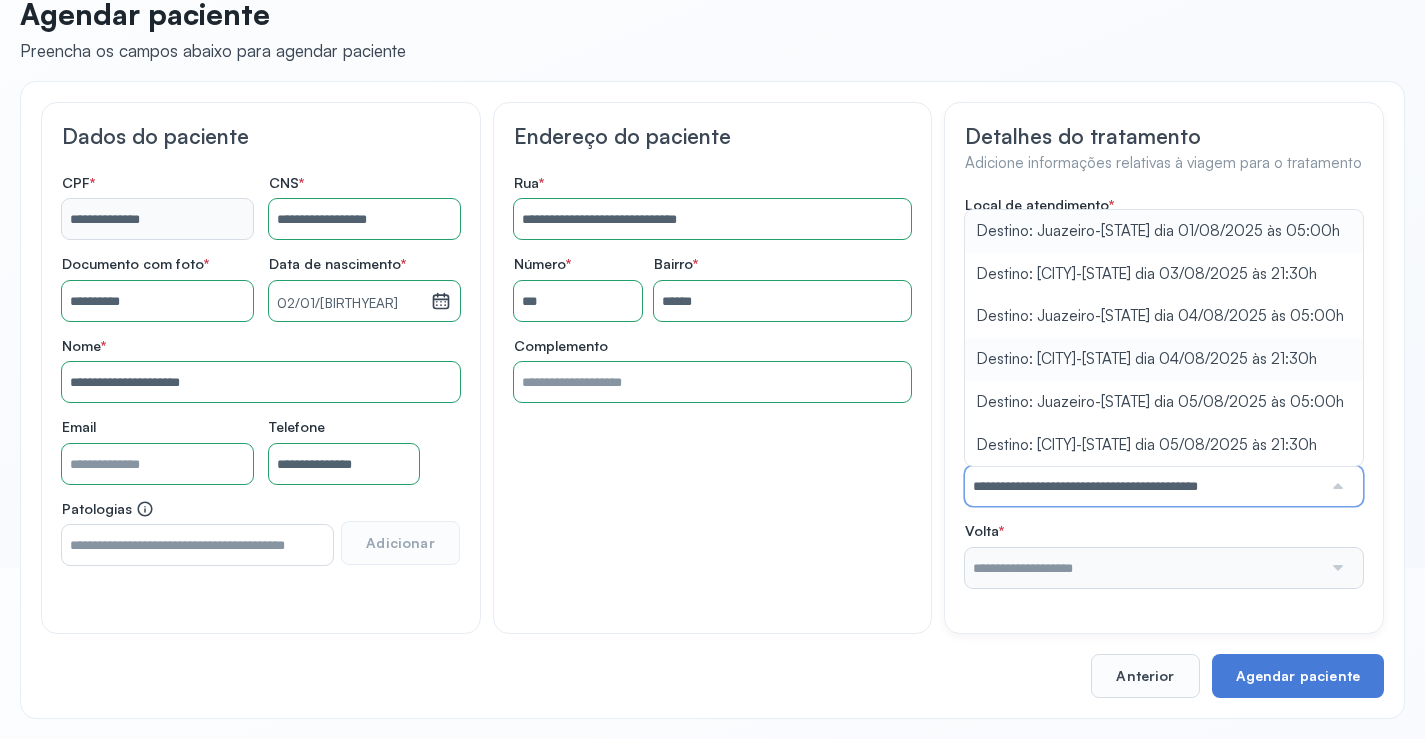 click on "**********" at bounding box center [1164, 392] 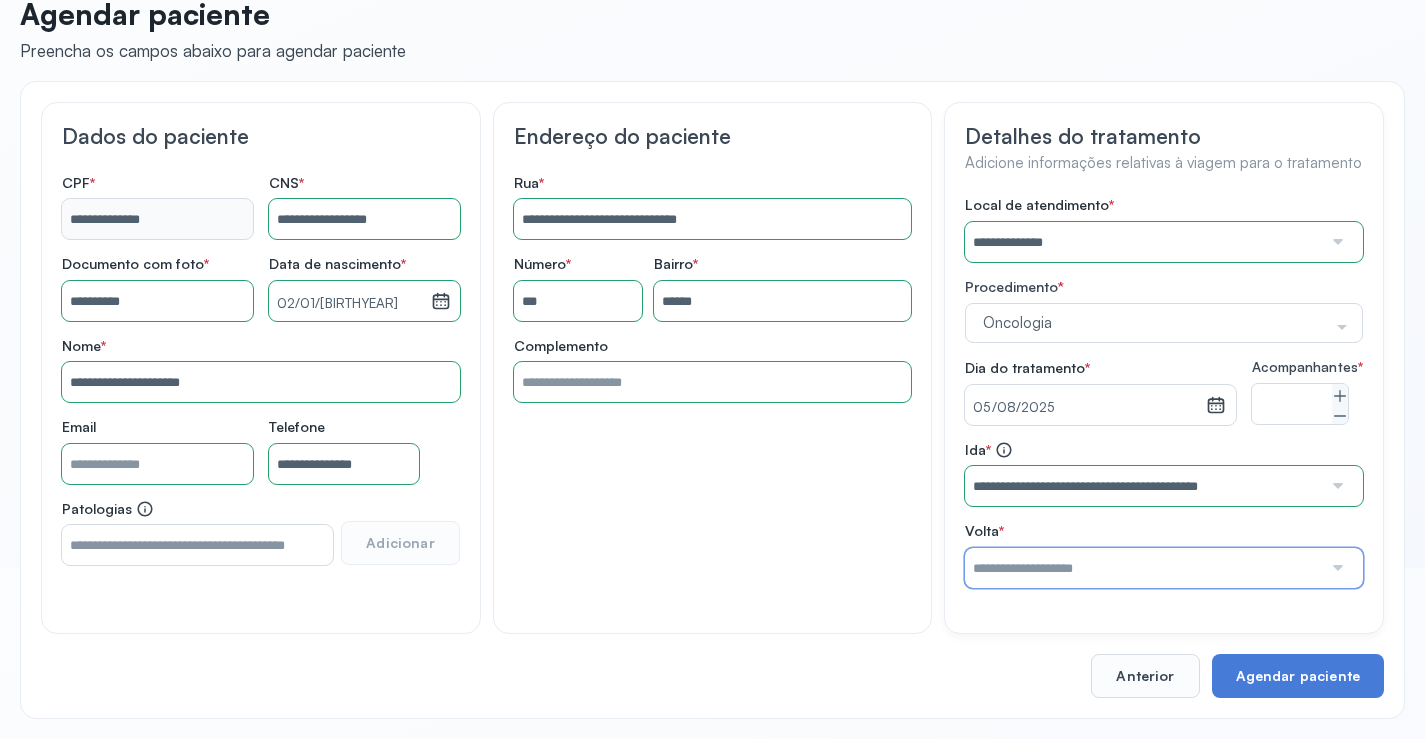 click at bounding box center [1143, 568] 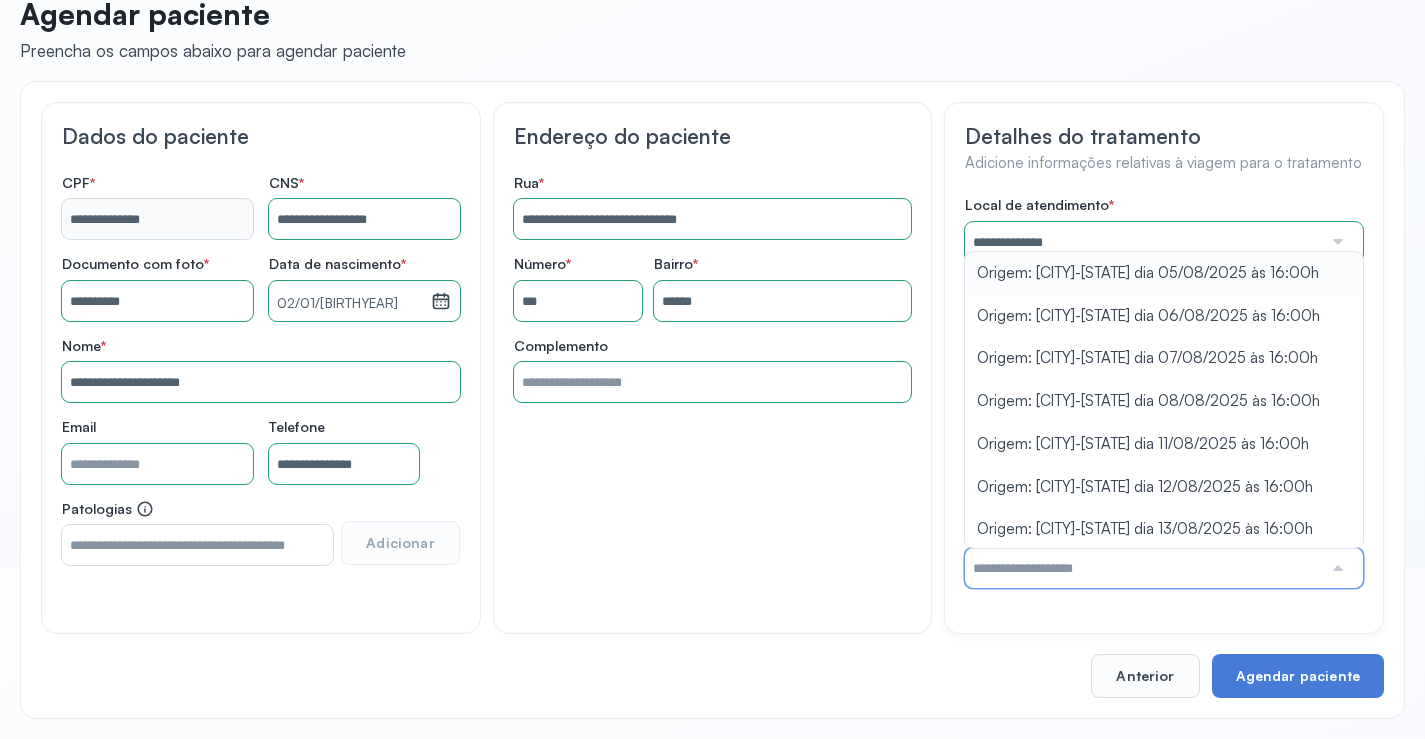 type on "**********" 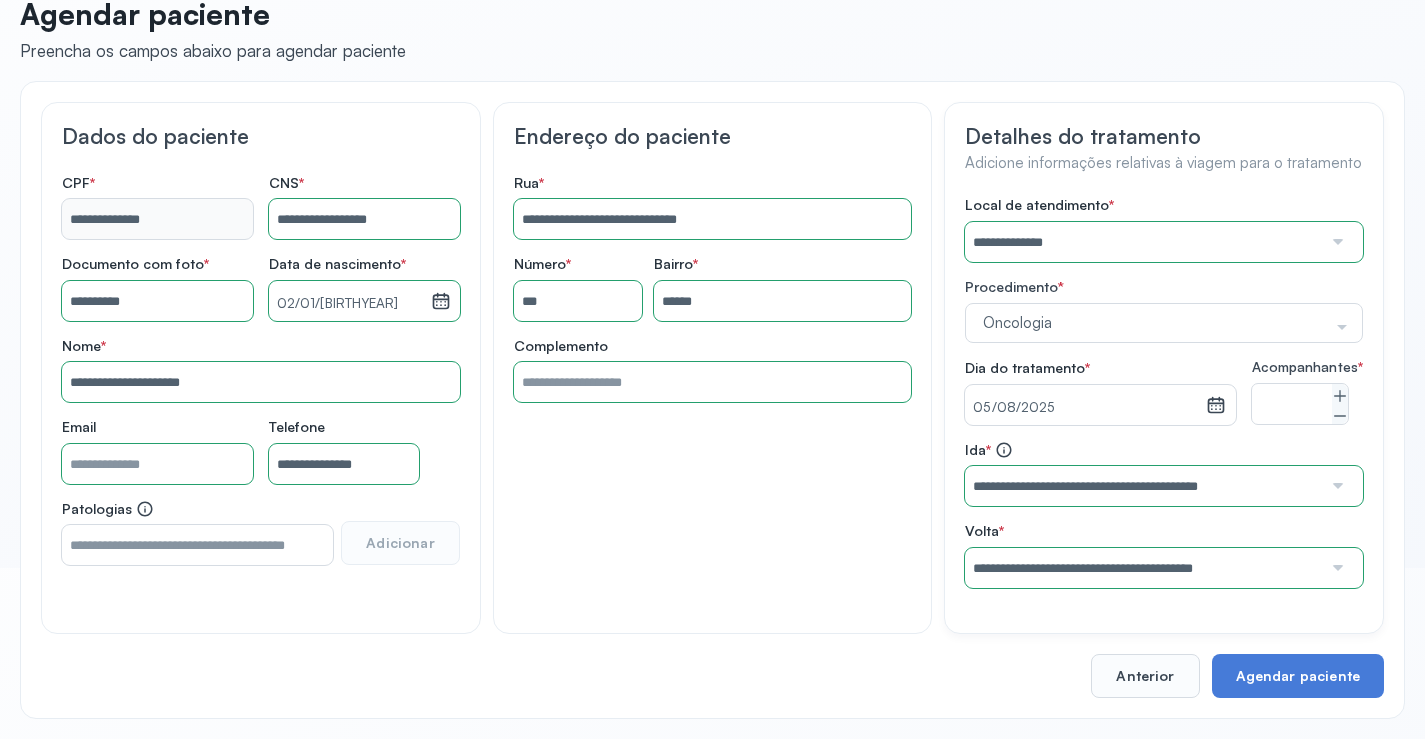 click on "**********" at bounding box center [1164, 392] 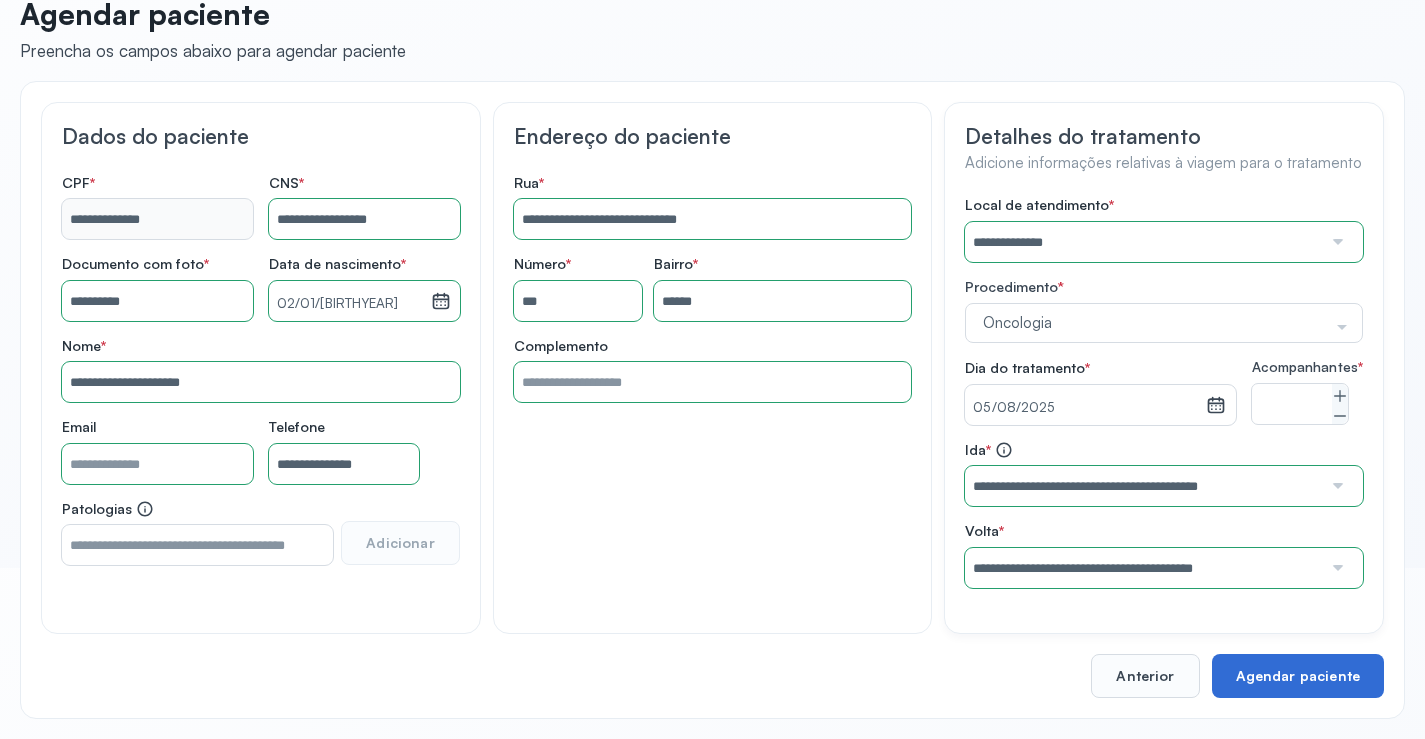 click on "Agendar paciente" at bounding box center (1298, 676) 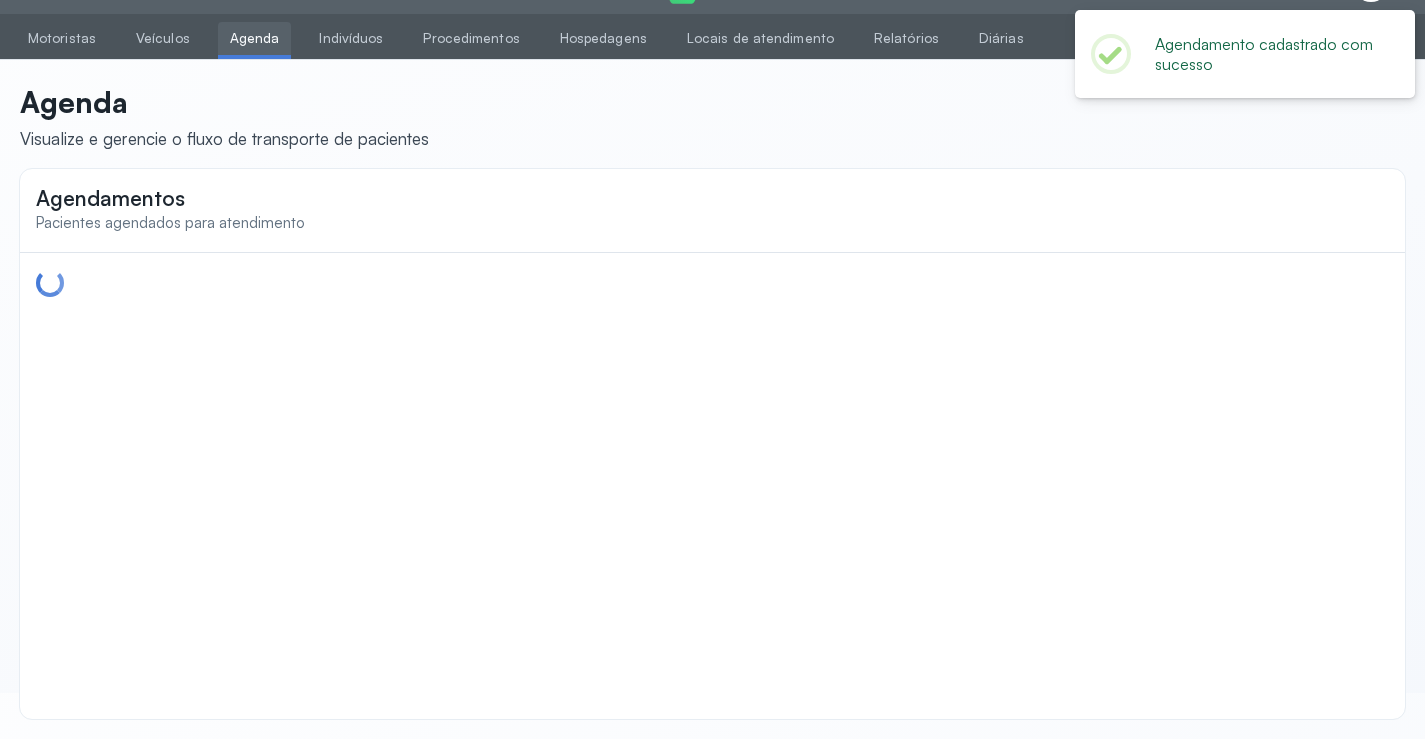 scroll, scrollTop: 44, scrollLeft: 0, axis: vertical 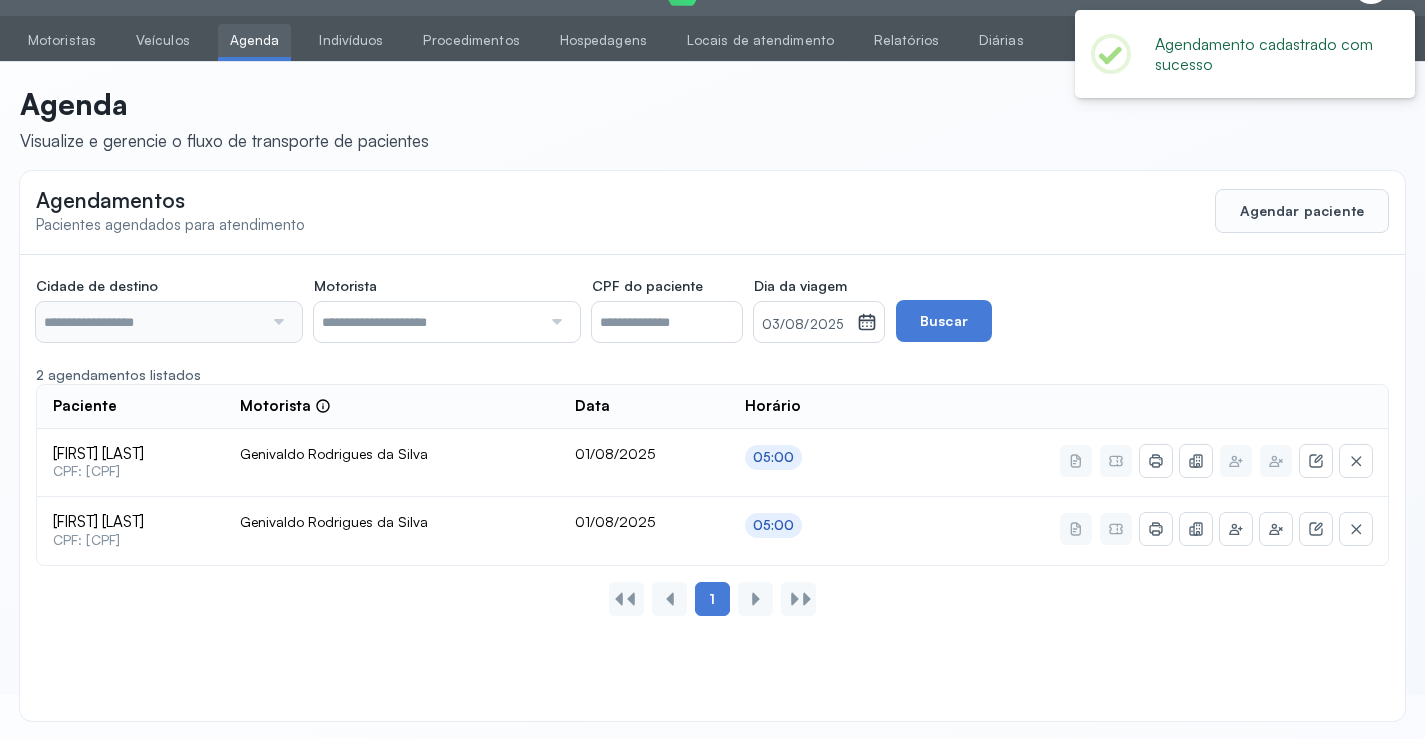 type on "********" 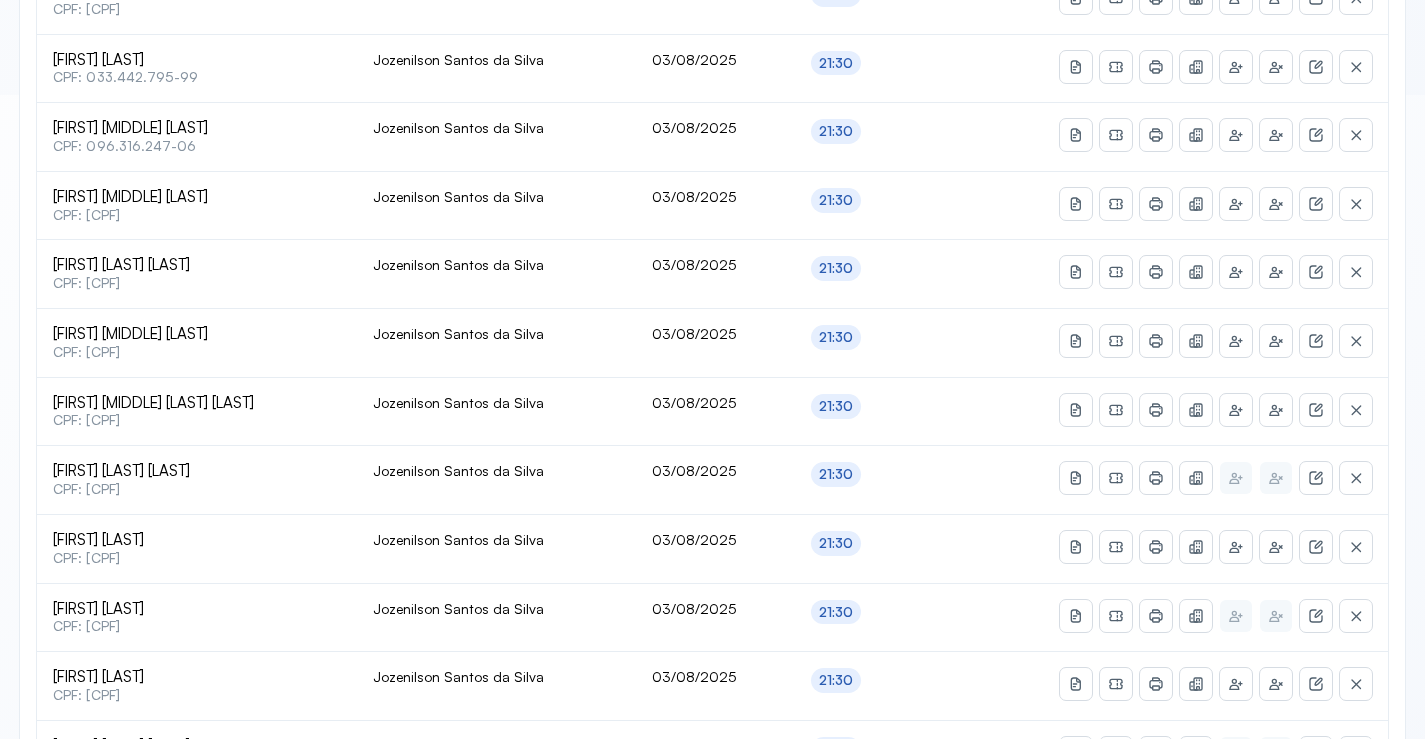 scroll, scrollTop: 865, scrollLeft: 0, axis: vertical 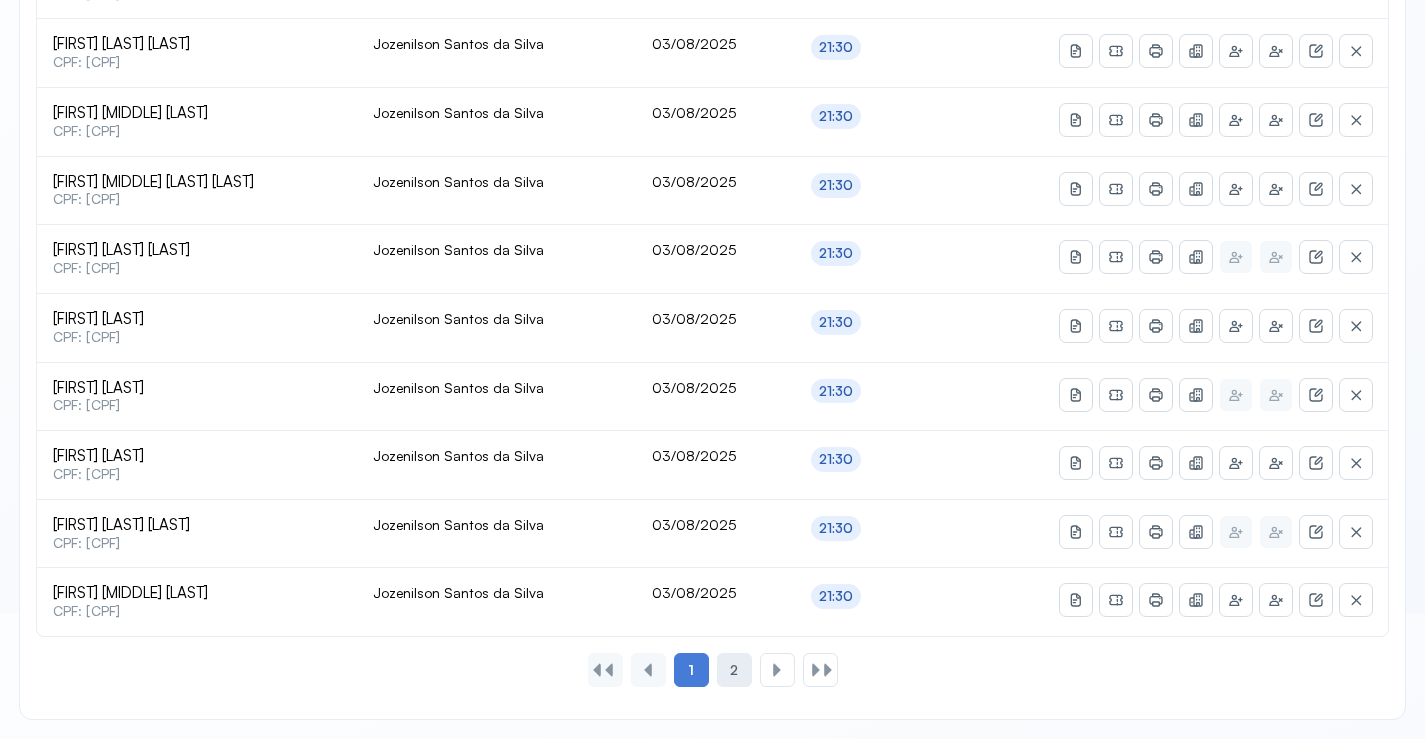 click on "2" at bounding box center [734, 670] 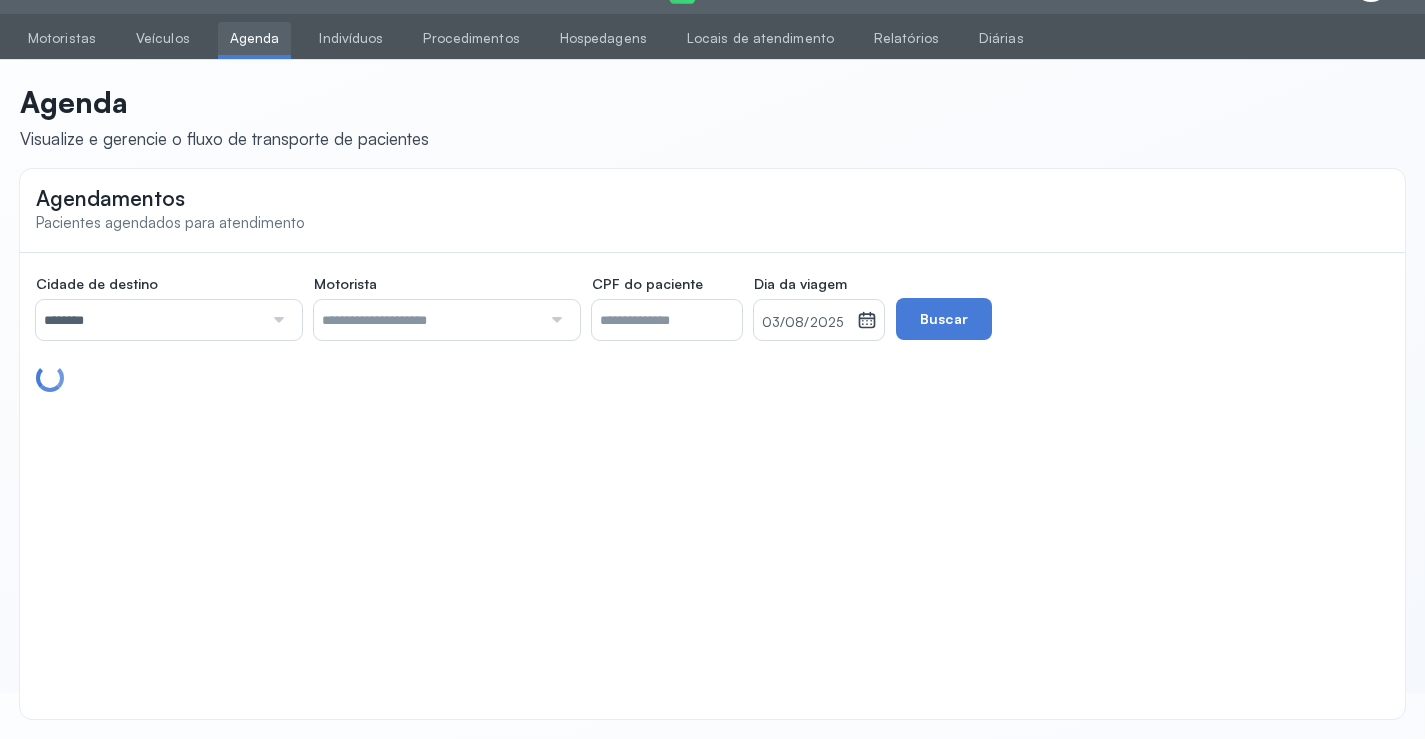 click on "03/08/2025" at bounding box center (805, 323) 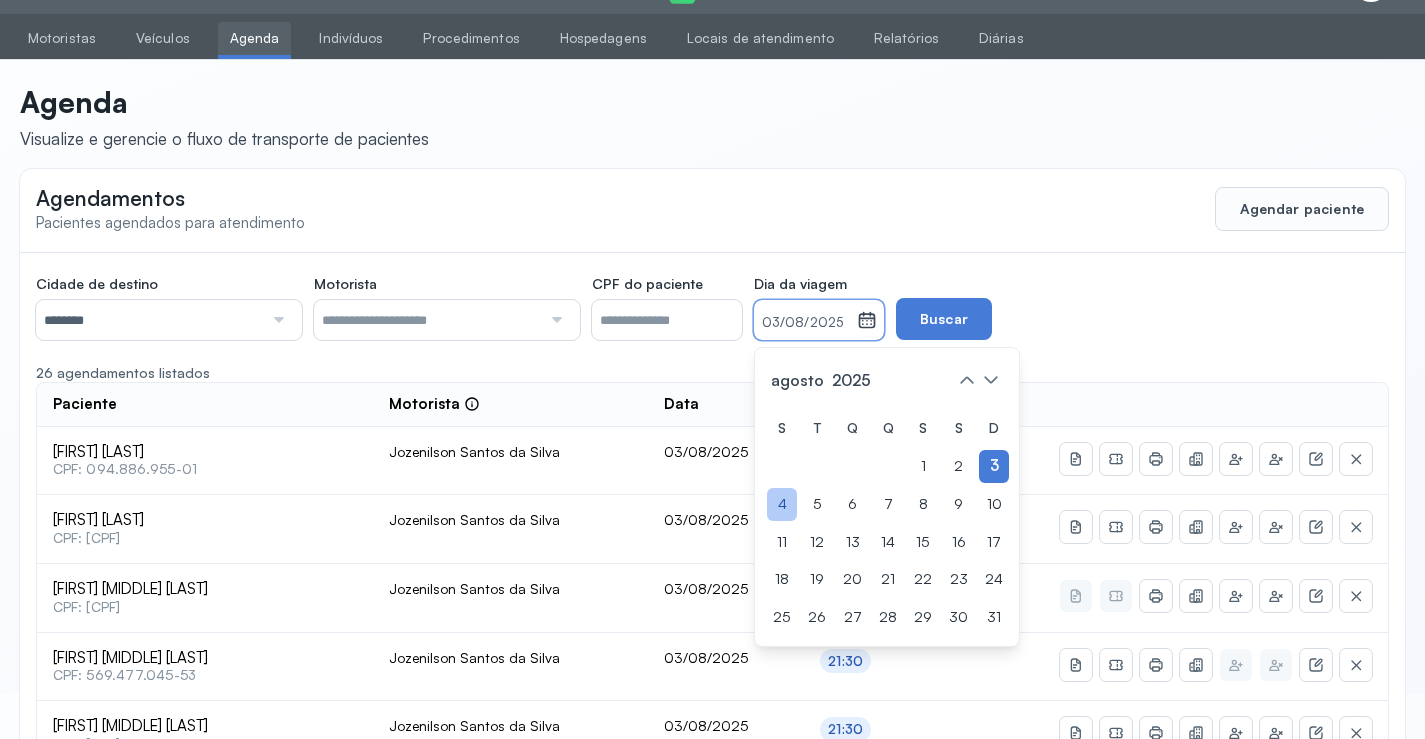 click on "4" 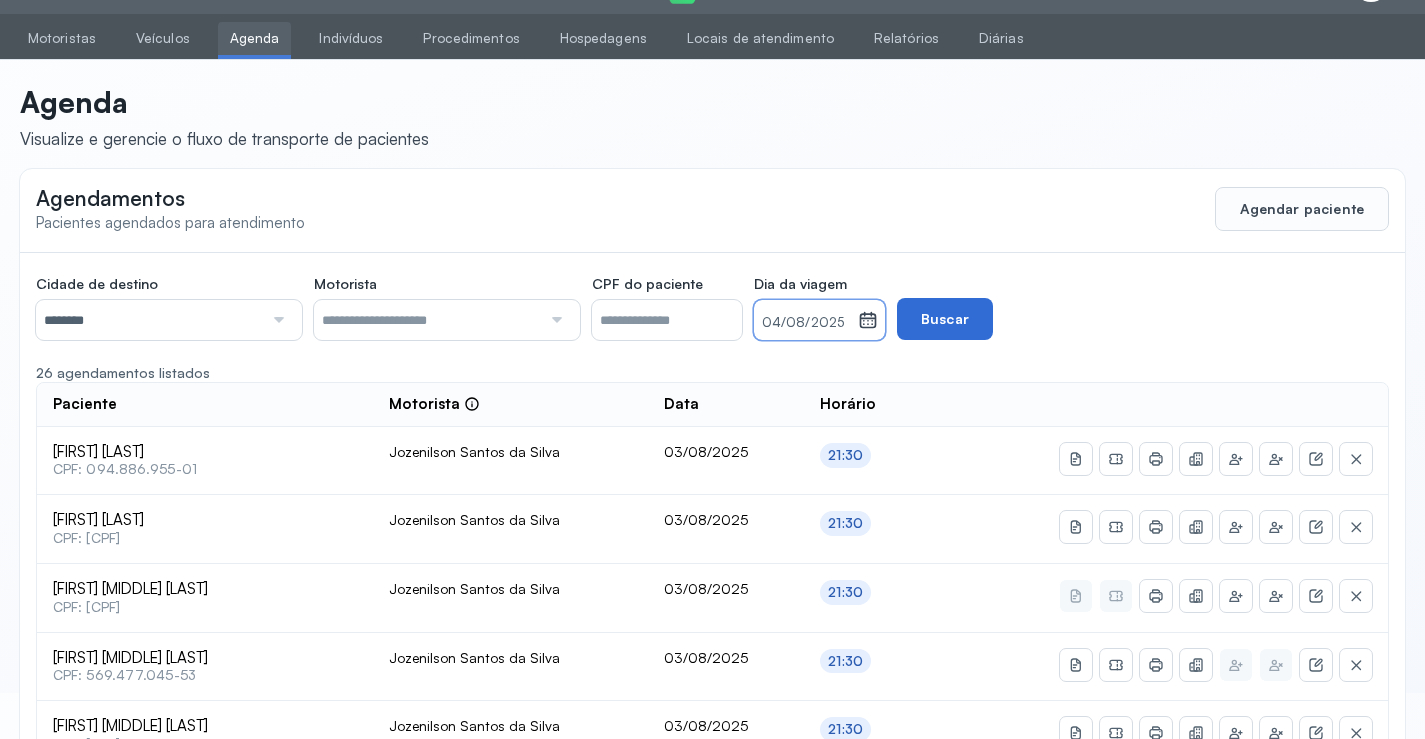 click on "Buscar" at bounding box center (945, 319) 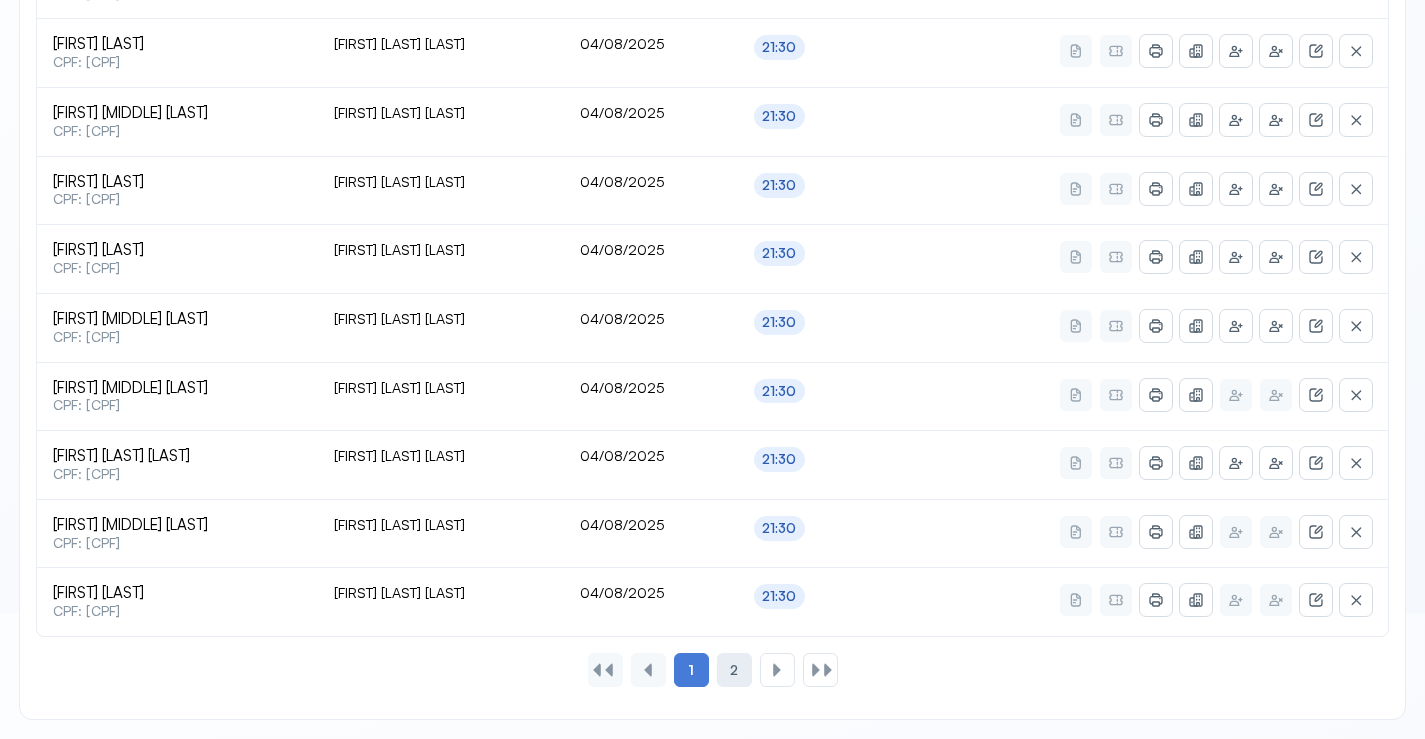 click on "2" 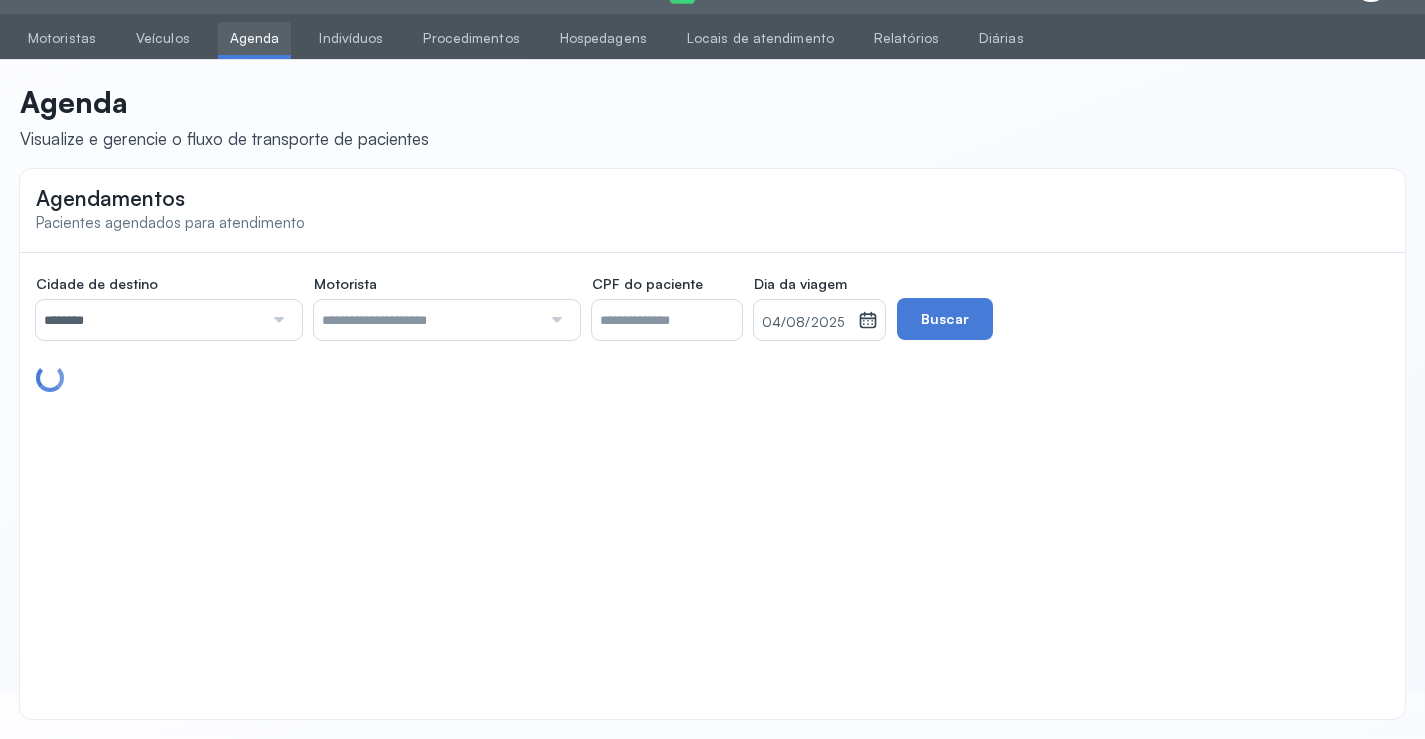 scroll, scrollTop: 46, scrollLeft: 0, axis: vertical 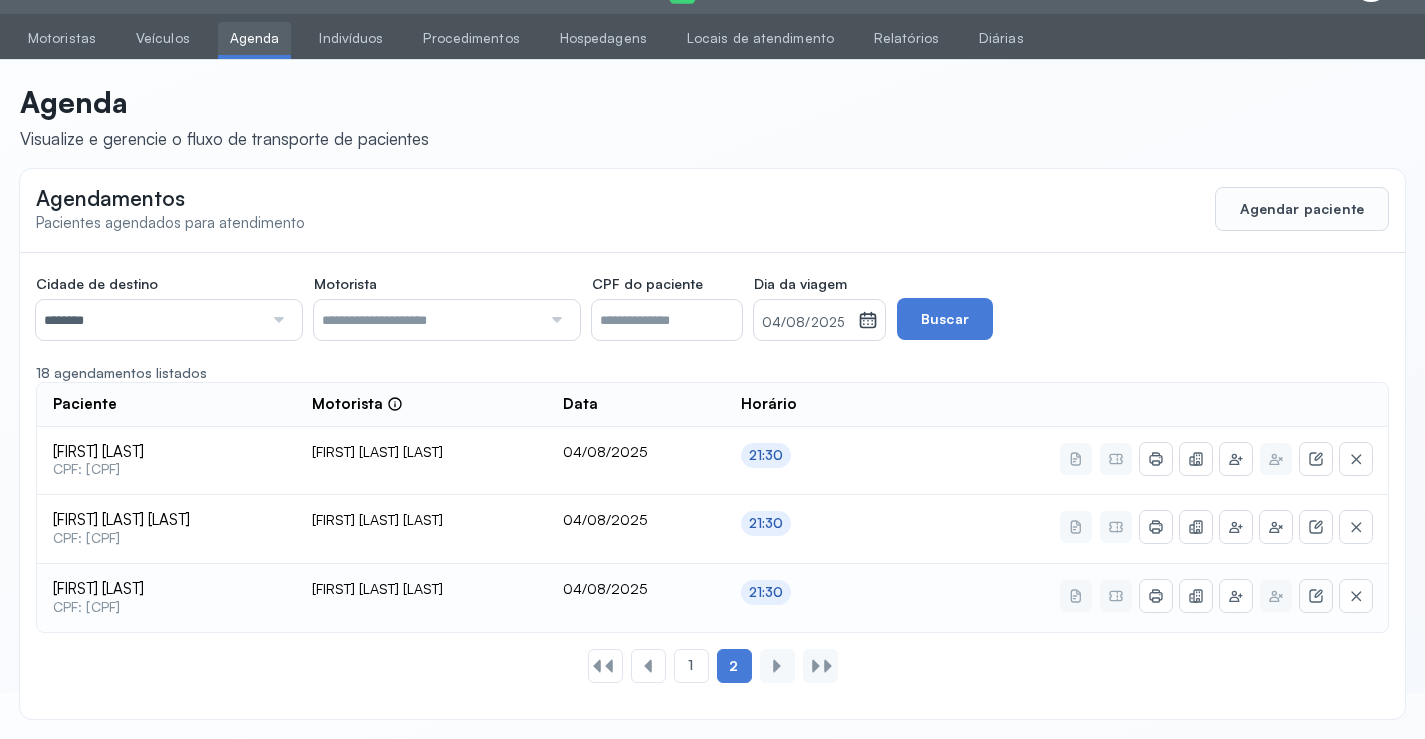 click 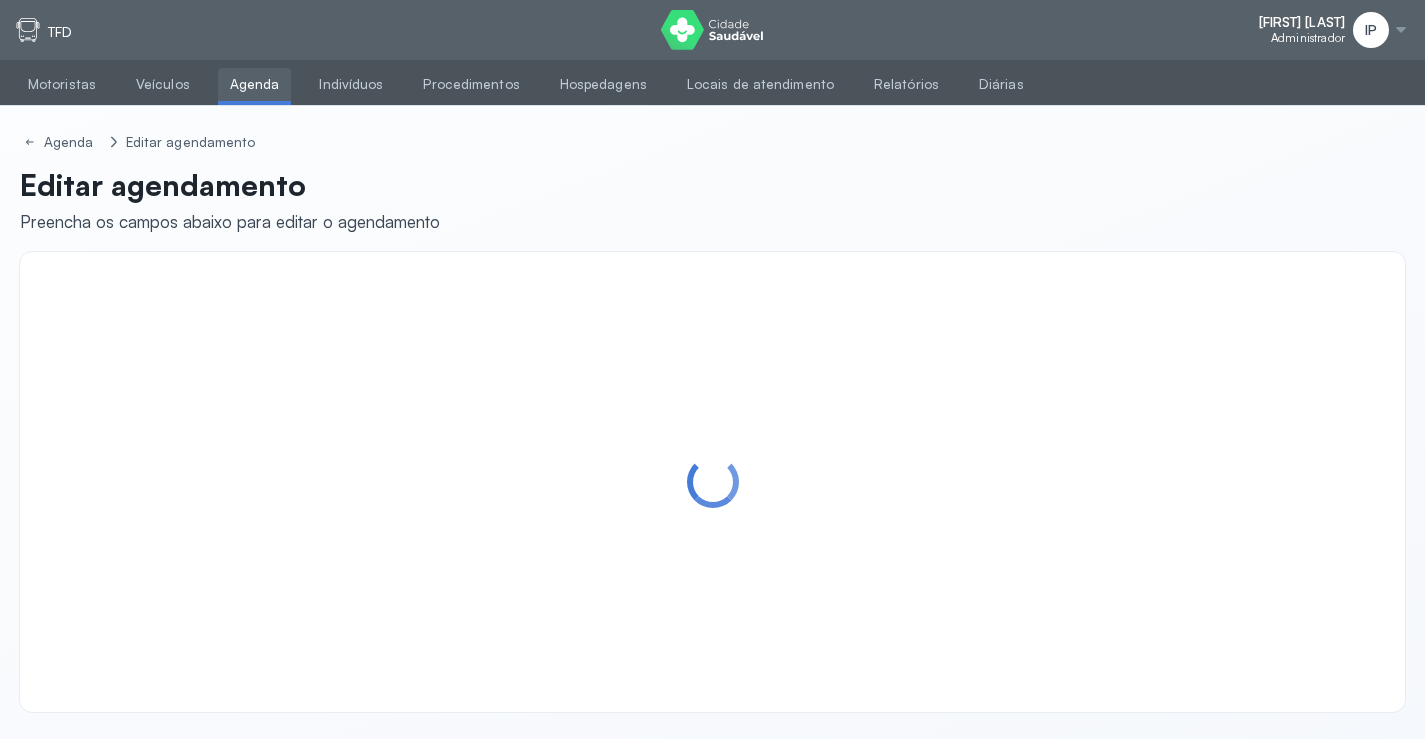 scroll, scrollTop: 0, scrollLeft: 0, axis: both 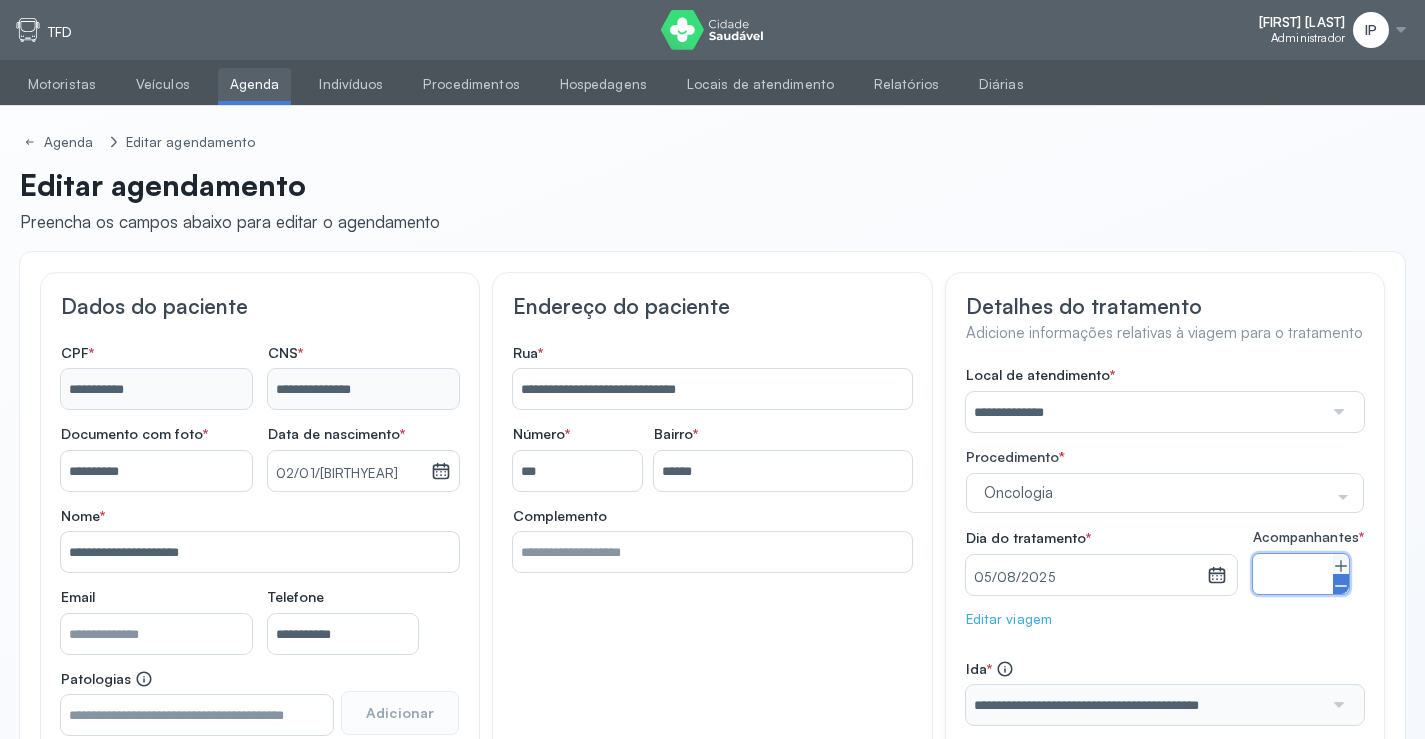 click 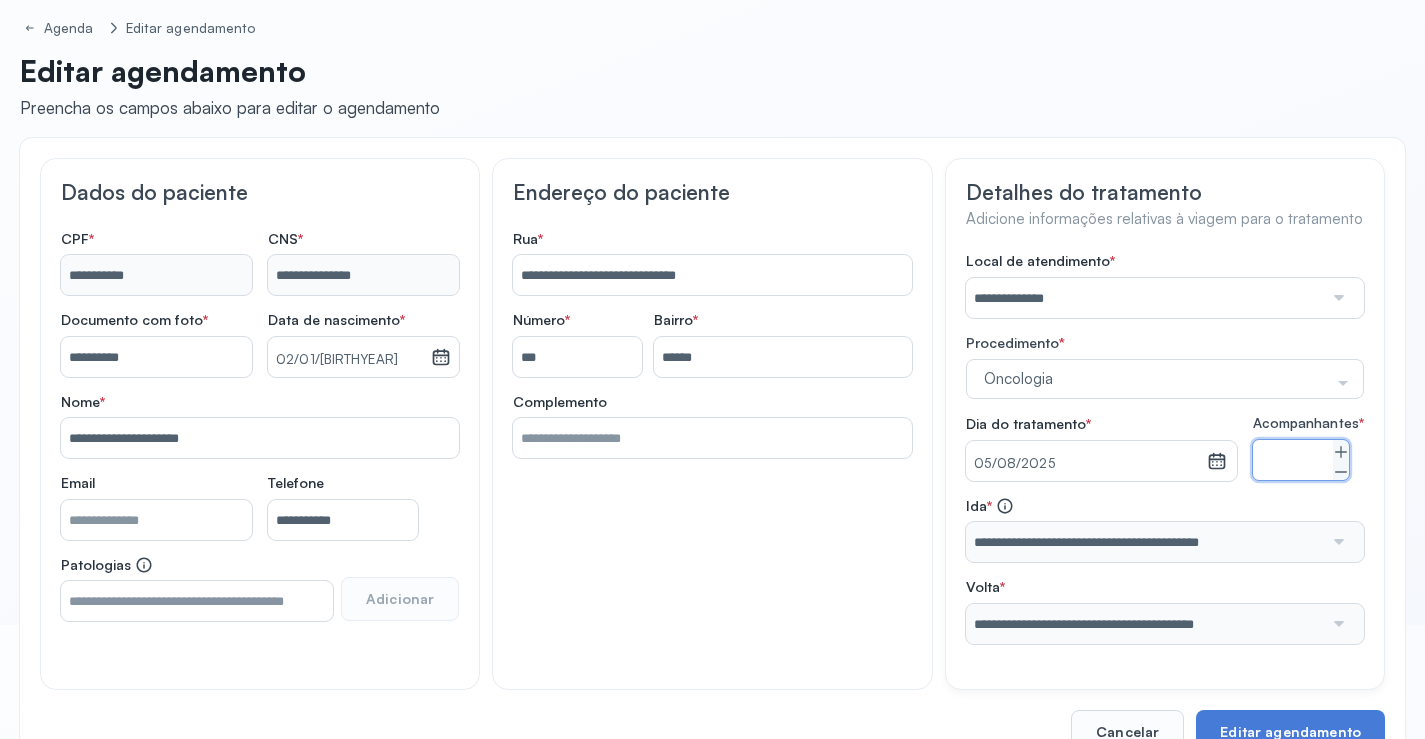 scroll, scrollTop: 184, scrollLeft: 0, axis: vertical 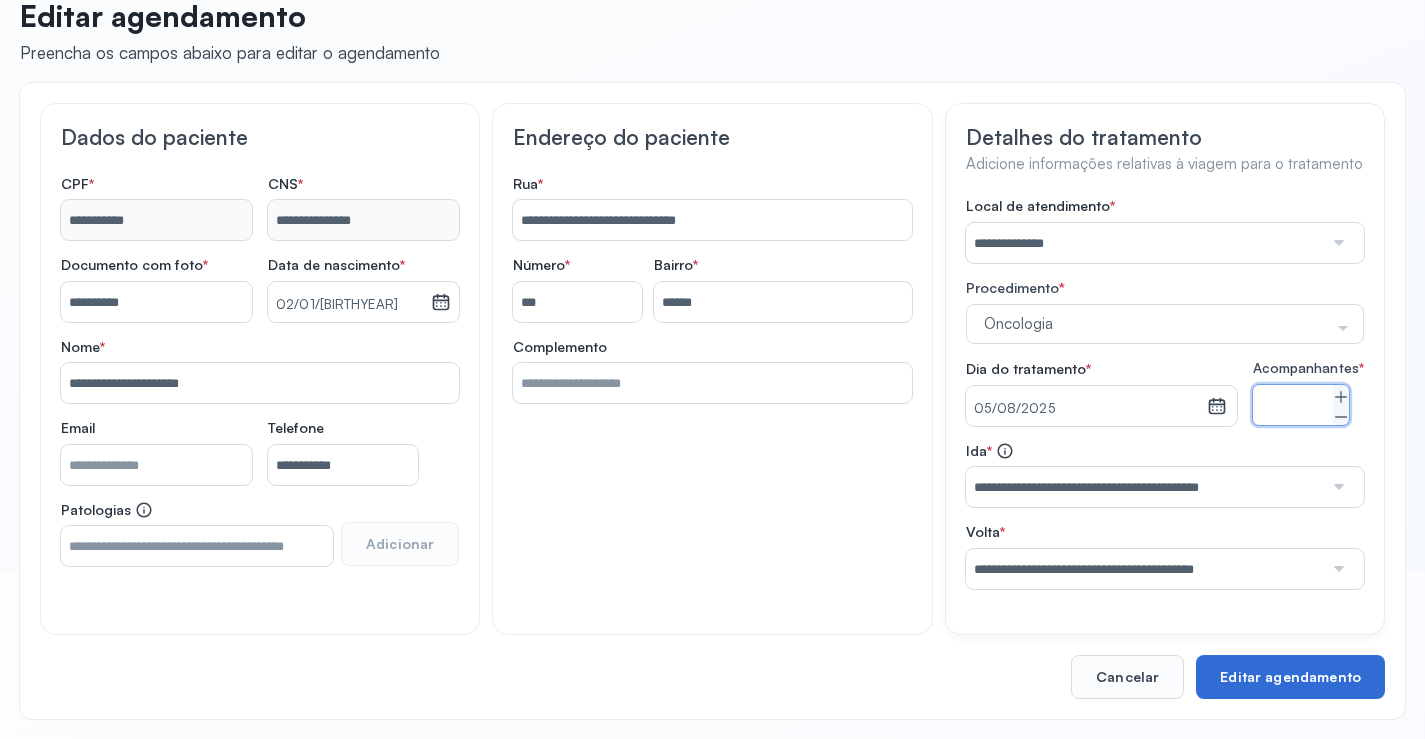 click on "Editar agendamento" at bounding box center [1290, 677] 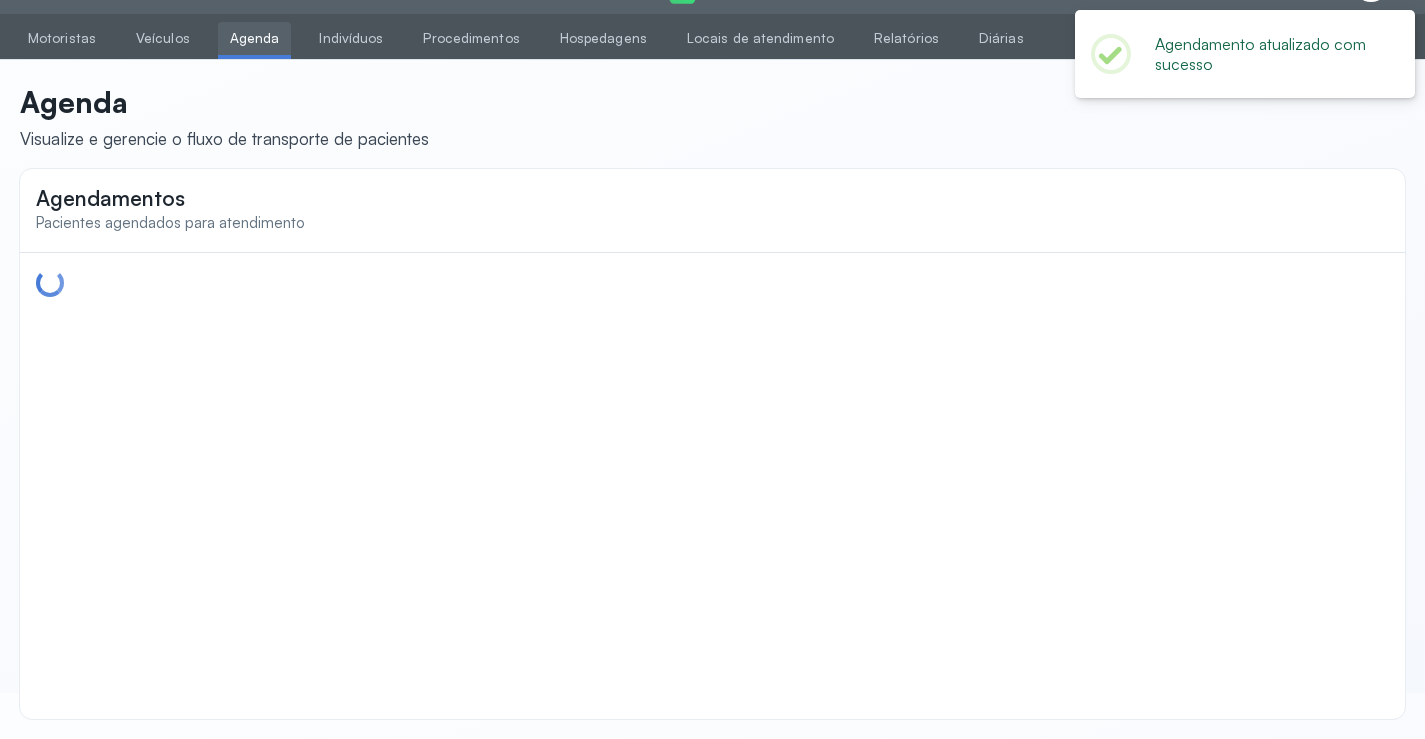 scroll, scrollTop: 46, scrollLeft: 0, axis: vertical 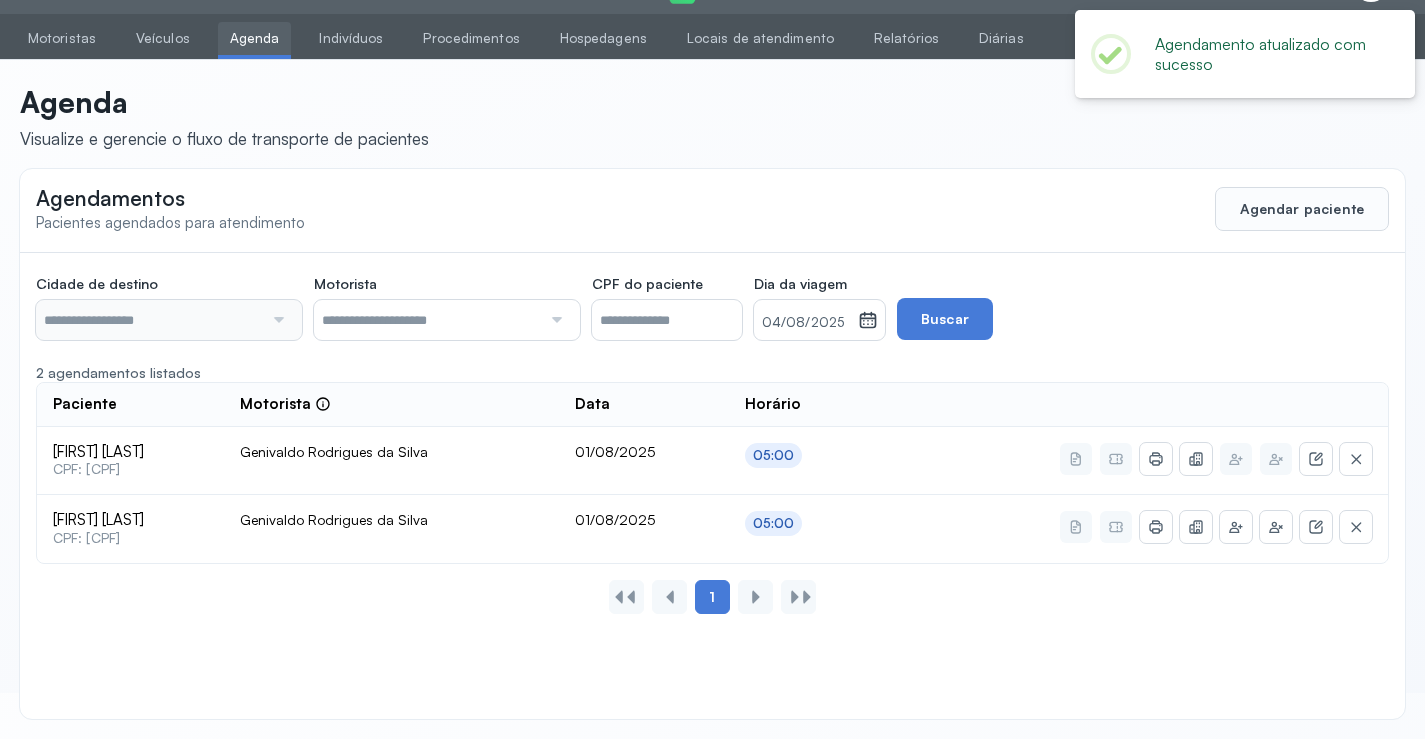 type on "********" 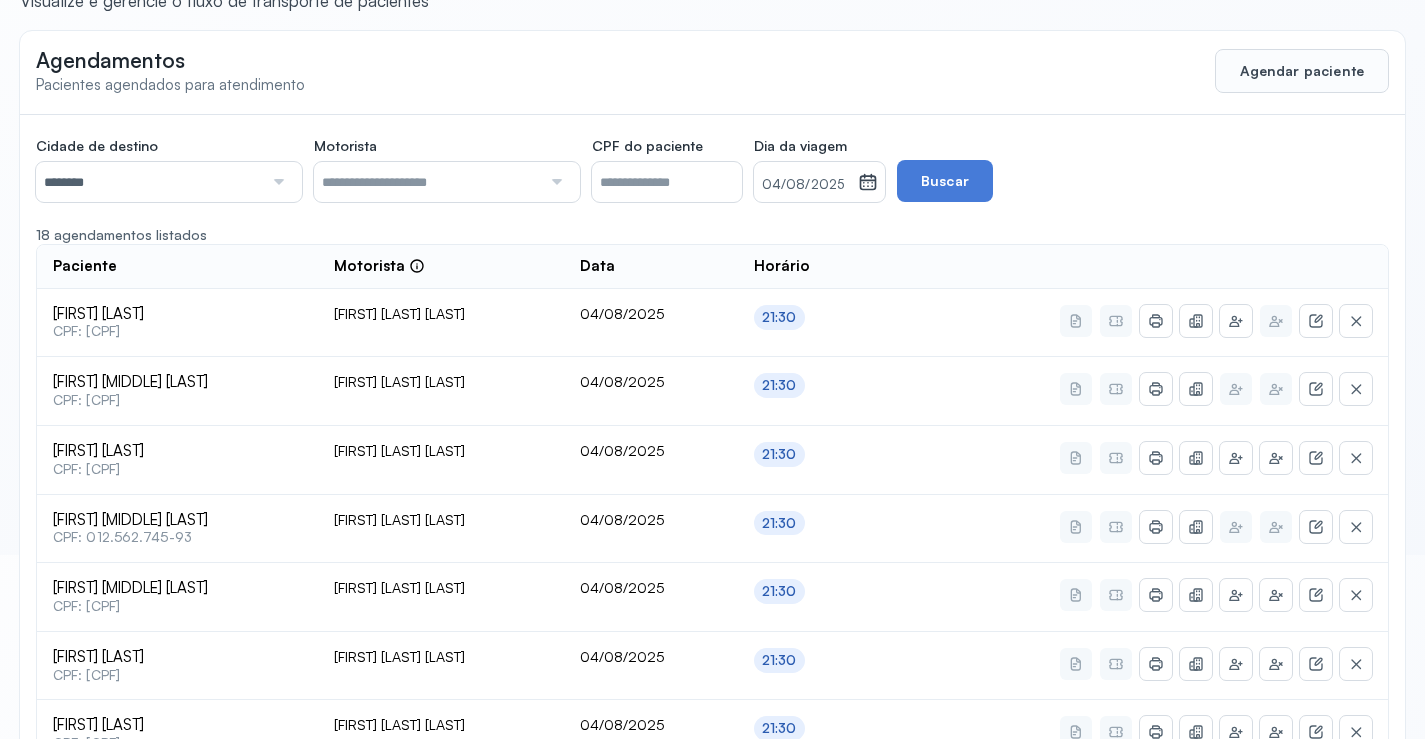 scroll, scrollTop: 865, scrollLeft: 0, axis: vertical 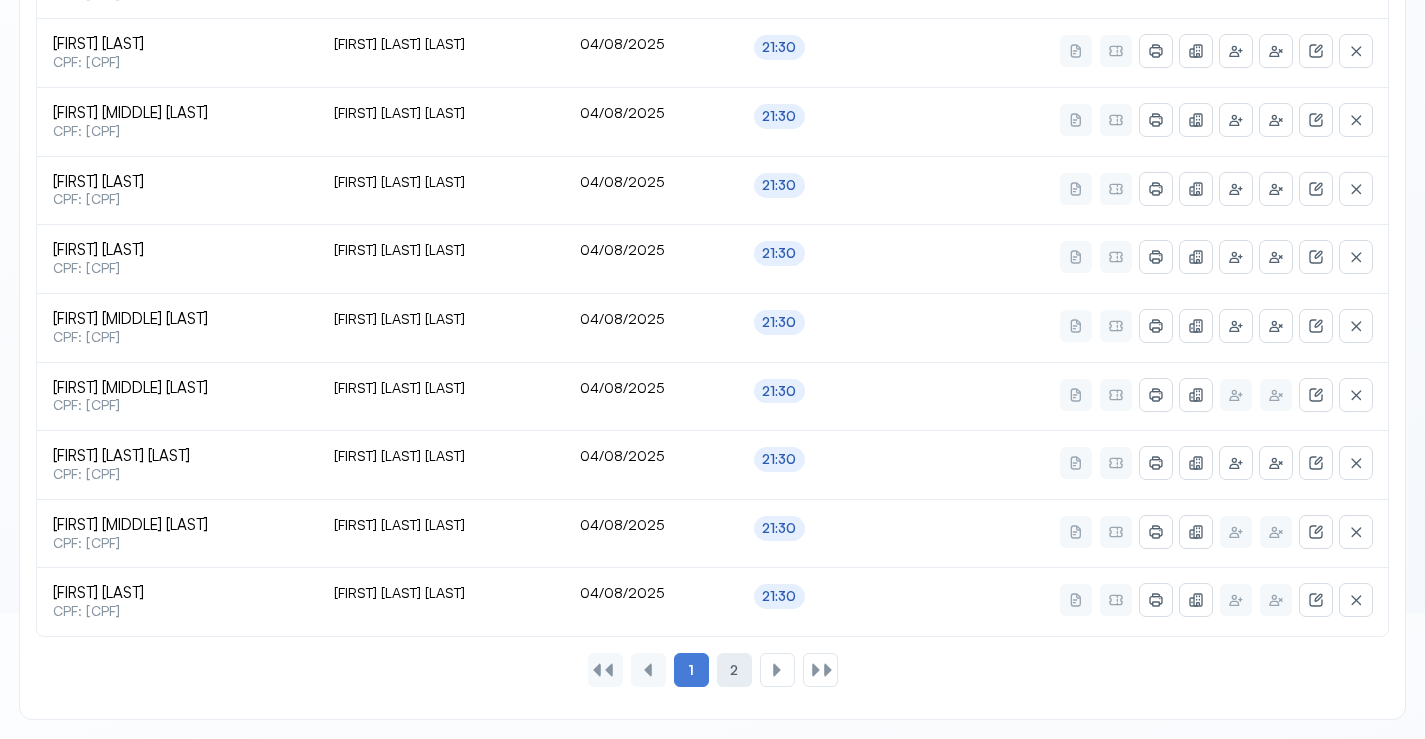 click on "2" at bounding box center [734, 670] 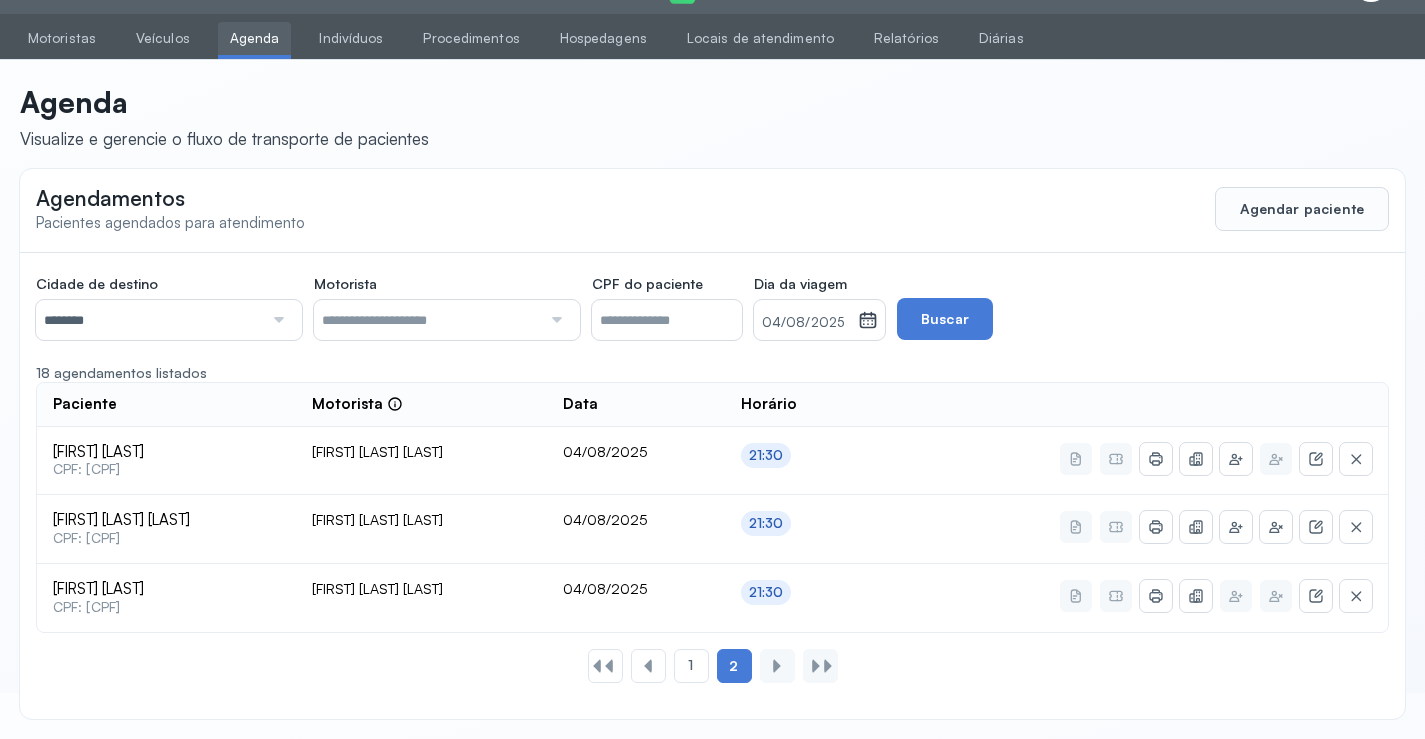 scroll, scrollTop: 0, scrollLeft: 0, axis: both 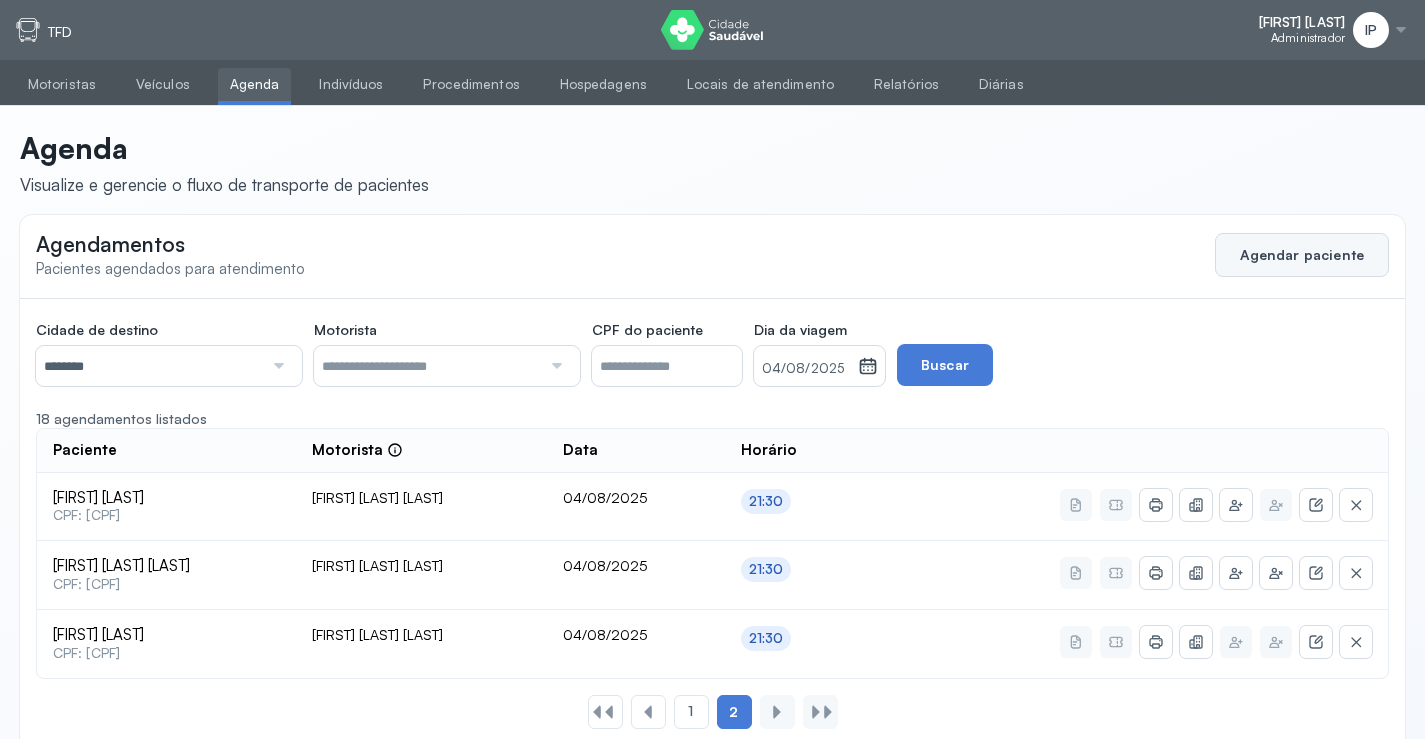 click on "Agendar paciente" 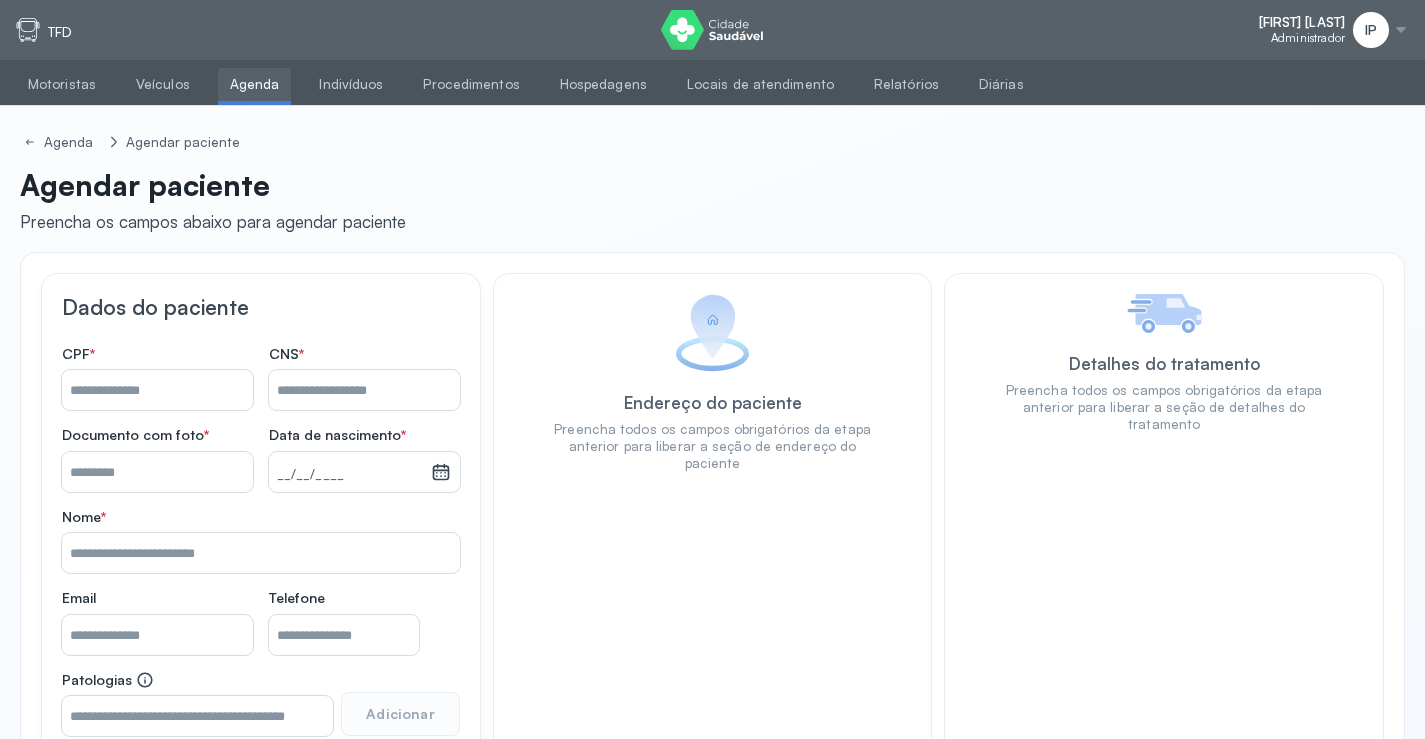 click on "Nome   *" at bounding box center [157, 390] 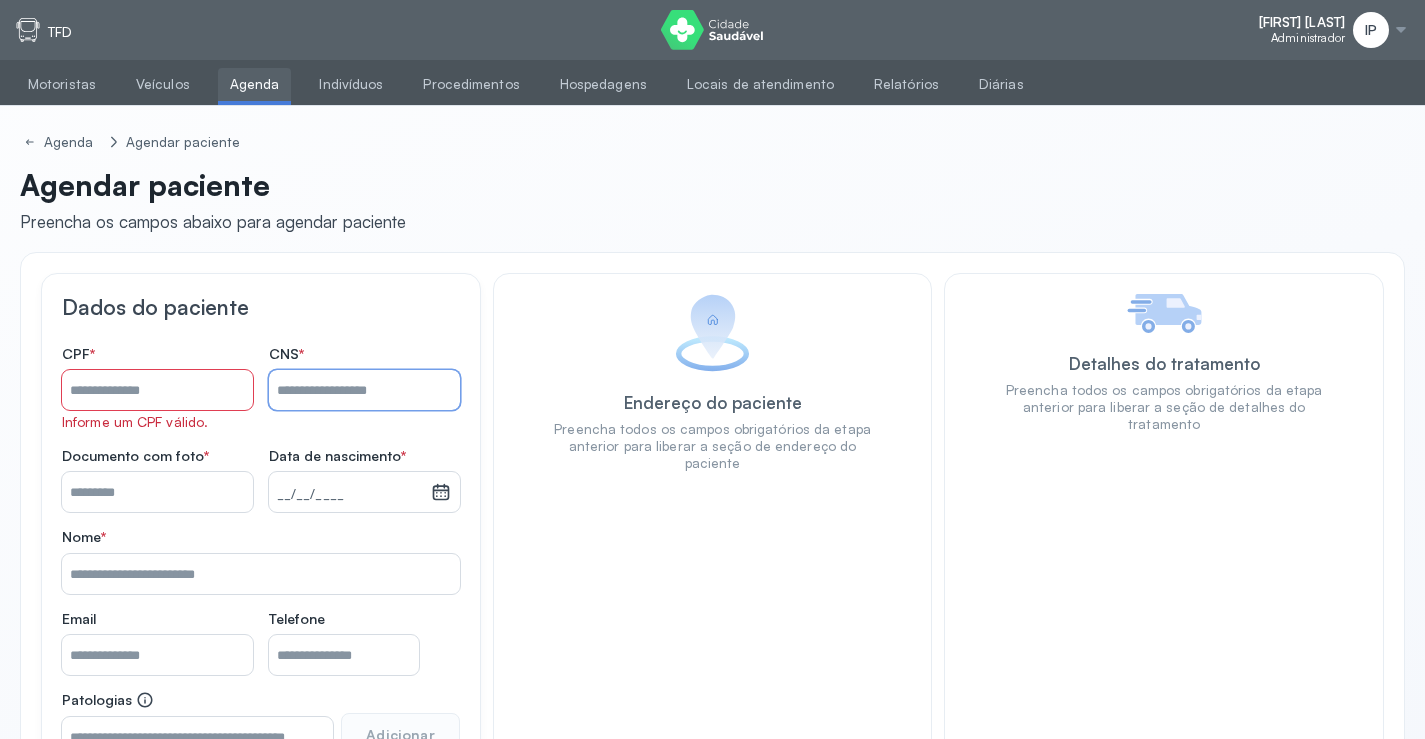 click on "Nome   *" at bounding box center (364, 390) 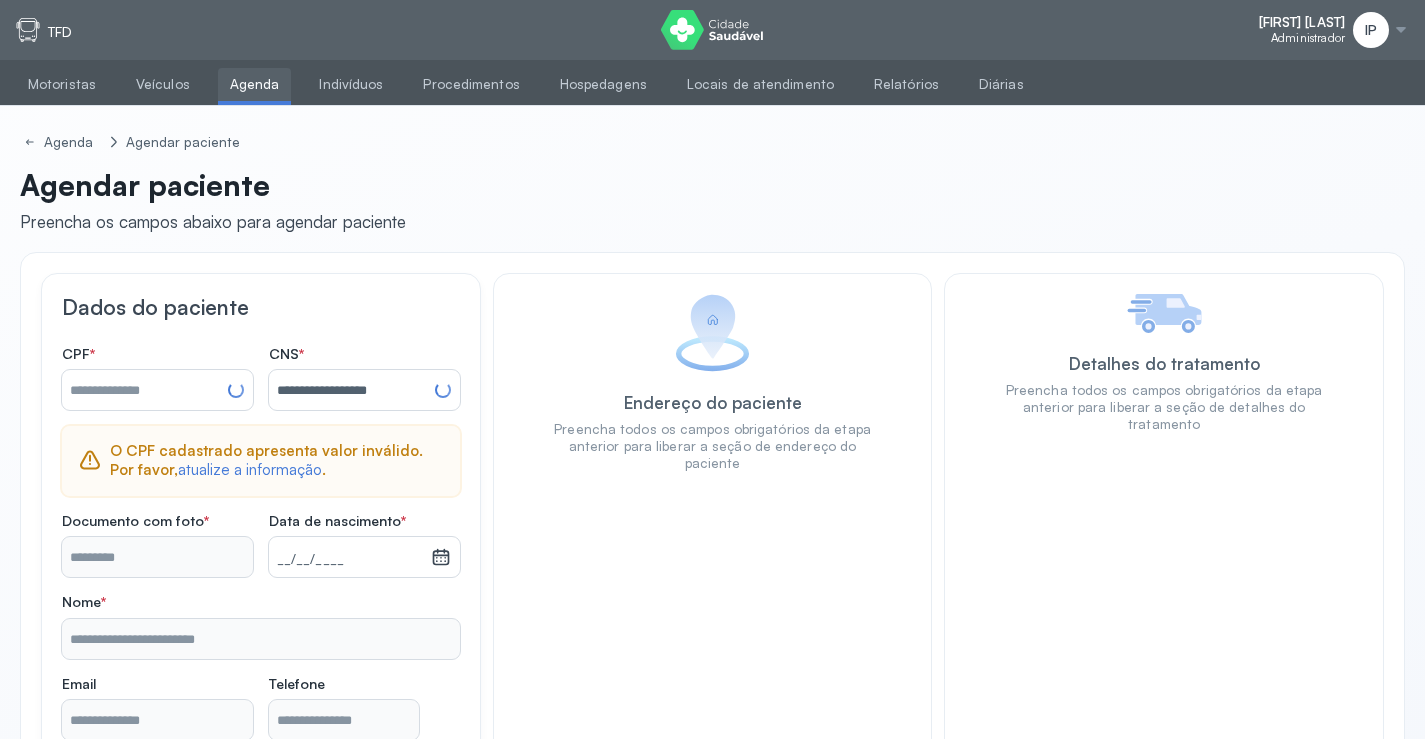 type on "**********" 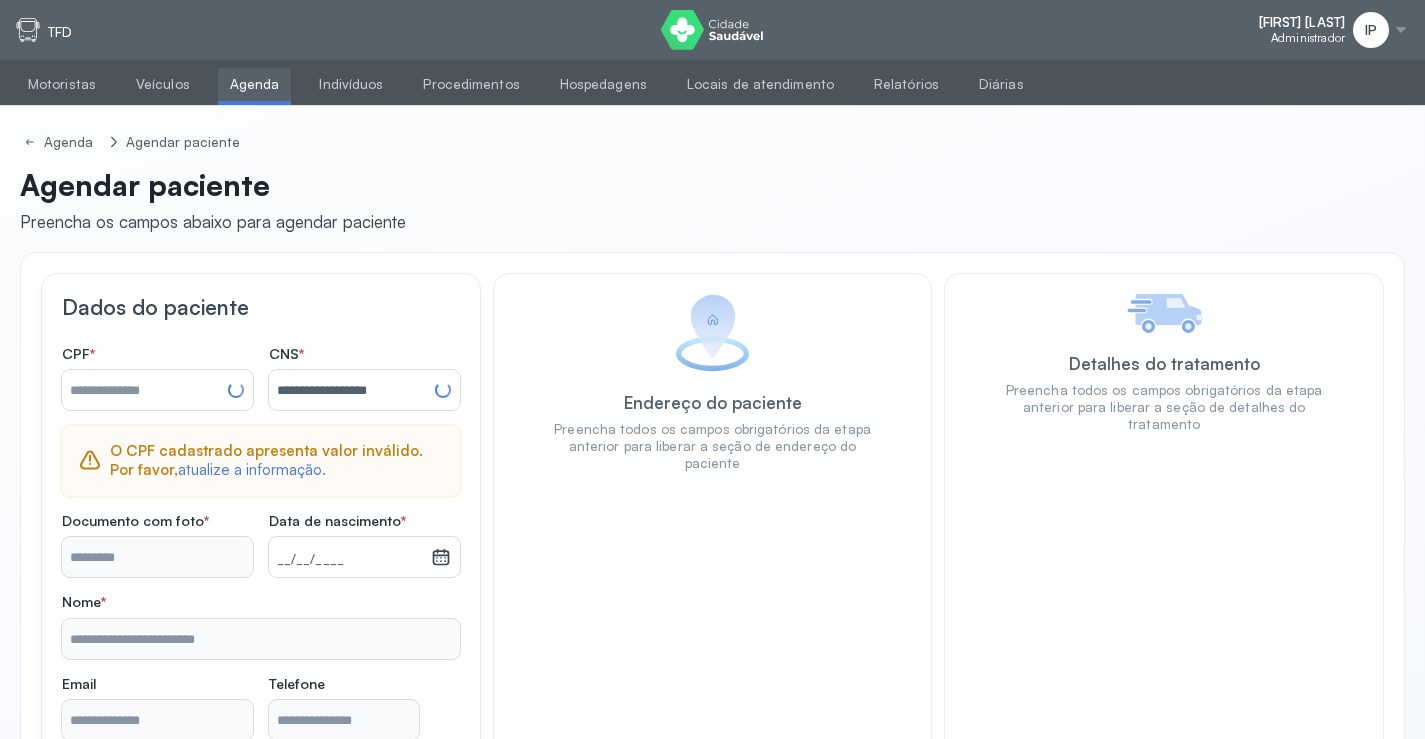 type on "**********" 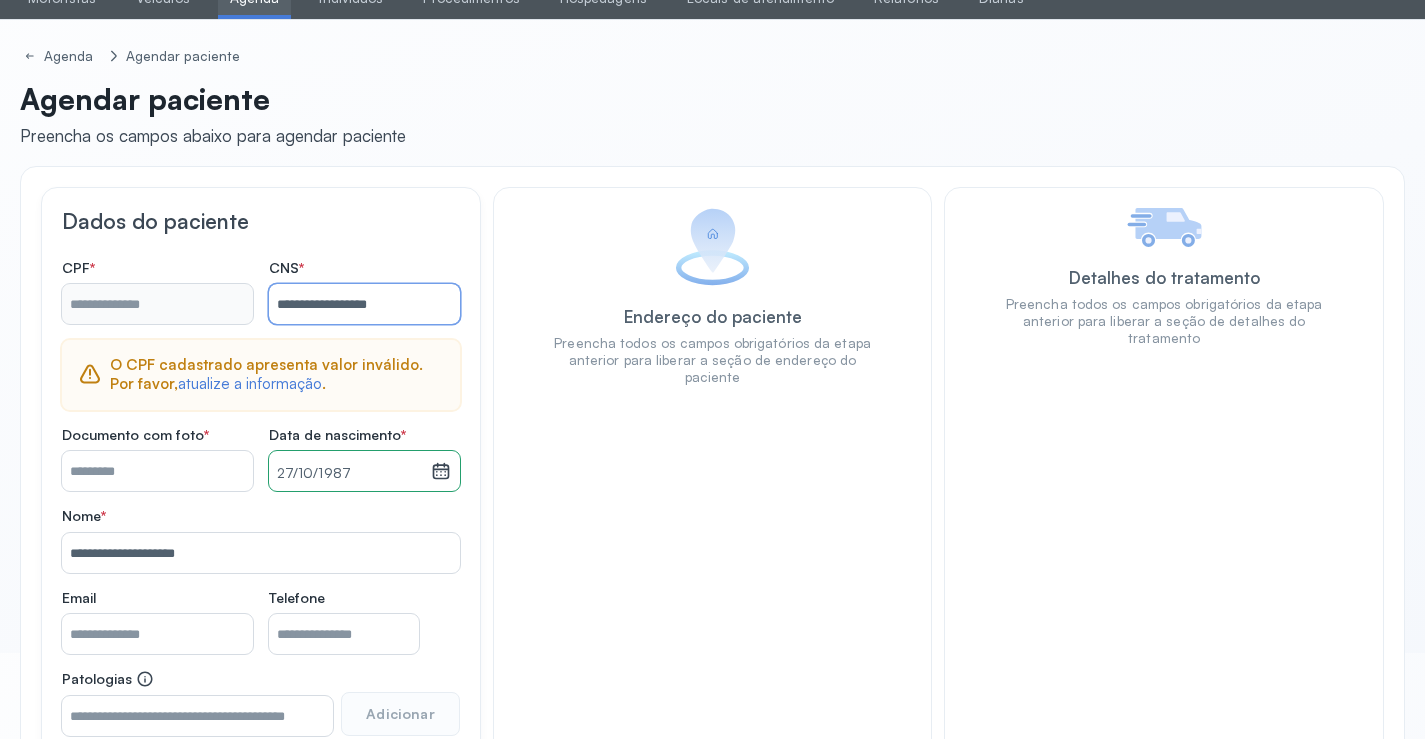 scroll, scrollTop: 200, scrollLeft: 0, axis: vertical 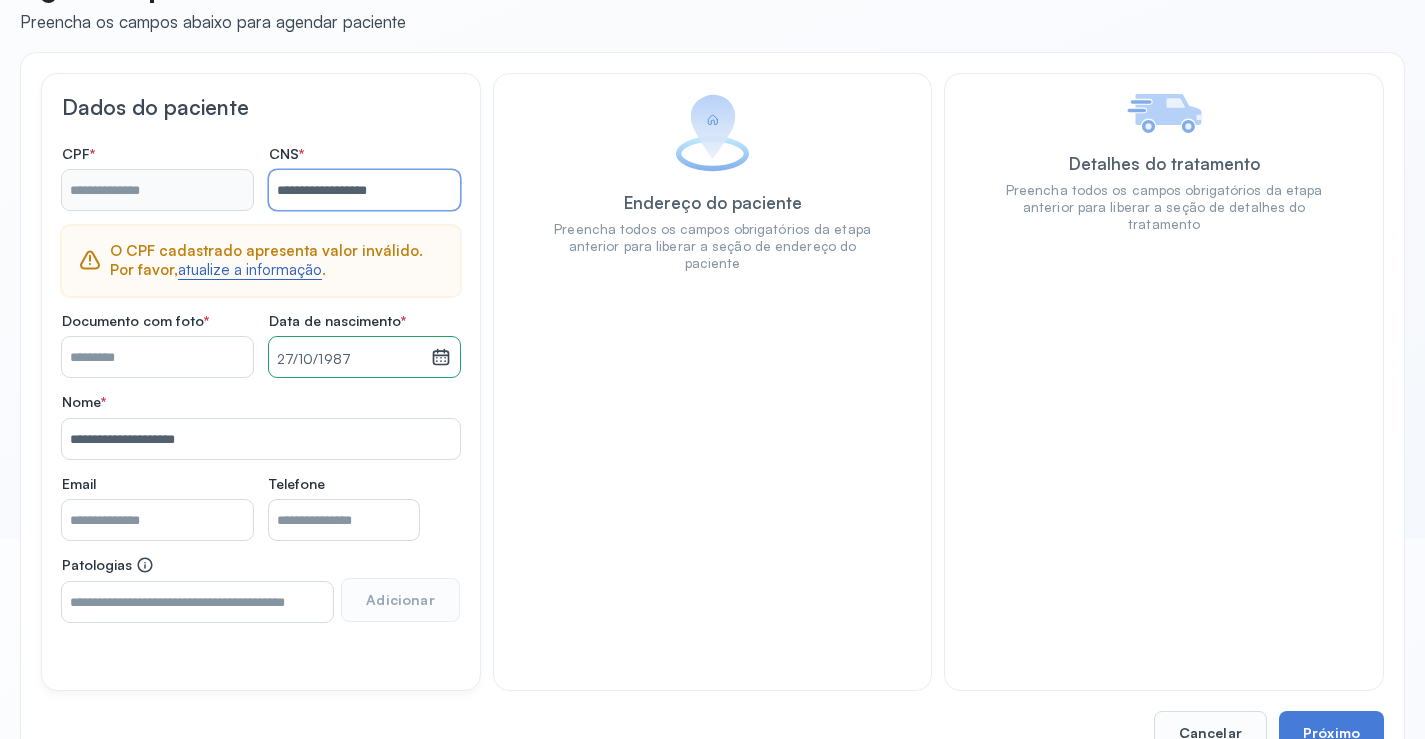 type on "**********" 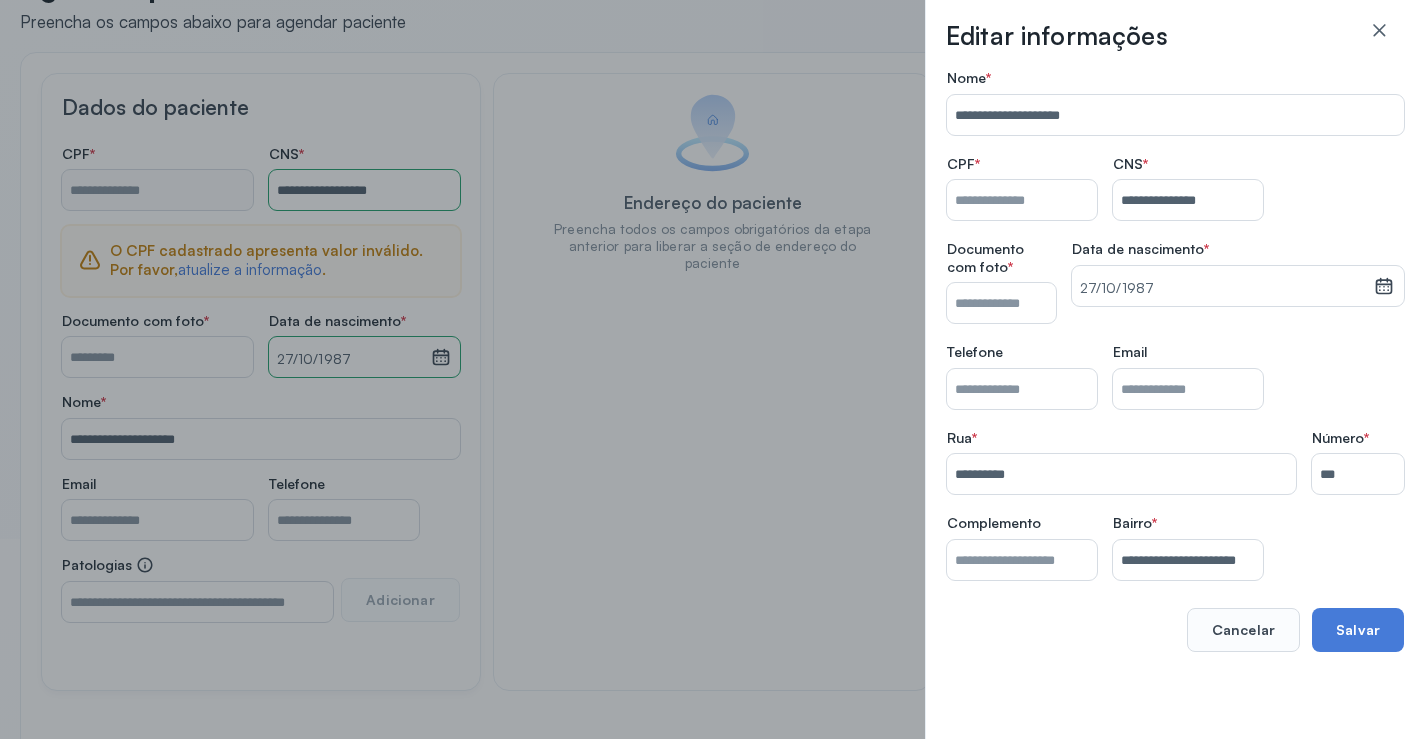 click on "Nome   *" at bounding box center [1022, 200] 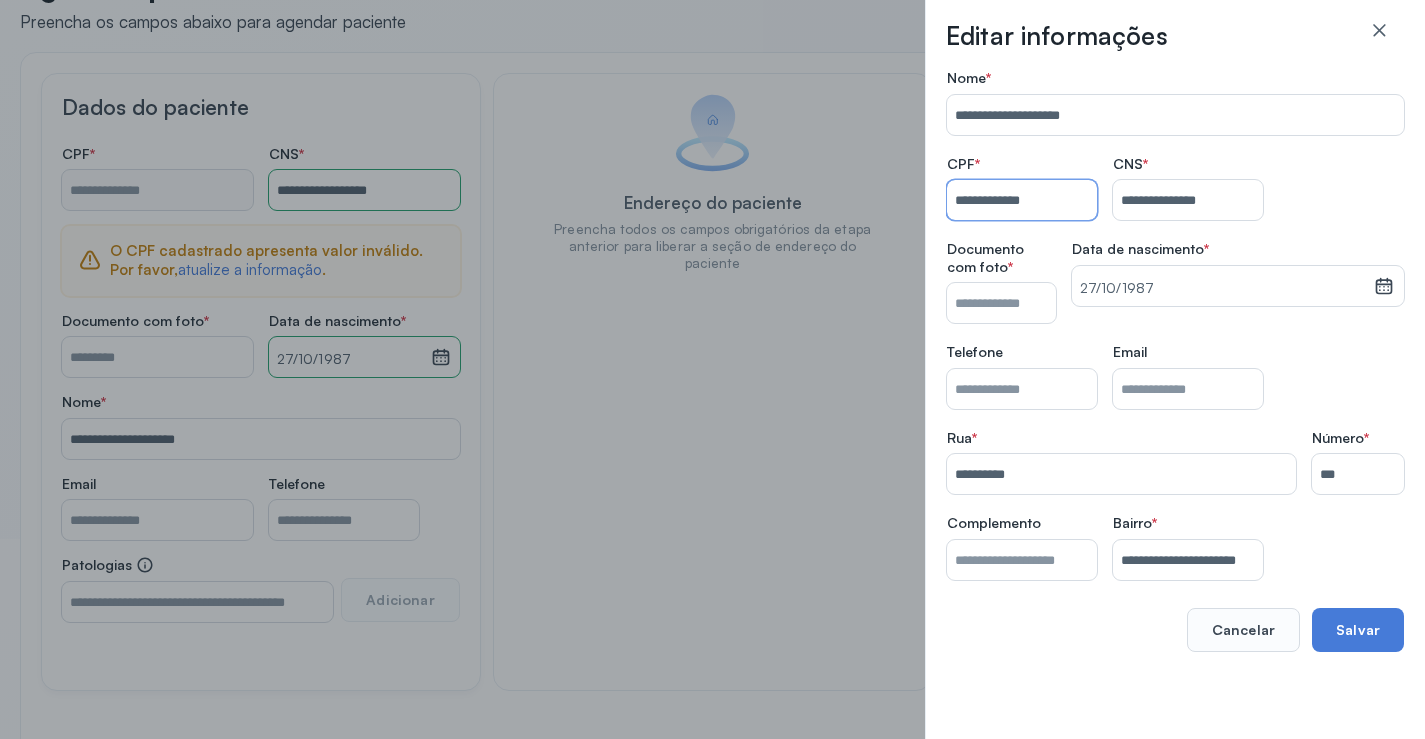 type on "**********" 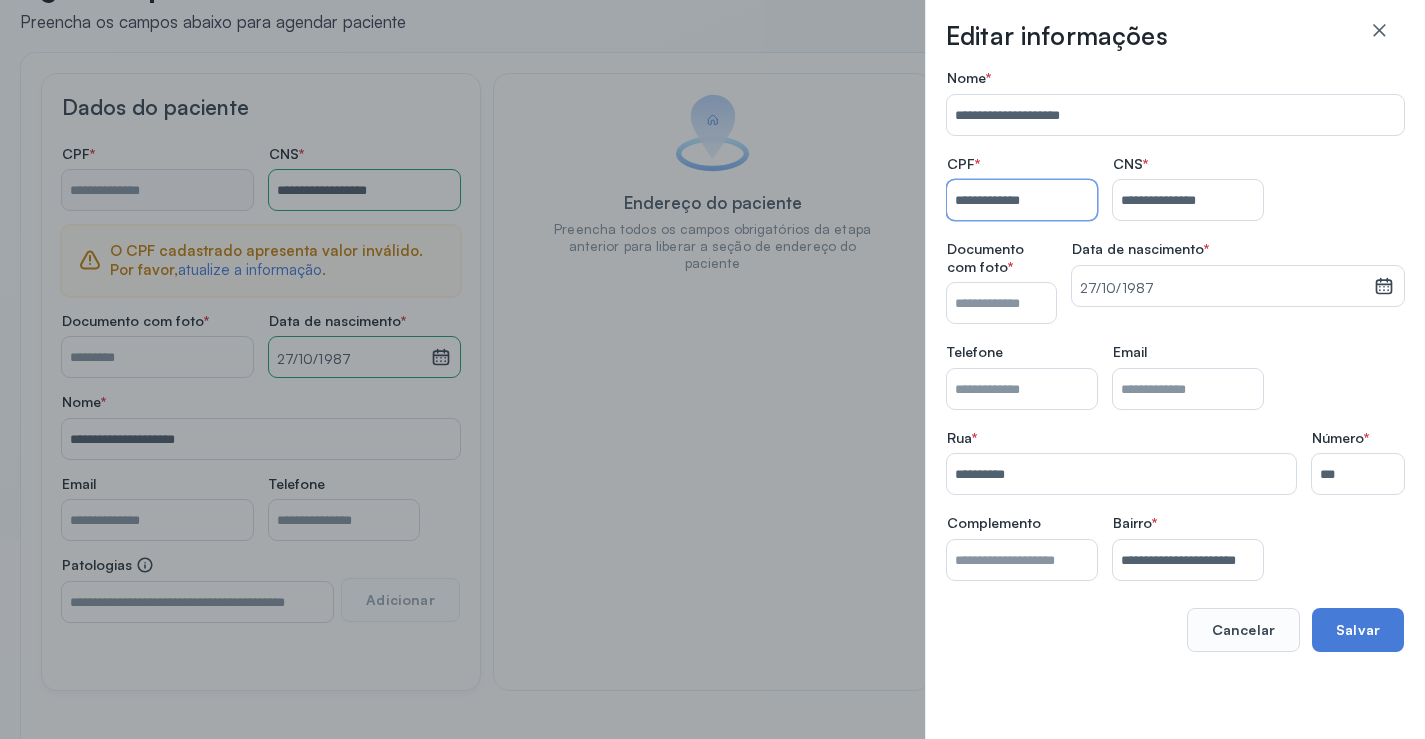 type on "**********" 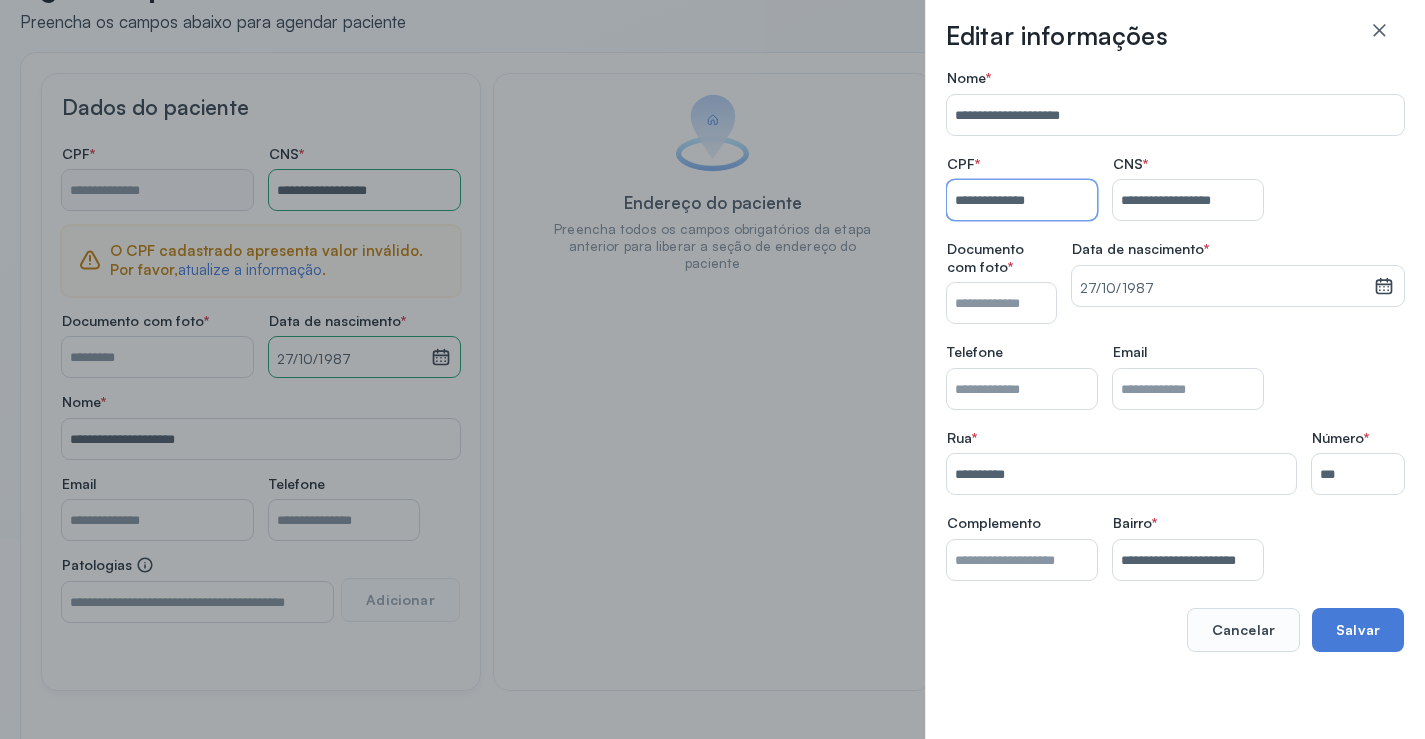 type on "**********" 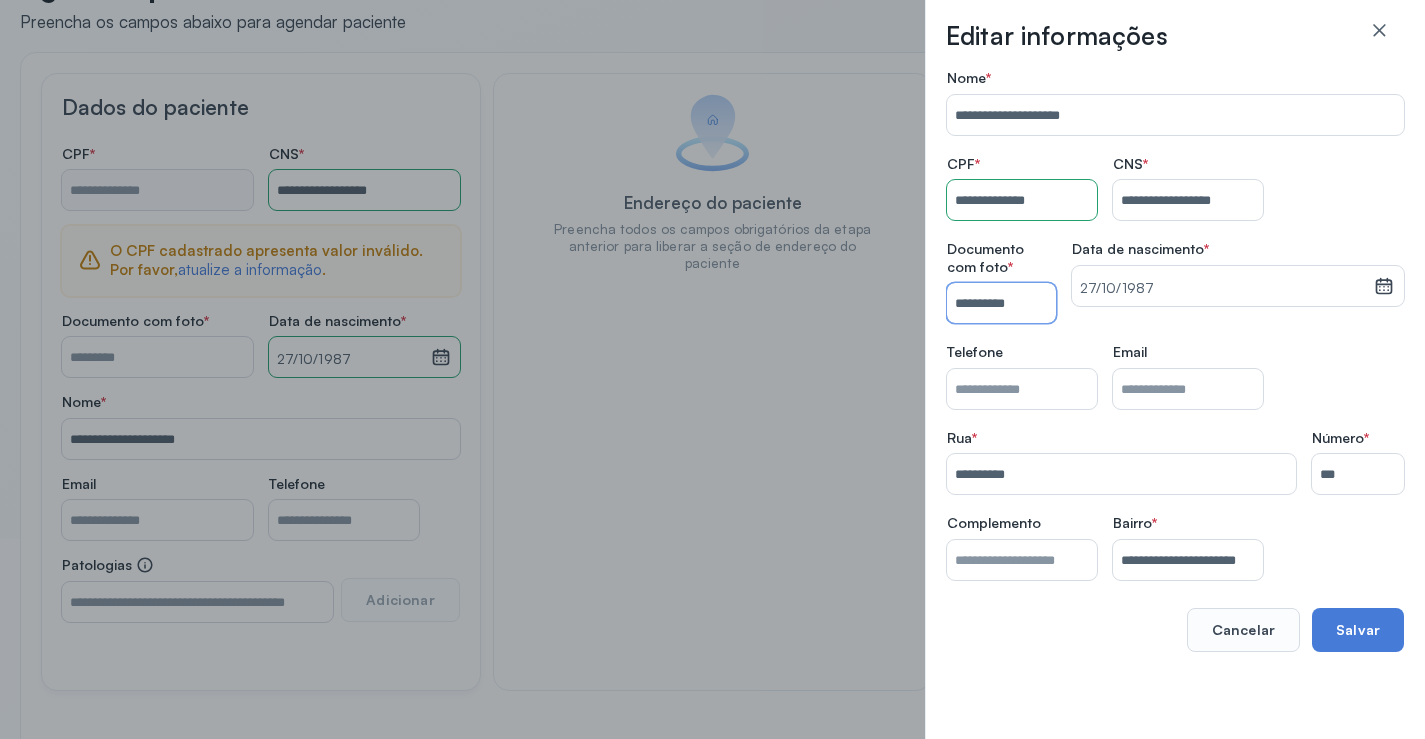 type on "**********" 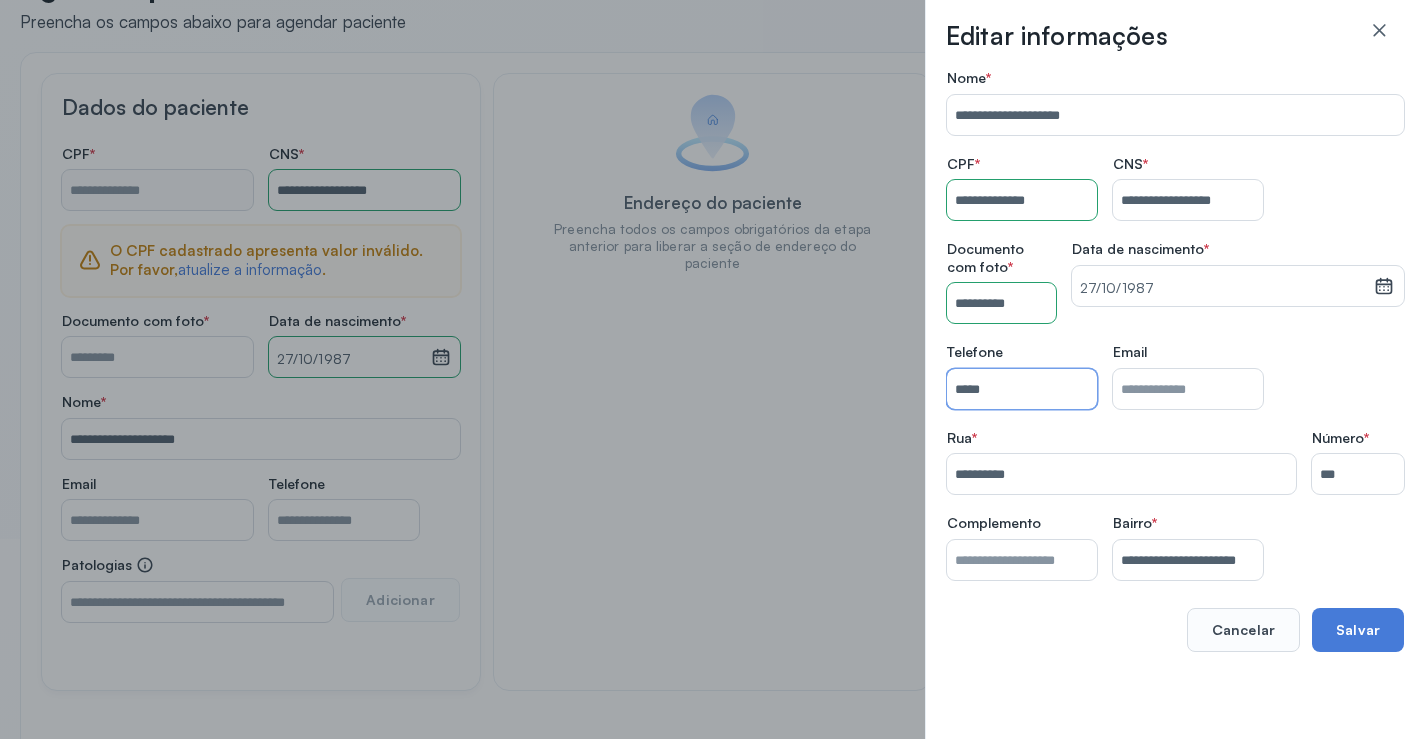 type on "**" 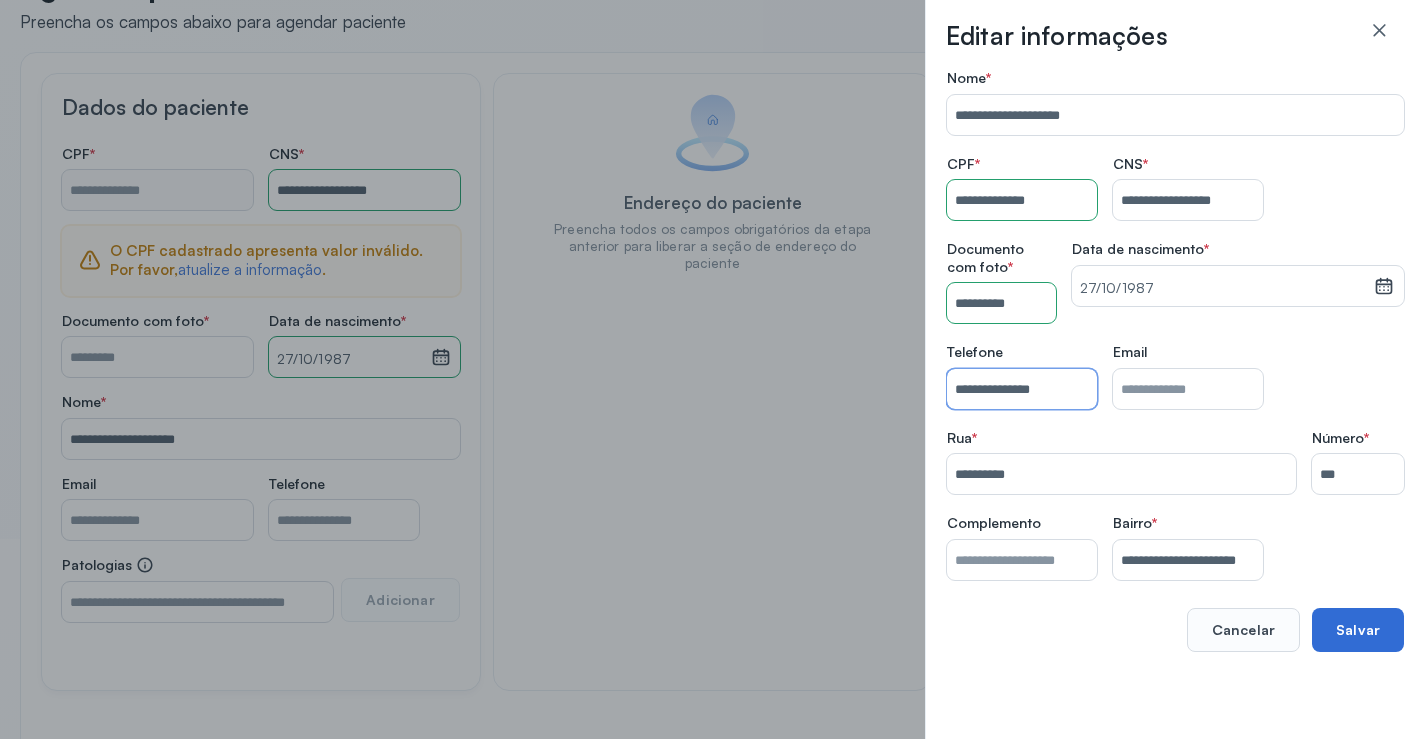 type on "**********" 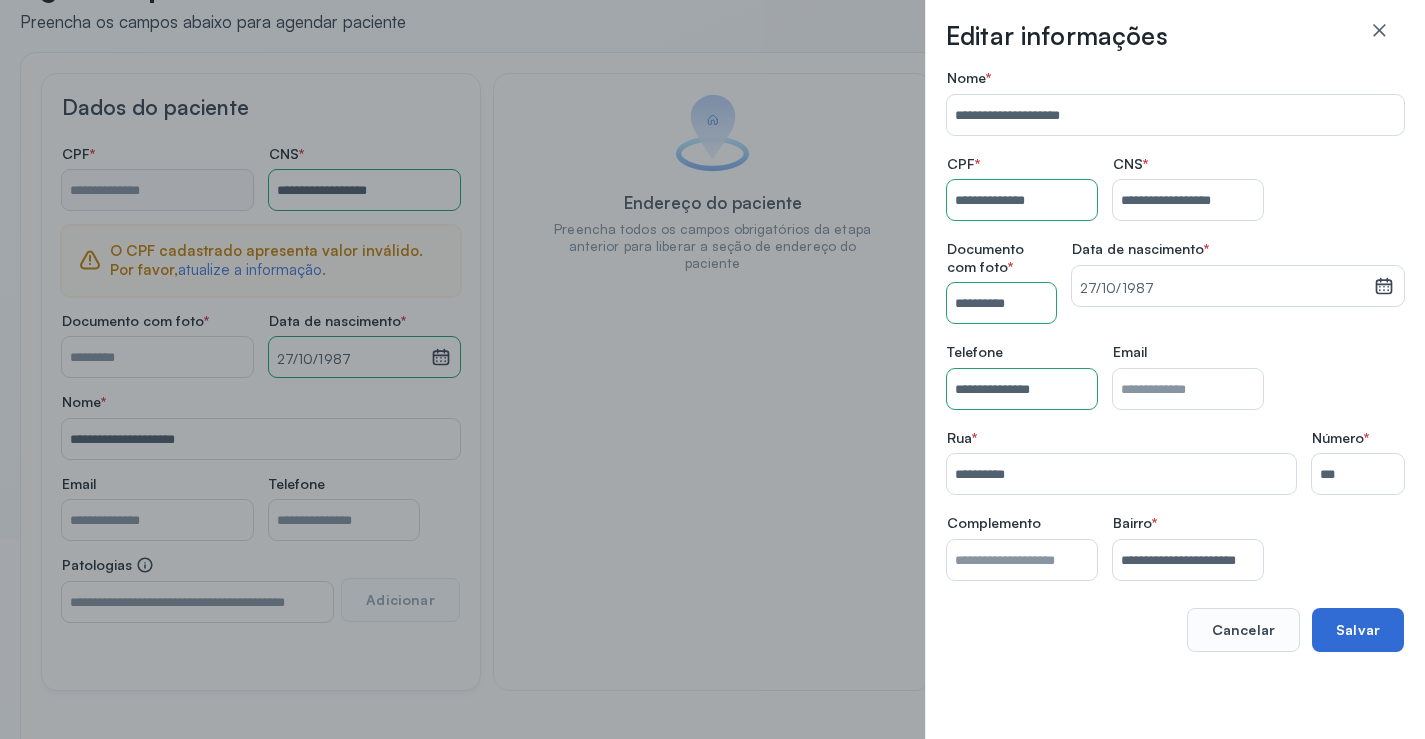 click on "Salvar" at bounding box center (1358, 630) 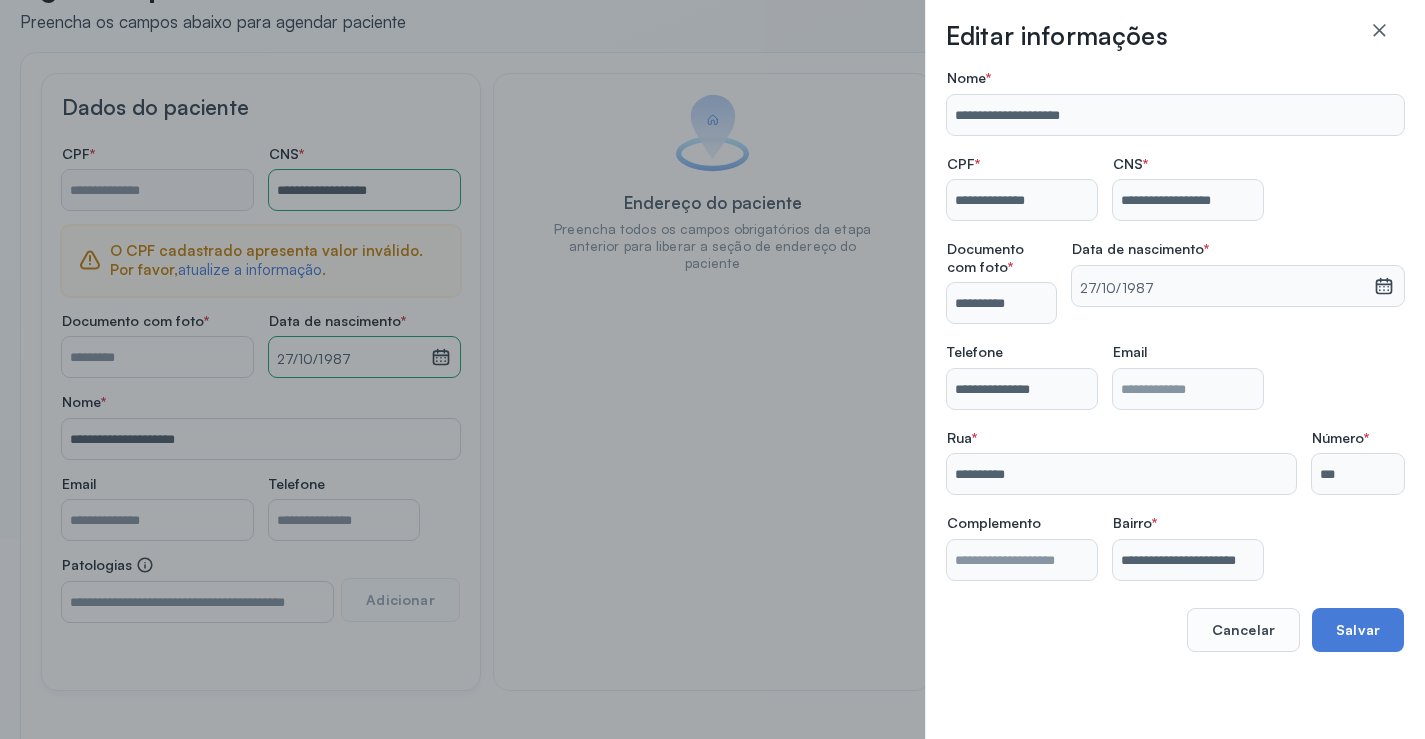 type on "**********" 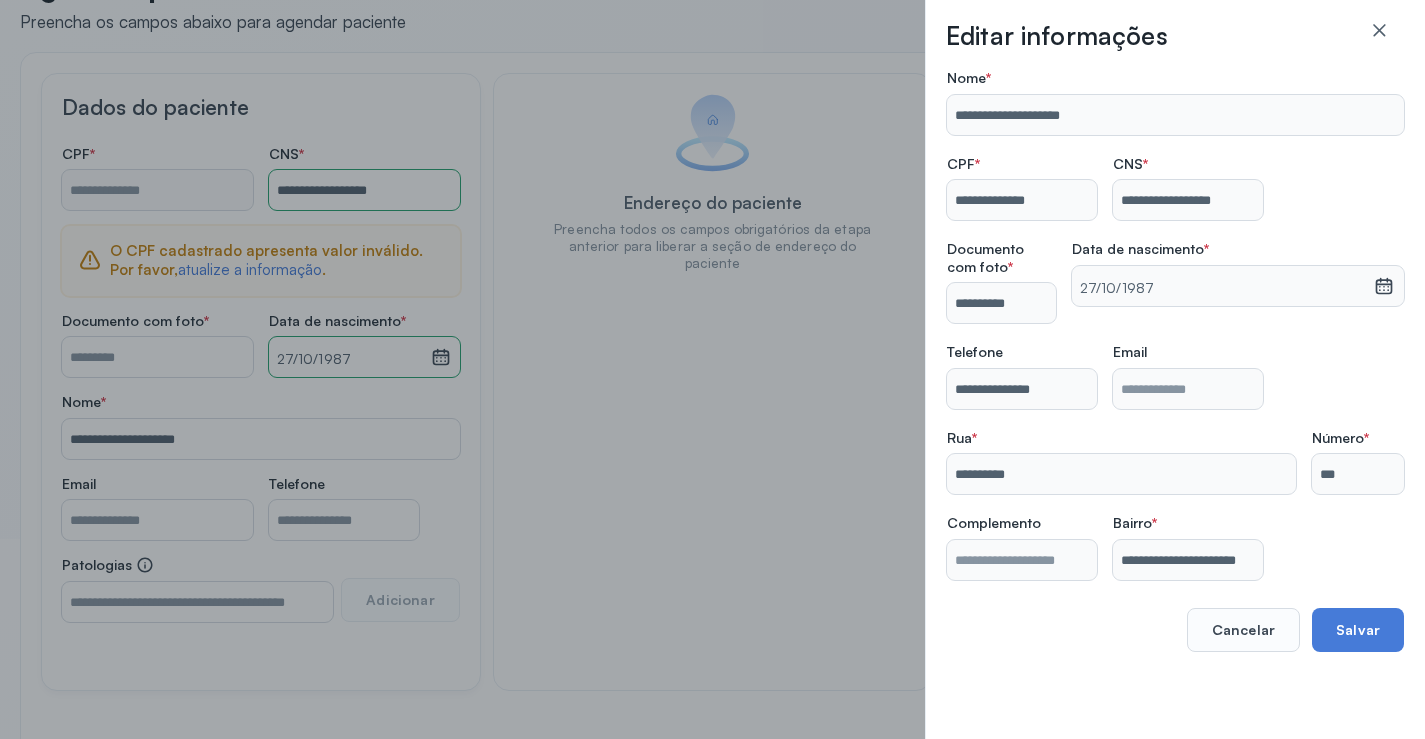 type on "**********" 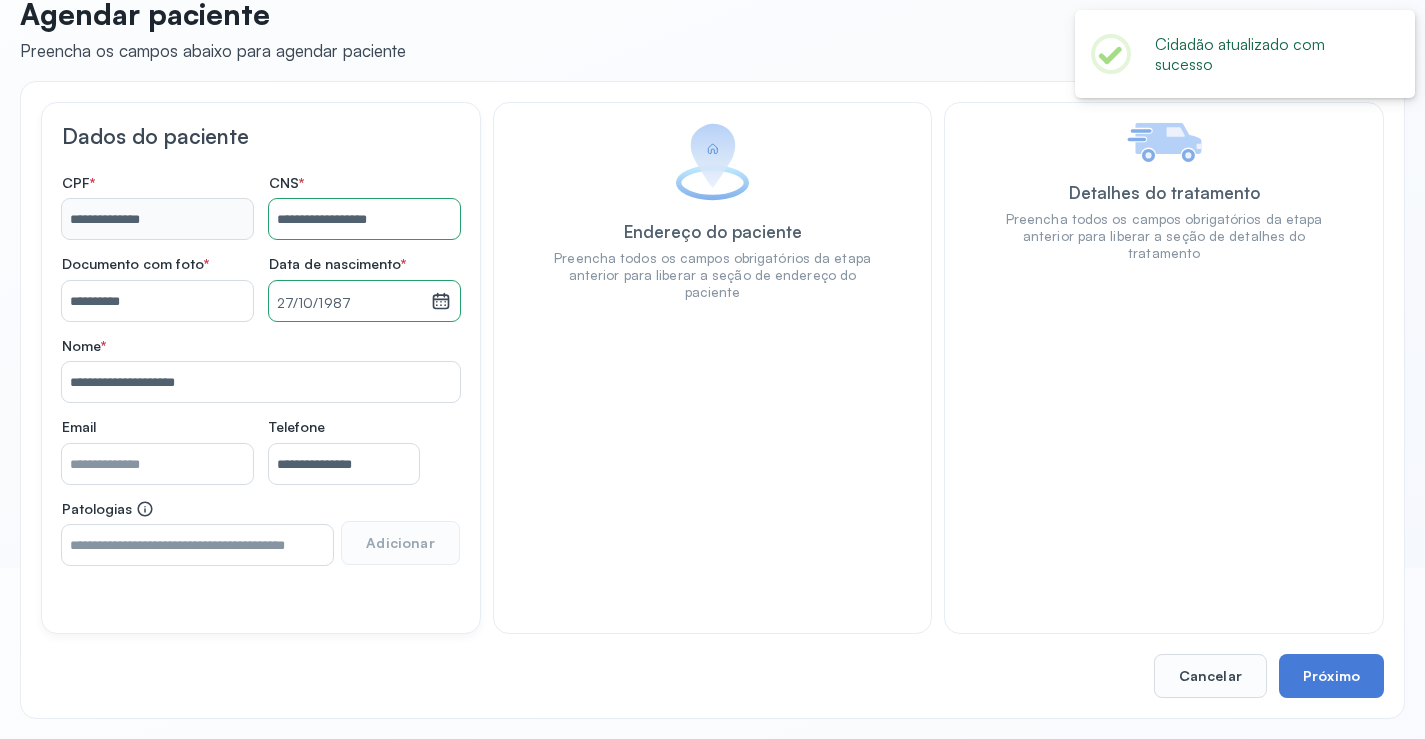 scroll, scrollTop: 171, scrollLeft: 0, axis: vertical 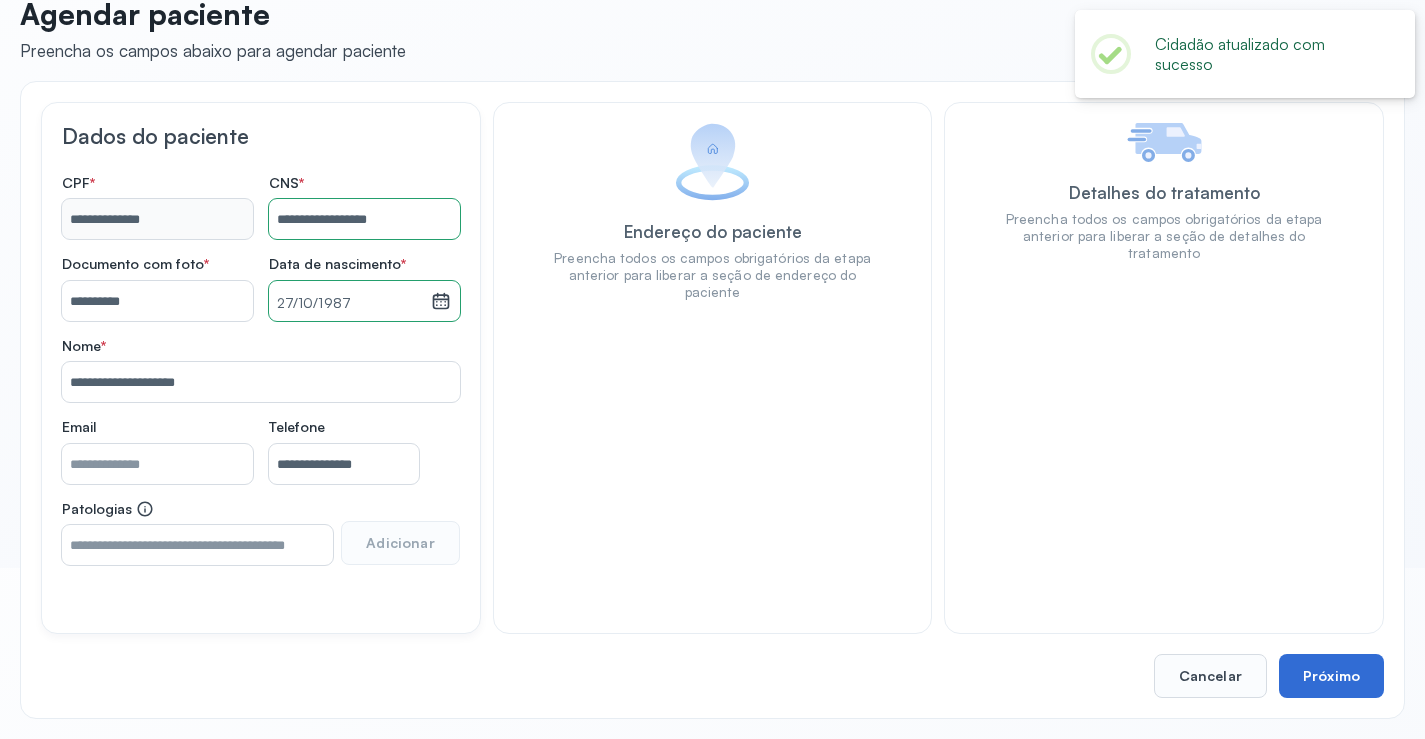 click on "Próximo" at bounding box center [1331, 676] 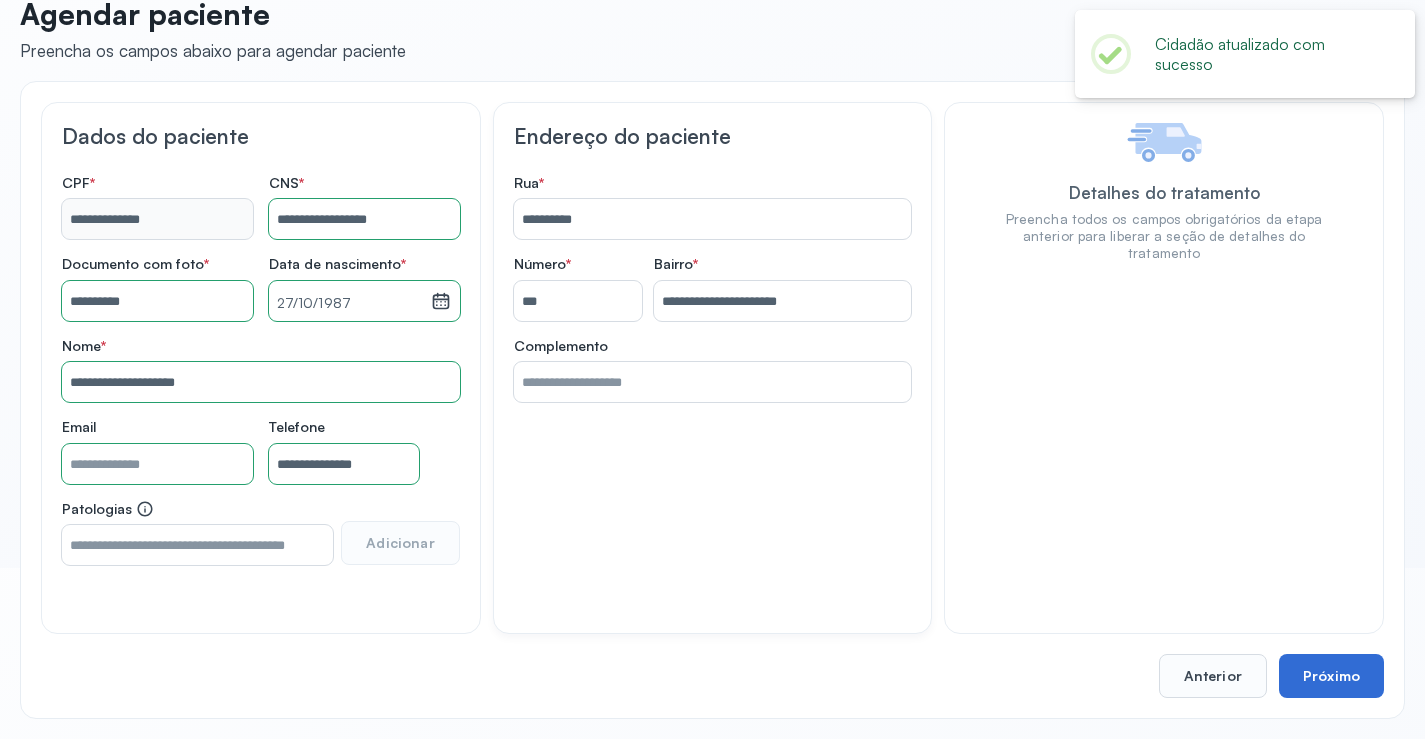 click on "Próximo" at bounding box center [1331, 676] 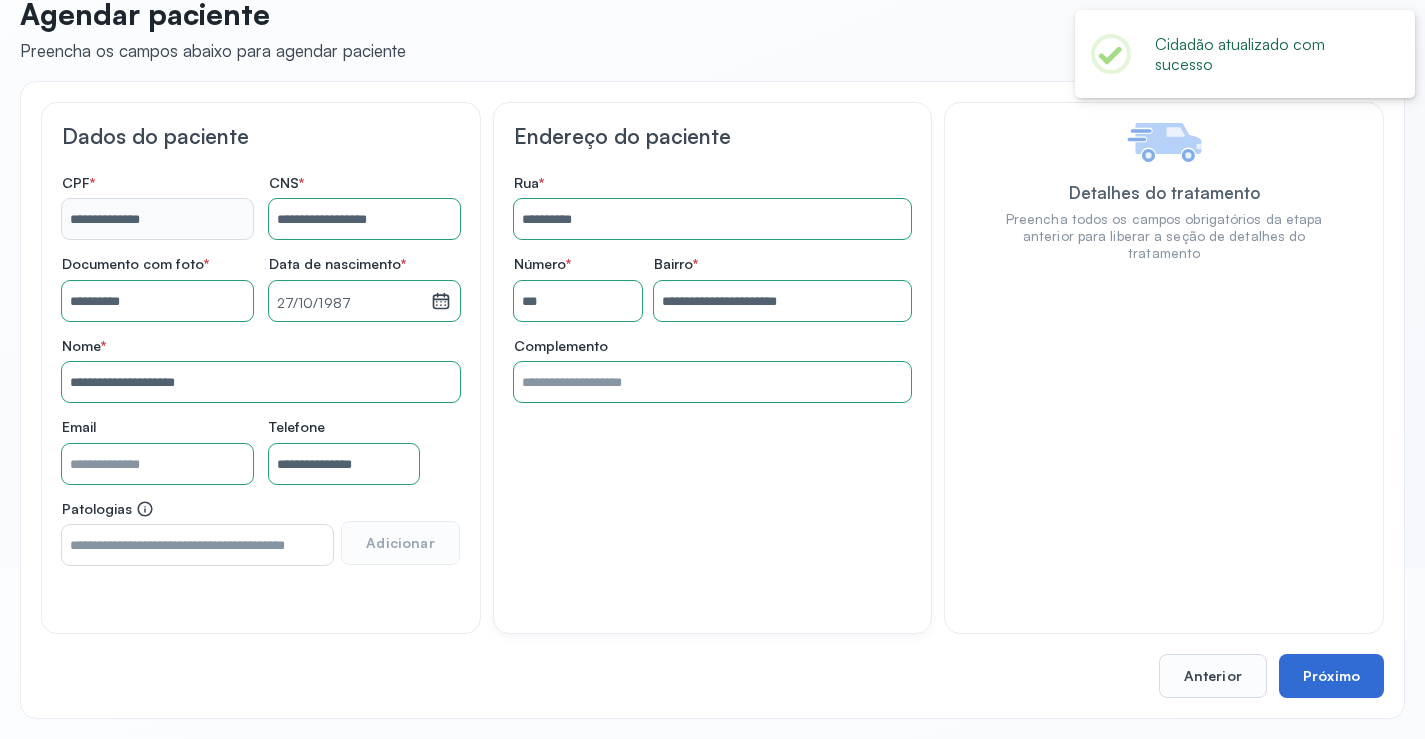 click on "Próximo" at bounding box center (1331, 676) 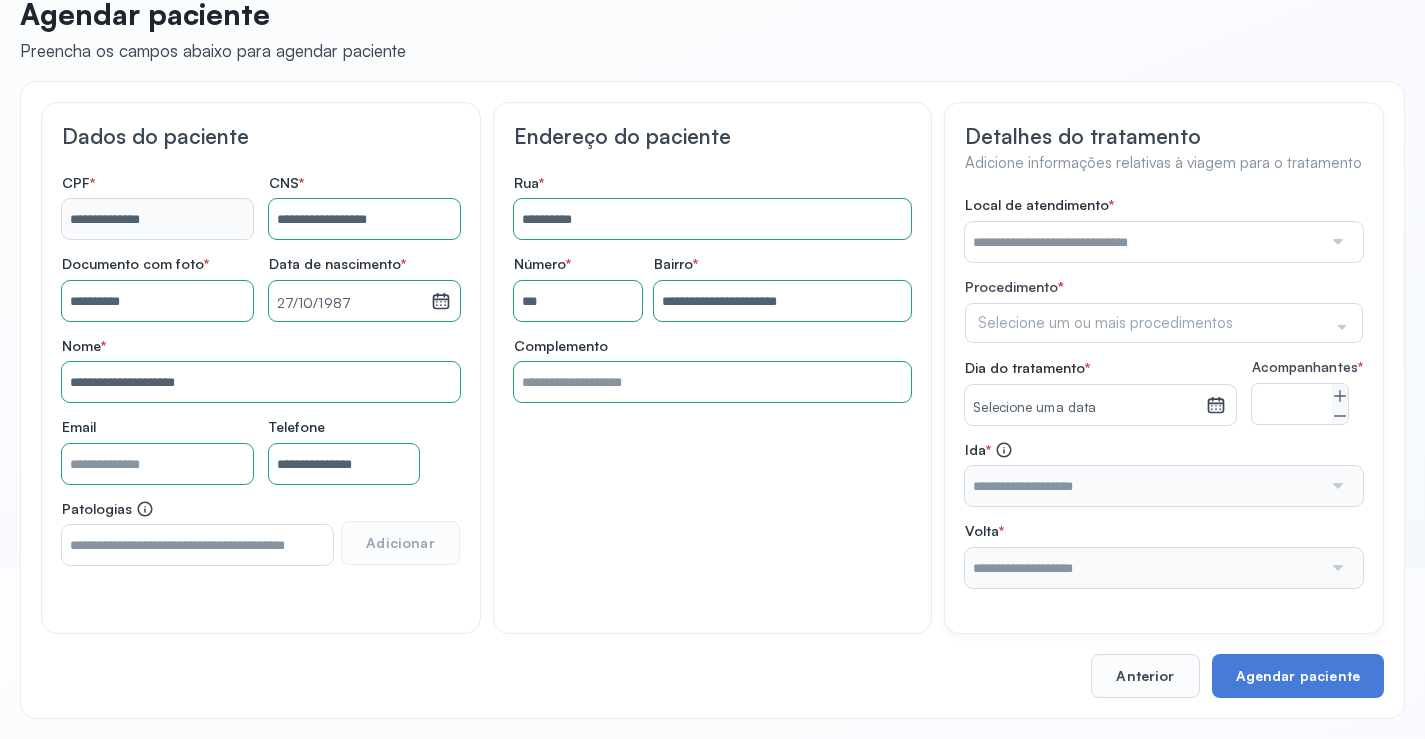 click at bounding box center (1143, 242) 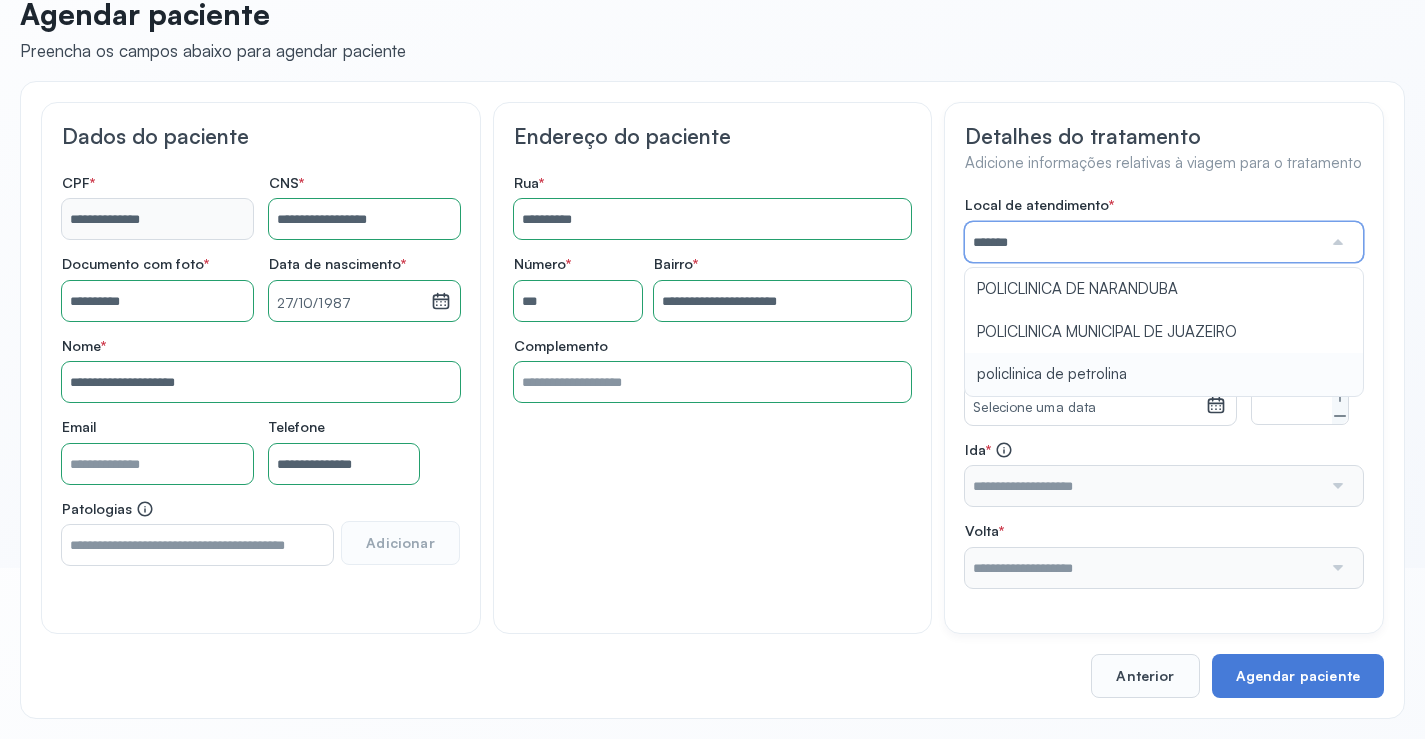 type on "**********" 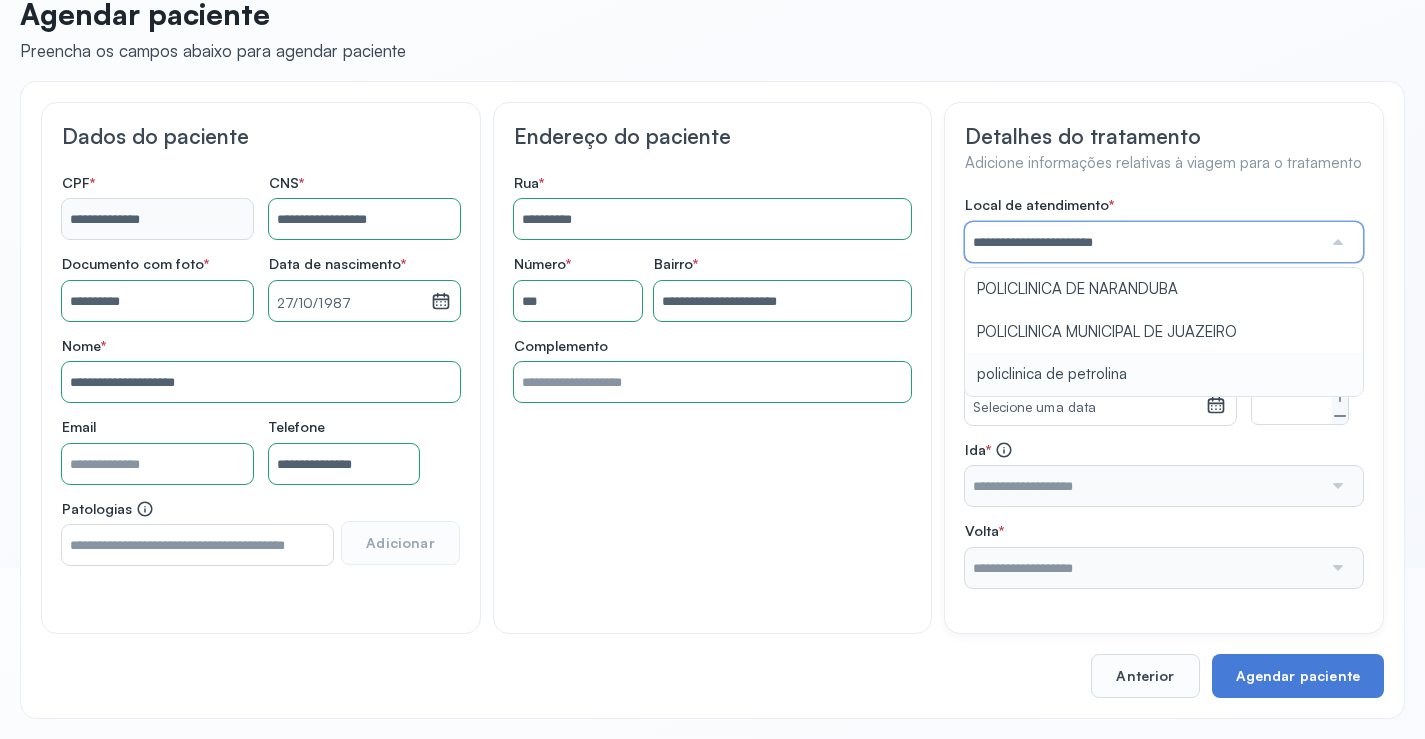 click on "**********" at bounding box center (1164, 392) 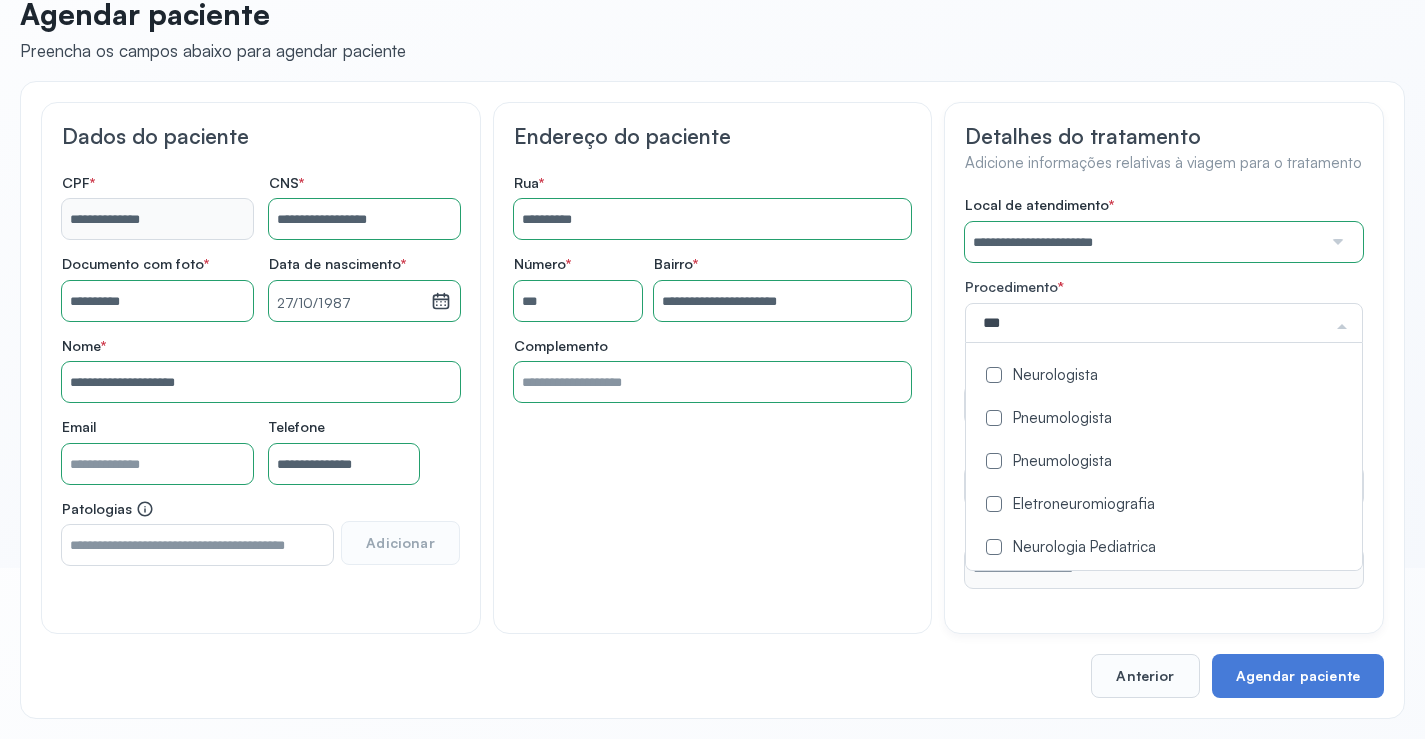 type on "****" 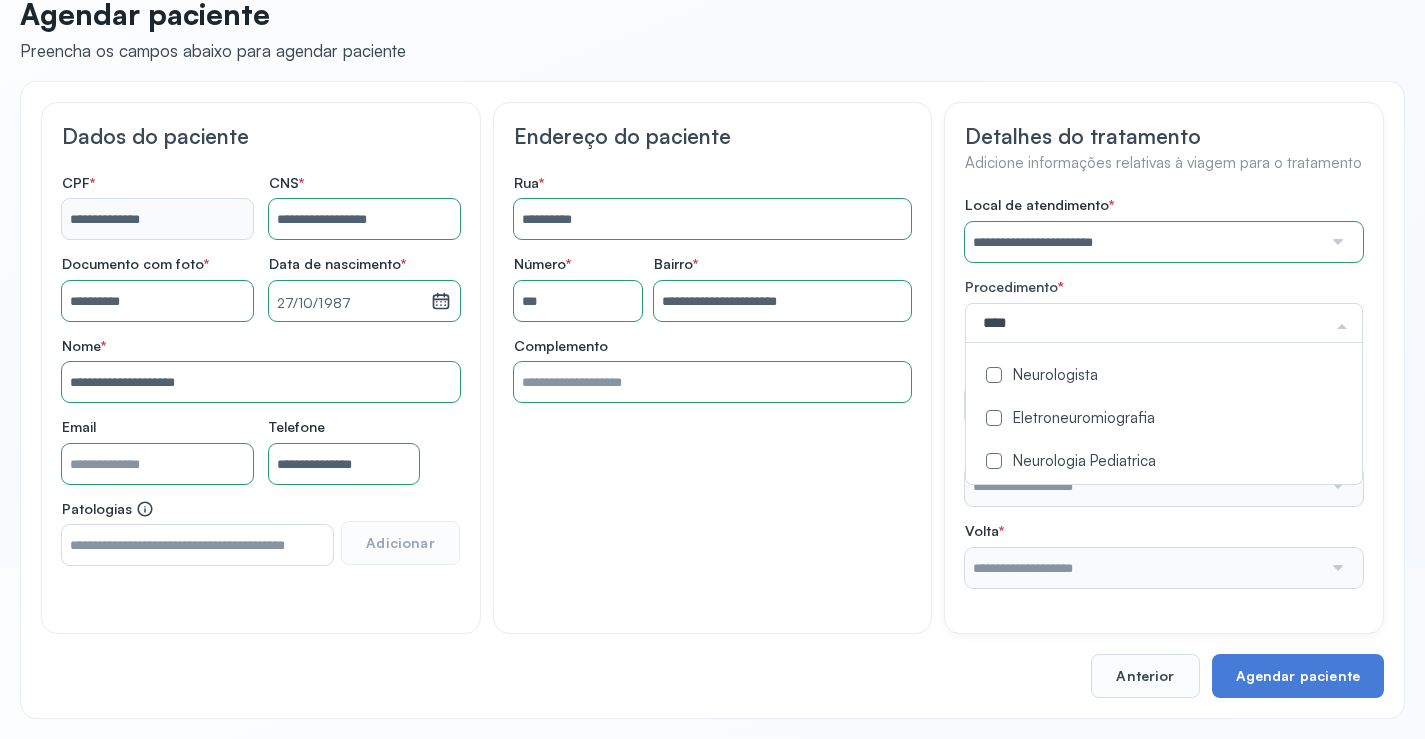 click on "Neurologista" 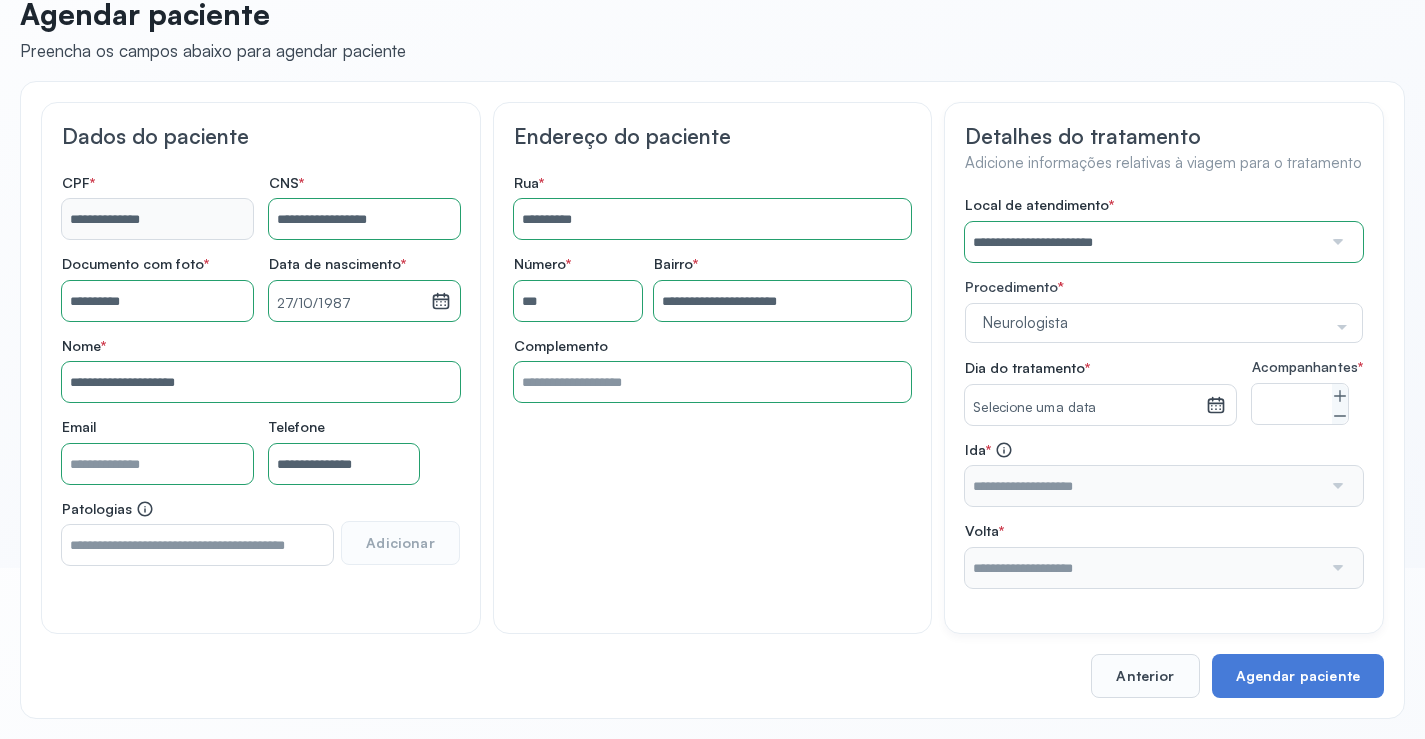 click on "**********" at bounding box center (712, 368) 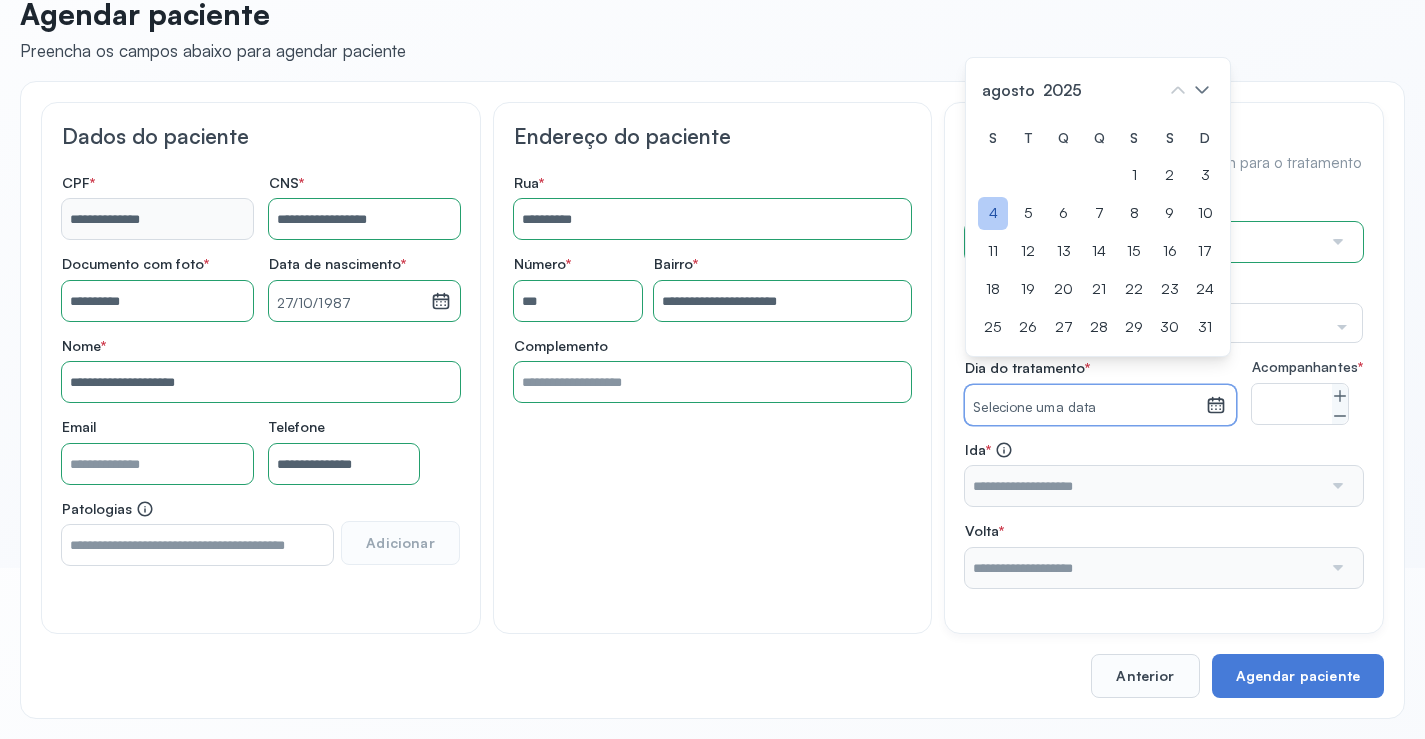 click on "4" 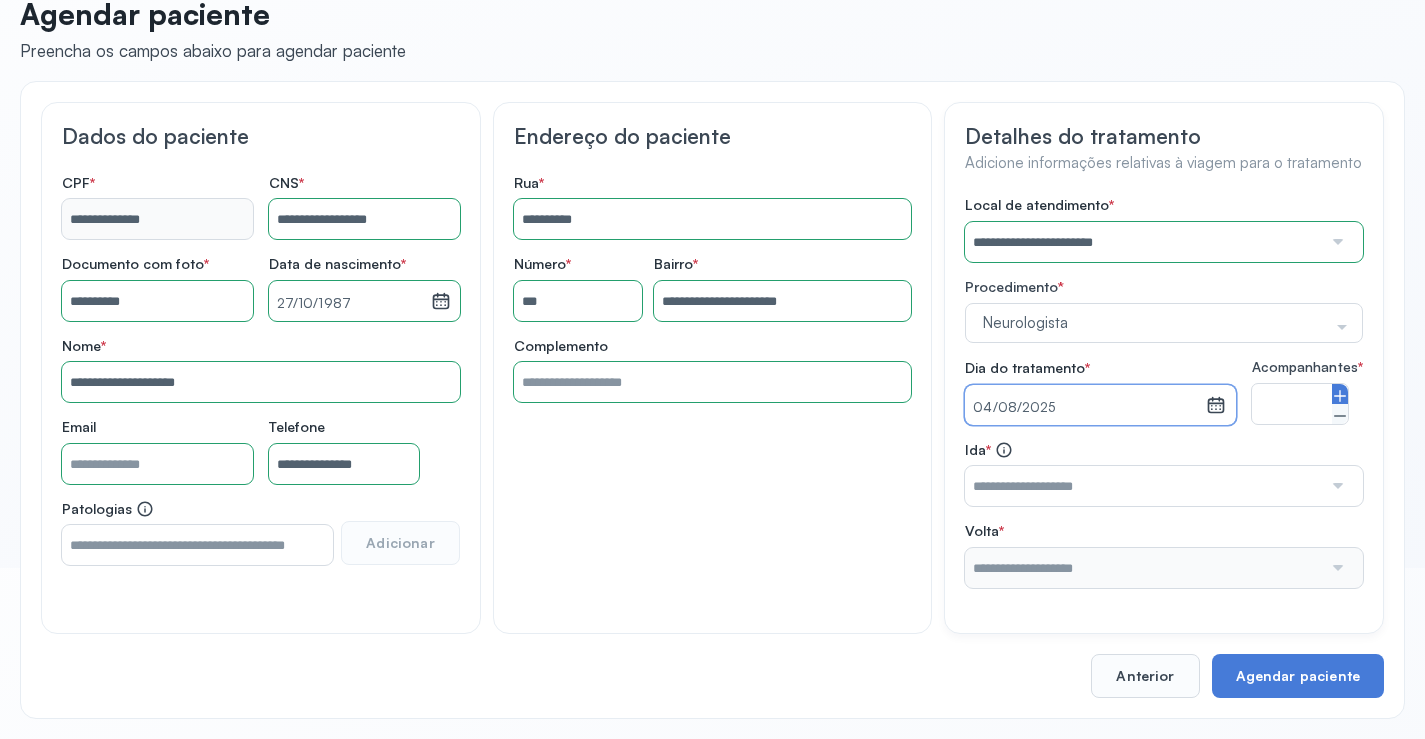 click 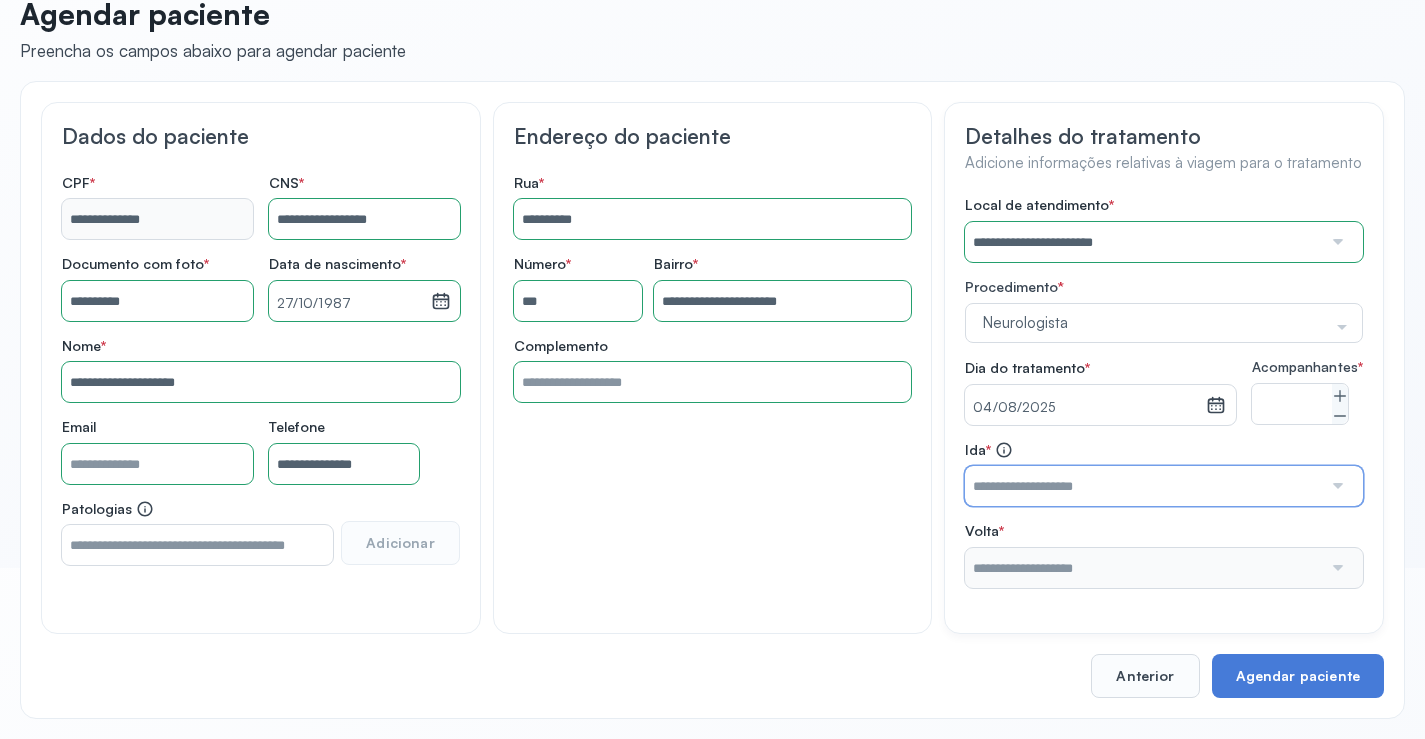 click at bounding box center (1143, 486) 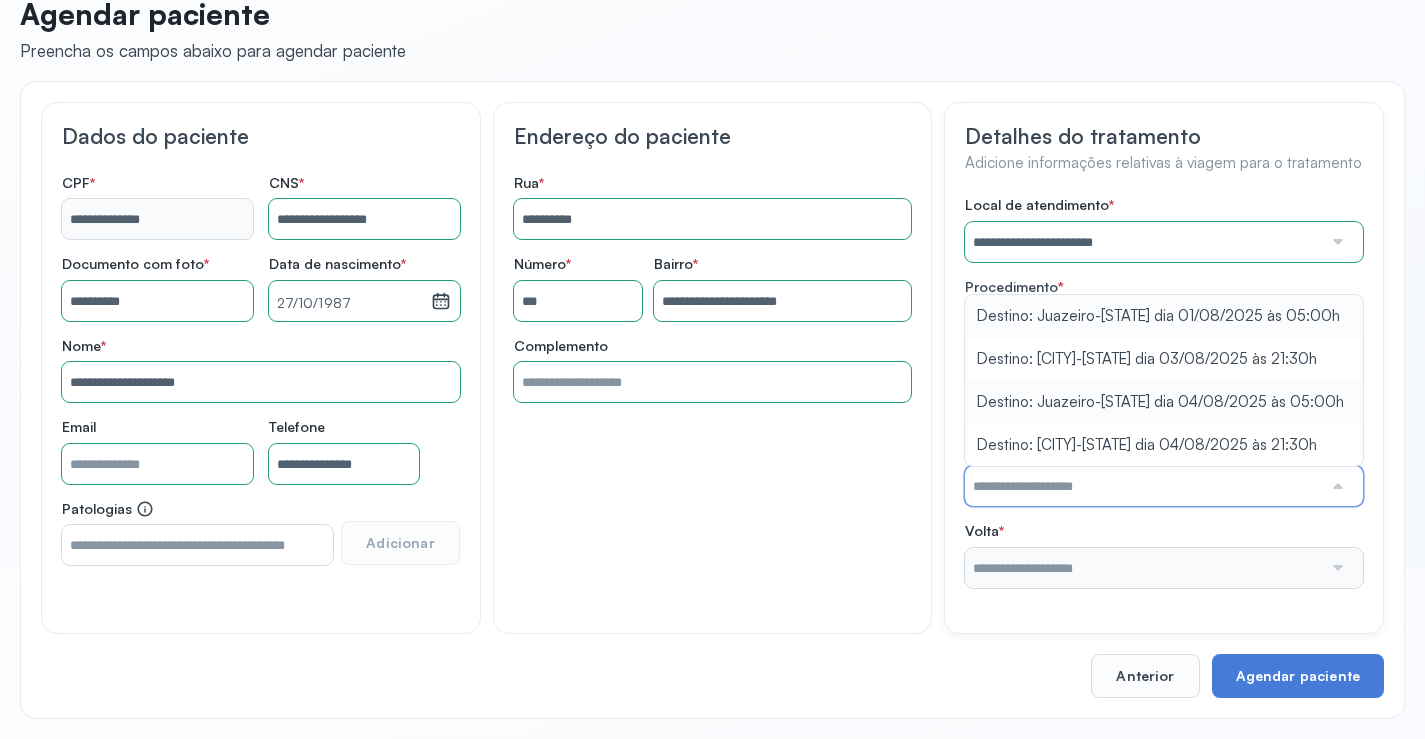 type on "**********" 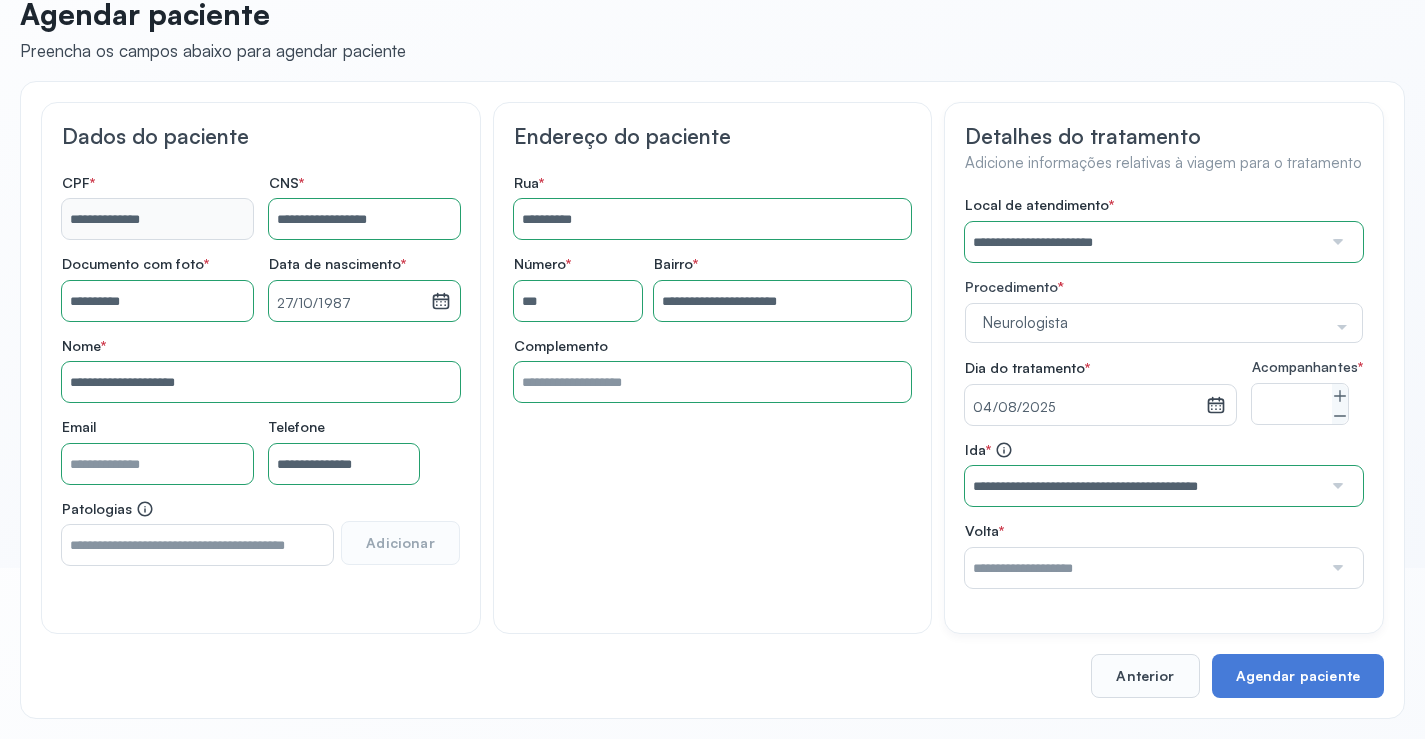 click on "**********" at bounding box center (1164, 392) 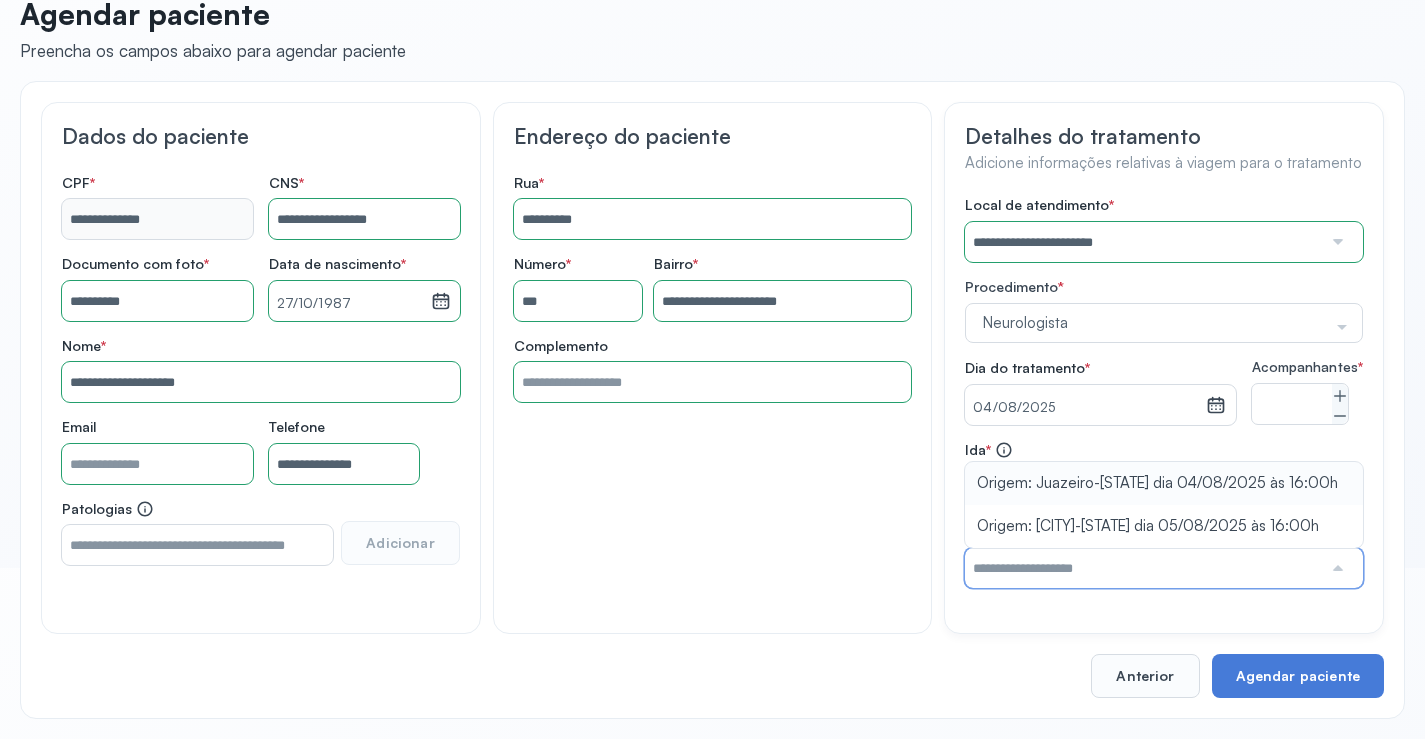 type on "**********" 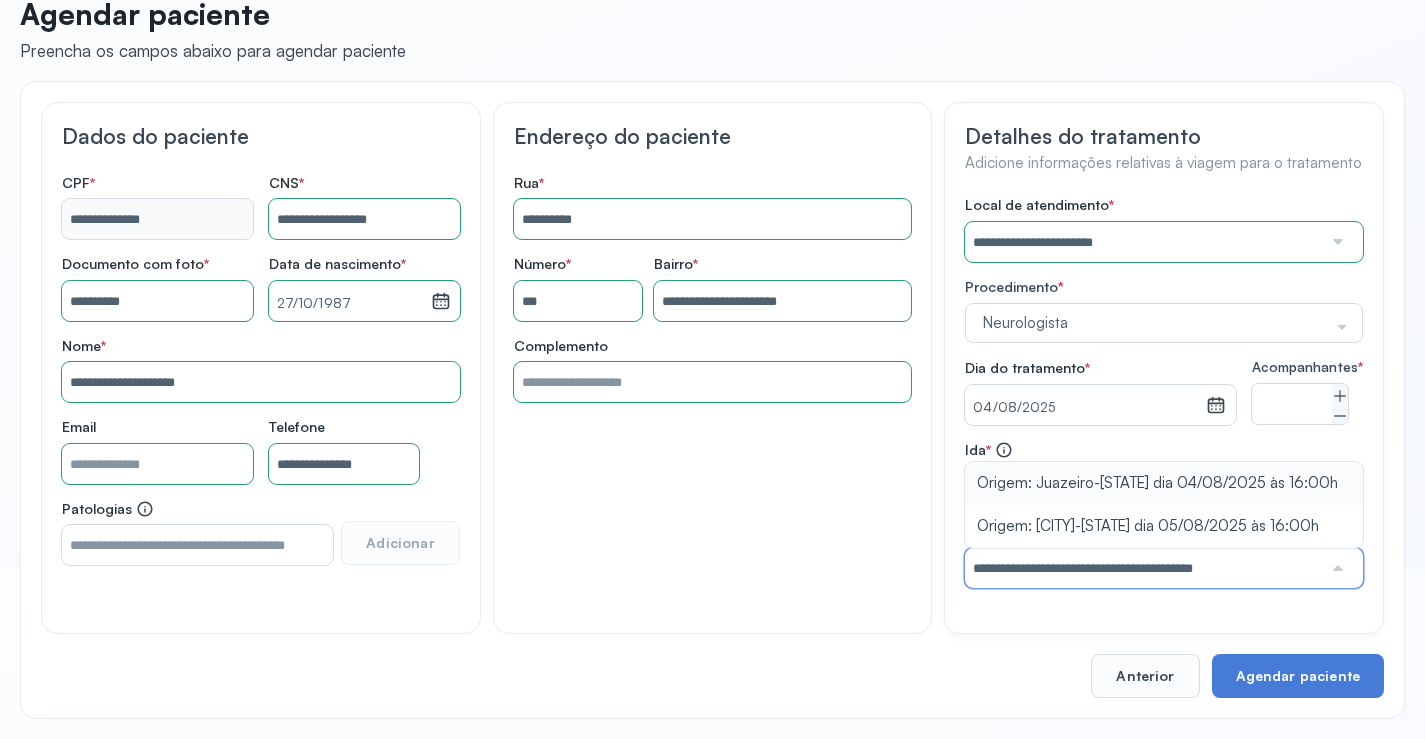 click on "**********" at bounding box center (1164, 514) 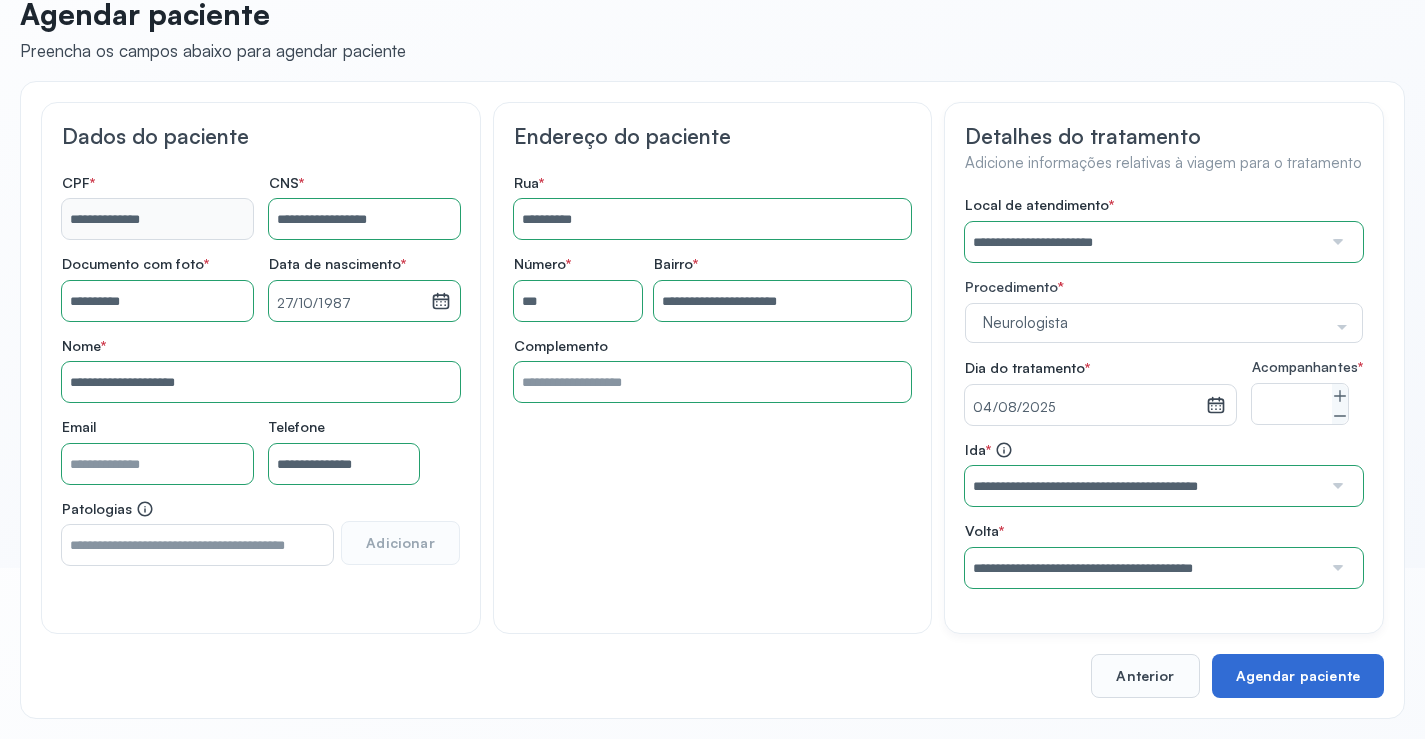 click on "Agendar paciente" at bounding box center [1298, 676] 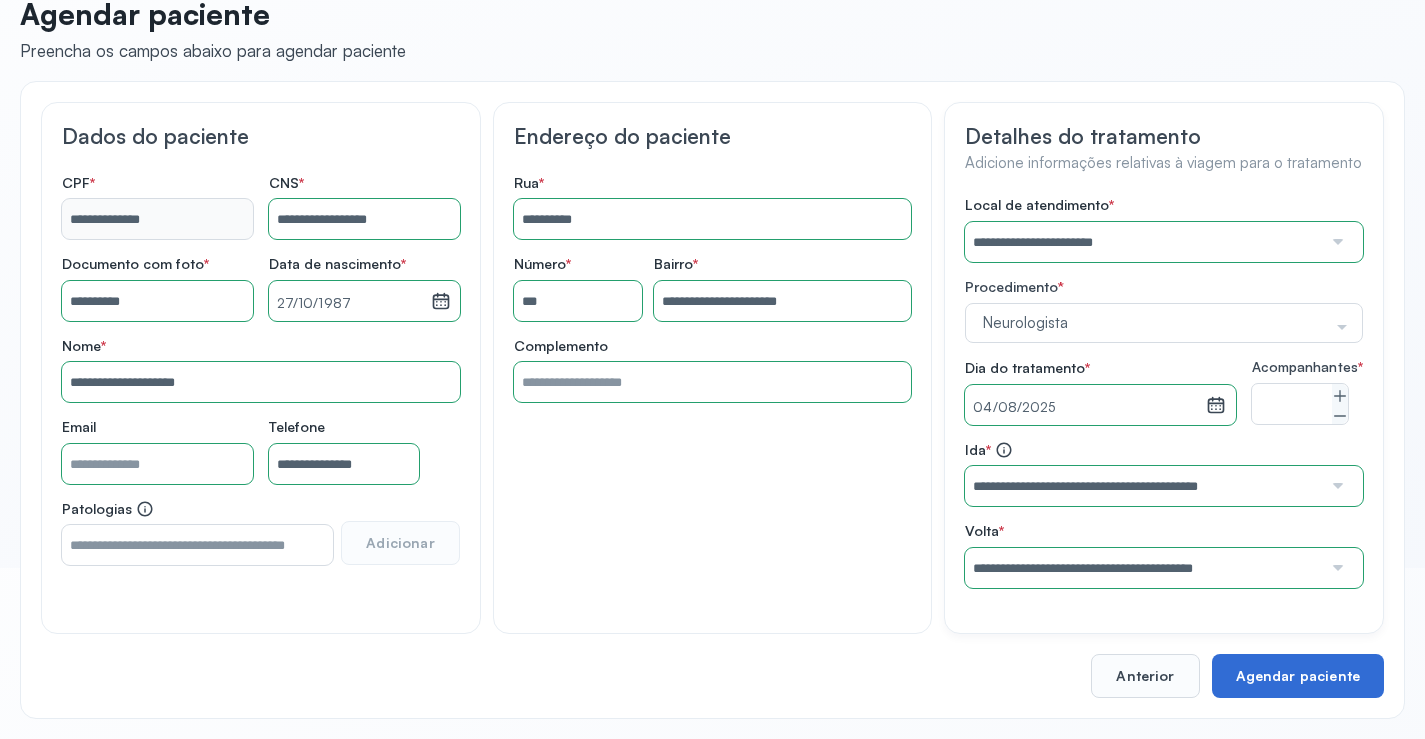 scroll, scrollTop: 0, scrollLeft: 0, axis: both 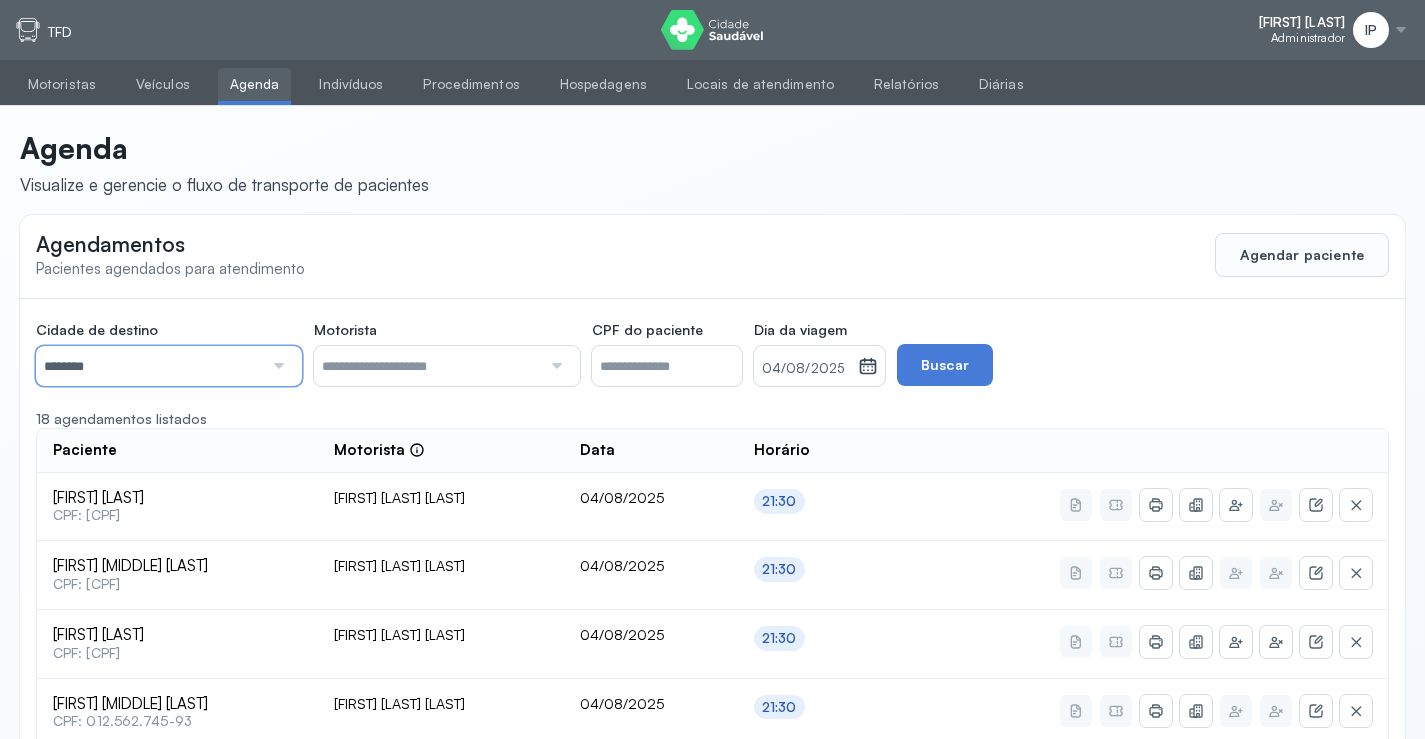 click on "********" at bounding box center [149, 366] 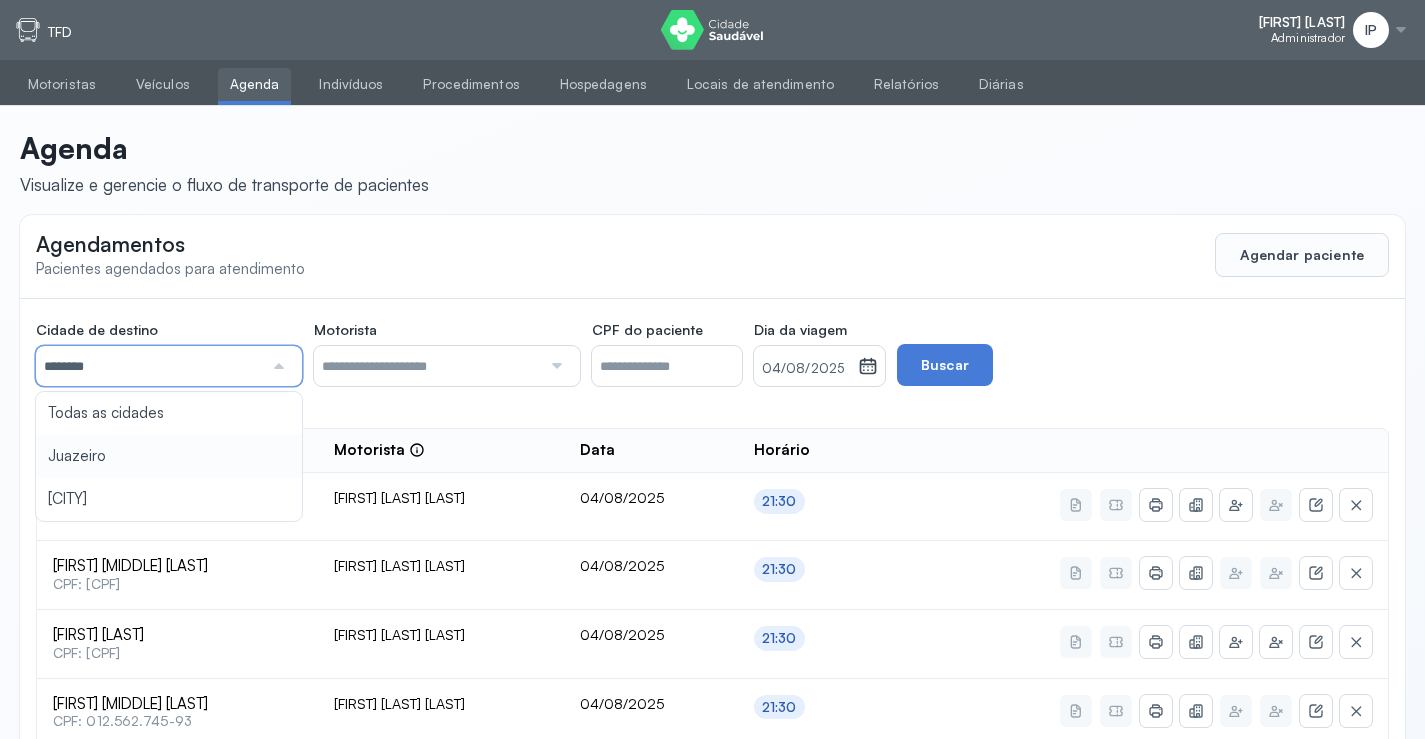 type on "********" 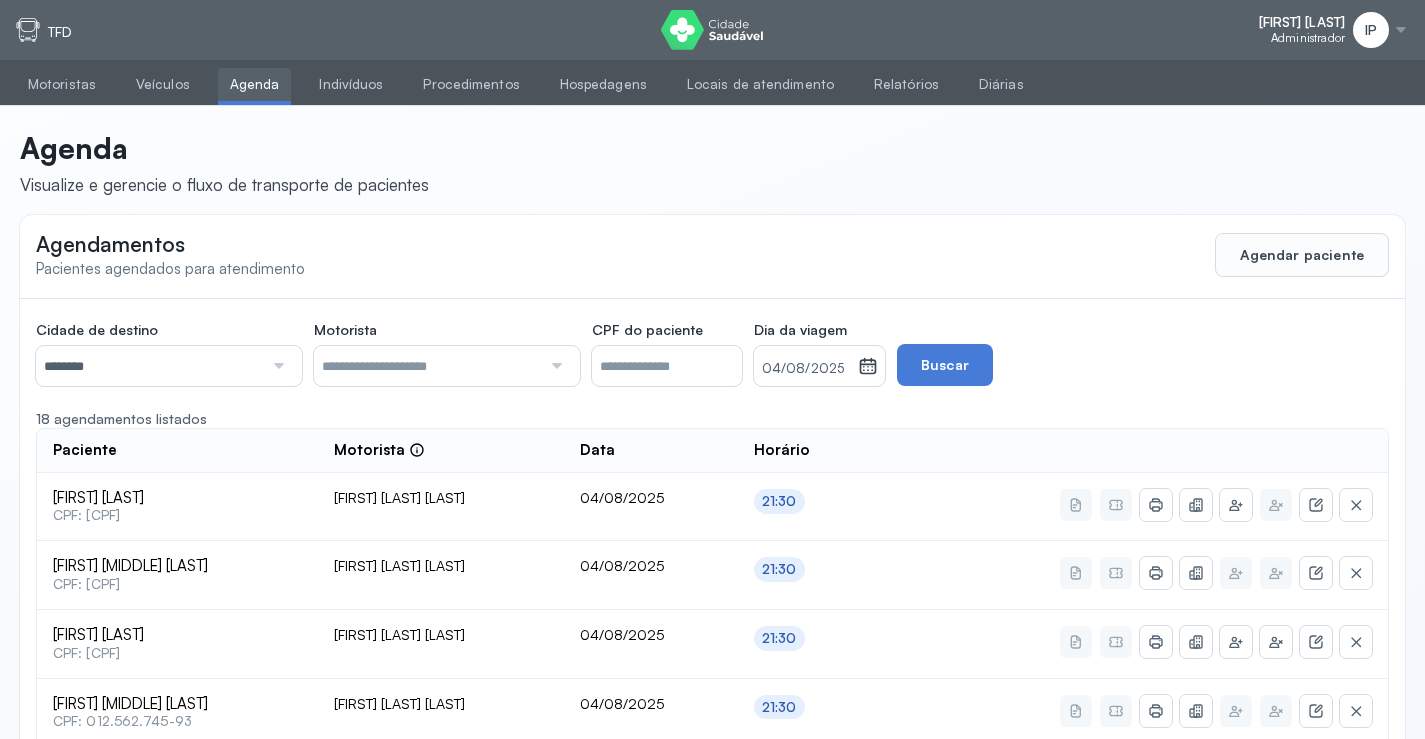 click on "04/08/2025" at bounding box center (806, 369) 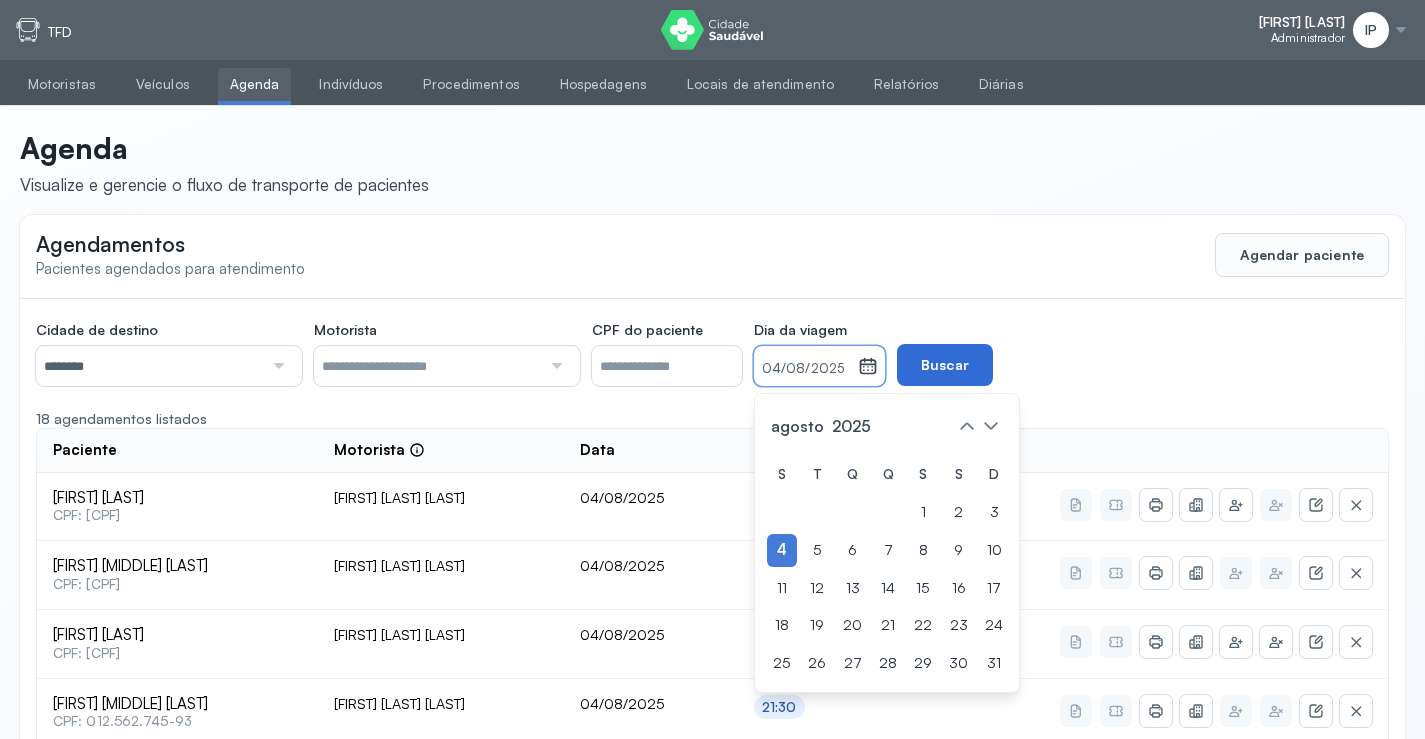 click on "Buscar" at bounding box center (945, 365) 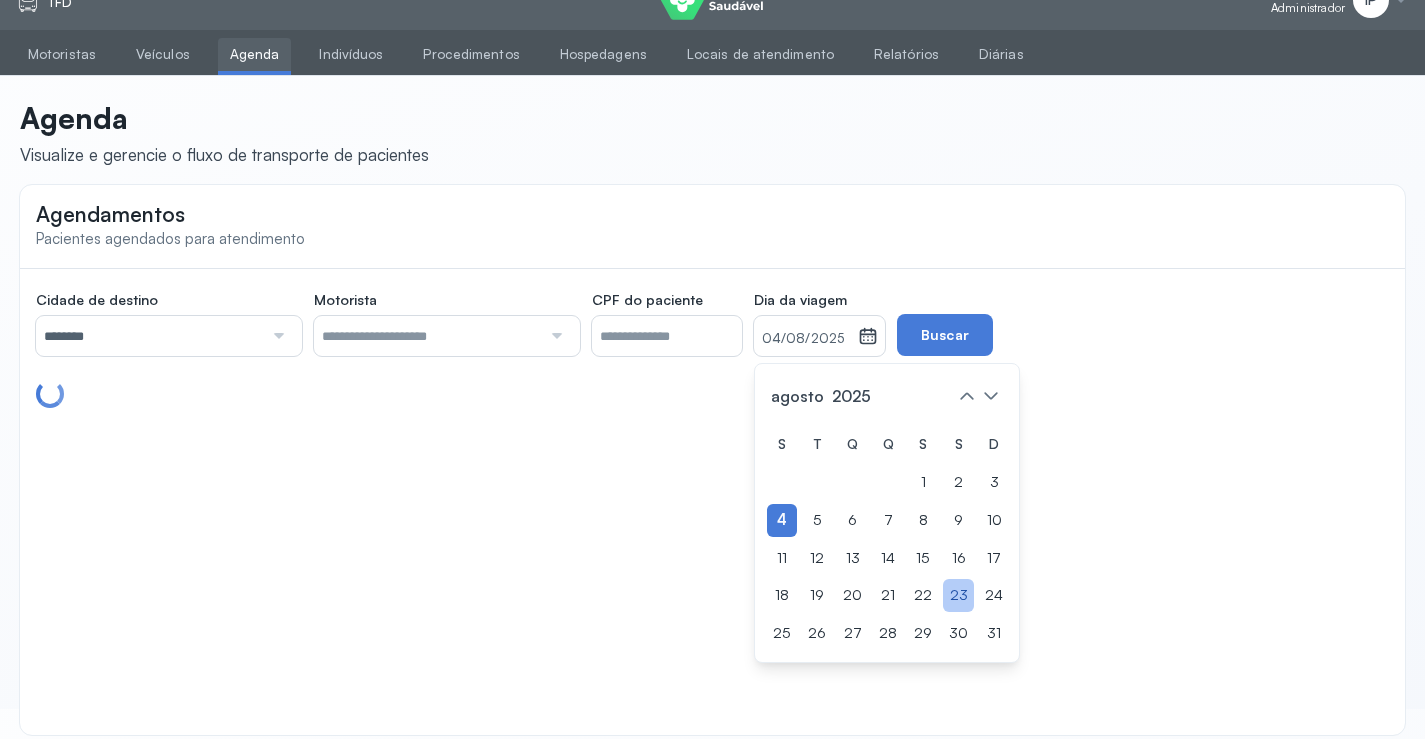 scroll, scrollTop: 46, scrollLeft: 0, axis: vertical 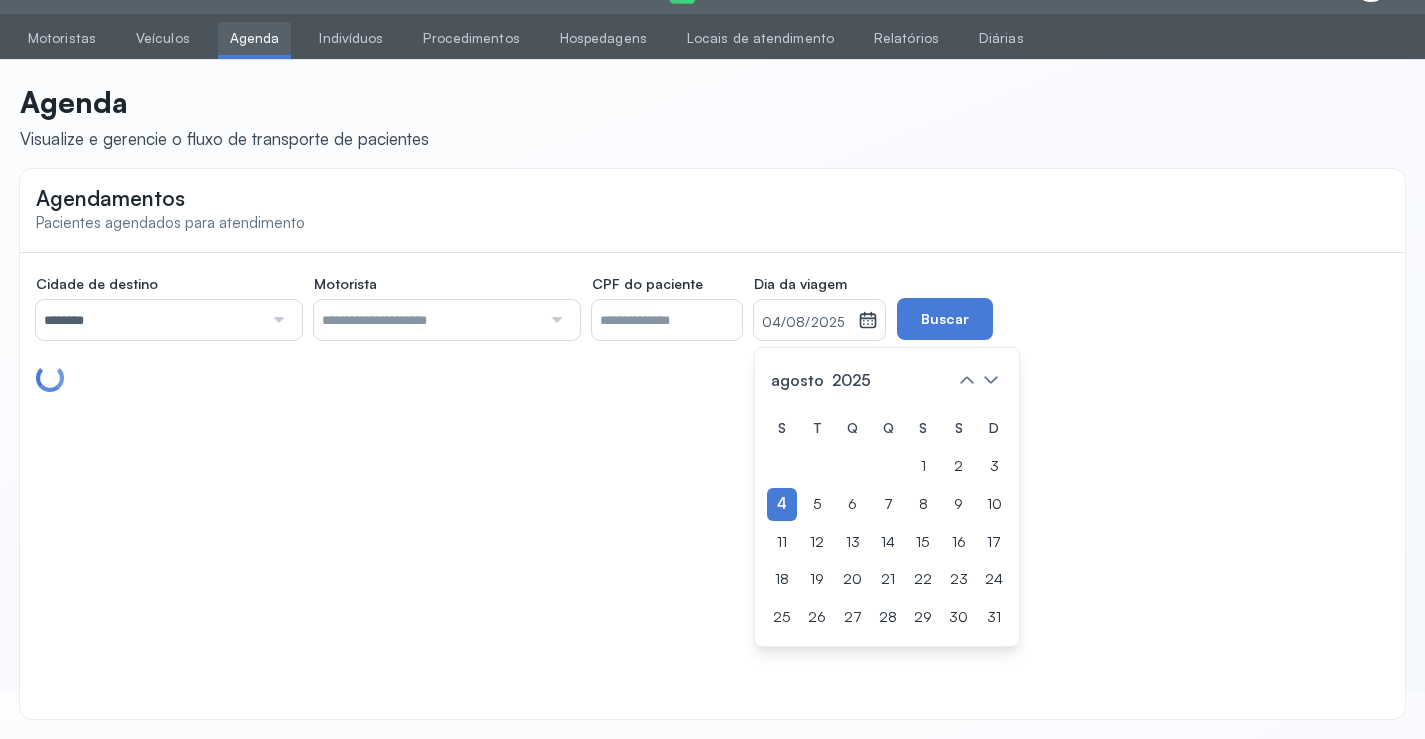 click on "Agendamentos Pacientes agendados para atendimento Cidade de destino ******** Todas as cidades Juazeiro Salvador Motorista Todos os motoristas Diego dos Santos Edevon dos Santos Souza Edevon dos Santos Souza Elto Lima de Almeida Genivaldo Rodrigues da Silva Jozenilson Santos da Silva CPF do paciente Dia da viagem 04/08/2025 agosto 2025 S T Q Q S S D 1 2 3 4 5 6 7 8 9 10 11 12 13 14 15 16 17 18 19 20 21 22 23 24 25 26 27 28 29 30 31 jan fev mar abr maio jun jul ago set out nov dez 2018 2019 2020 2021 2022 2023 2024 2025 2026 2027 2028 2029 Buscar" at bounding box center [712, 444] 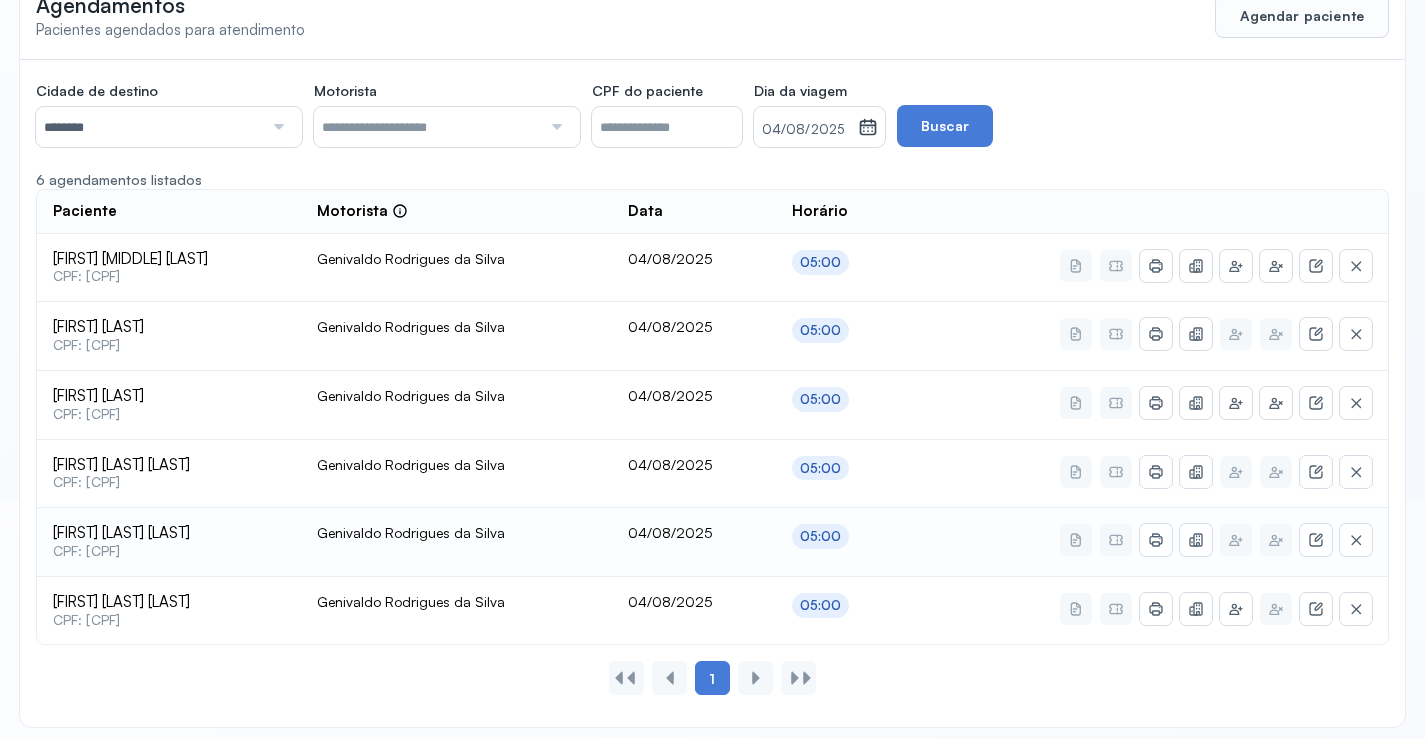 scroll, scrollTop: 247, scrollLeft: 0, axis: vertical 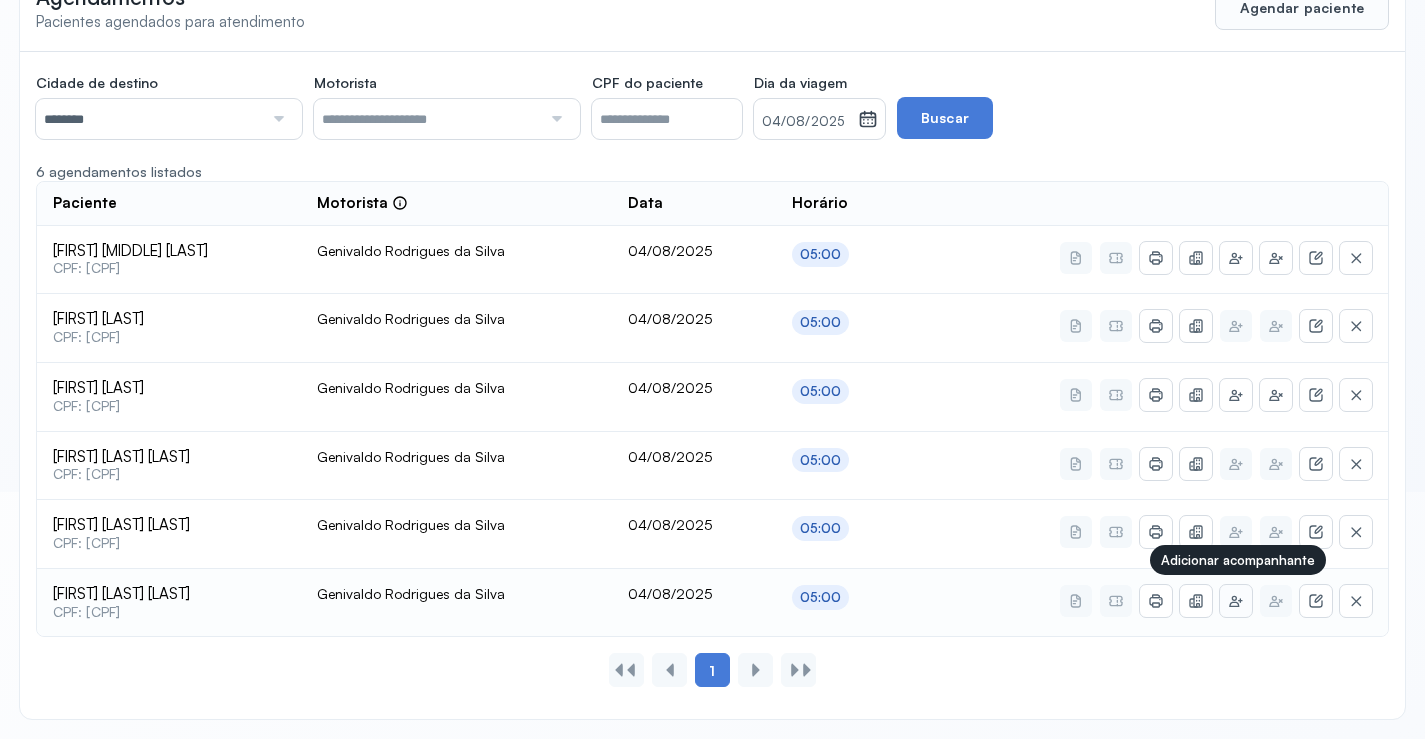 click 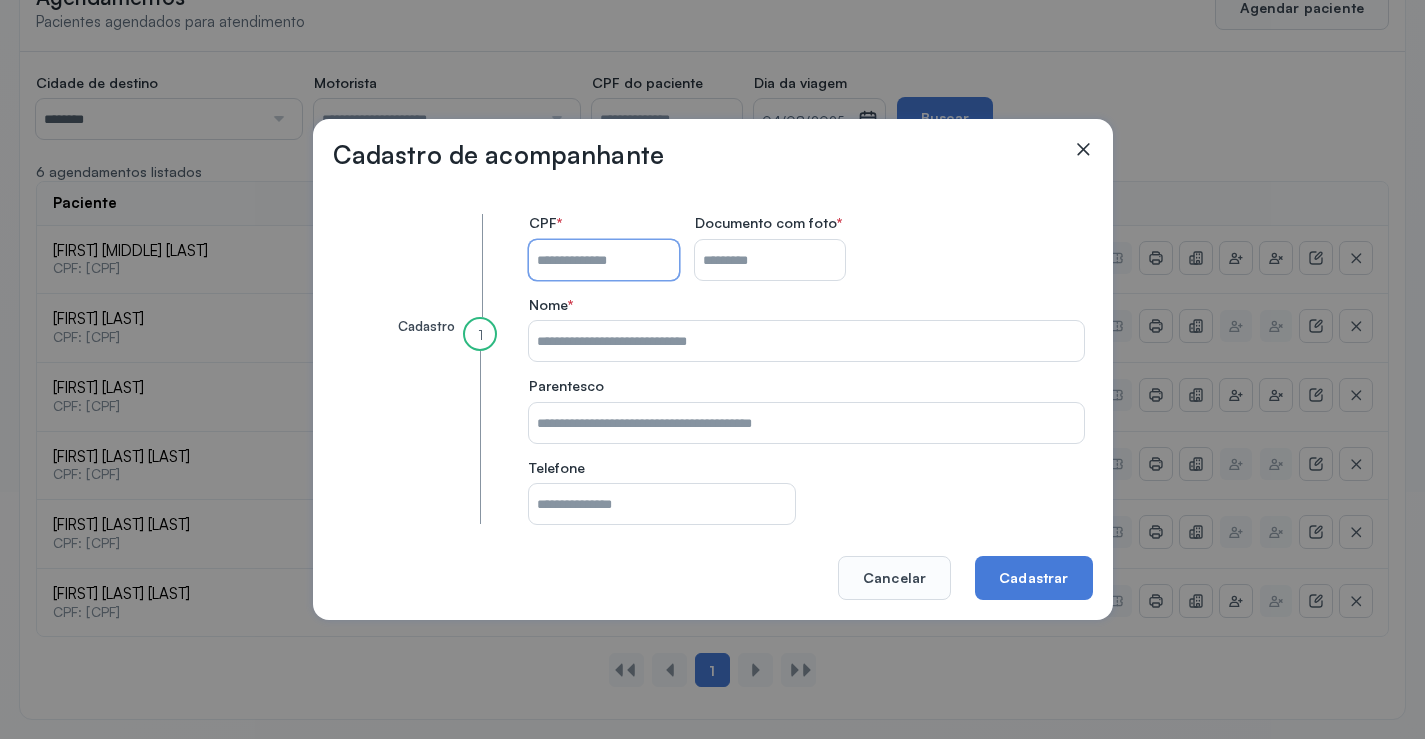 click on "CPF do paciente" at bounding box center (604, 260) 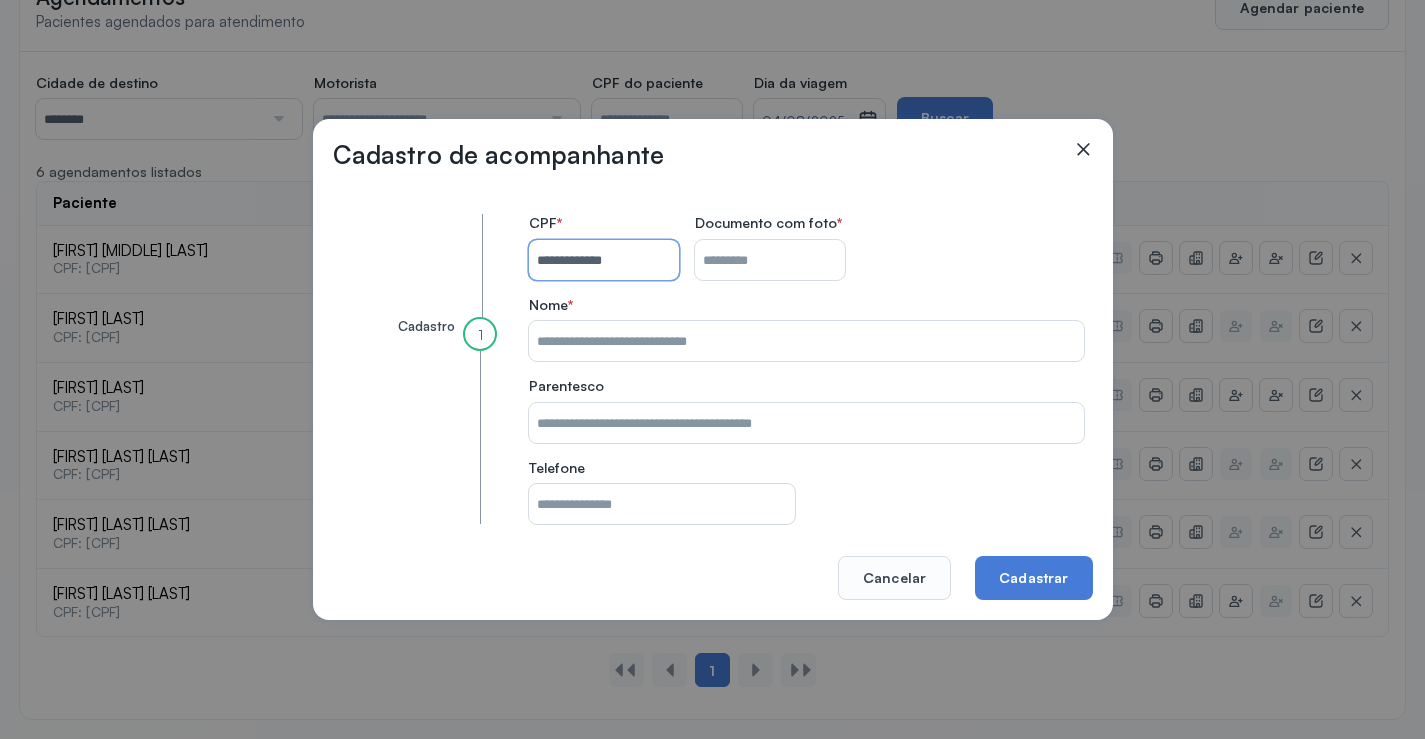 type on "**********" 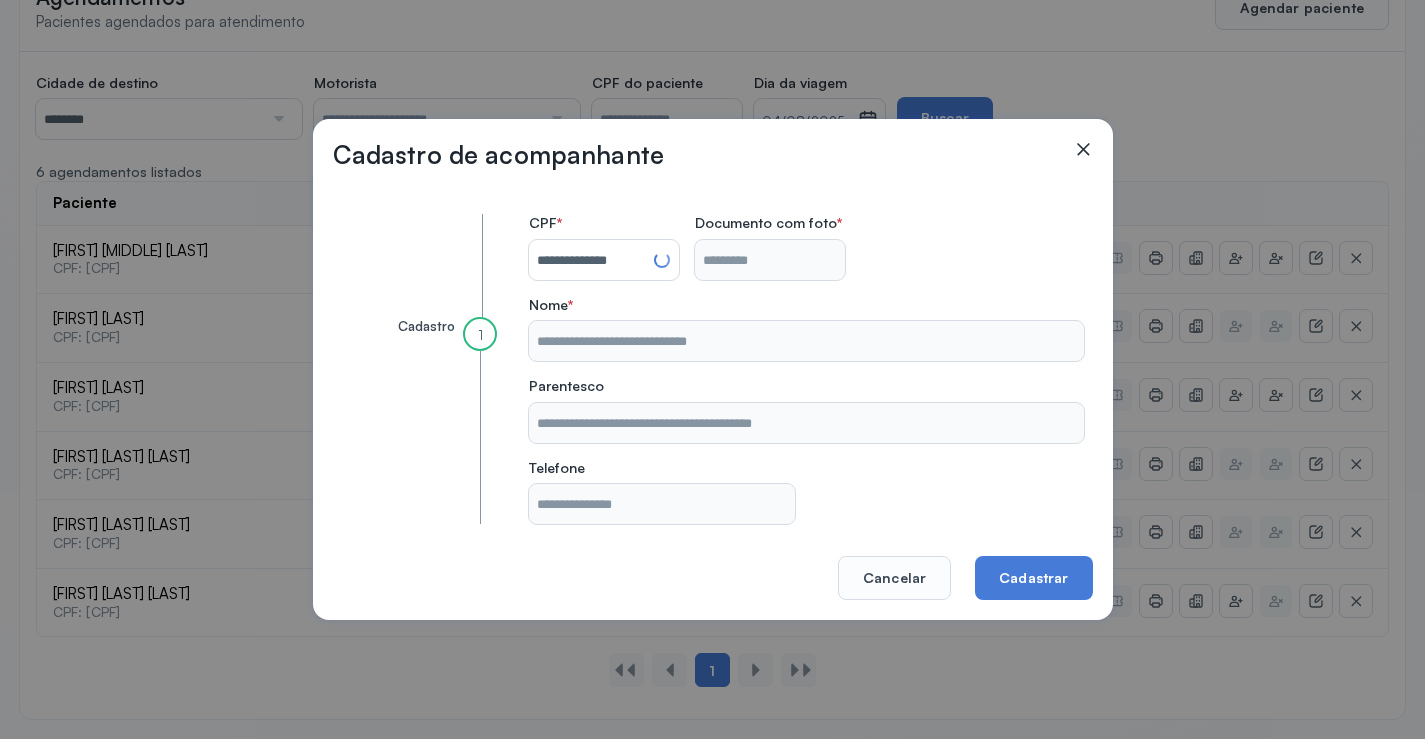 type on "**********" 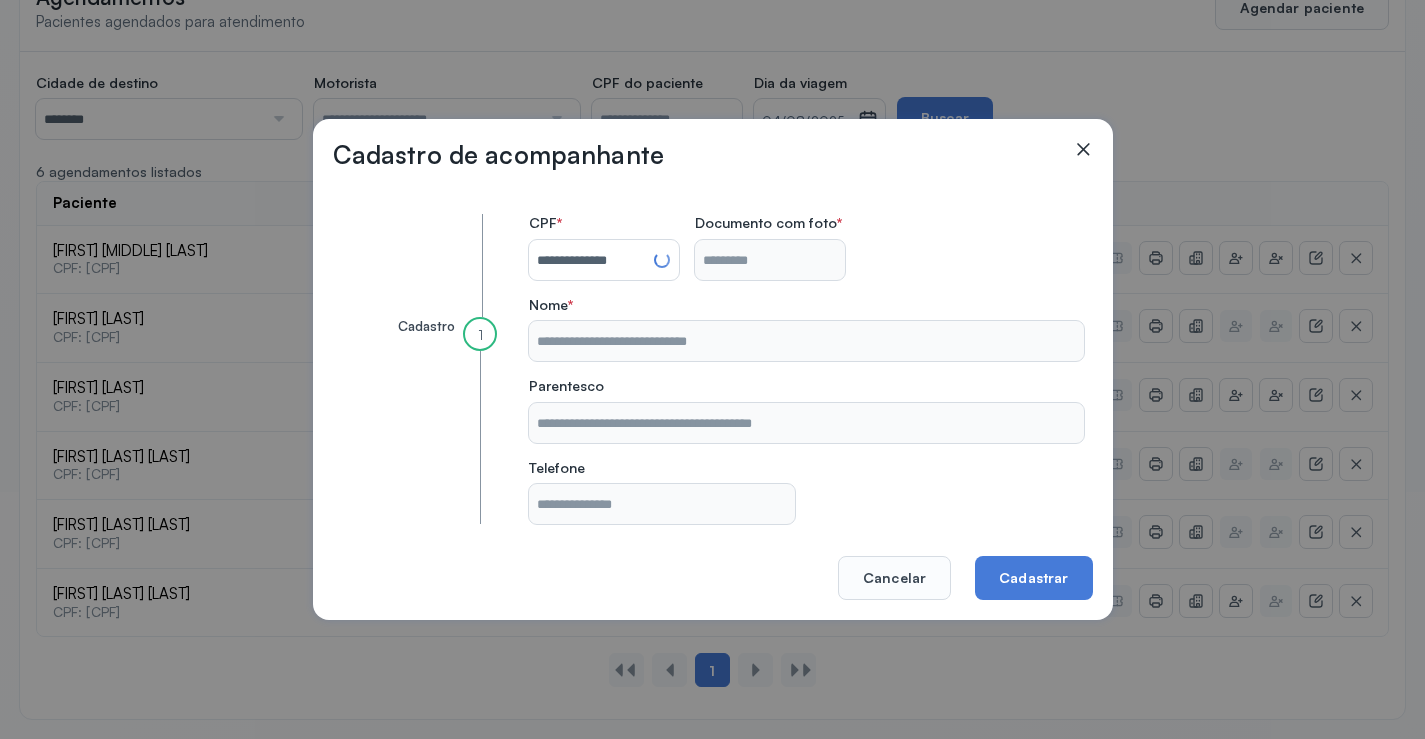 type on "**********" 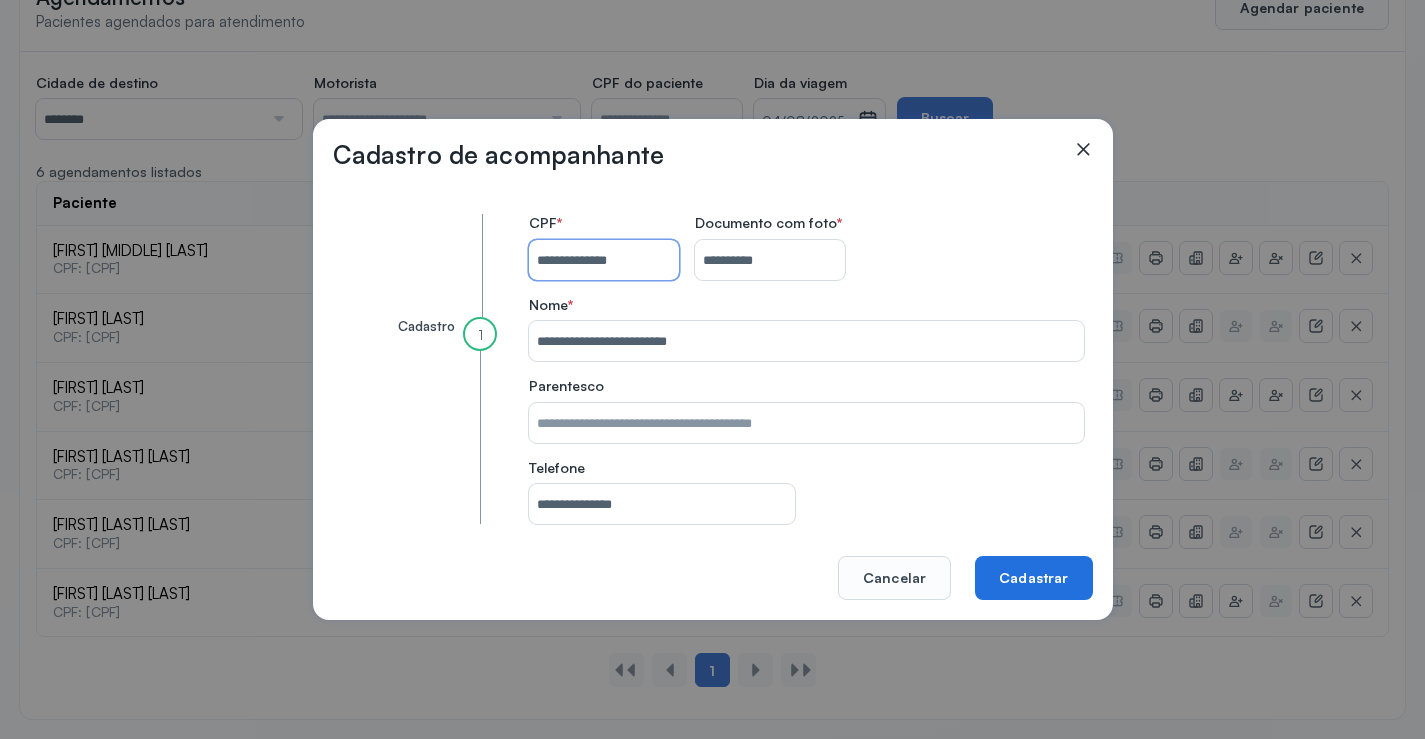 type on "**********" 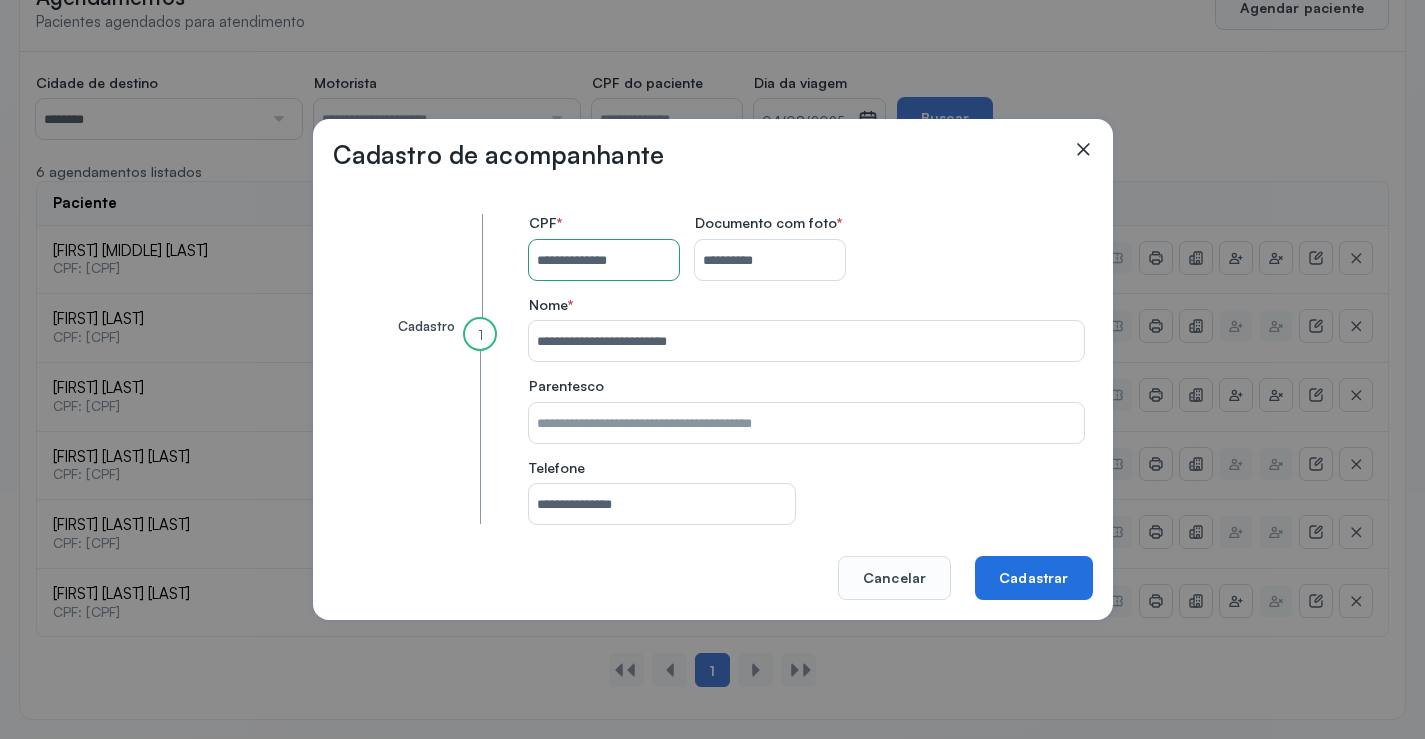click on "Cadastrar" 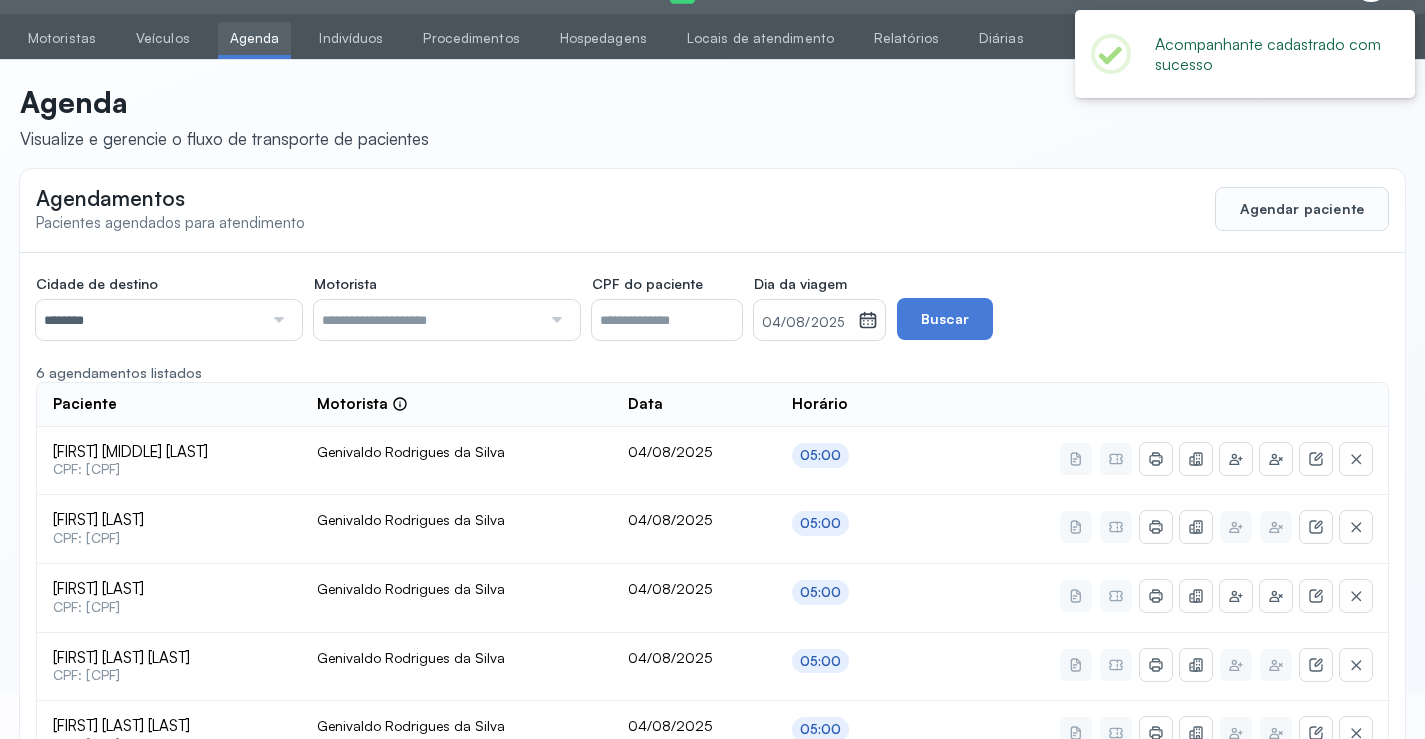 scroll, scrollTop: 247, scrollLeft: 0, axis: vertical 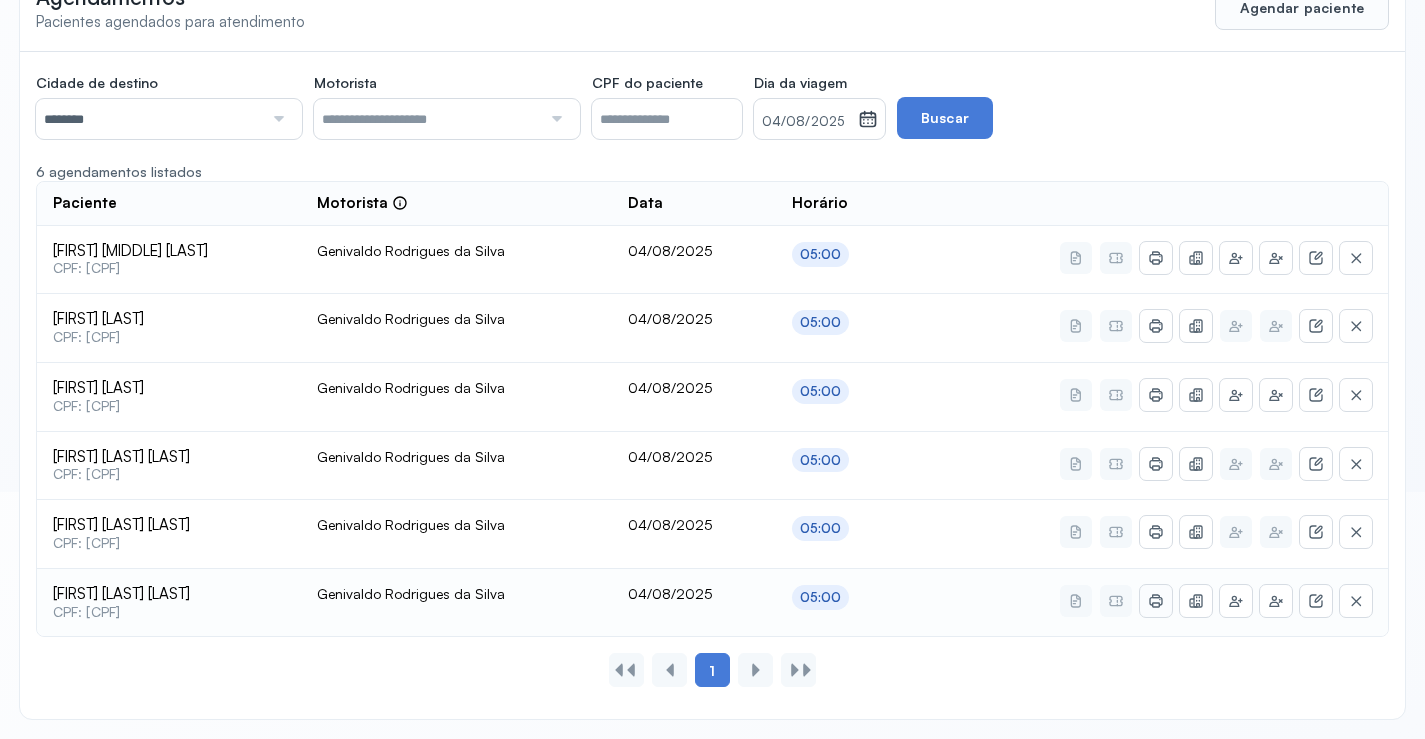 click 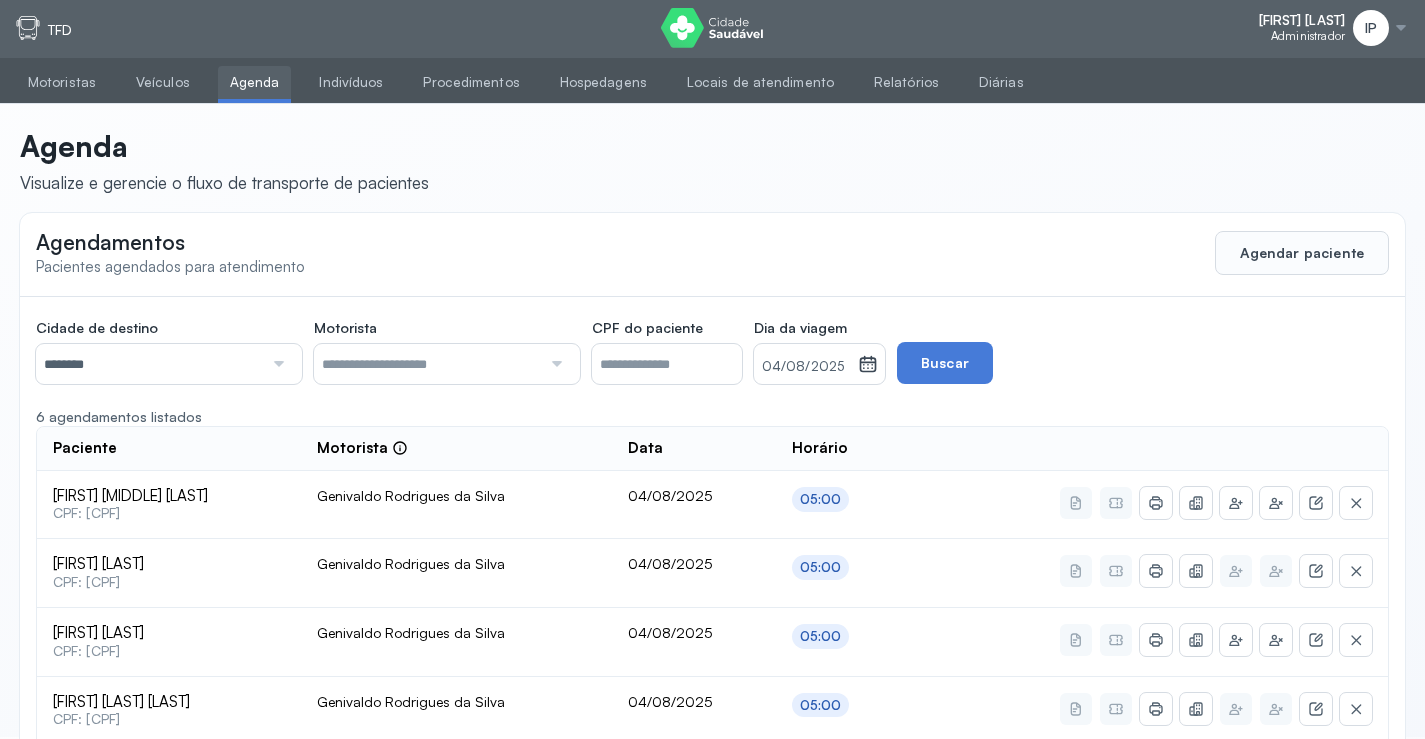 scroll, scrollTop: 0, scrollLeft: 0, axis: both 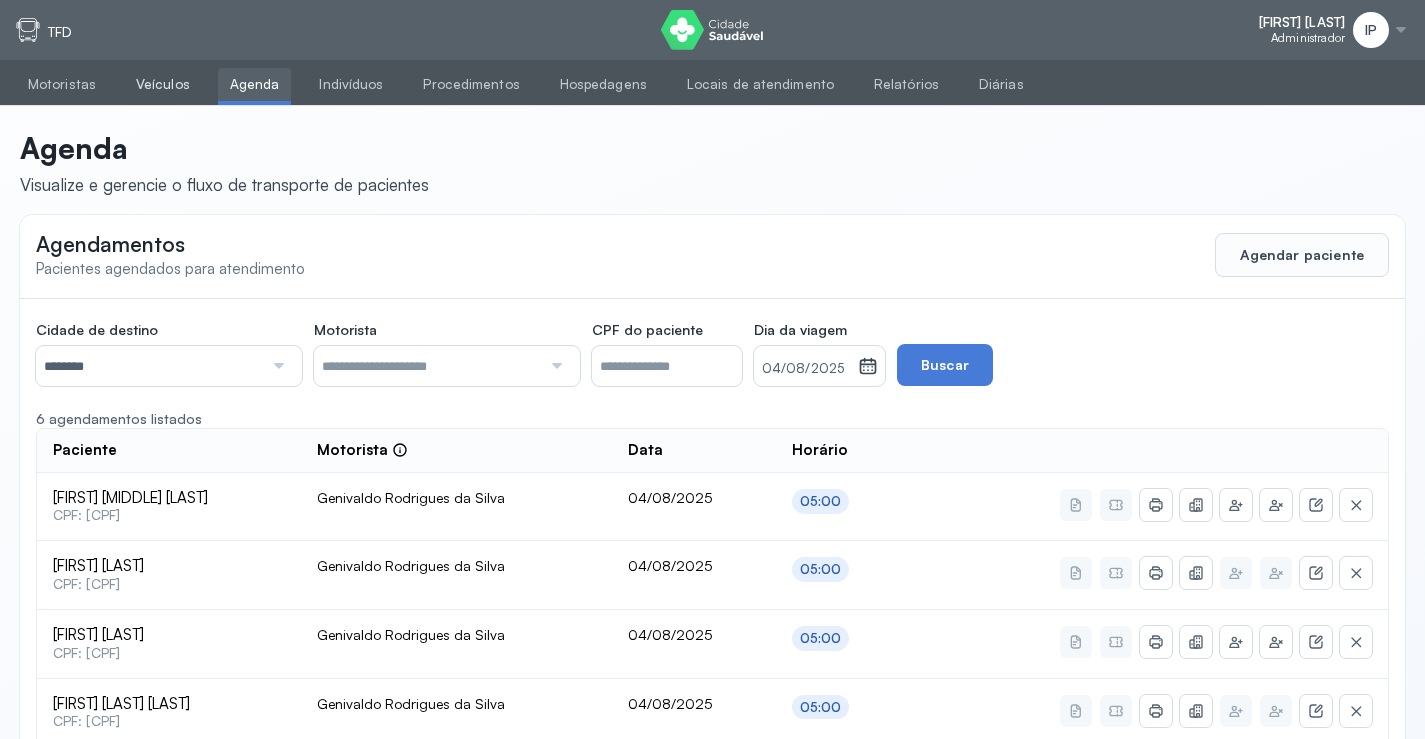 click on "Veículos" at bounding box center (163, 84) 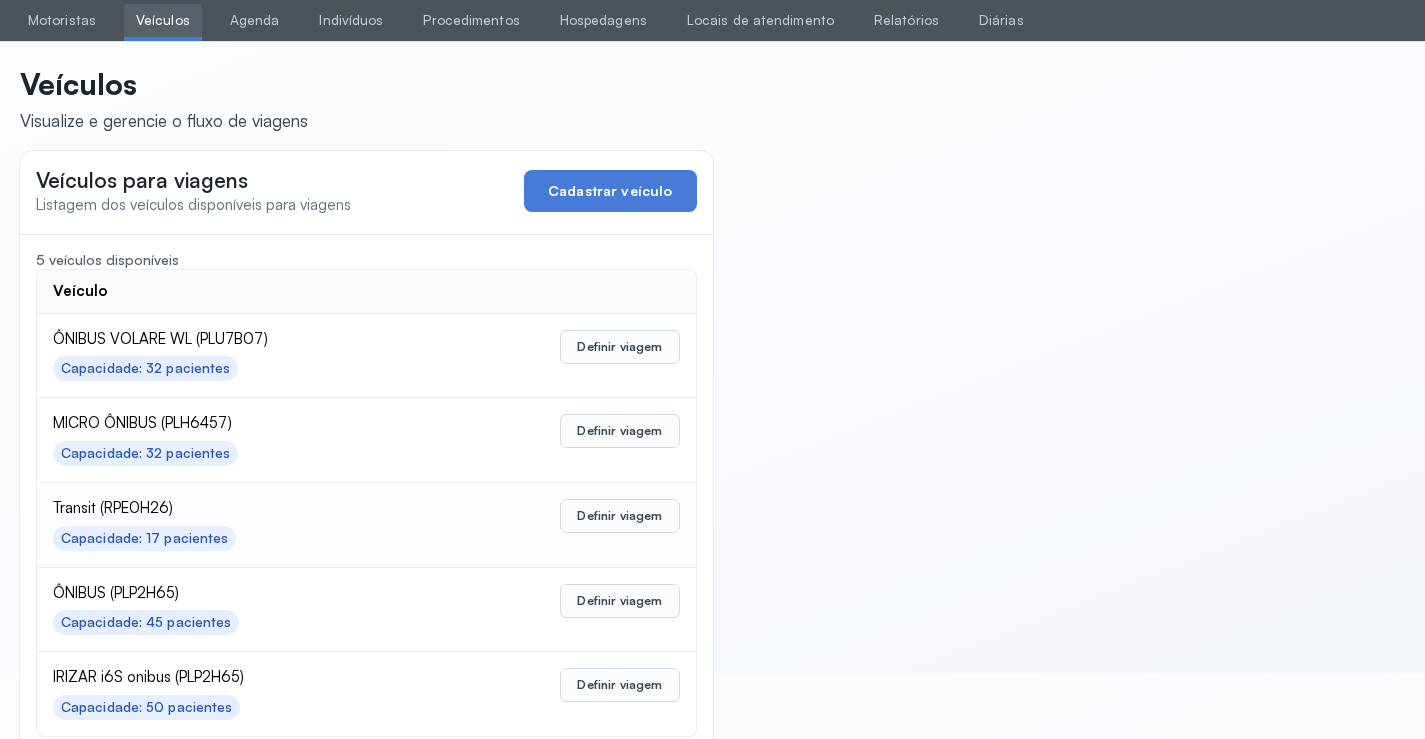 scroll, scrollTop: 98, scrollLeft: 0, axis: vertical 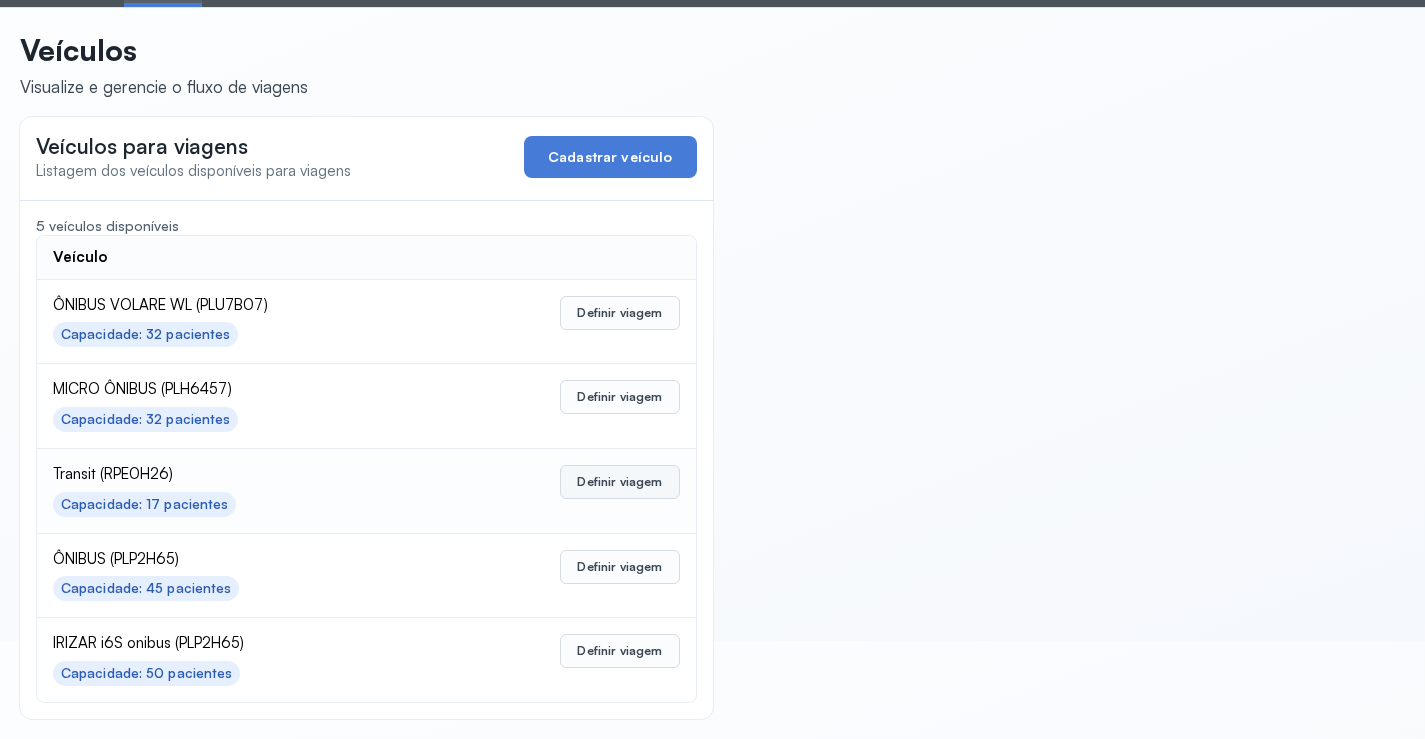 click on "Definir viagem" at bounding box center [619, 482] 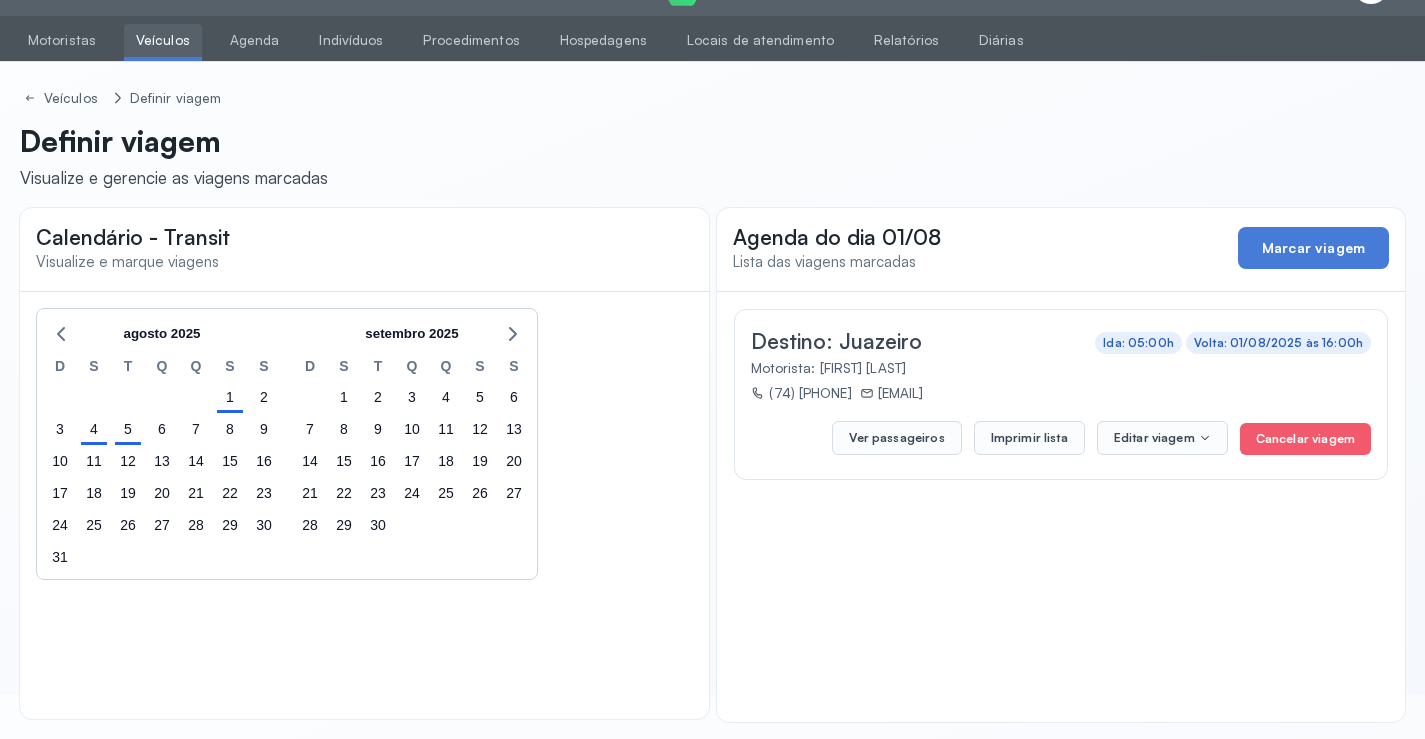 scroll, scrollTop: 47, scrollLeft: 0, axis: vertical 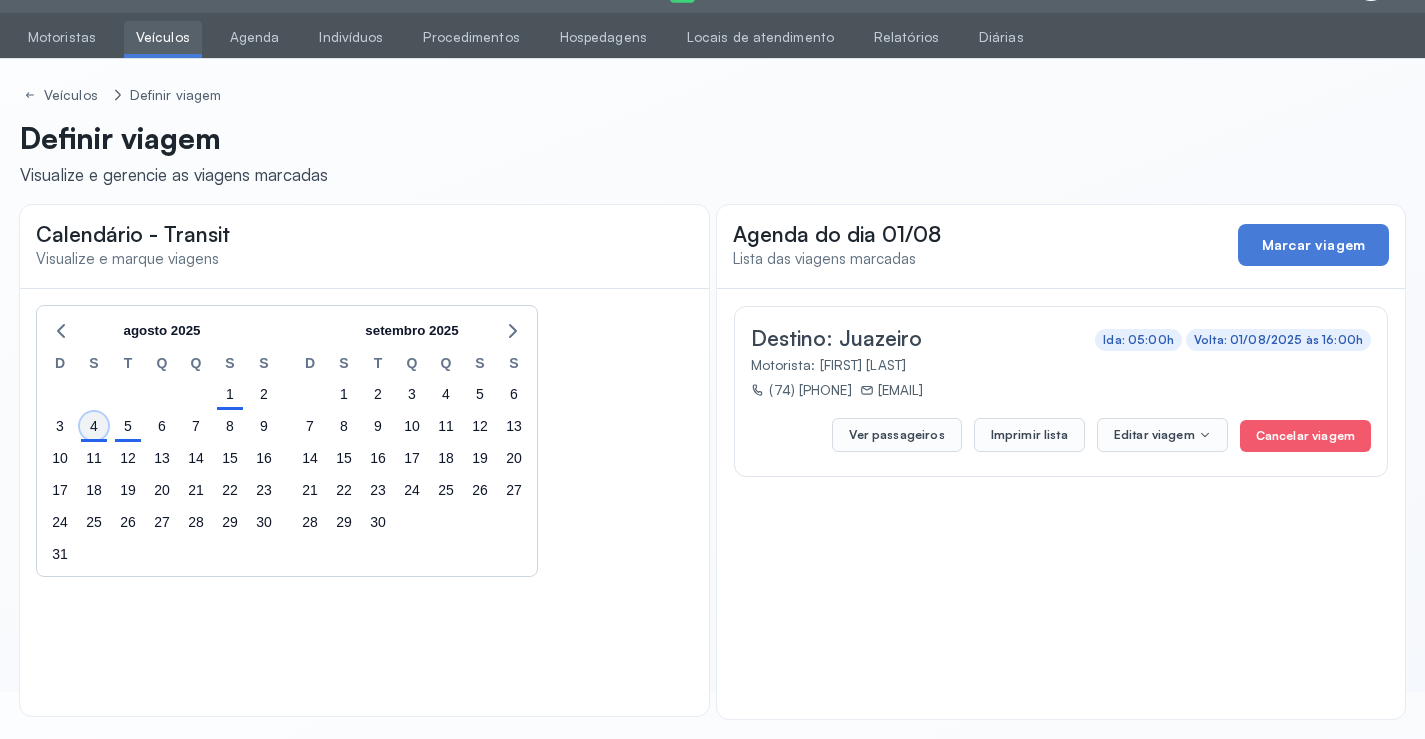 click on "4" 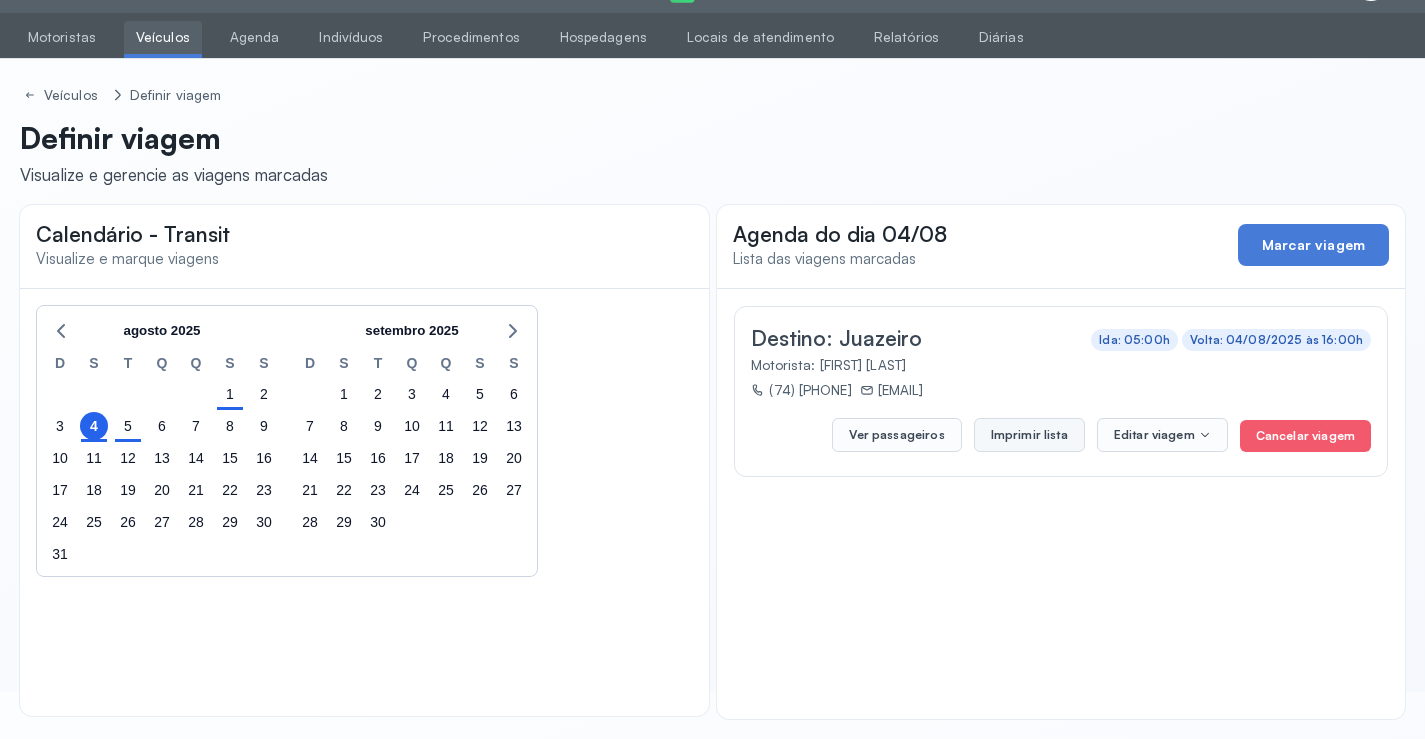 click on "Imprimir lista" at bounding box center [1029, 435] 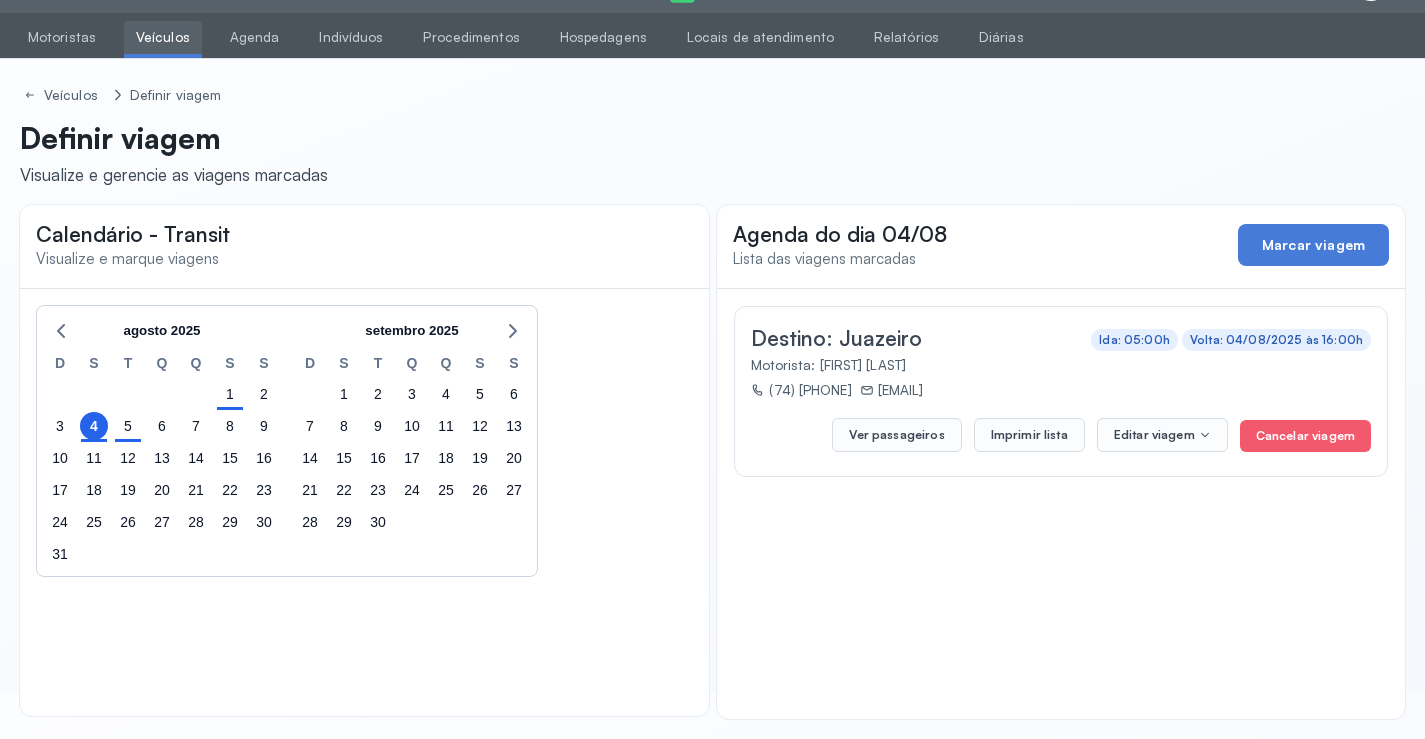 click on "Veículos" at bounding box center (163, 37) 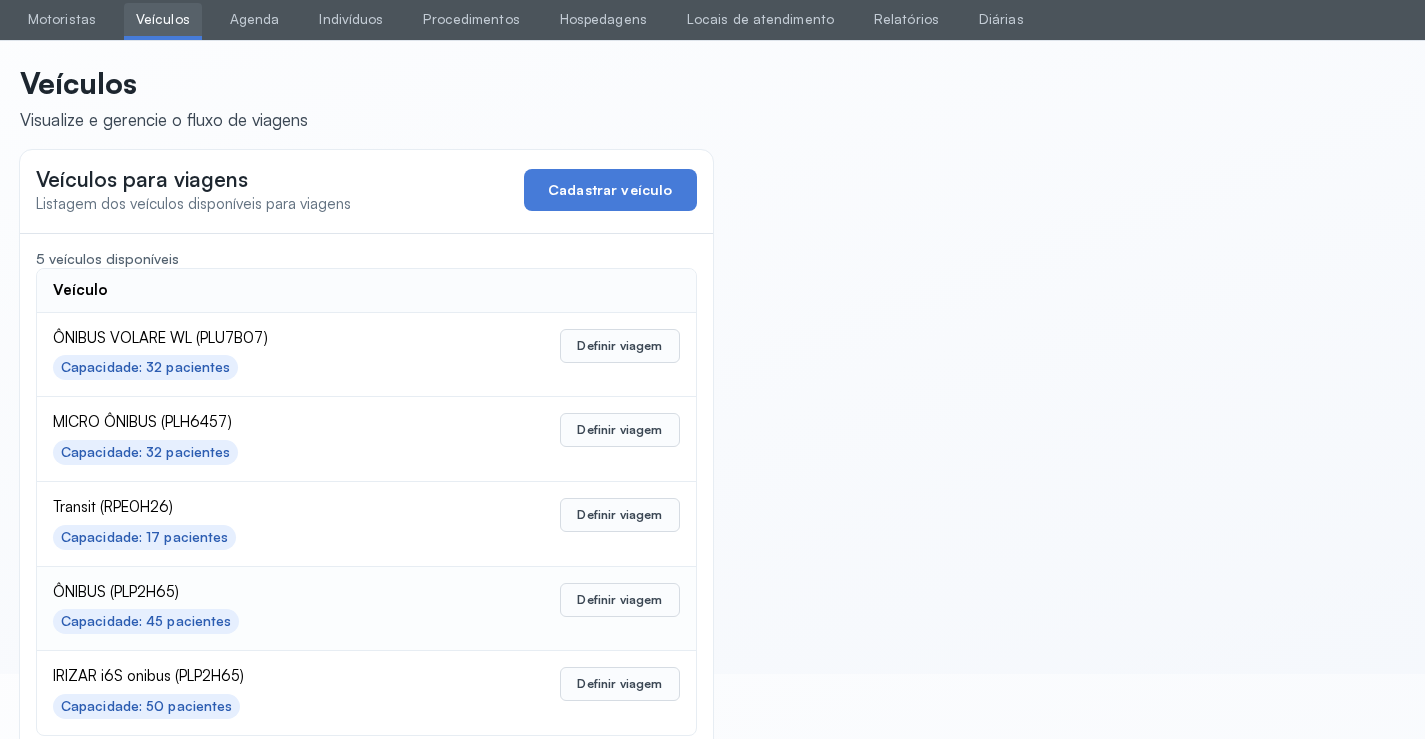 scroll, scrollTop: 98, scrollLeft: 0, axis: vertical 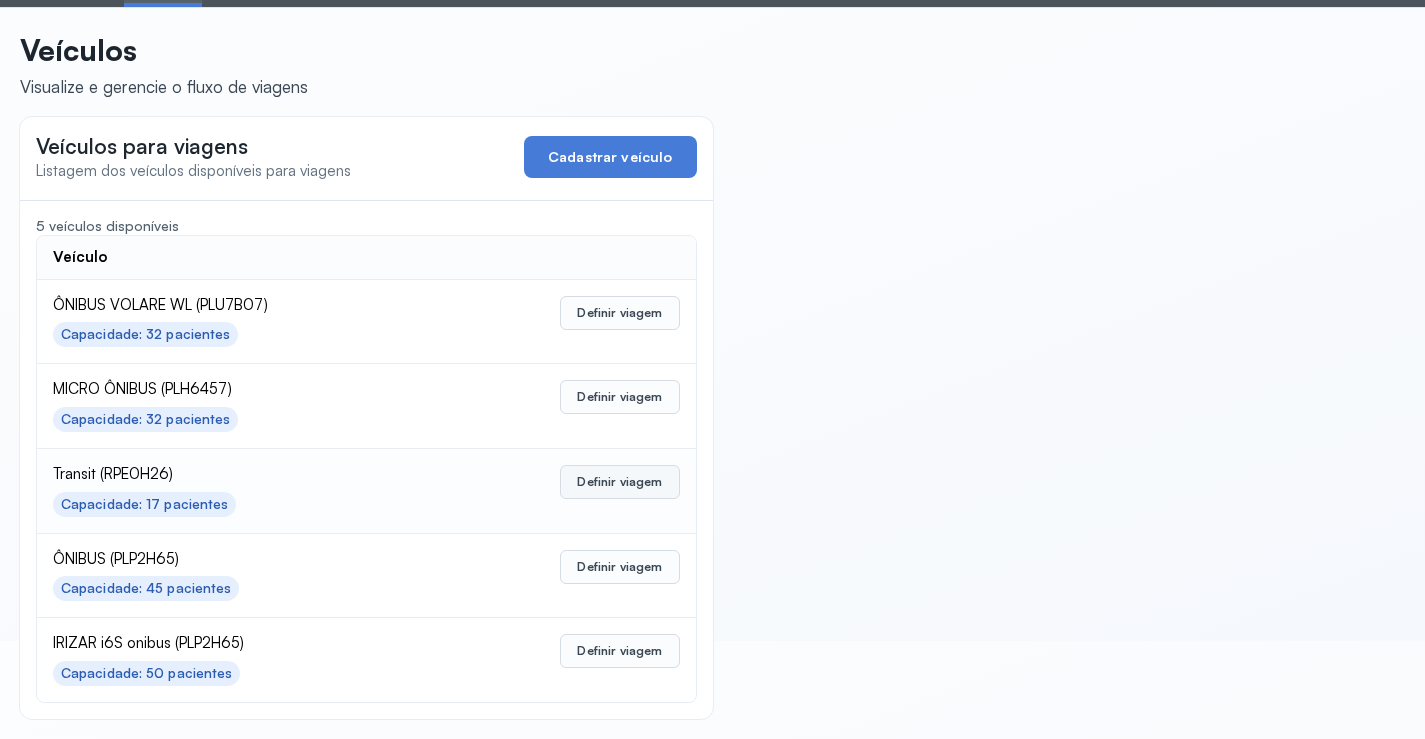 click on "Definir viagem" at bounding box center [619, 482] 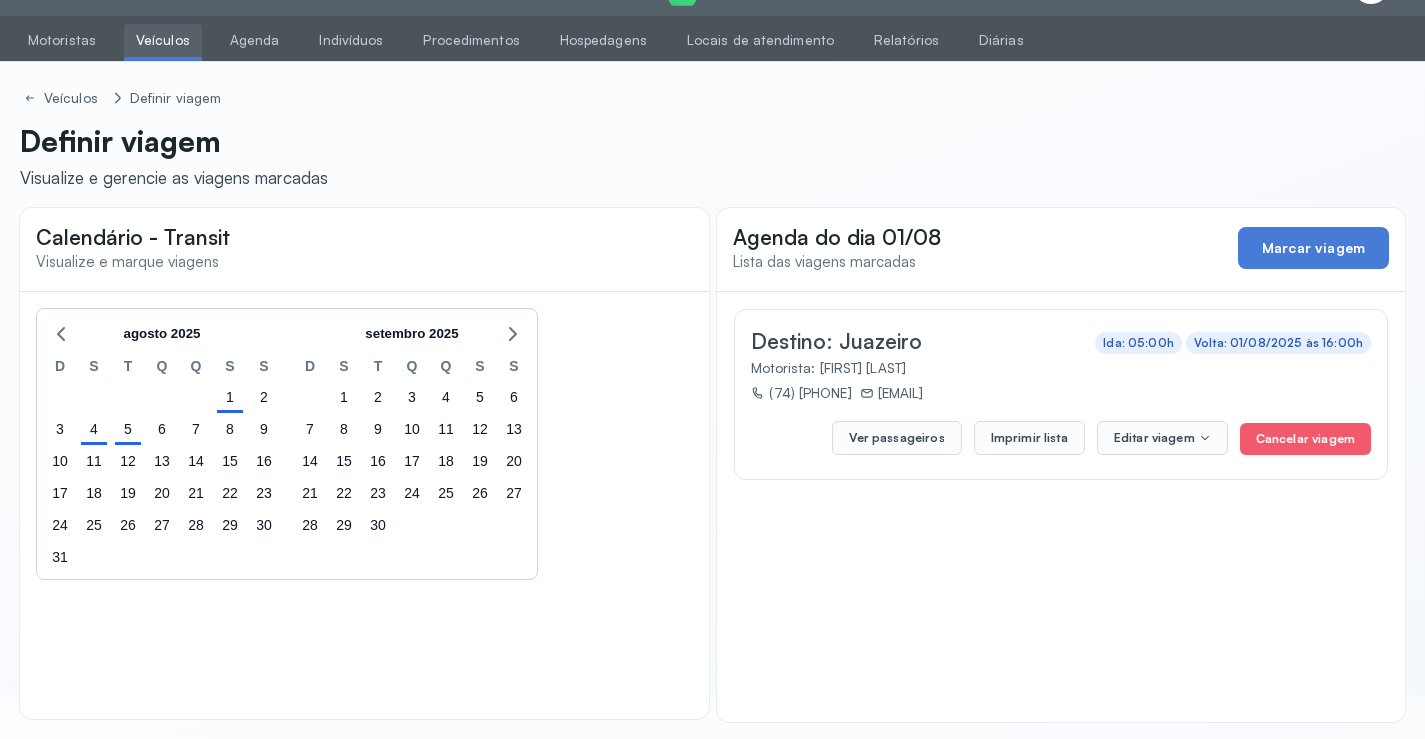 scroll, scrollTop: 47, scrollLeft: 0, axis: vertical 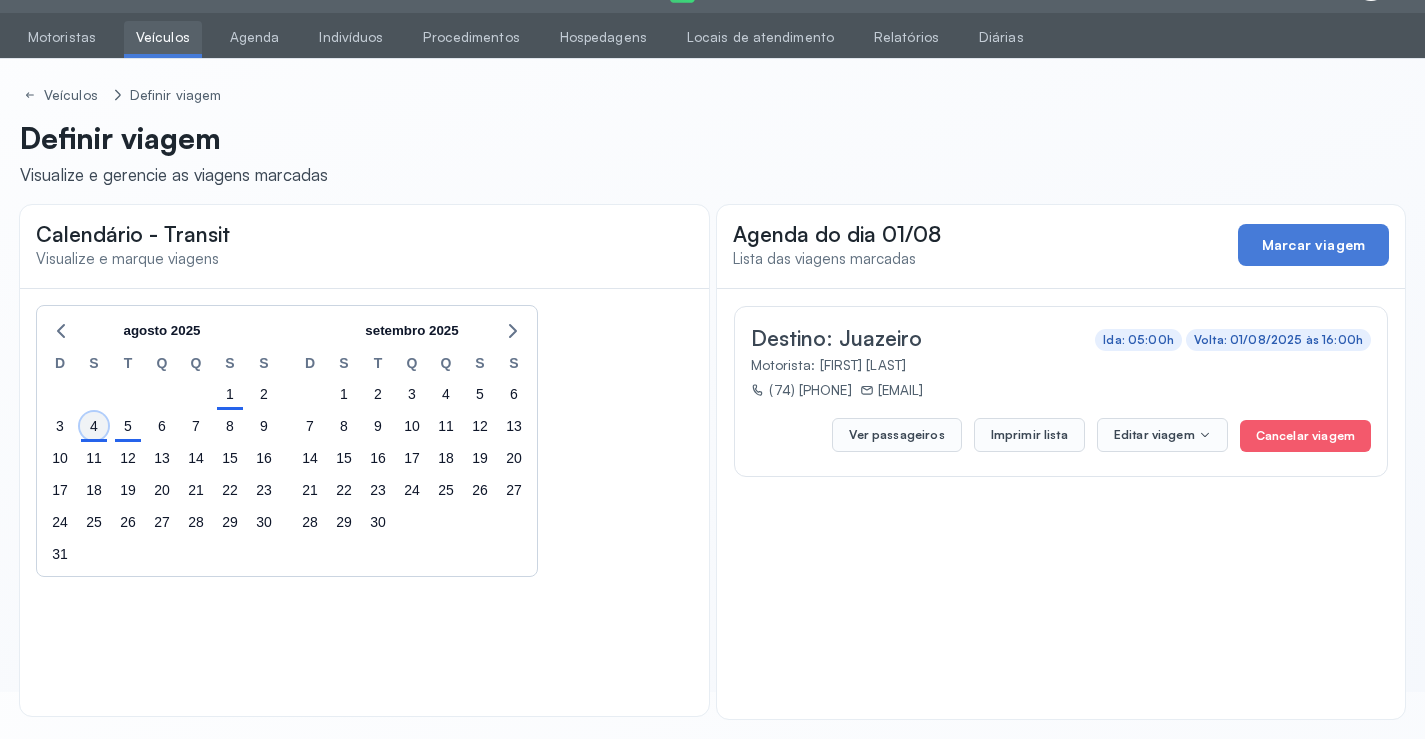click on "4" 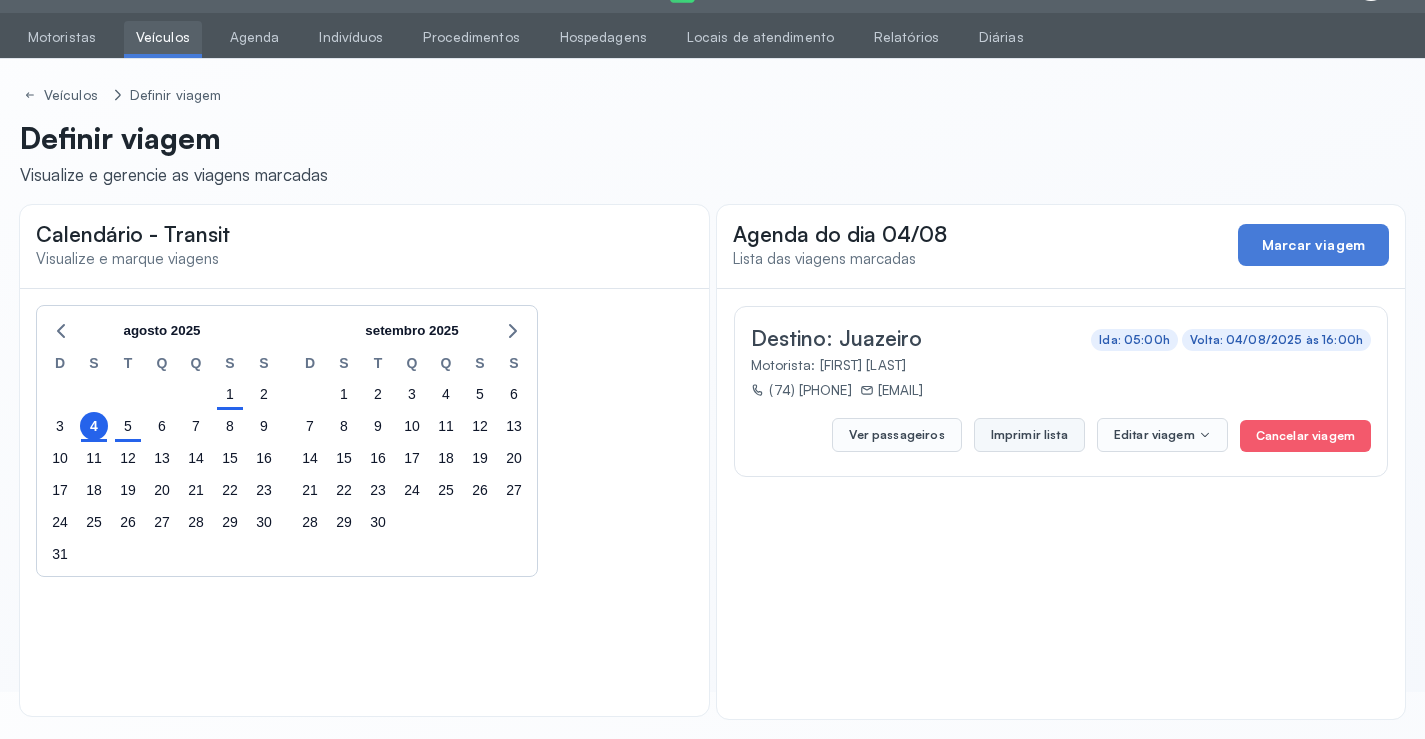 click on "Imprimir lista" at bounding box center [1029, 435] 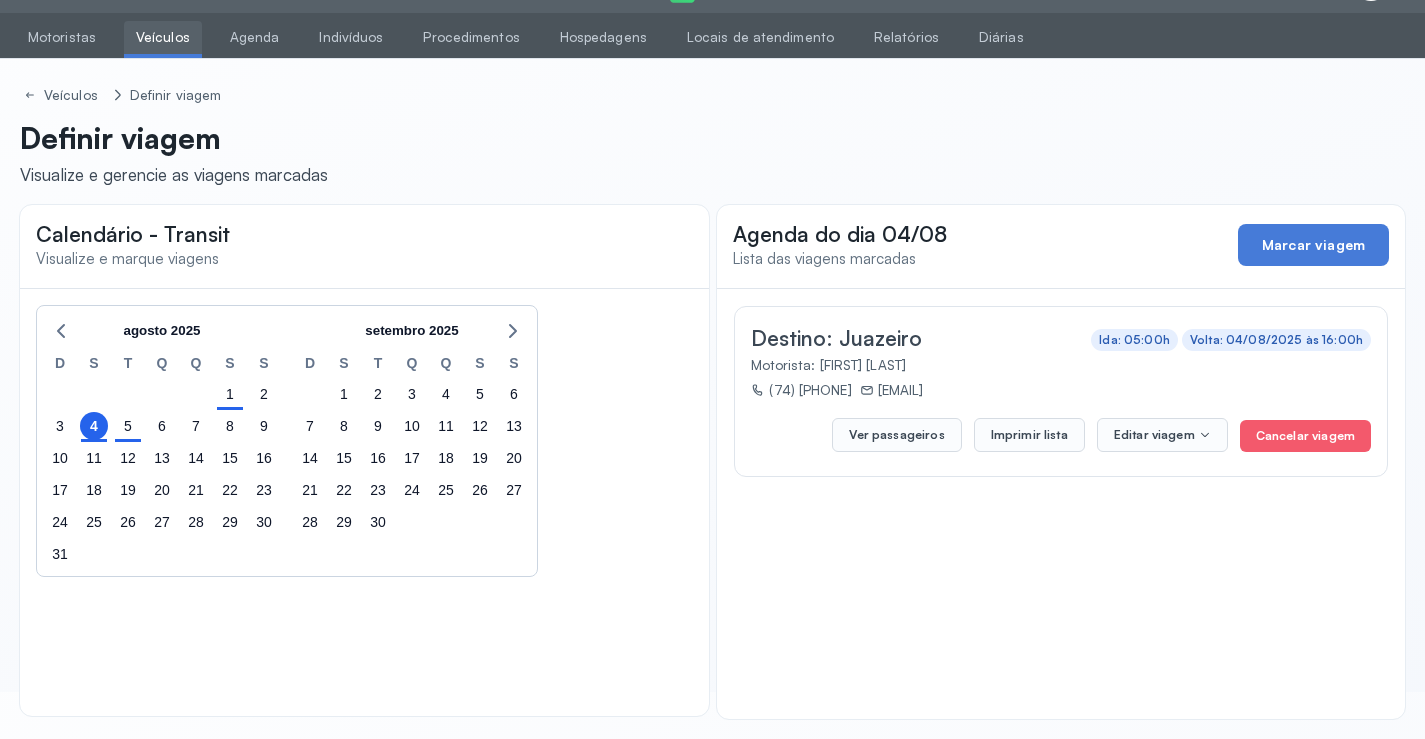 click on "Veículos" at bounding box center (163, 37) 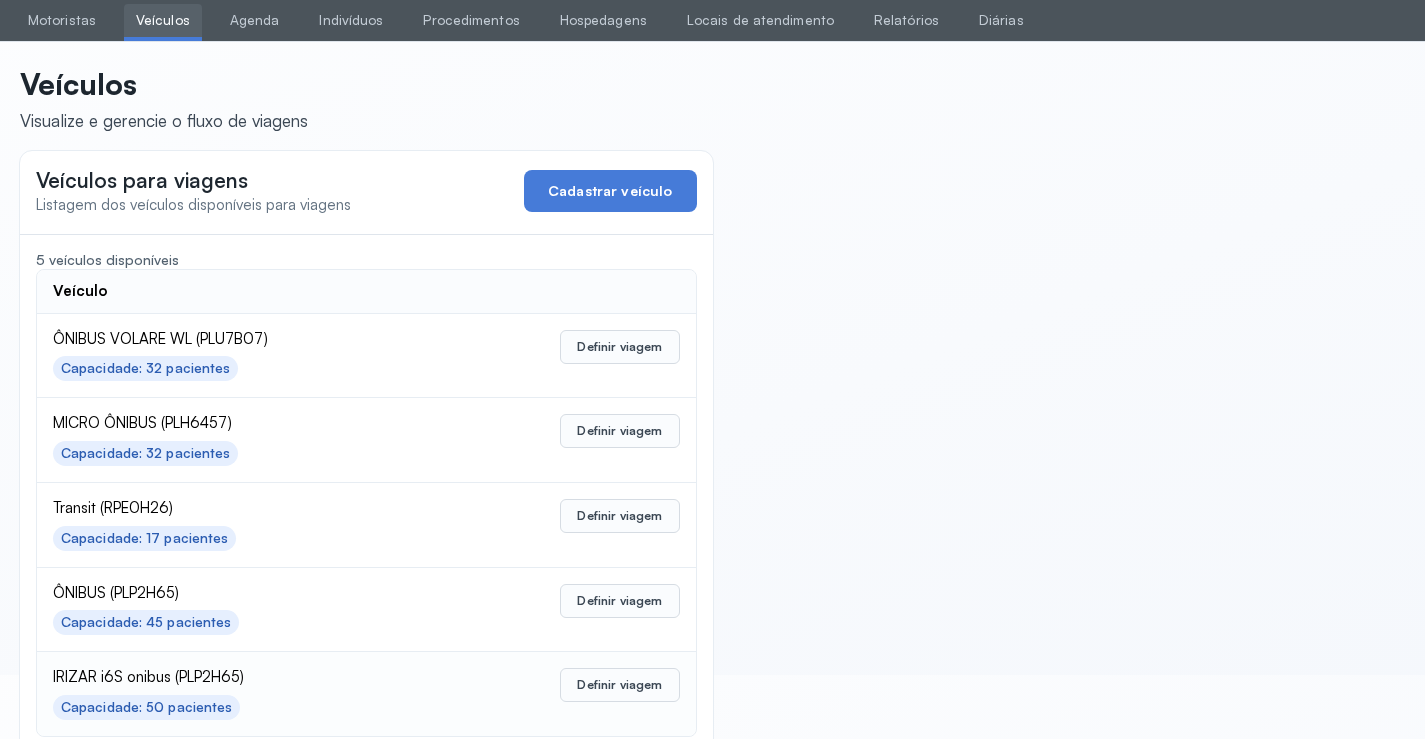 scroll, scrollTop: 98, scrollLeft: 0, axis: vertical 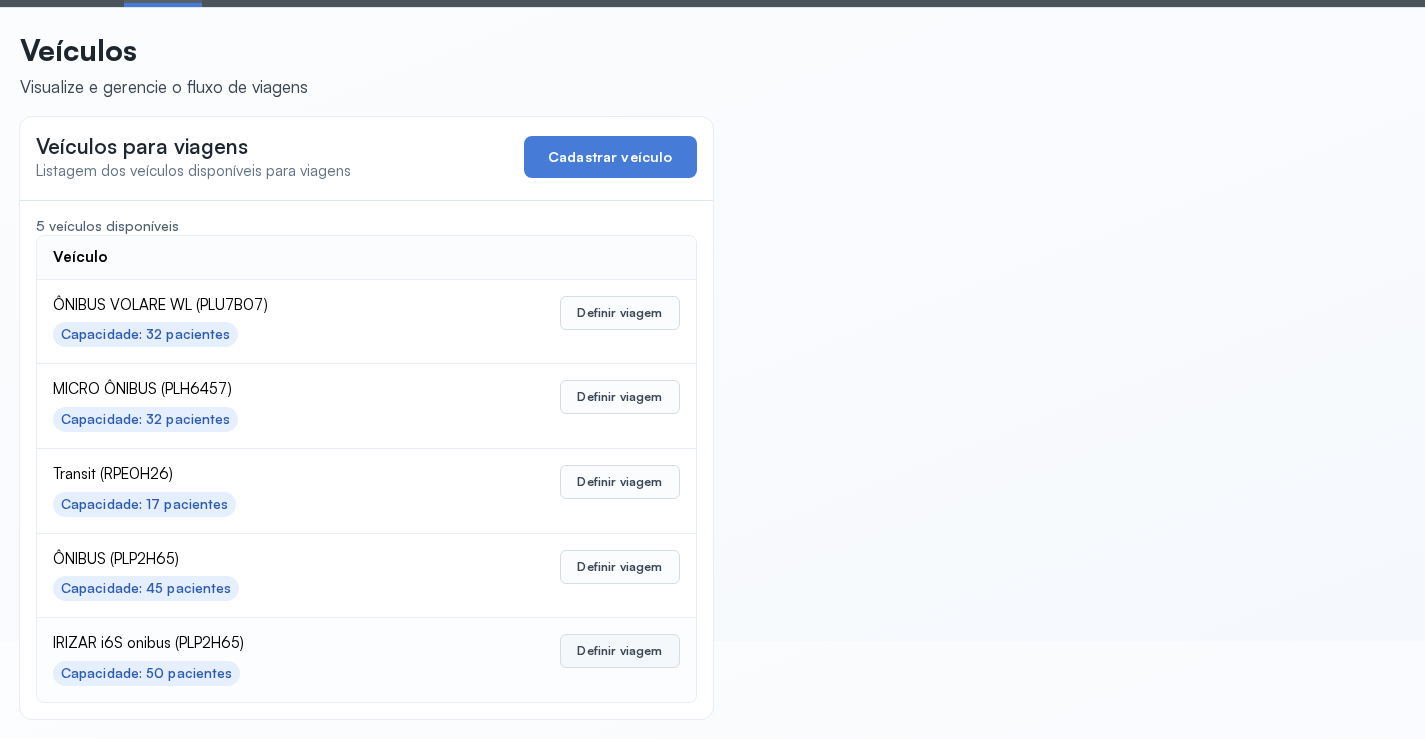 click on "Definir viagem" at bounding box center [619, 651] 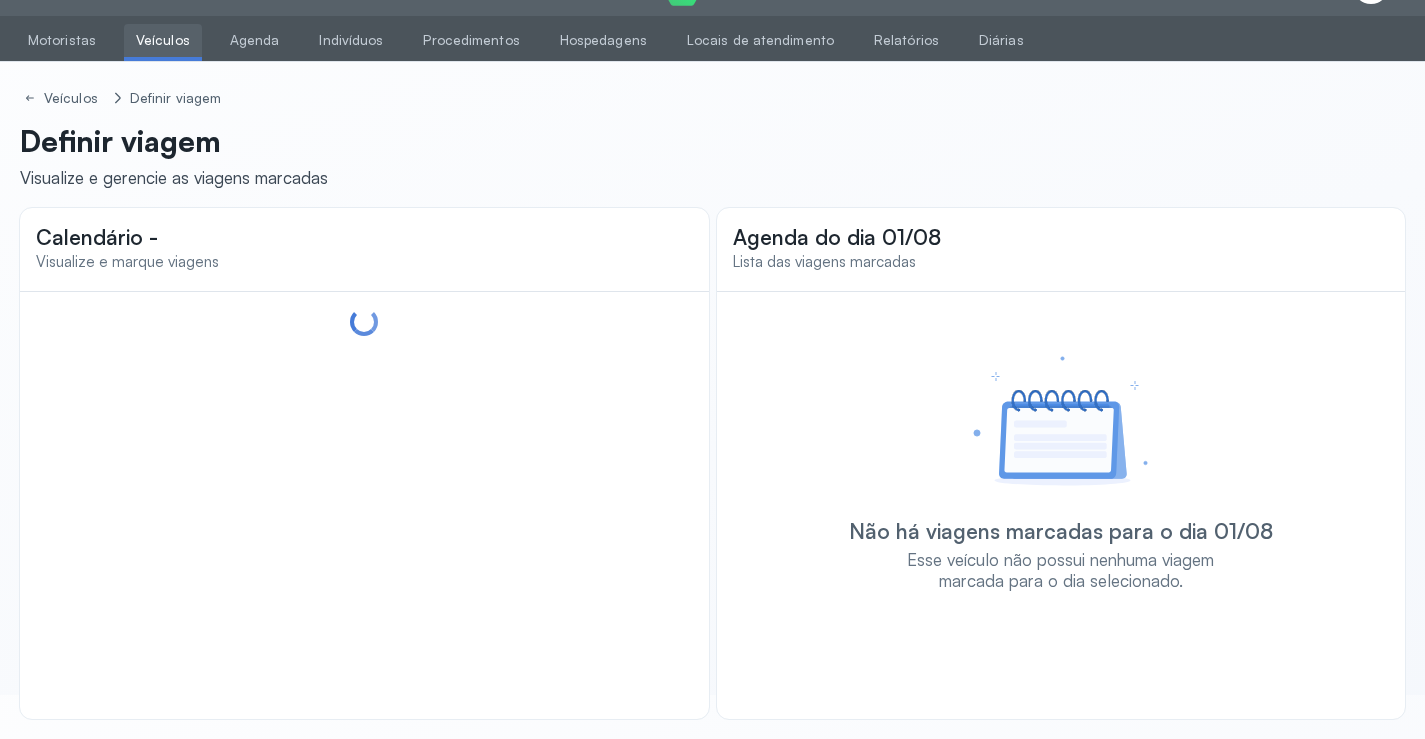 scroll, scrollTop: 44, scrollLeft: 0, axis: vertical 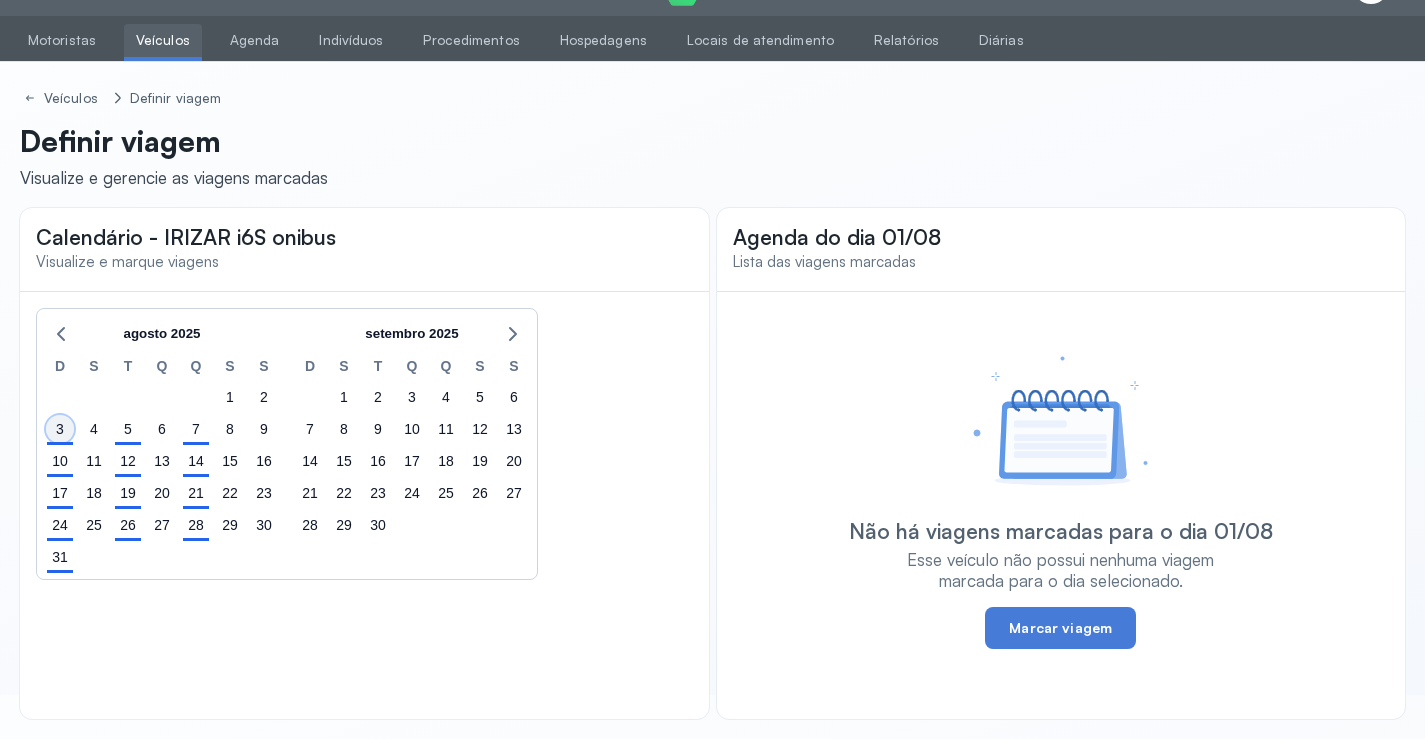 click on "3" 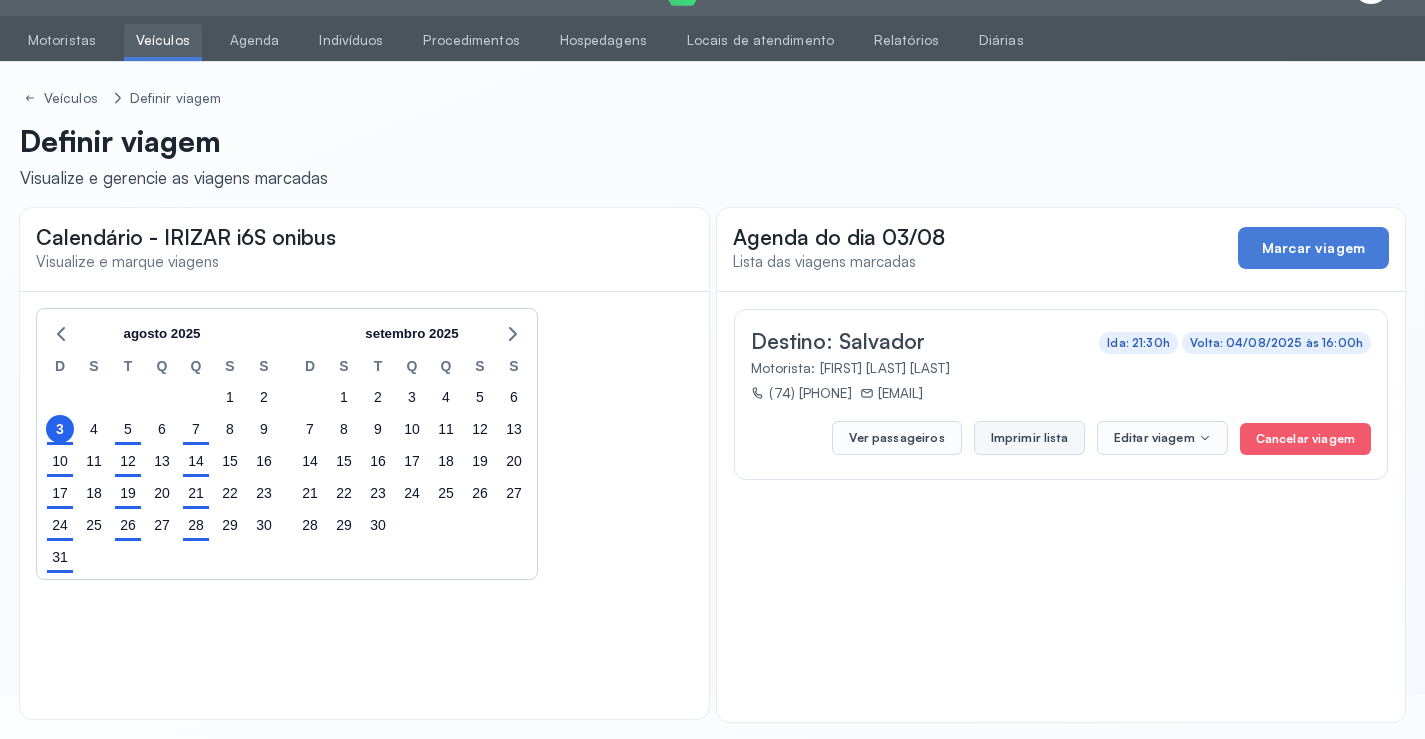 click on "Imprimir lista" at bounding box center [1029, 438] 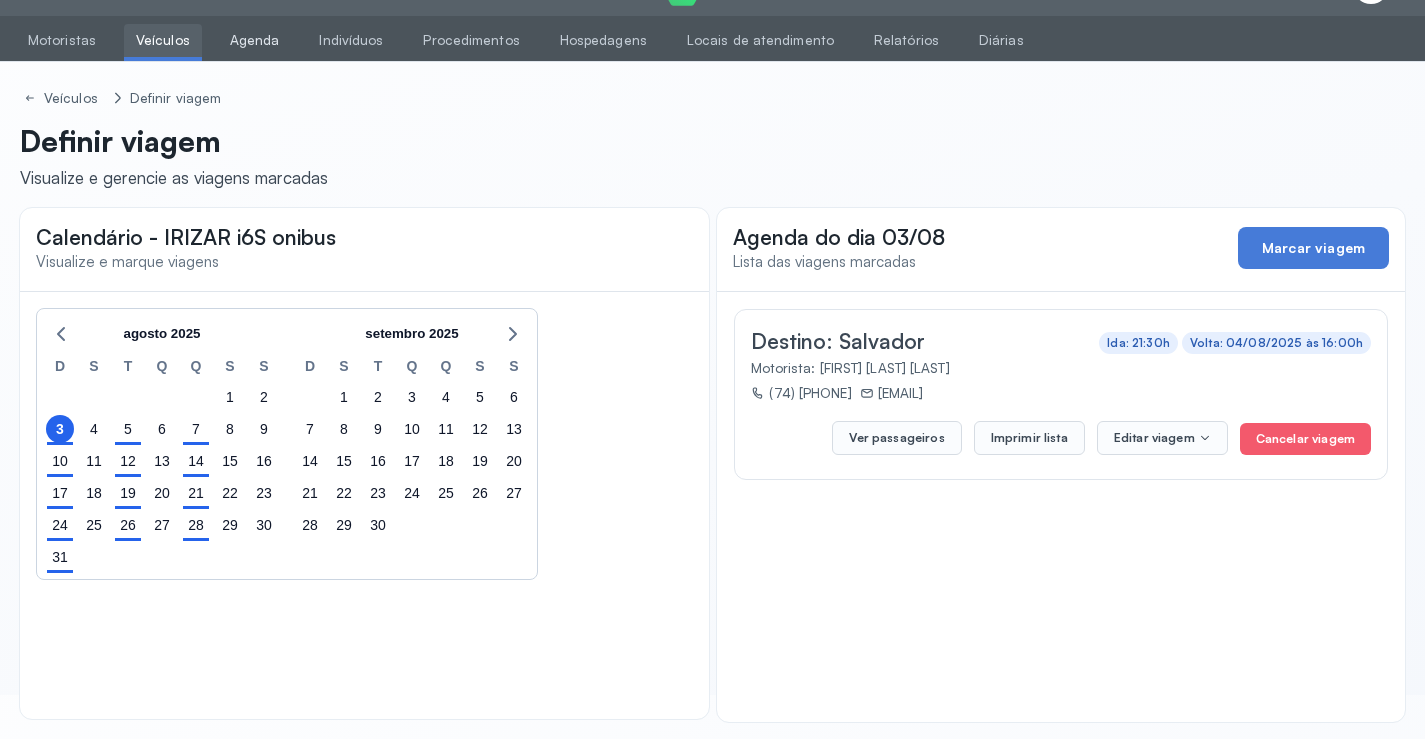 click on "Agenda" at bounding box center [255, 40] 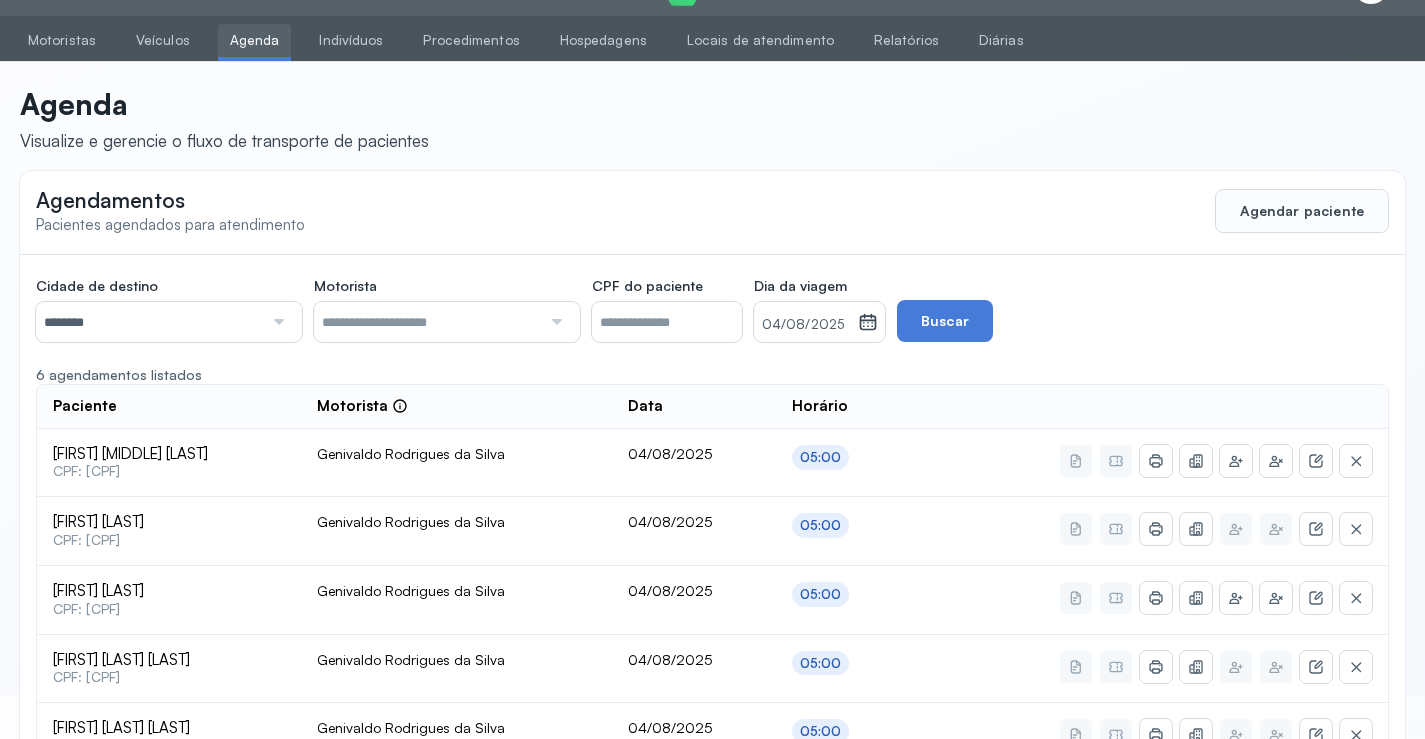 click on "********" at bounding box center (149, 322) 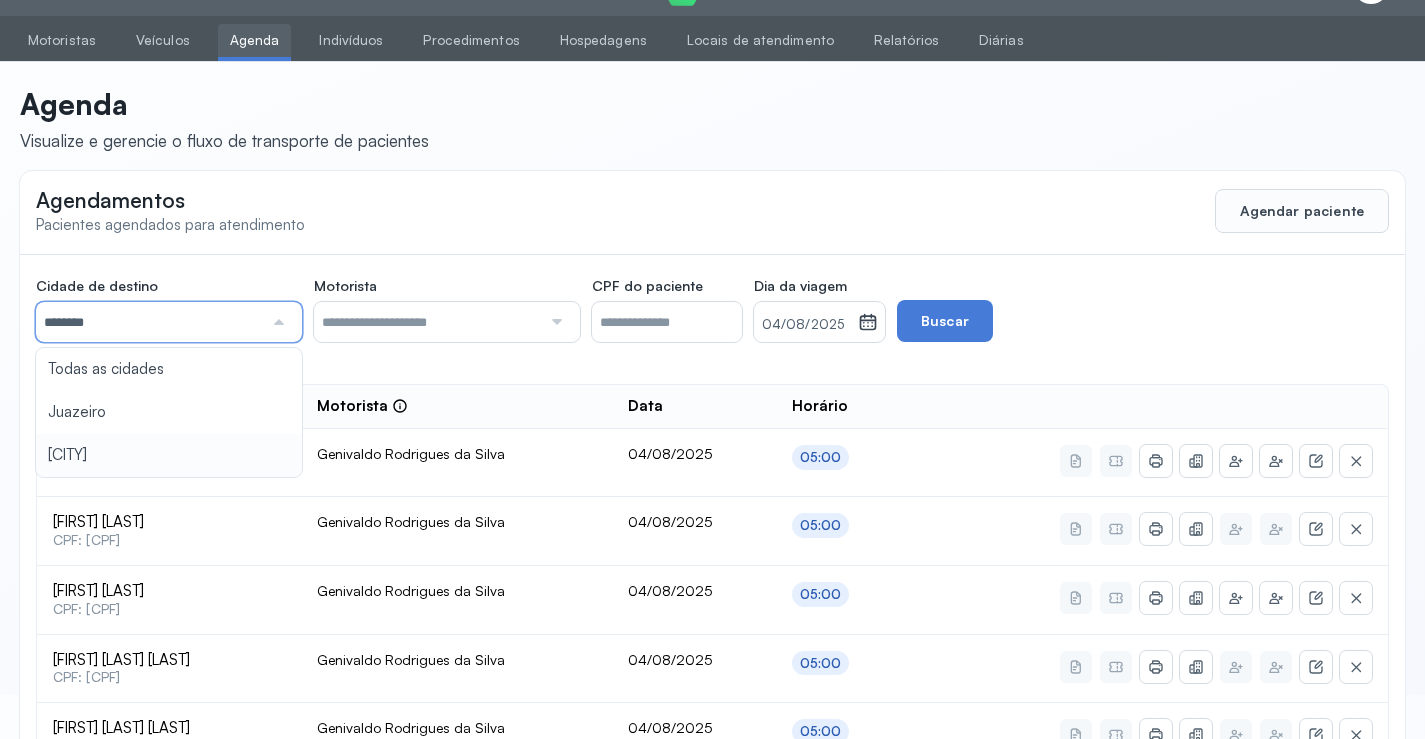 type on "********" 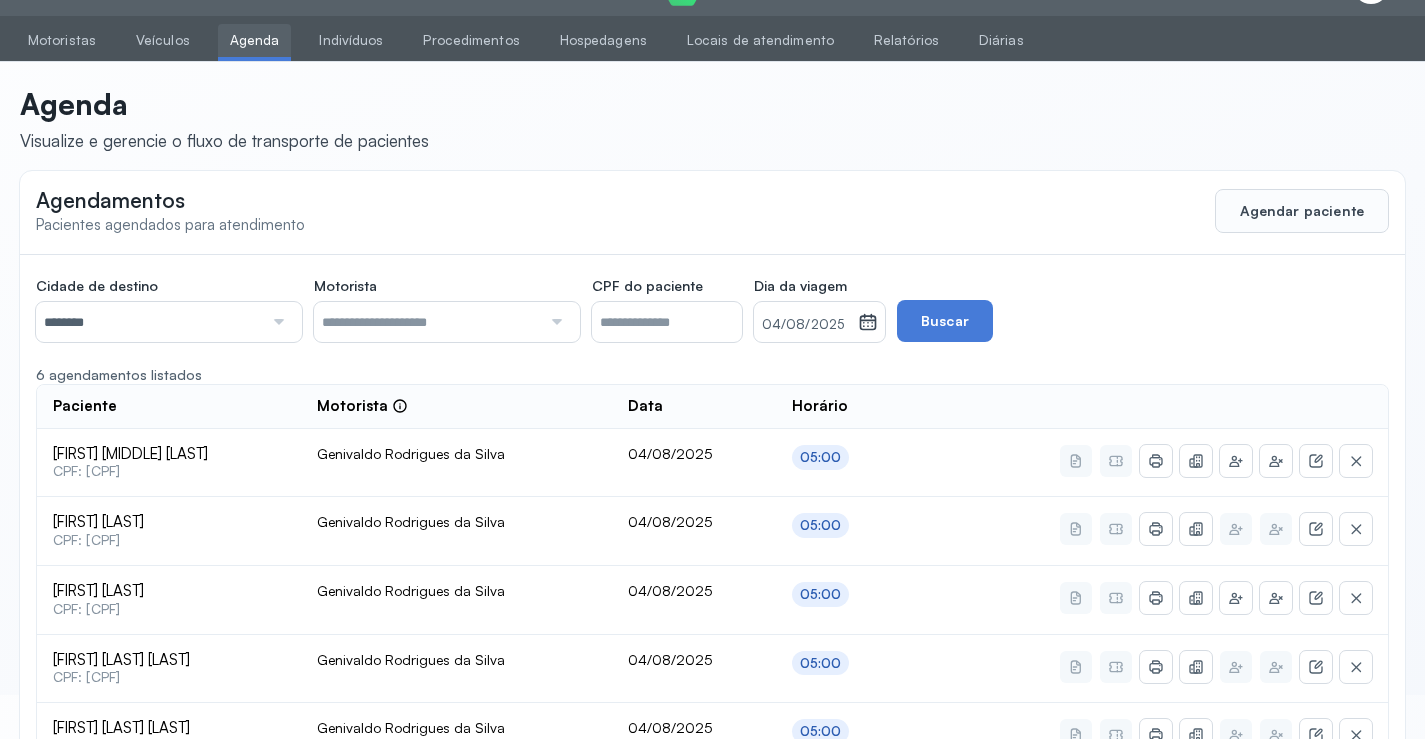drag, startPoint x: 102, startPoint y: 466, endPoint x: 215, endPoint y: 415, distance: 123.97581 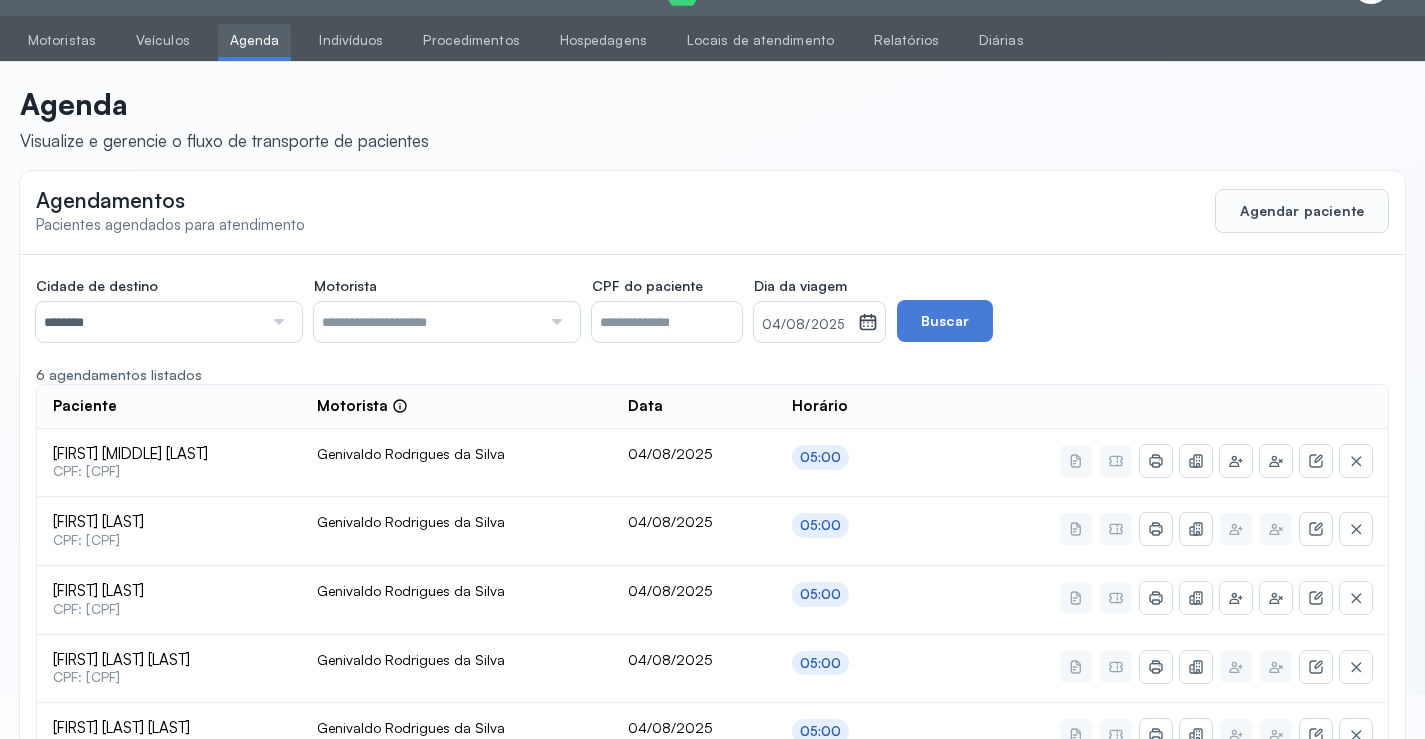 click on "04/08/2025" at bounding box center [806, 325] 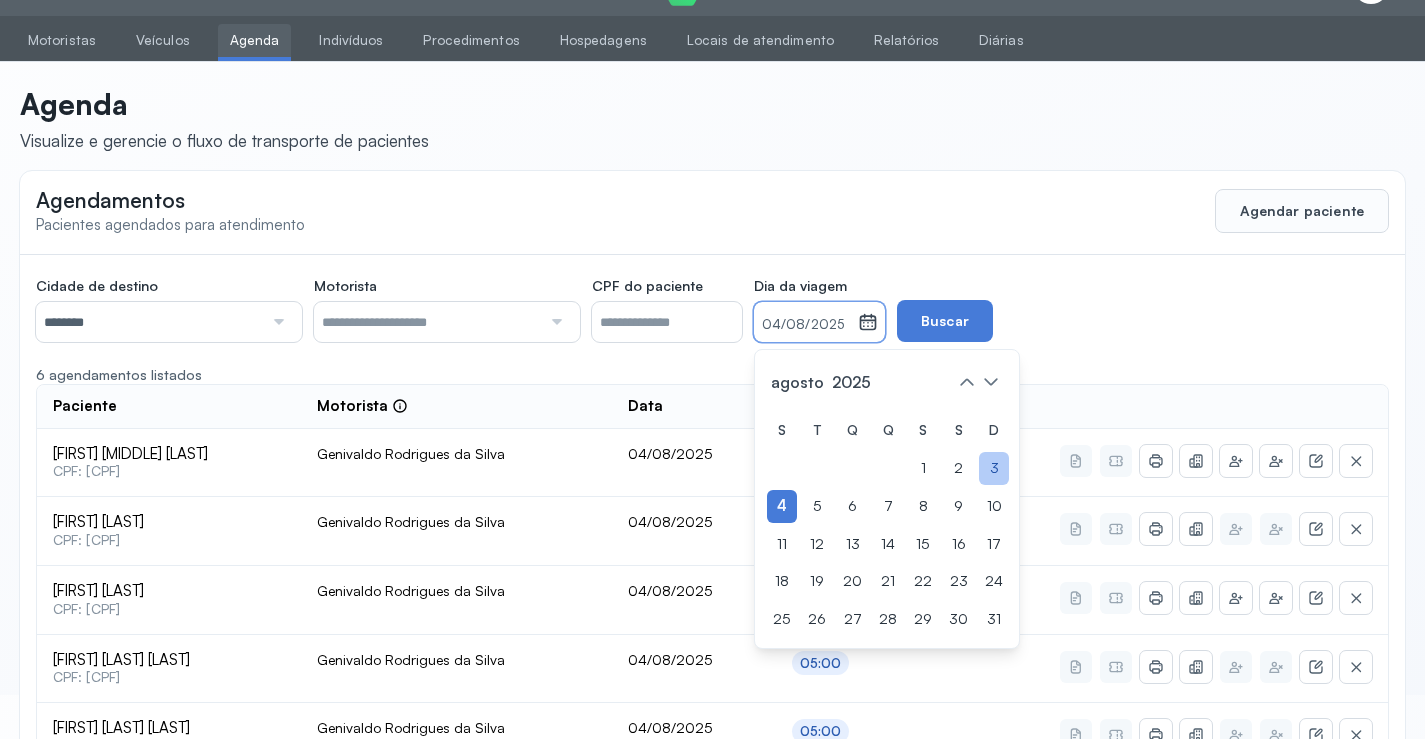 drag, startPoint x: 1028, startPoint y: 464, endPoint x: 1021, endPoint y: 453, distance: 13.038404 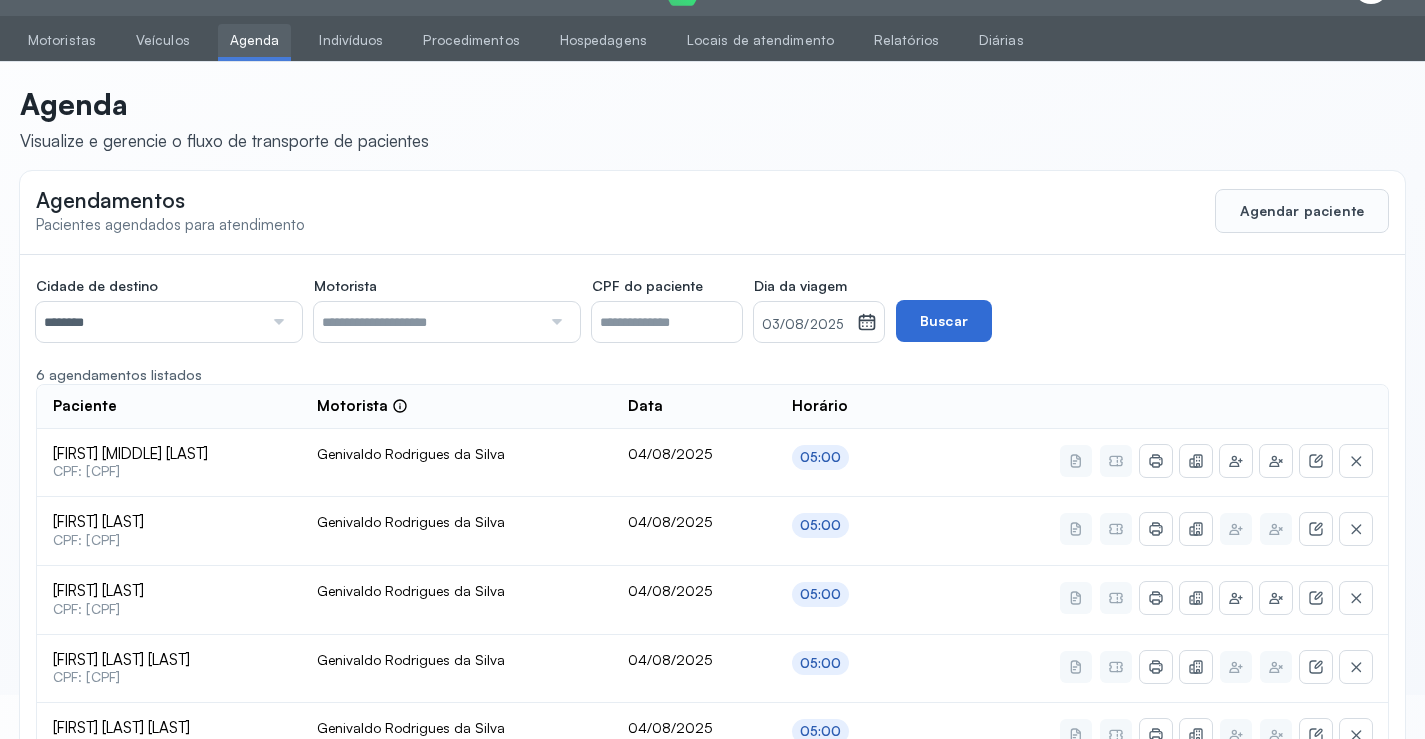 click on "Buscar" at bounding box center (944, 321) 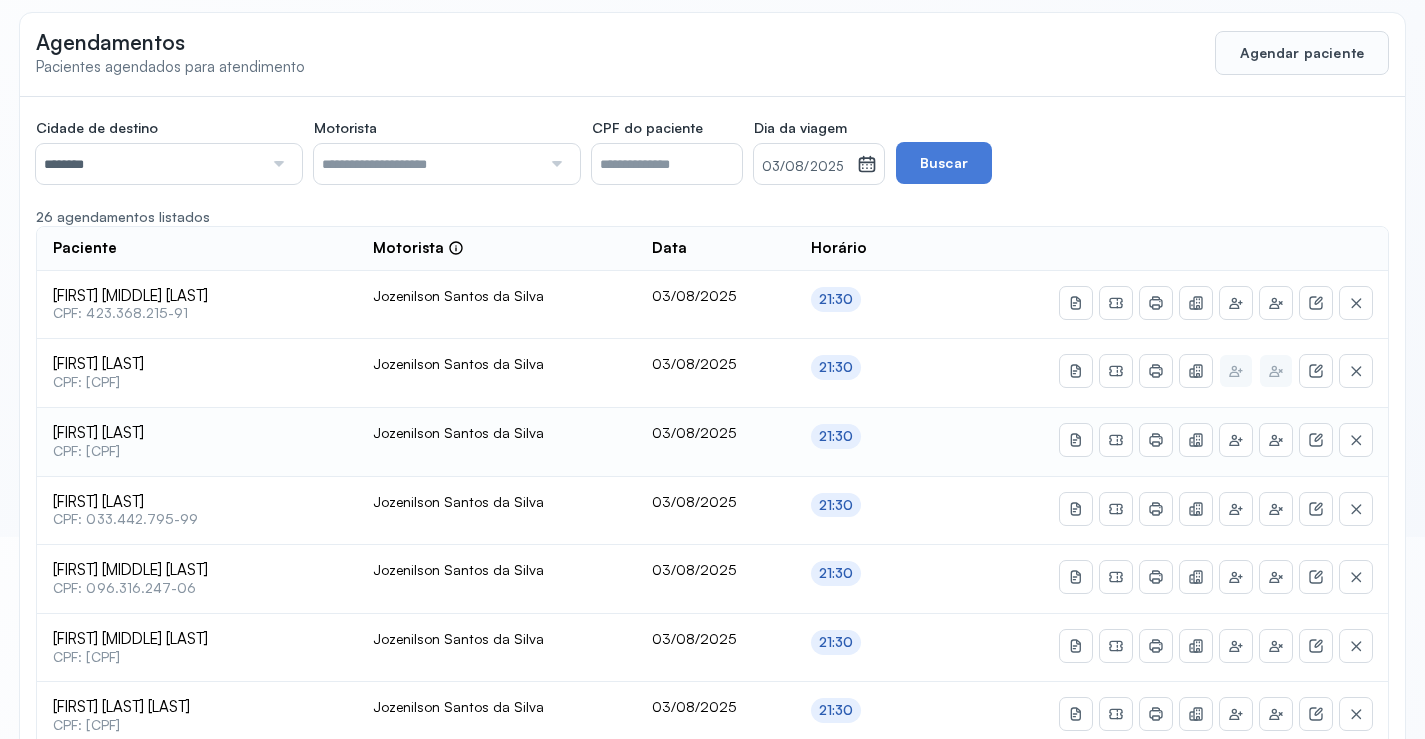 scroll, scrollTop: 244, scrollLeft: 0, axis: vertical 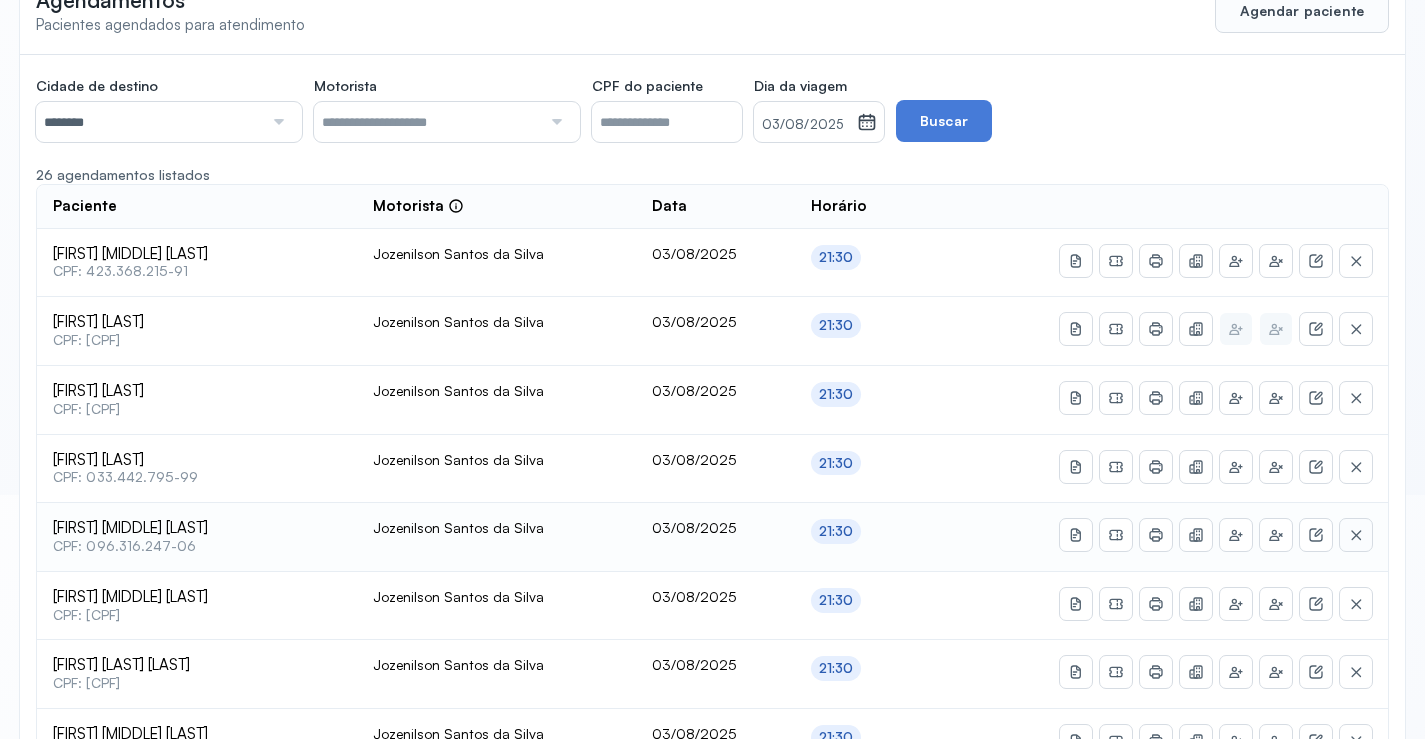 click 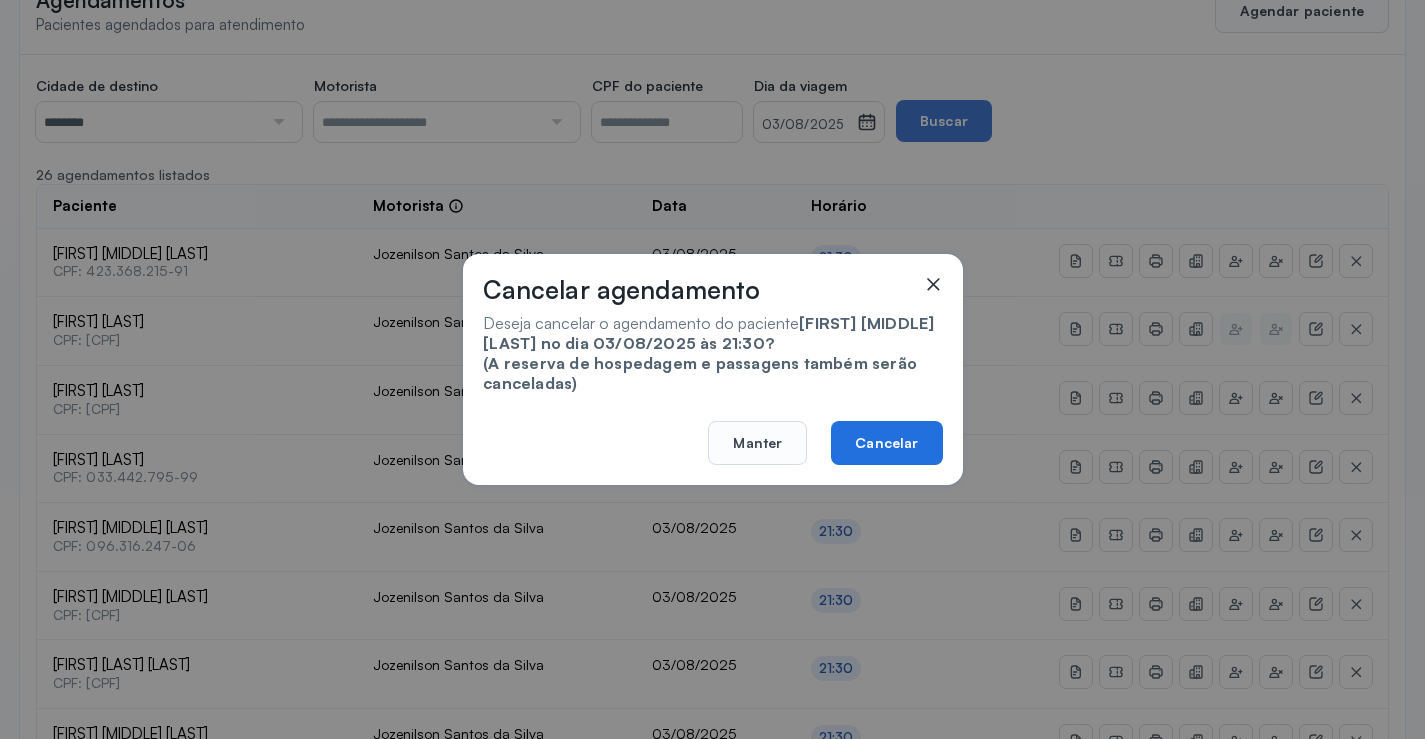 click on "Cancelar" 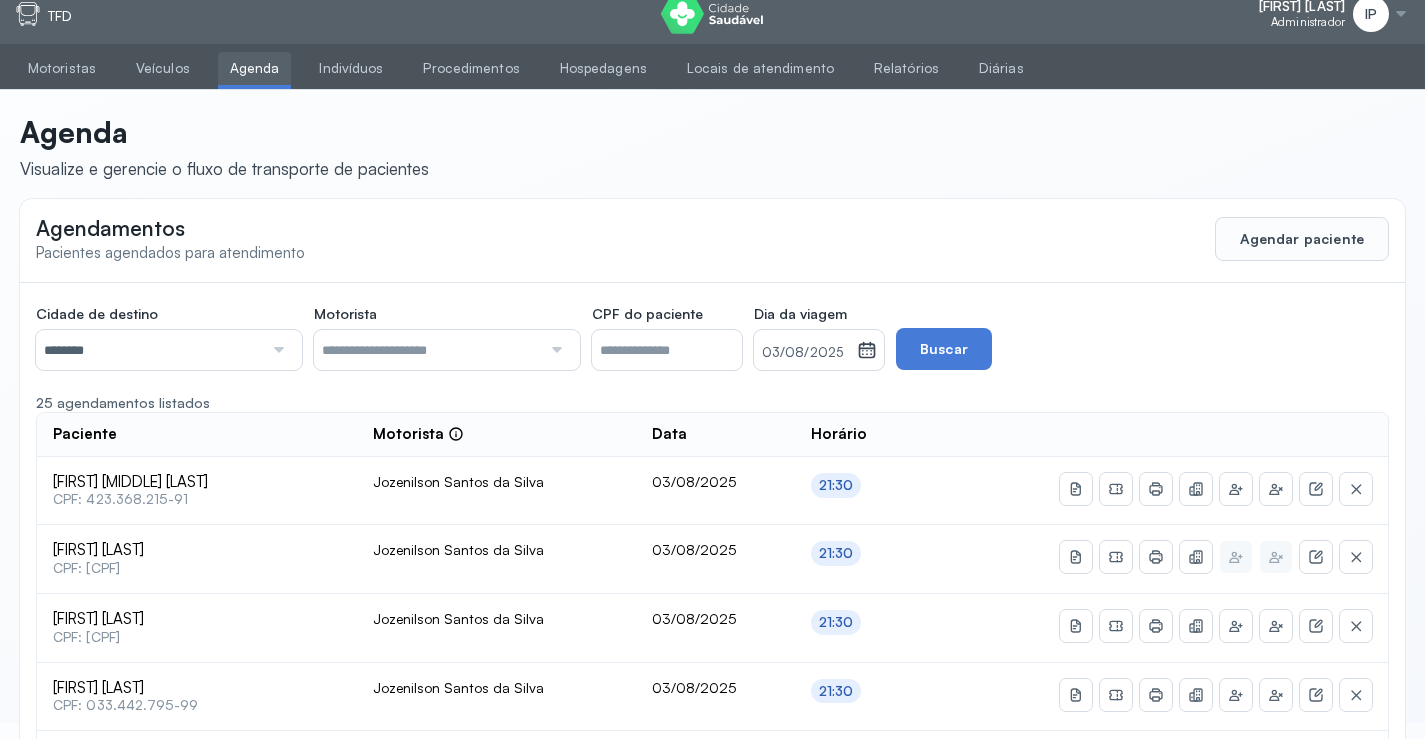 scroll, scrollTop: 0, scrollLeft: 0, axis: both 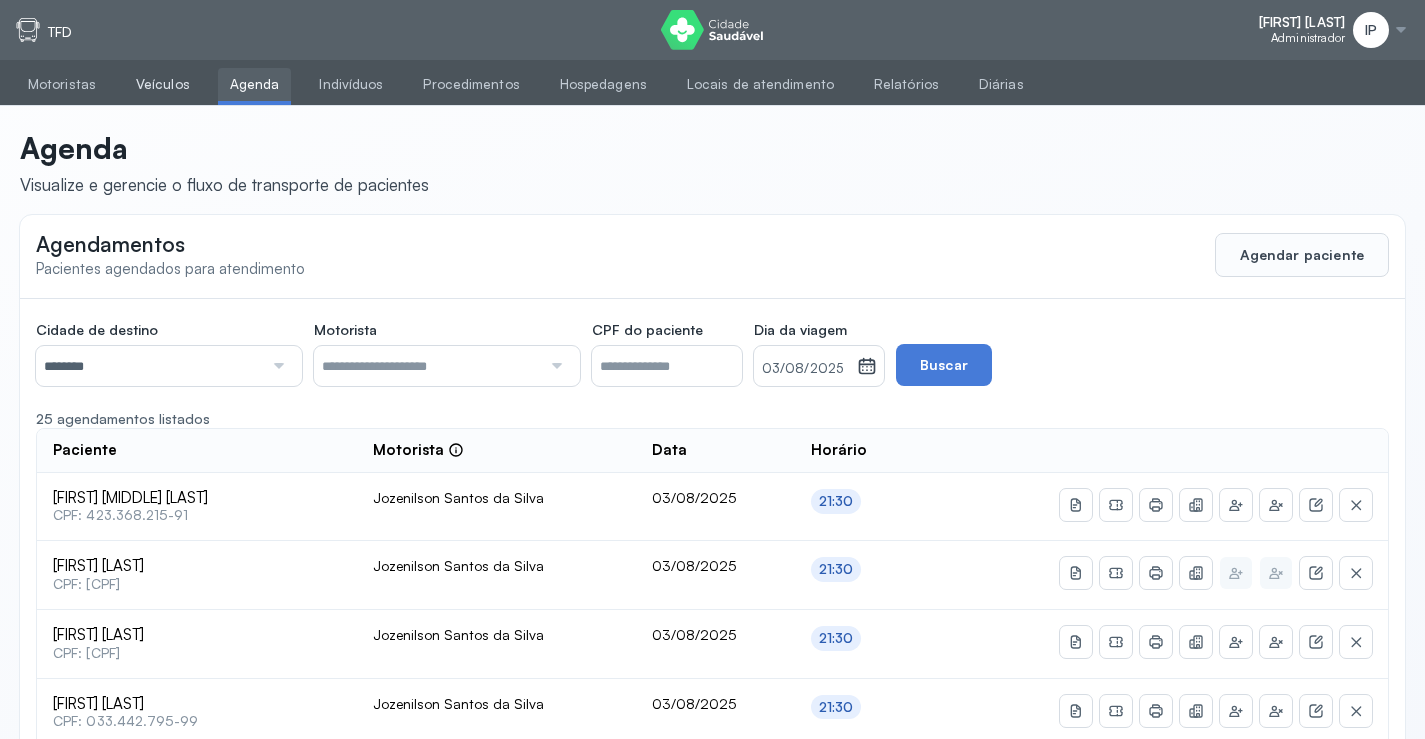 click on "Veículos" at bounding box center (163, 84) 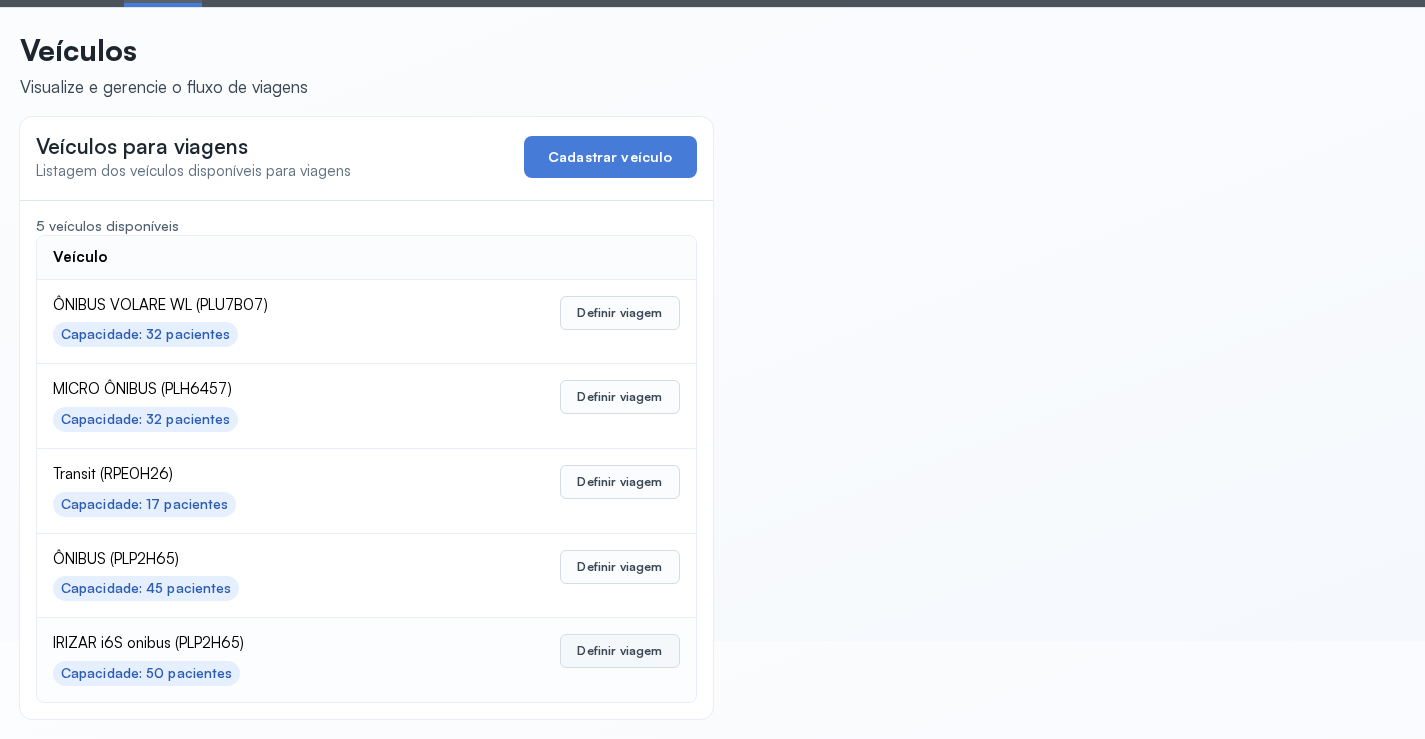 click on "Definir viagem" at bounding box center (619, 651) 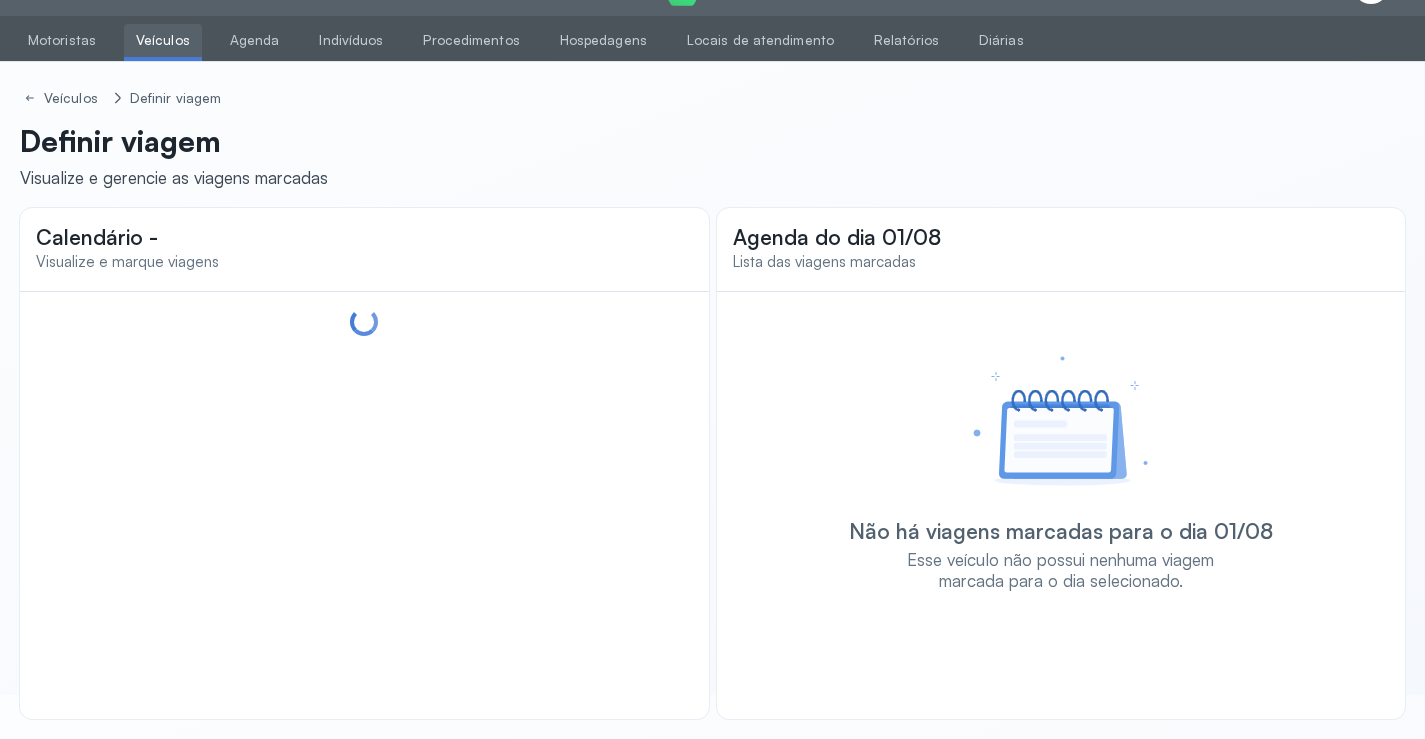 scroll, scrollTop: 44, scrollLeft: 0, axis: vertical 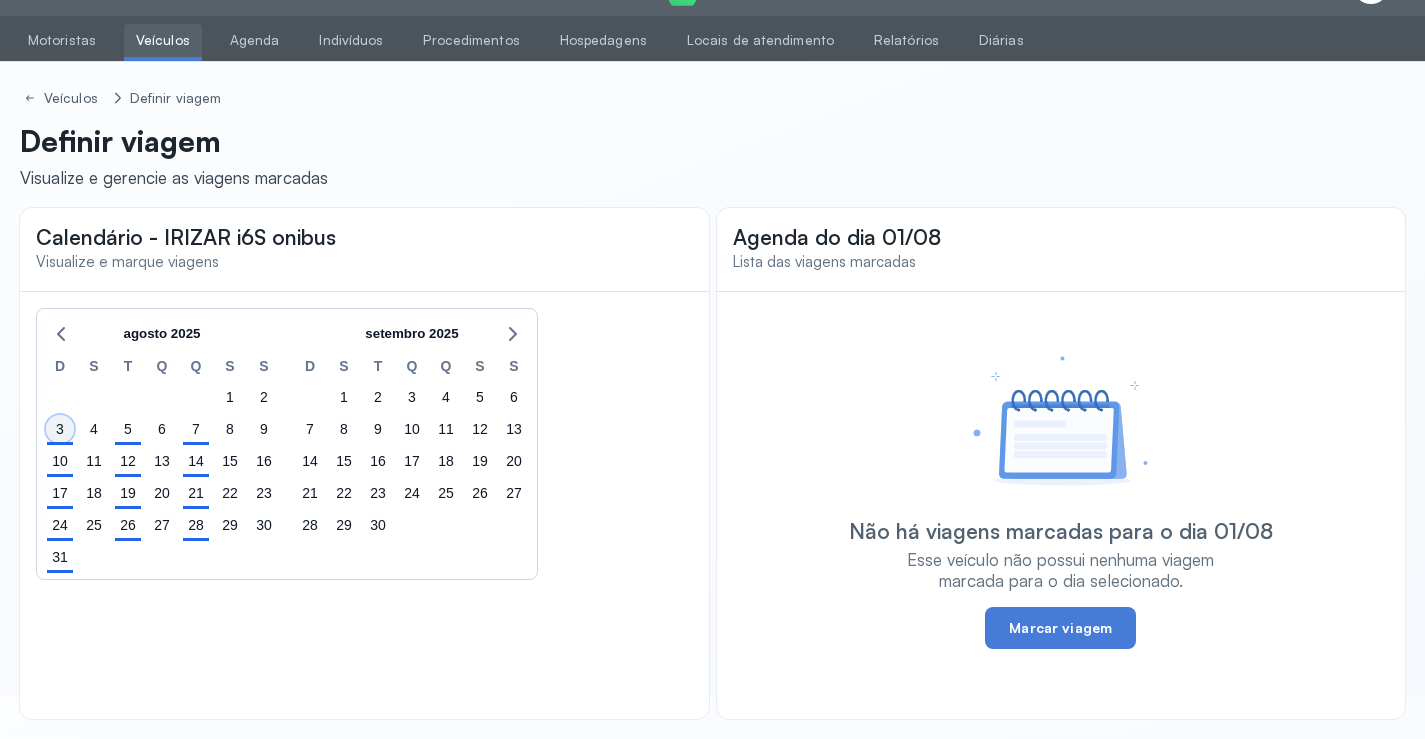 click on "3" 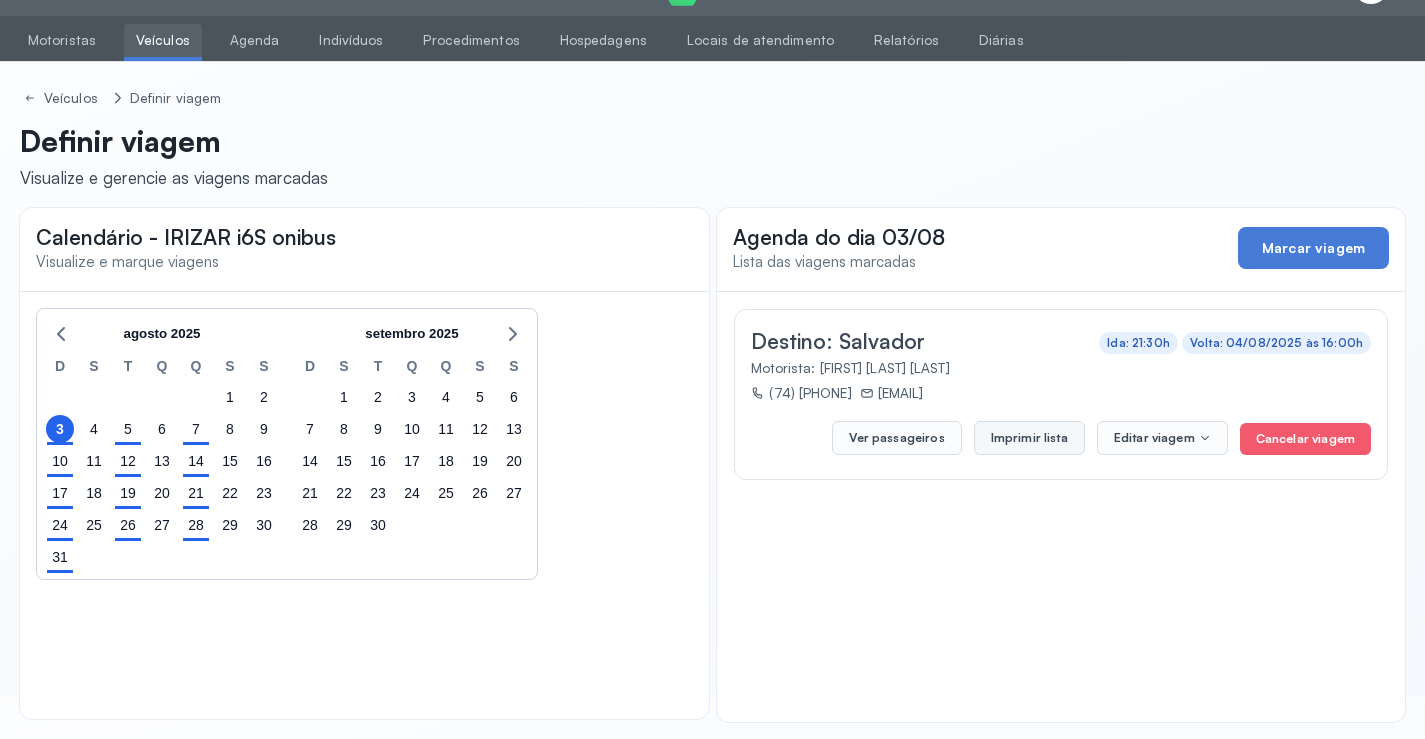 click on "Imprimir lista" at bounding box center [1029, 438] 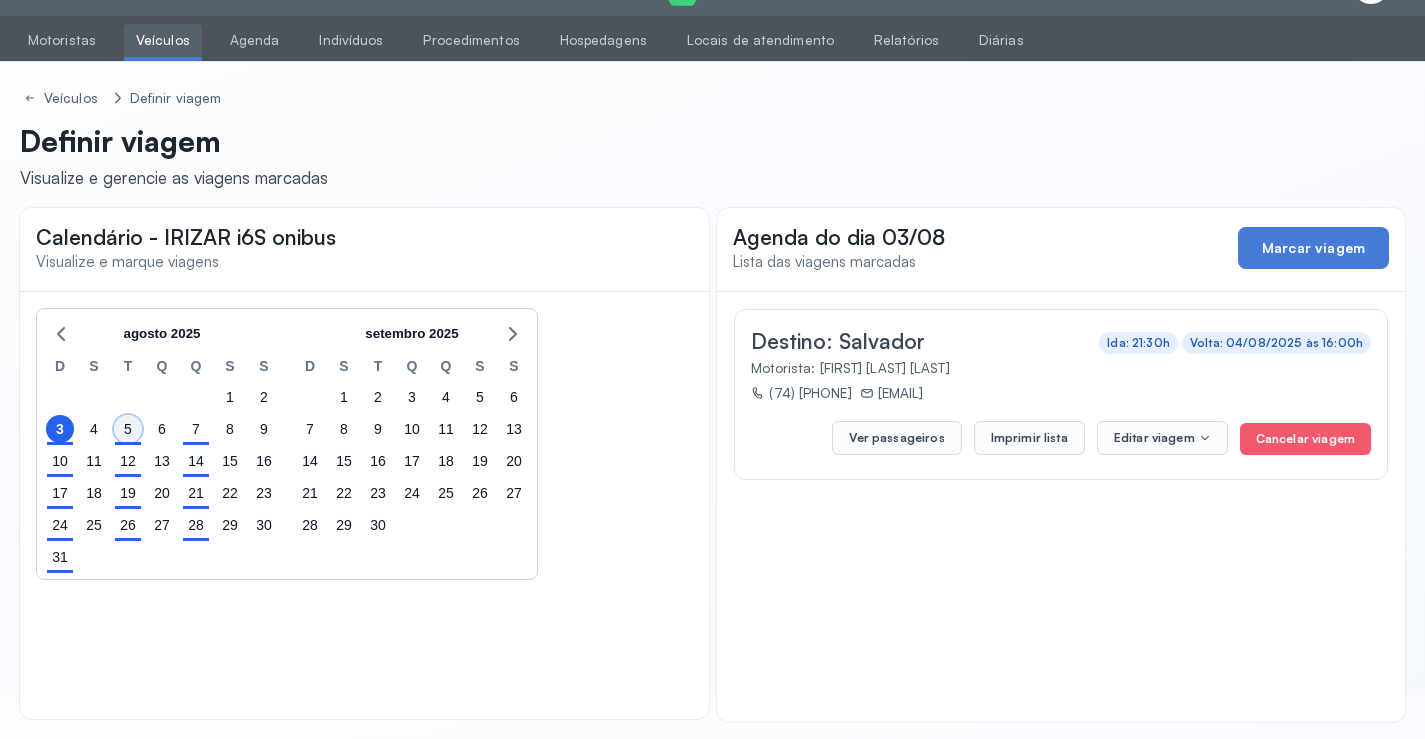 click on "5" 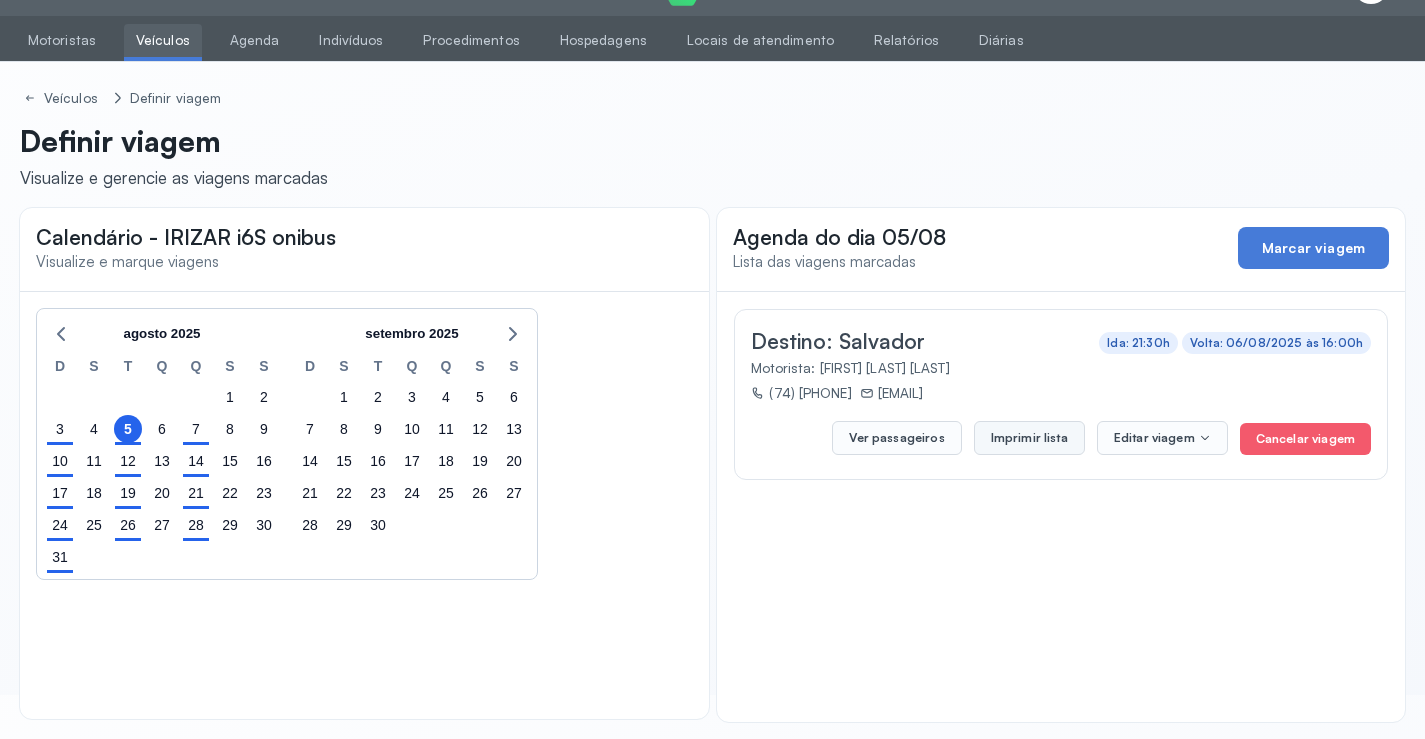 click on "Imprimir lista" at bounding box center (1029, 438) 